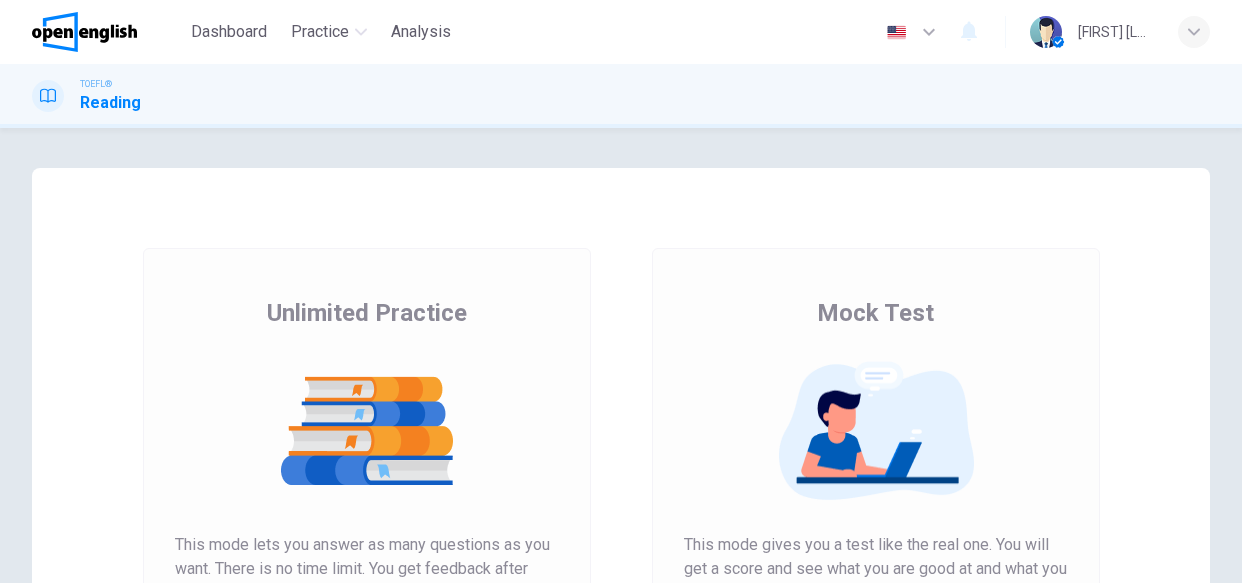 scroll, scrollTop: 0, scrollLeft: 0, axis: both 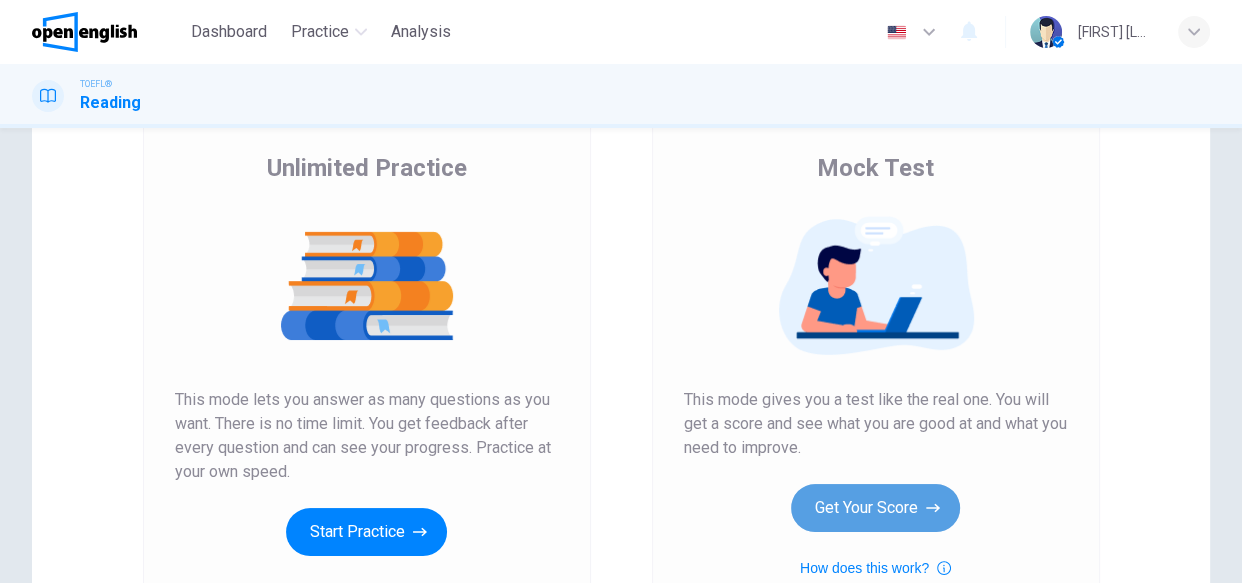 click on "Get Your Score" at bounding box center [875, 508] 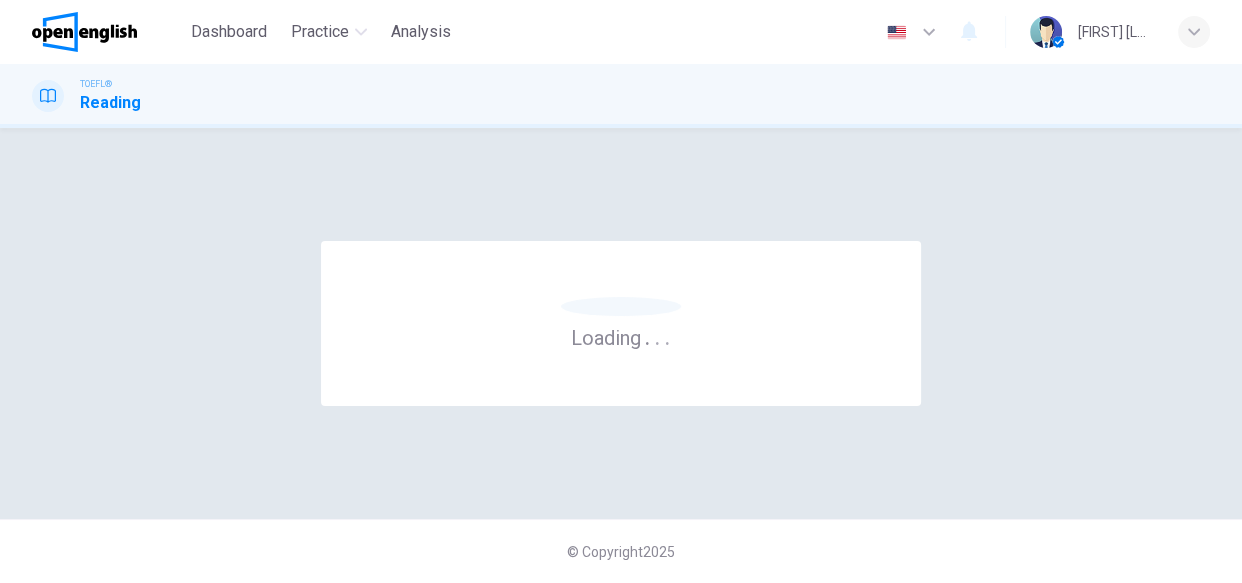 scroll, scrollTop: 0, scrollLeft: 0, axis: both 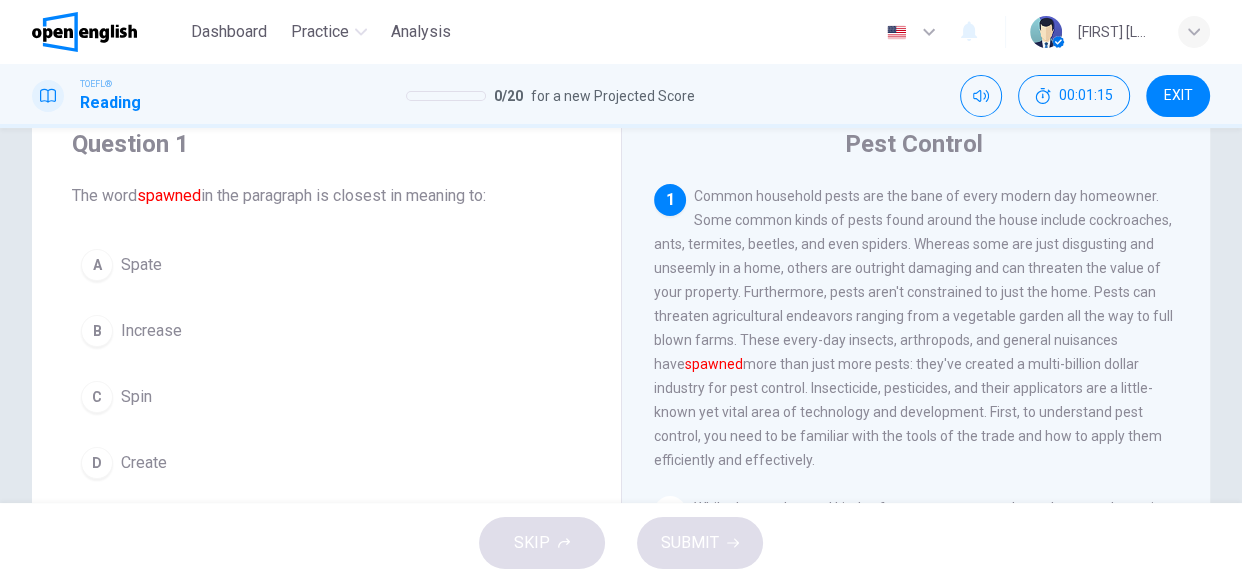 click on "D" at bounding box center [97, 463] 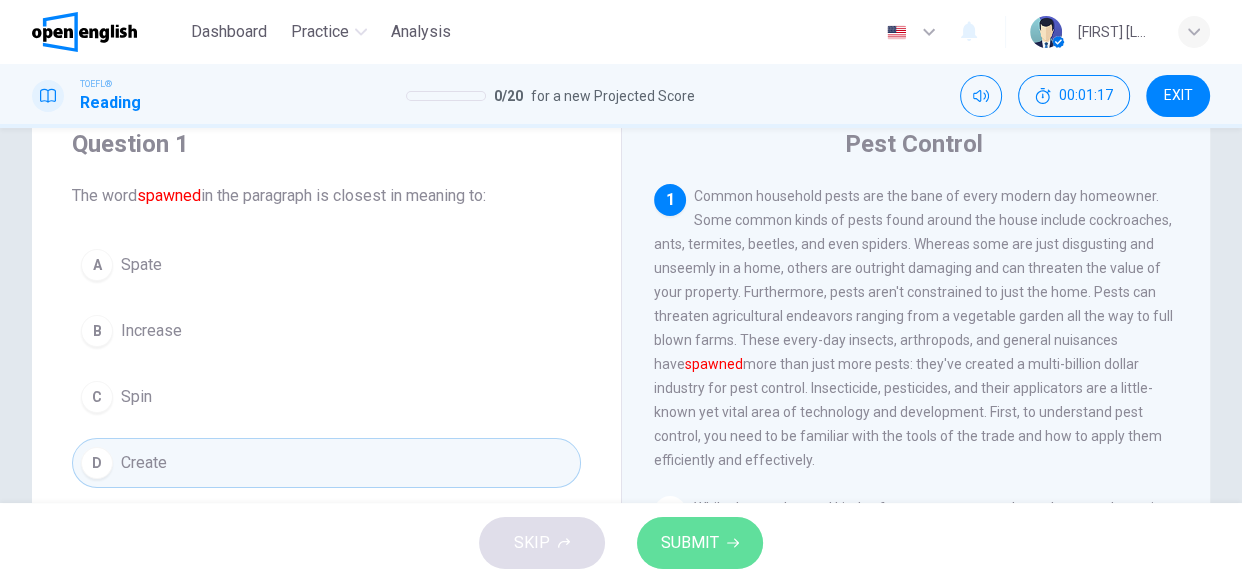 click on "SUBMIT" at bounding box center (690, 543) 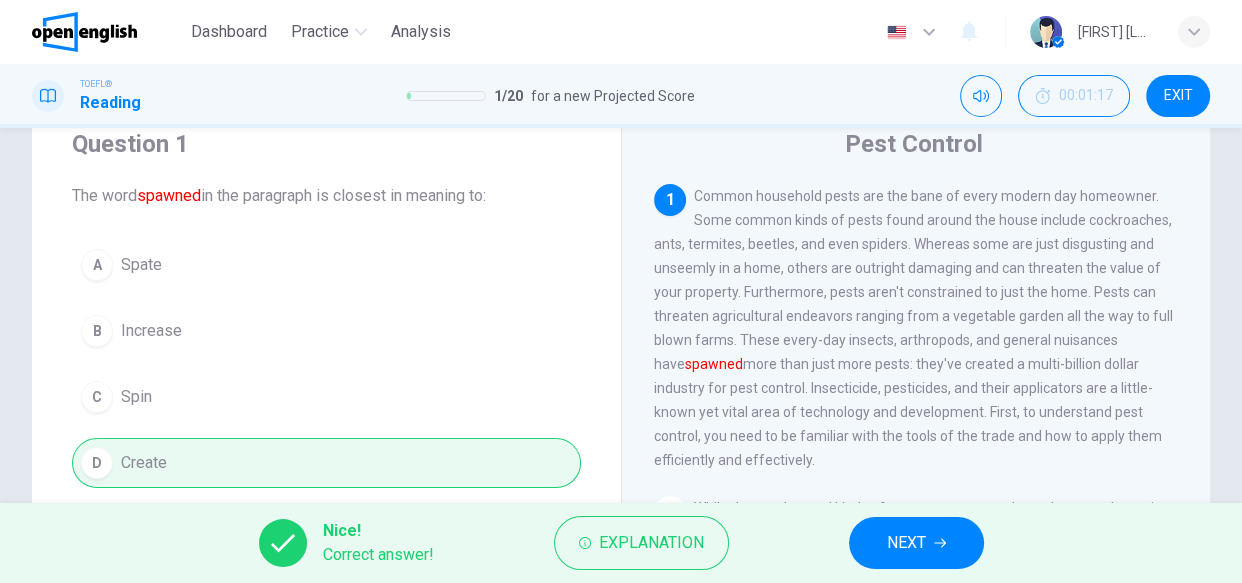 click on "NEXT" at bounding box center [906, 543] 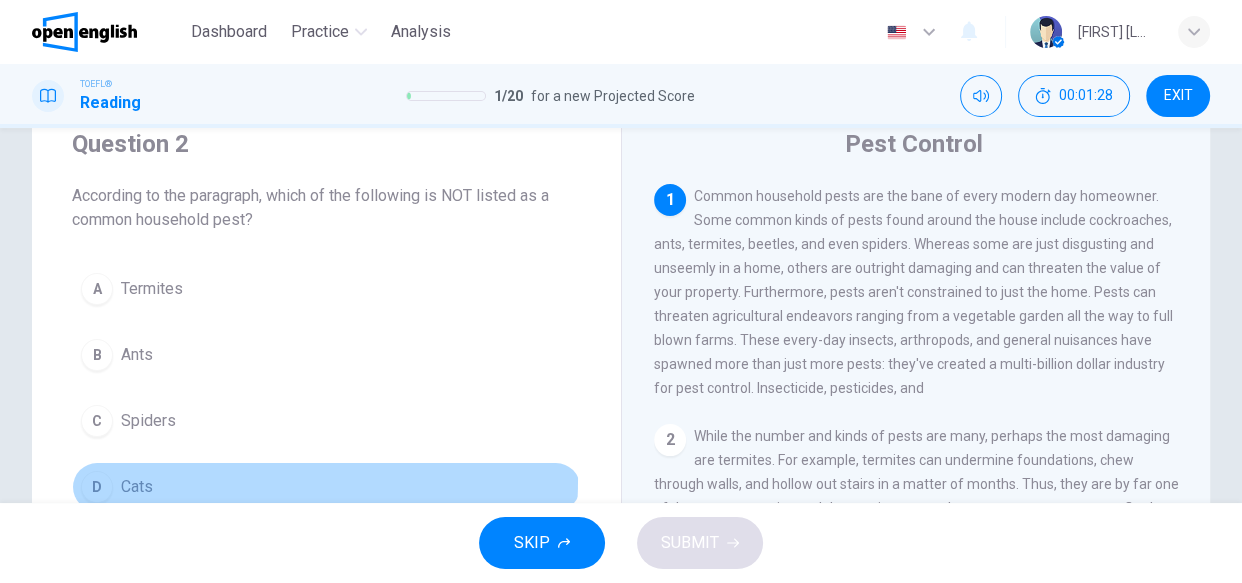 click on "D" at bounding box center [97, 487] 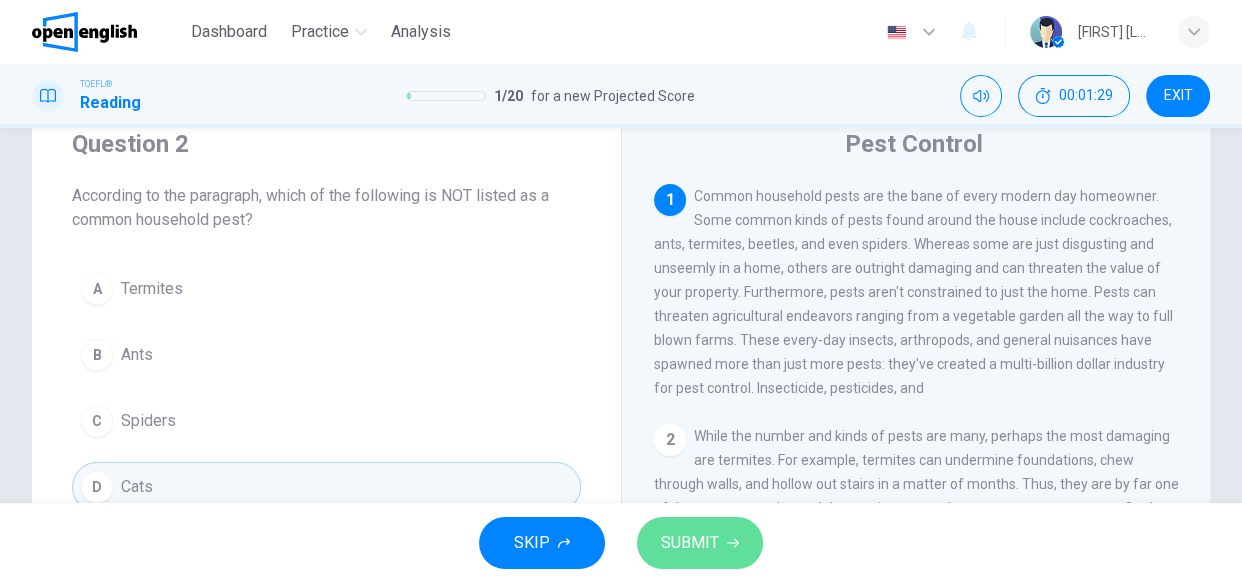 click on "SUBMIT" at bounding box center (690, 543) 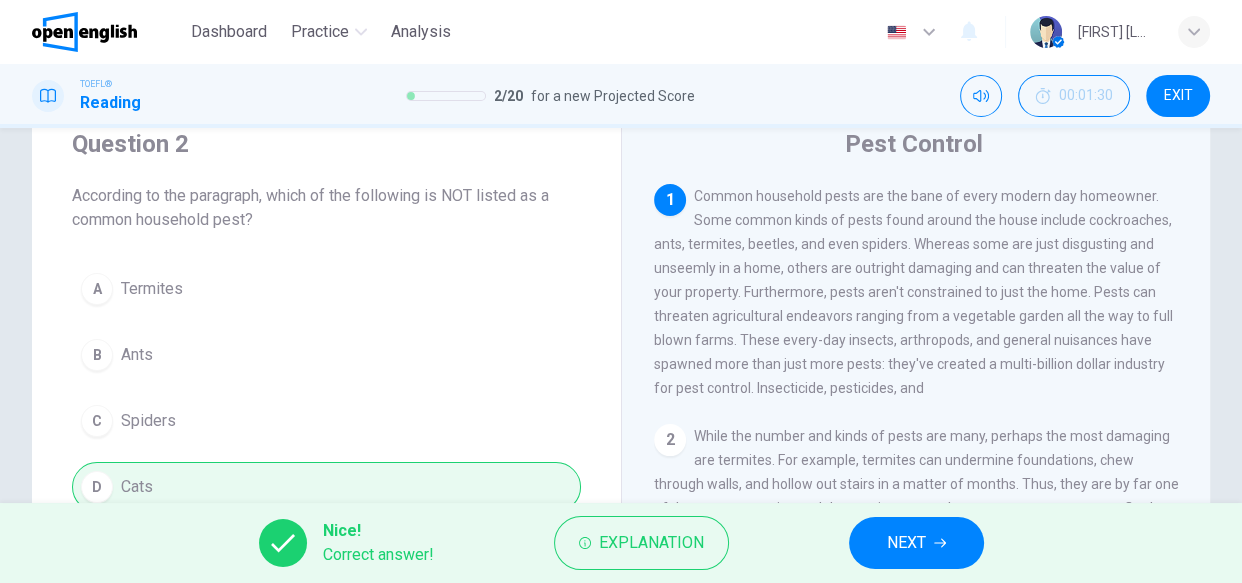 click on "NEXT" at bounding box center (916, 543) 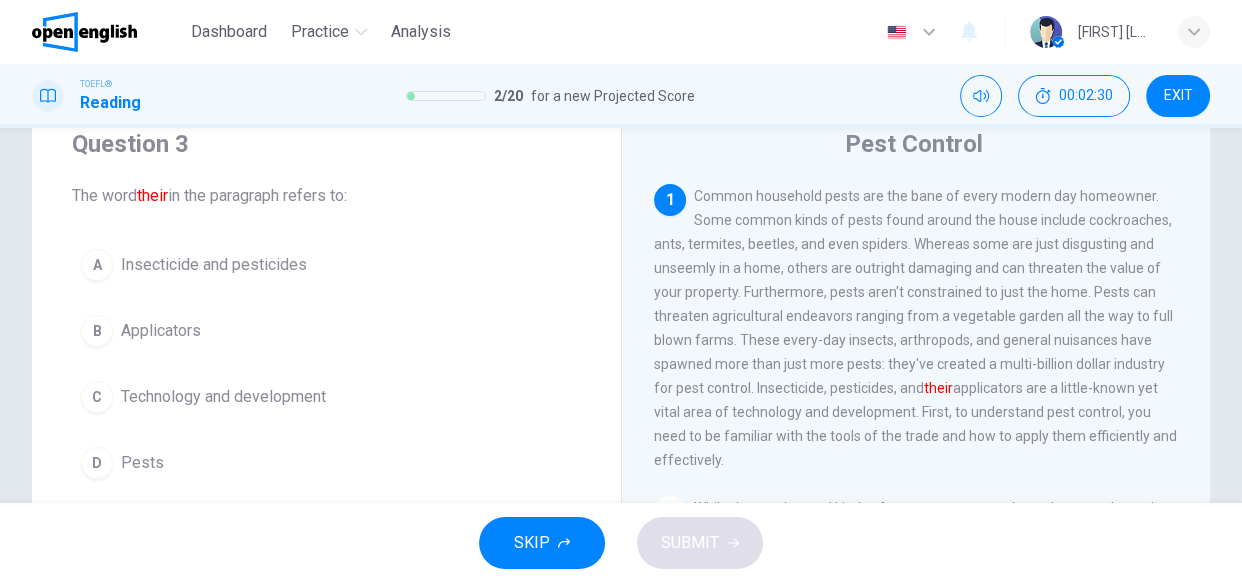 click on "Applicators" at bounding box center [161, 331] 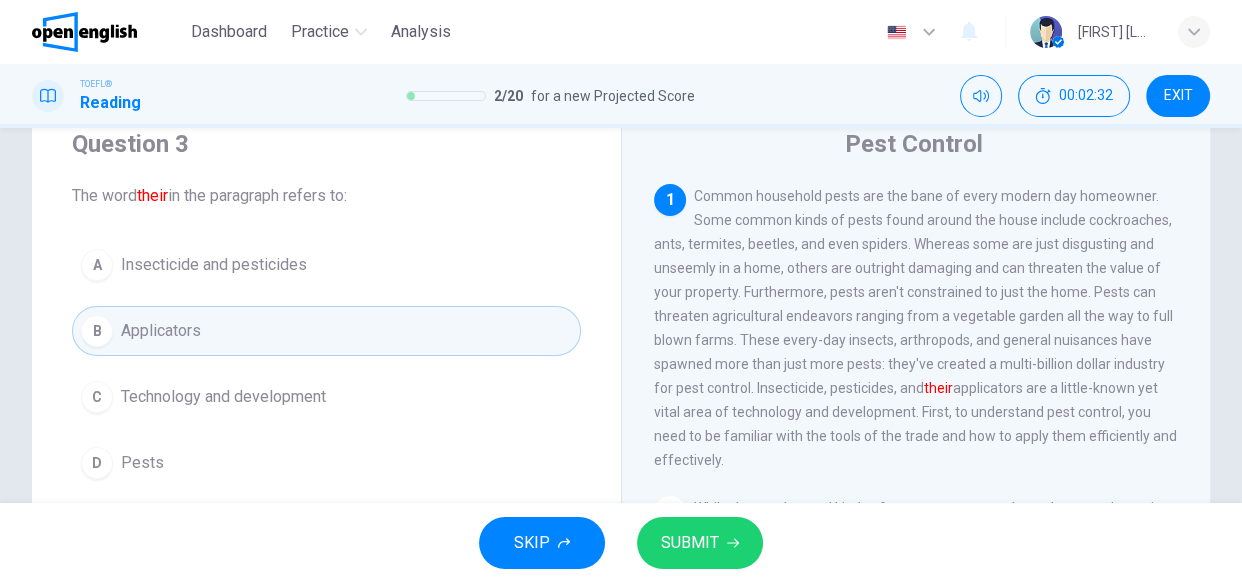 click on "SUBMIT" at bounding box center (700, 543) 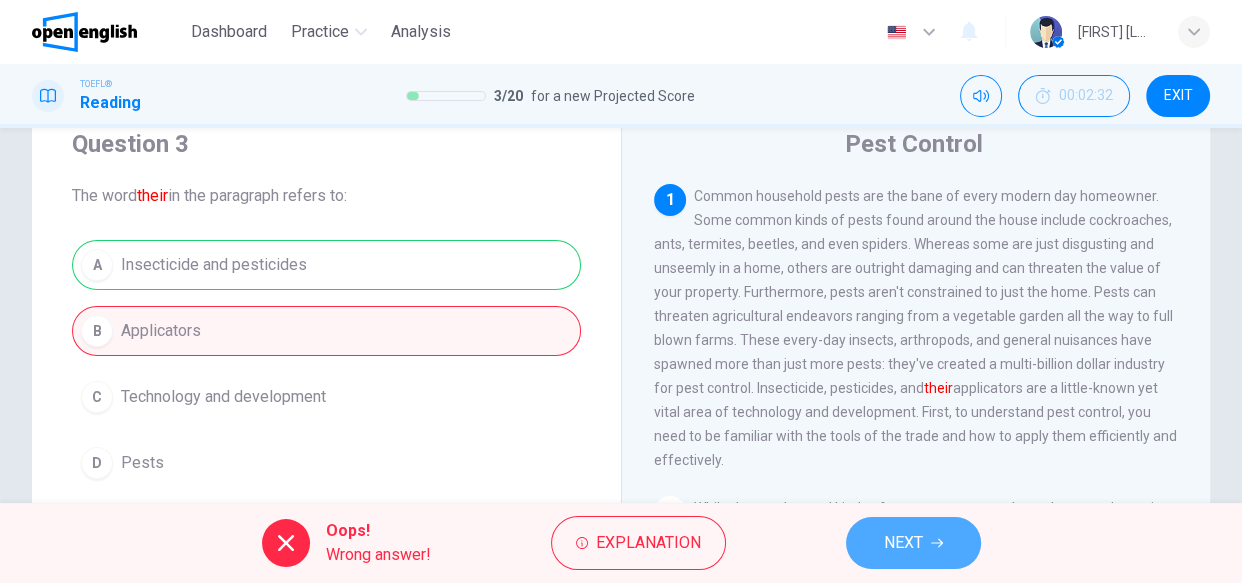 click on "NEXT" at bounding box center (913, 543) 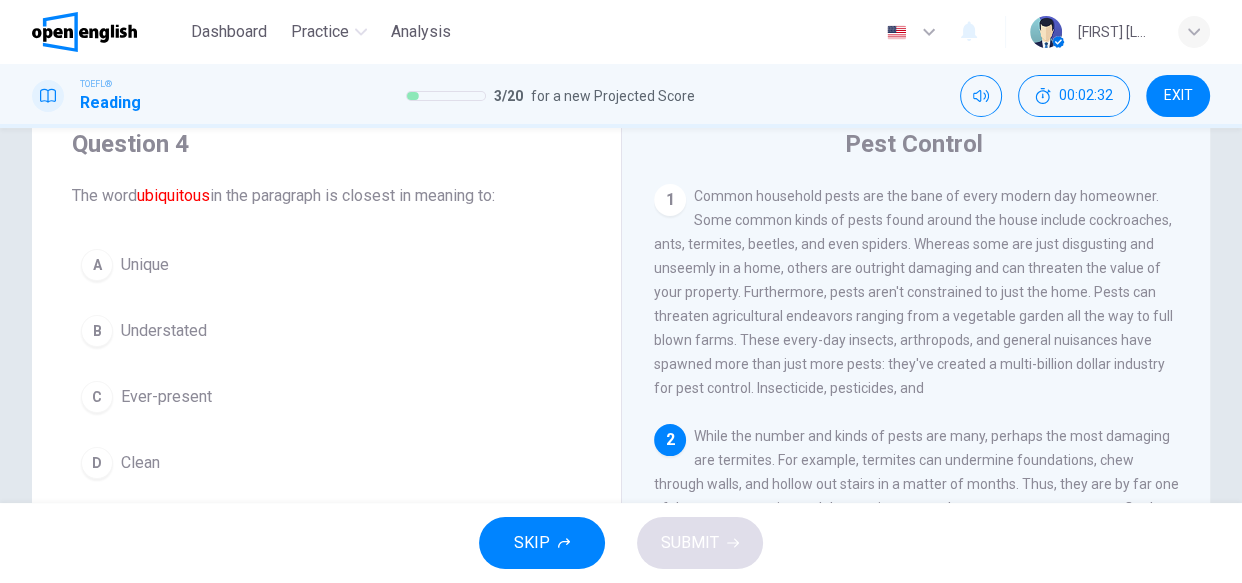 scroll, scrollTop: 247, scrollLeft: 0, axis: vertical 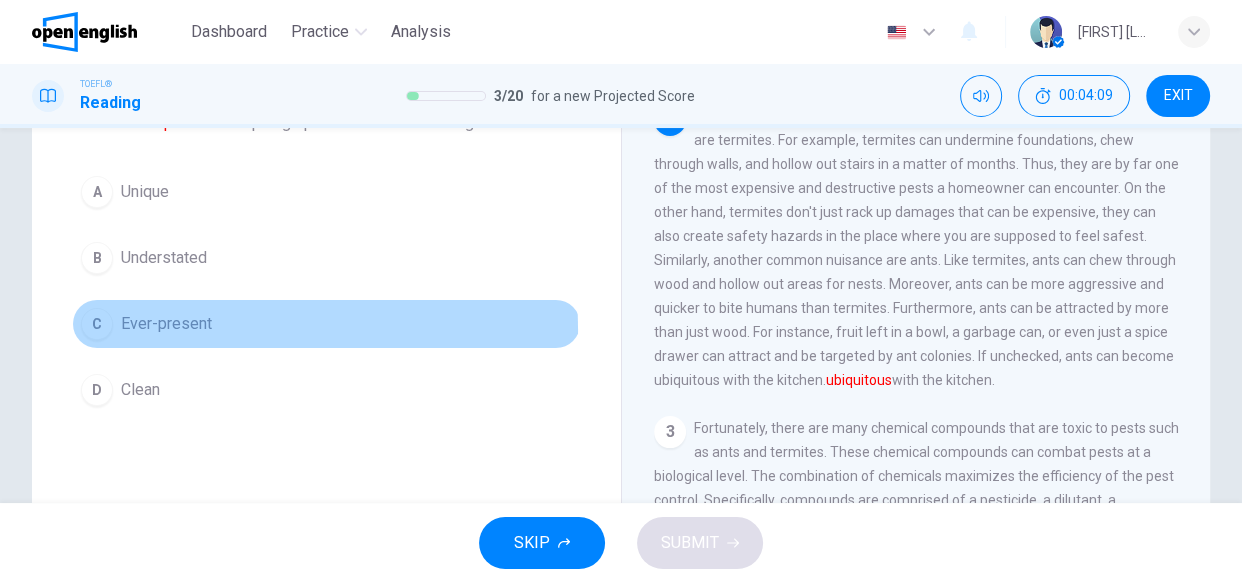 click on "Ever-present" at bounding box center (166, 324) 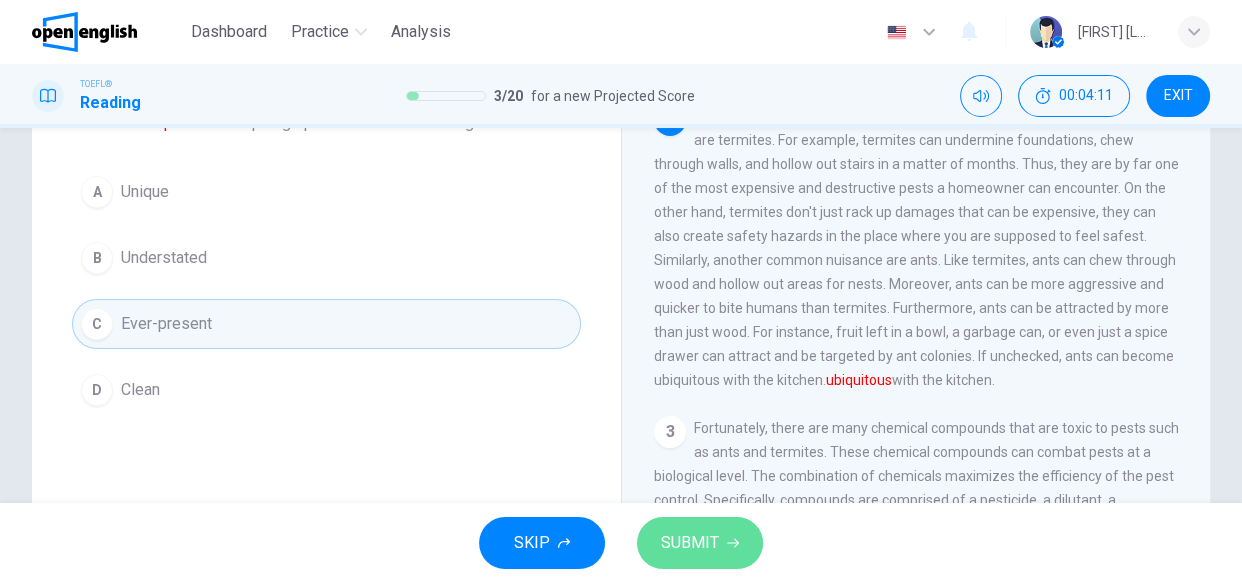click on "SUBMIT" at bounding box center [690, 543] 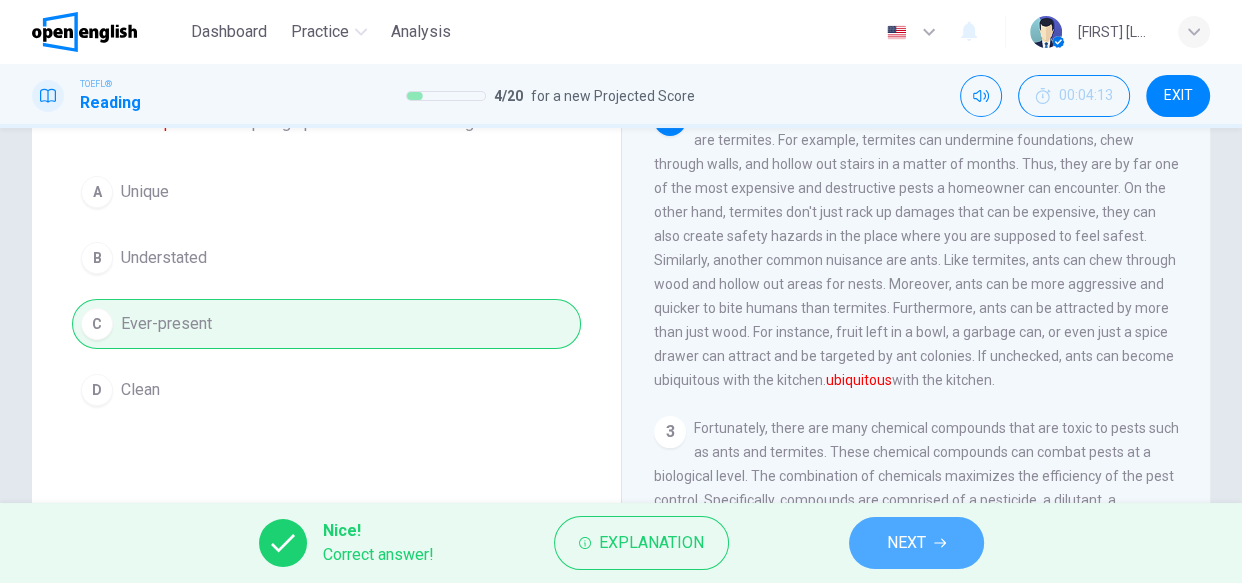 click on "NEXT" at bounding box center [916, 543] 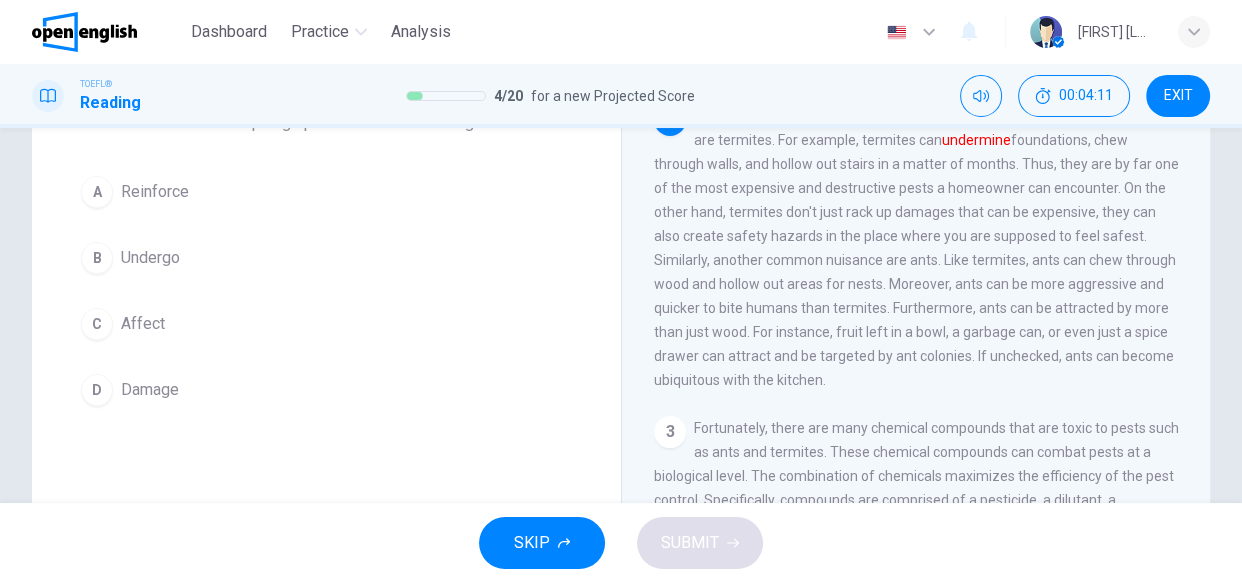 scroll, scrollTop: 322, scrollLeft: 0, axis: vertical 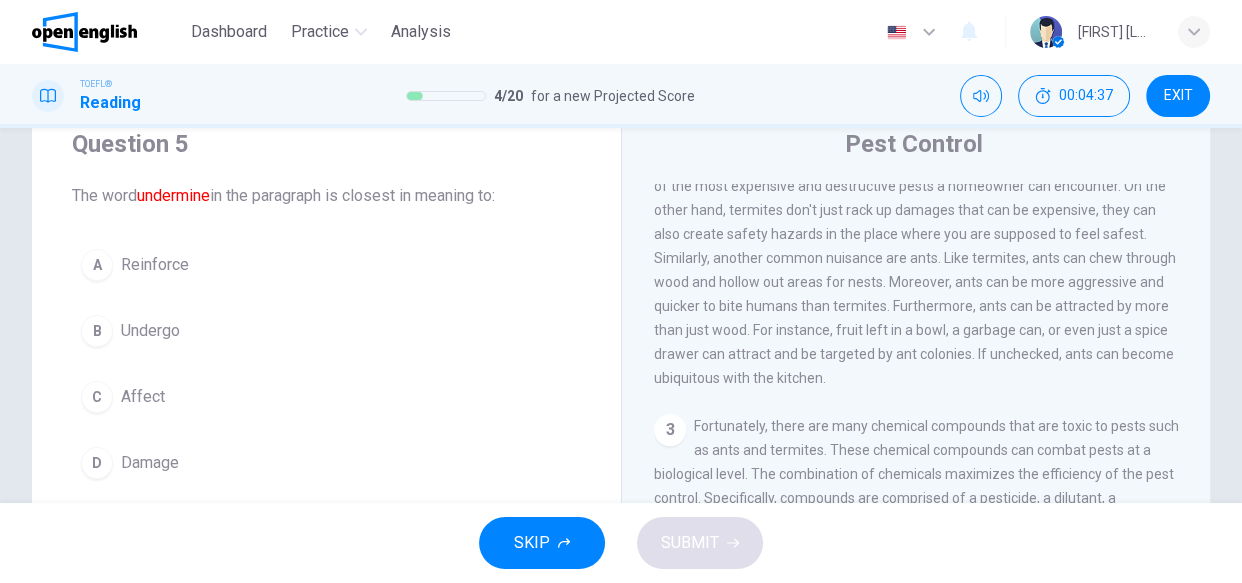 click on "D" at bounding box center (97, 463) 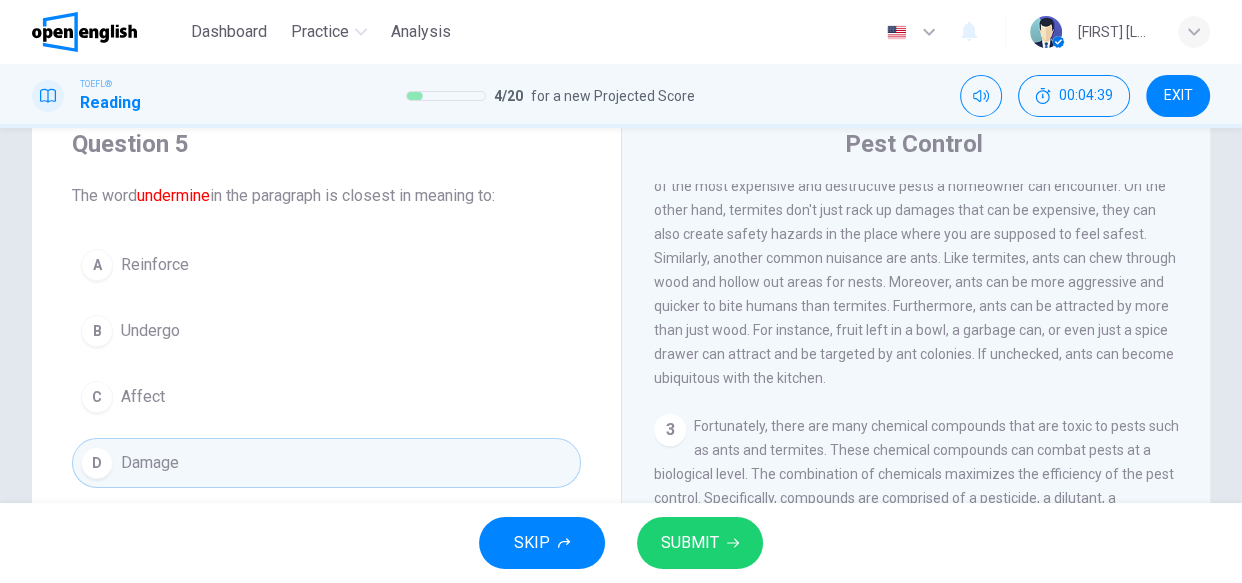 click on "SUBMIT" at bounding box center [690, 543] 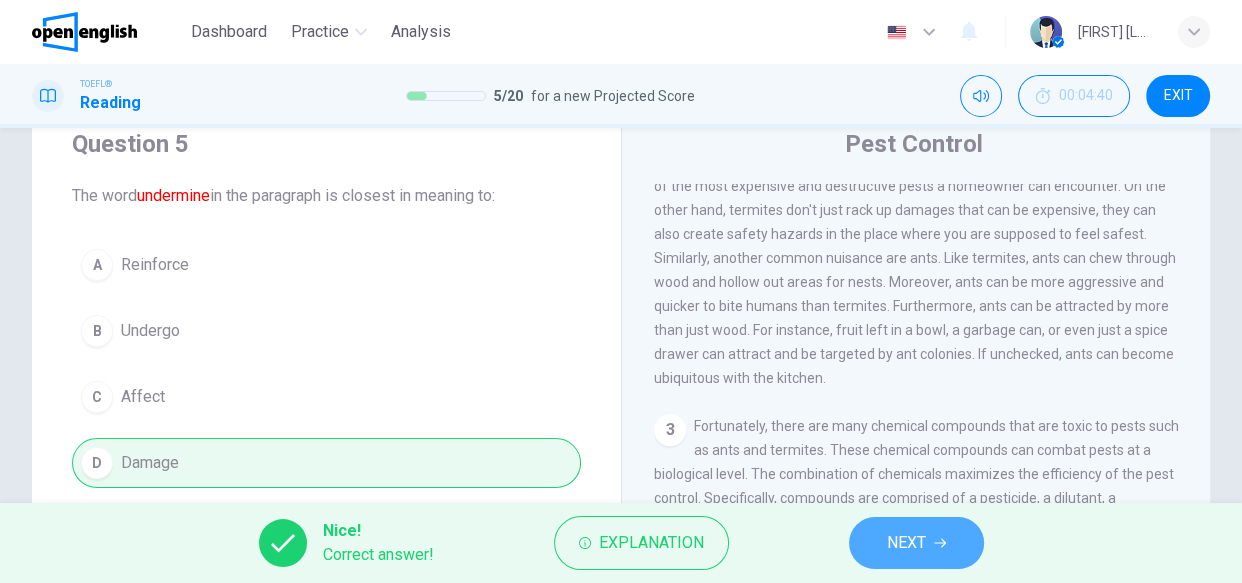 click 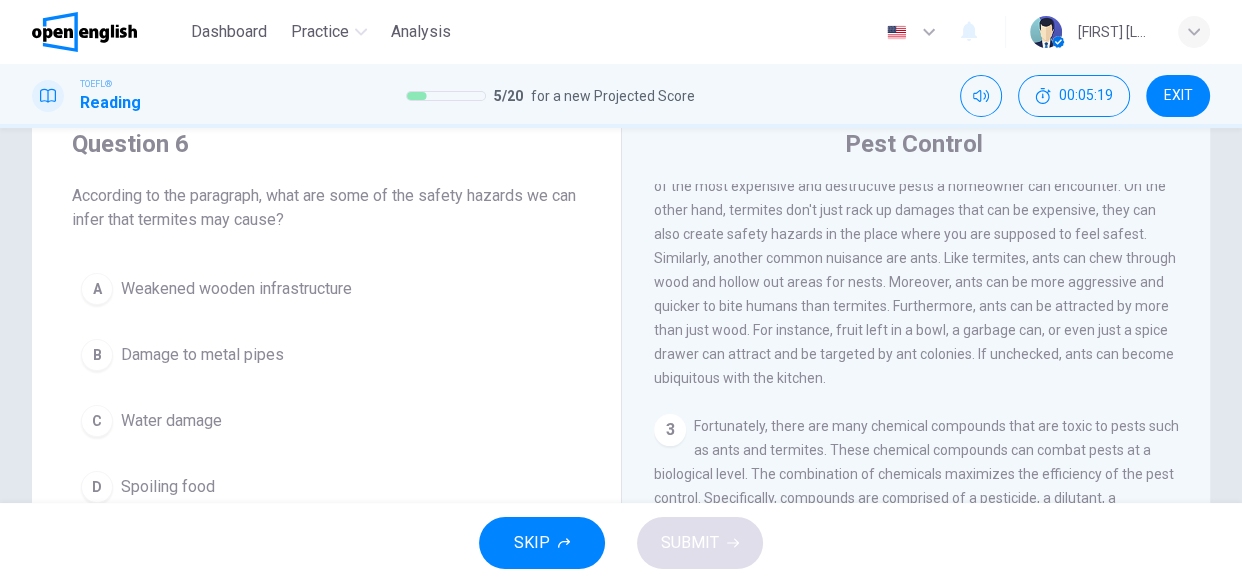 drag, startPoint x: 604, startPoint y: 187, endPoint x: 350, endPoint y: 354, distance: 303.9819 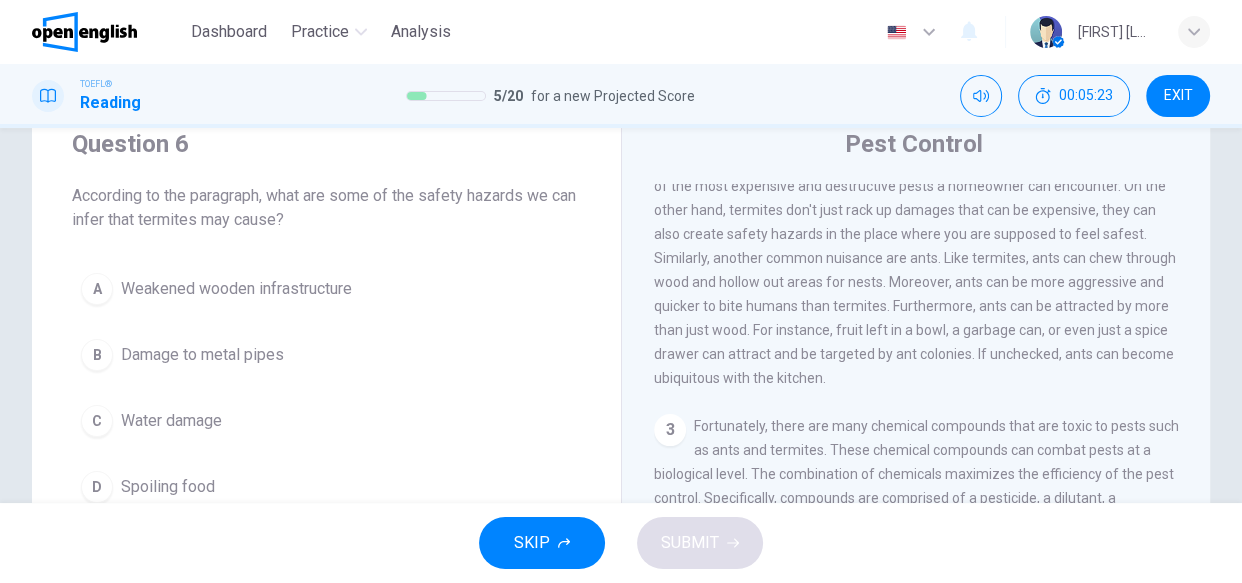 click on "Weakened wooden infrastructure" at bounding box center (236, 289) 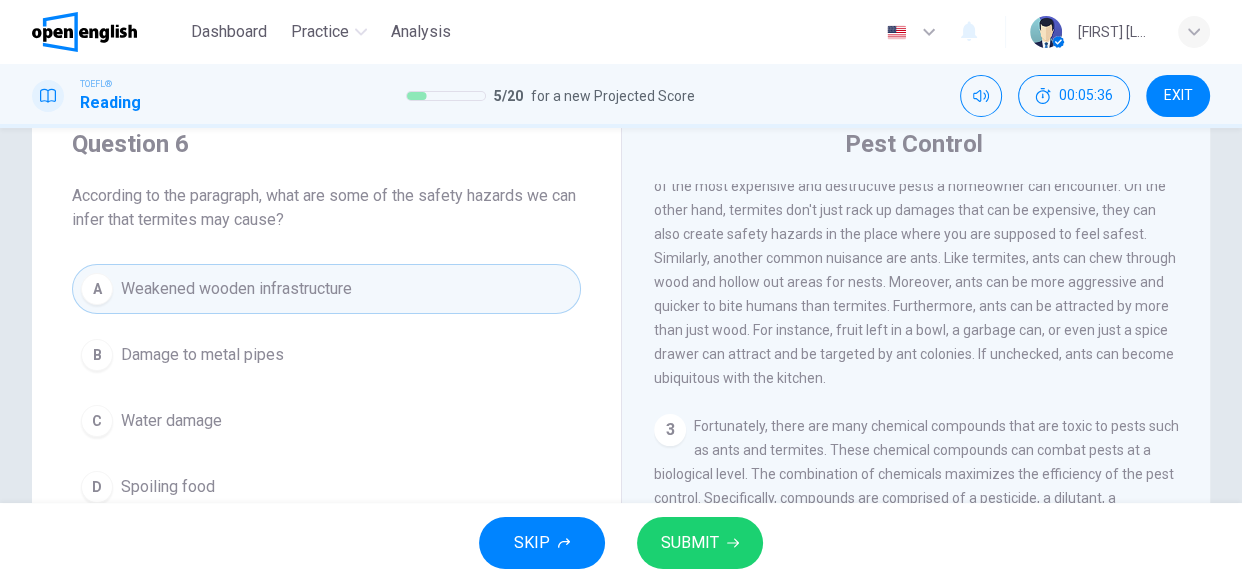 click on "SUBMIT" at bounding box center (690, 543) 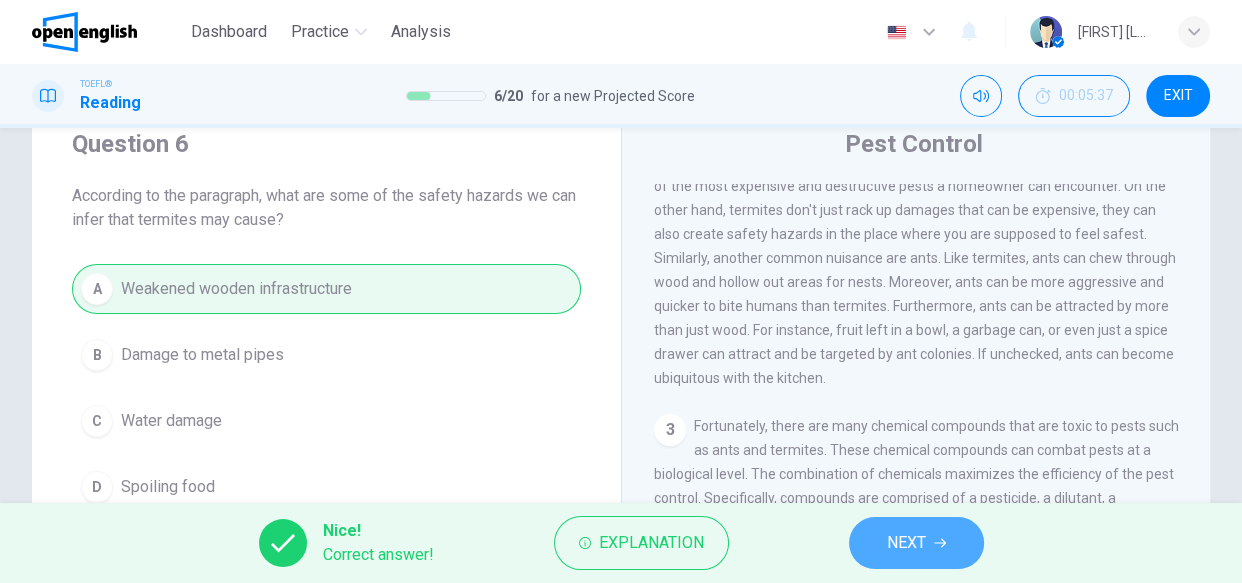 click on "NEXT" at bounding box center [906, 543] 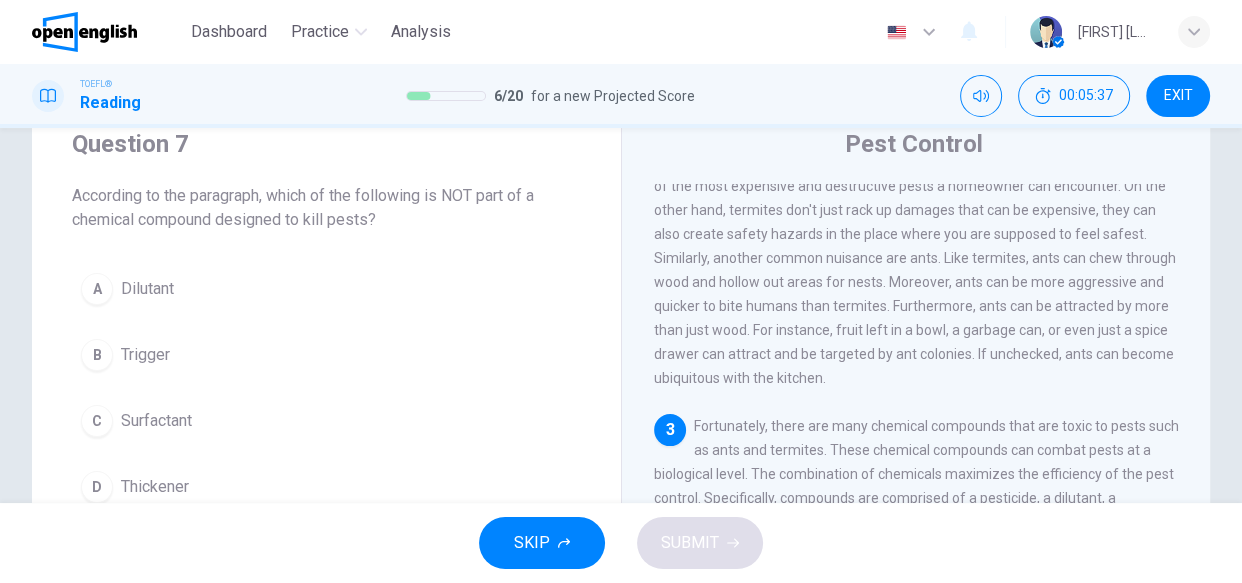 scroll, scrollTop: 570, scrollLeft: 0, axis: vertical 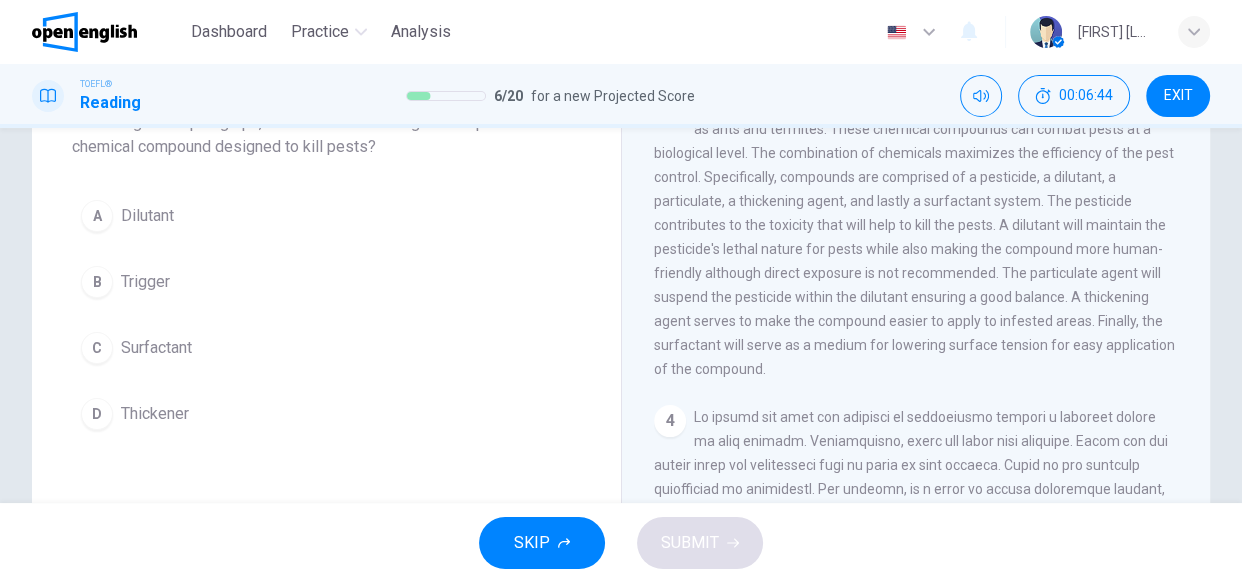 click on "B" at bounding box center (97, 282) 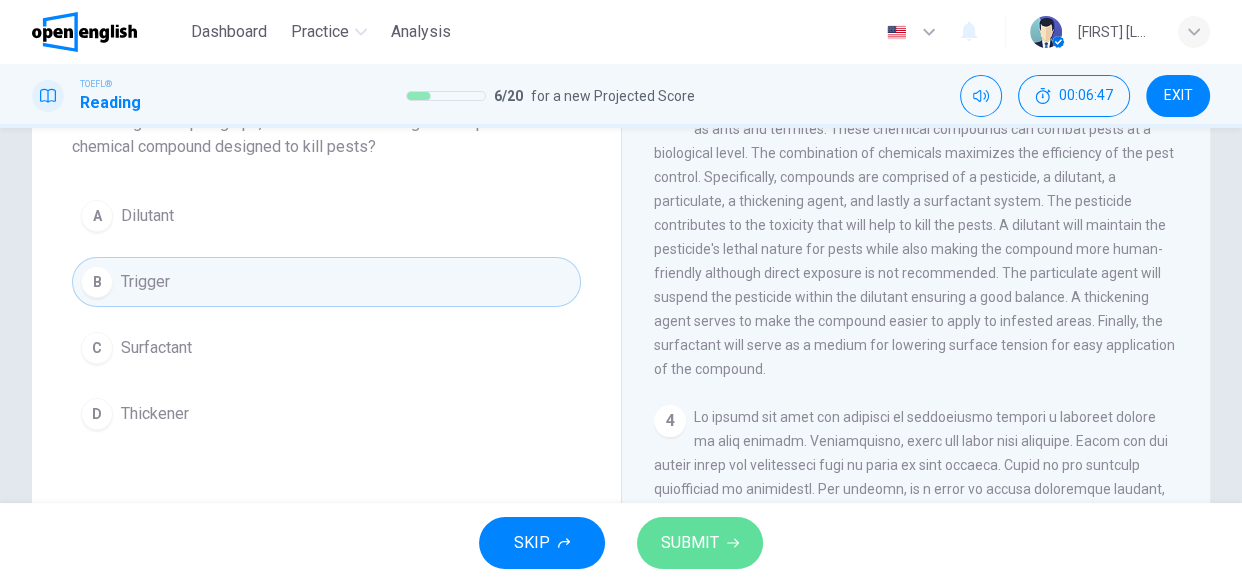 click on "SUBMIT" at bounding box center (690, 543) 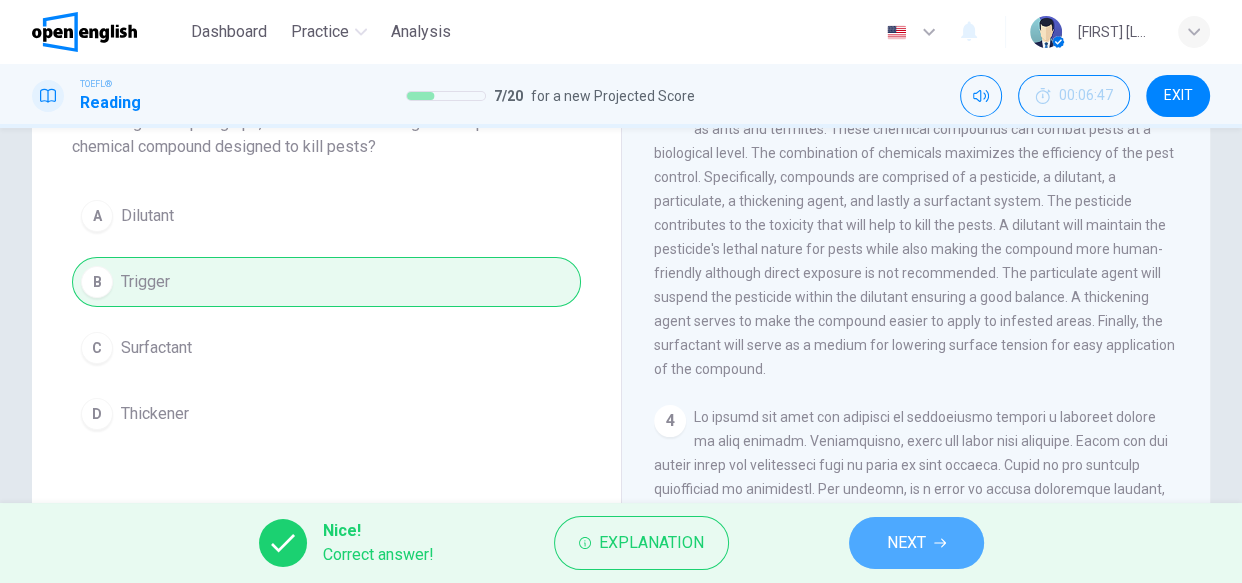 click on "NEXT" at bounding box center [906, 543] 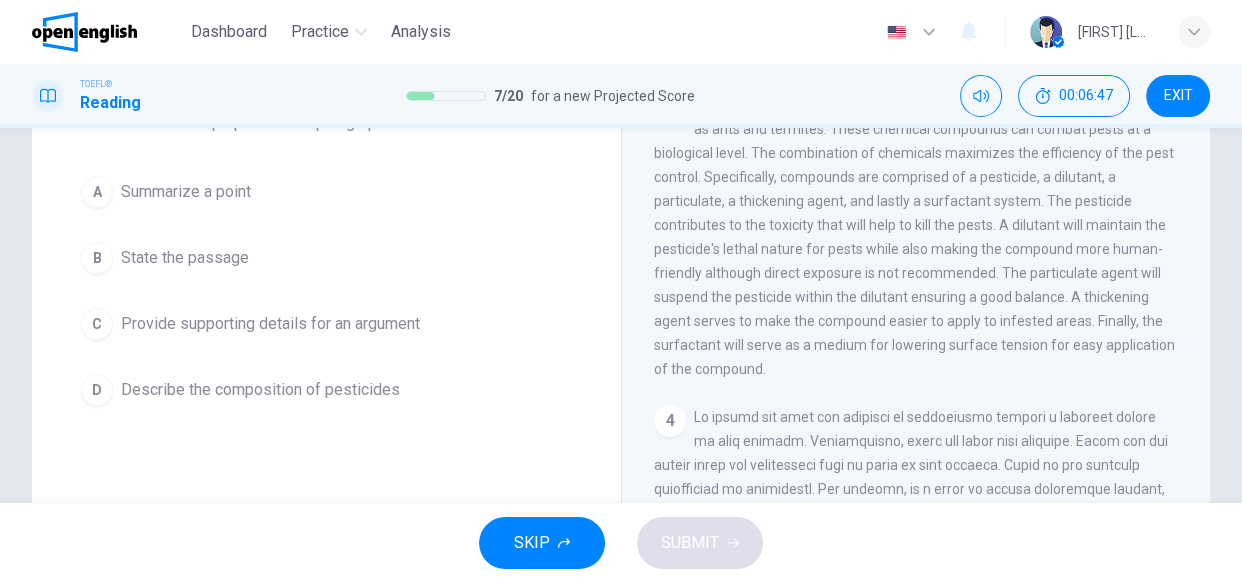 scroll, scrollTop: 646, scrollLeft: 0, axis: vertical 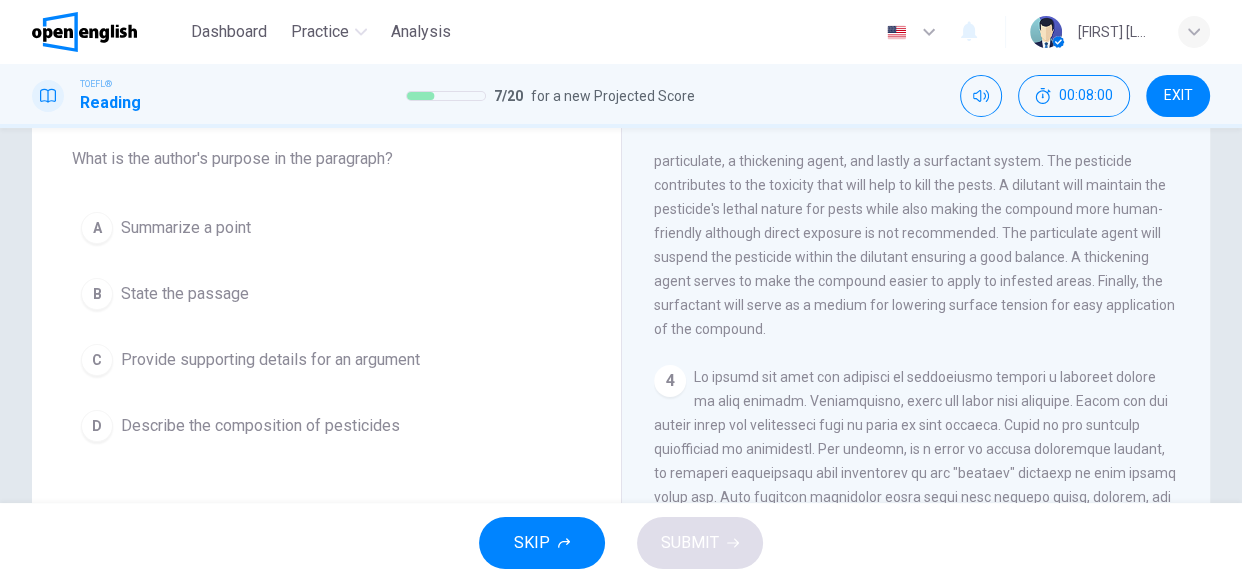 click on "D Describe the composition of pesticides" at bounding box center [326, 426] 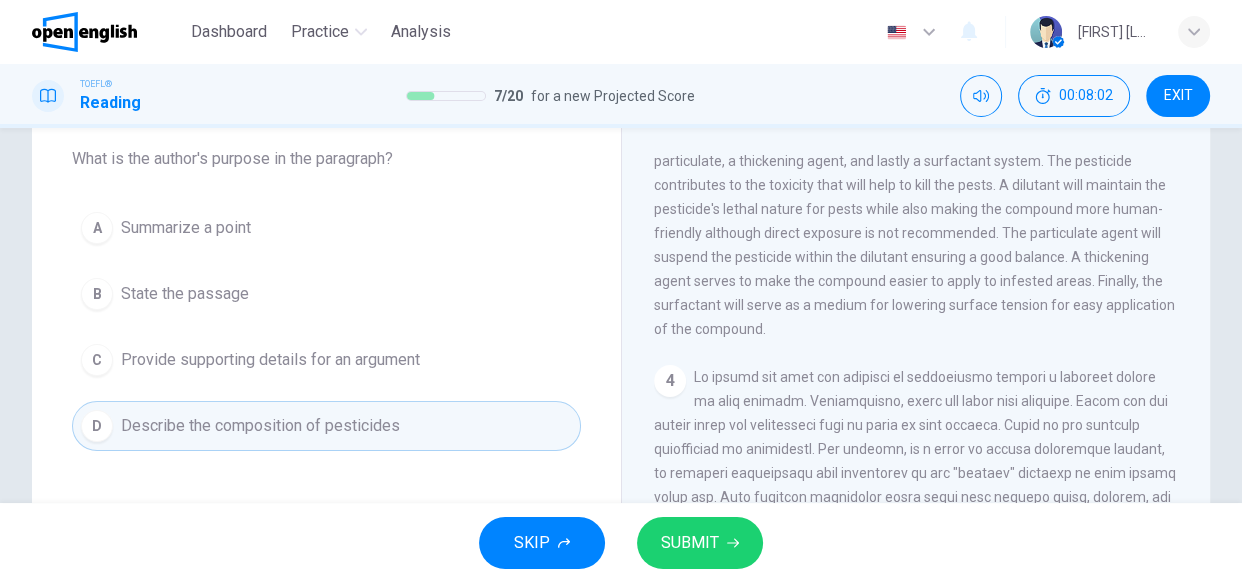 click on "SUBMIT" at bounding box center (700, 543) 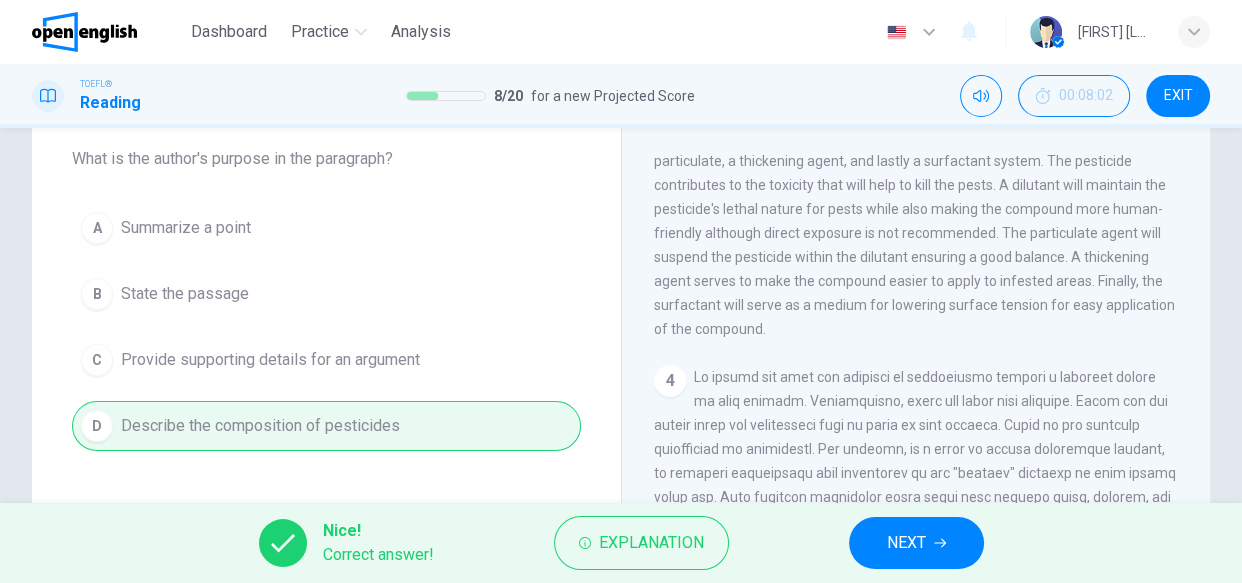 click on "NEXT" at bounding box center [916, 543] 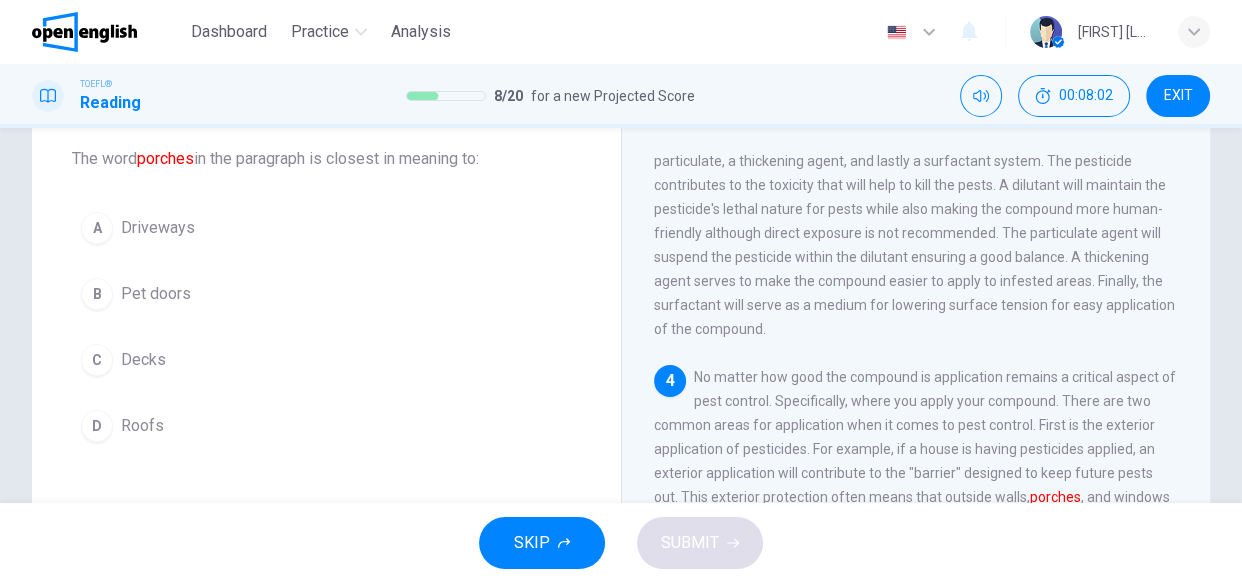 scroll, scrollTop: 942, scrollLeft: 0, axis: vertical 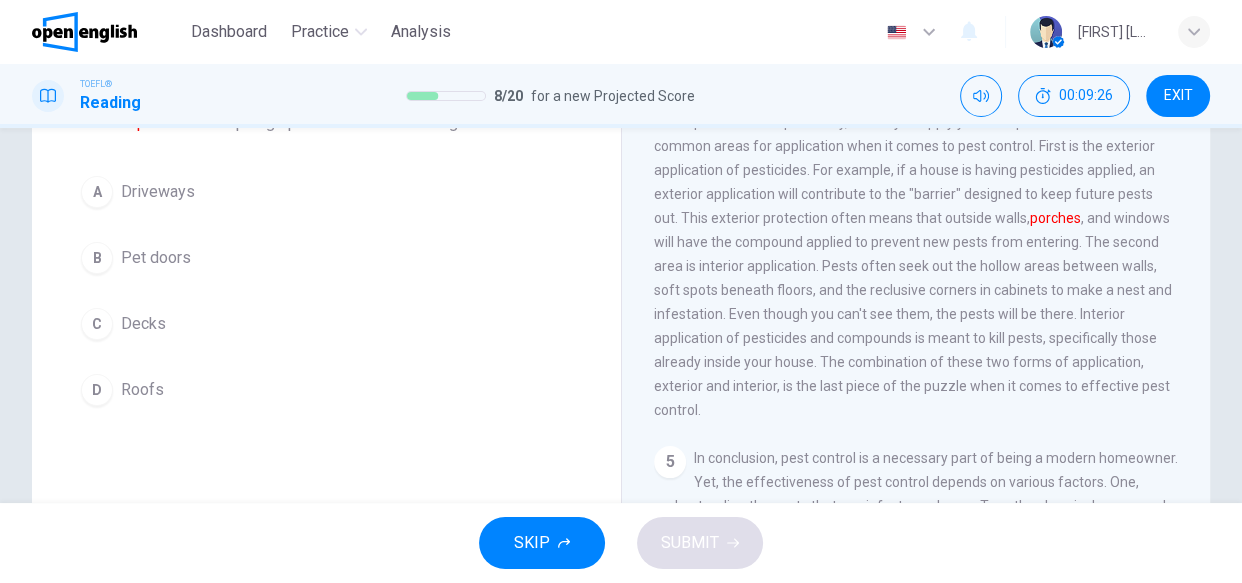 click on "D" at bounding box center (97, 390) 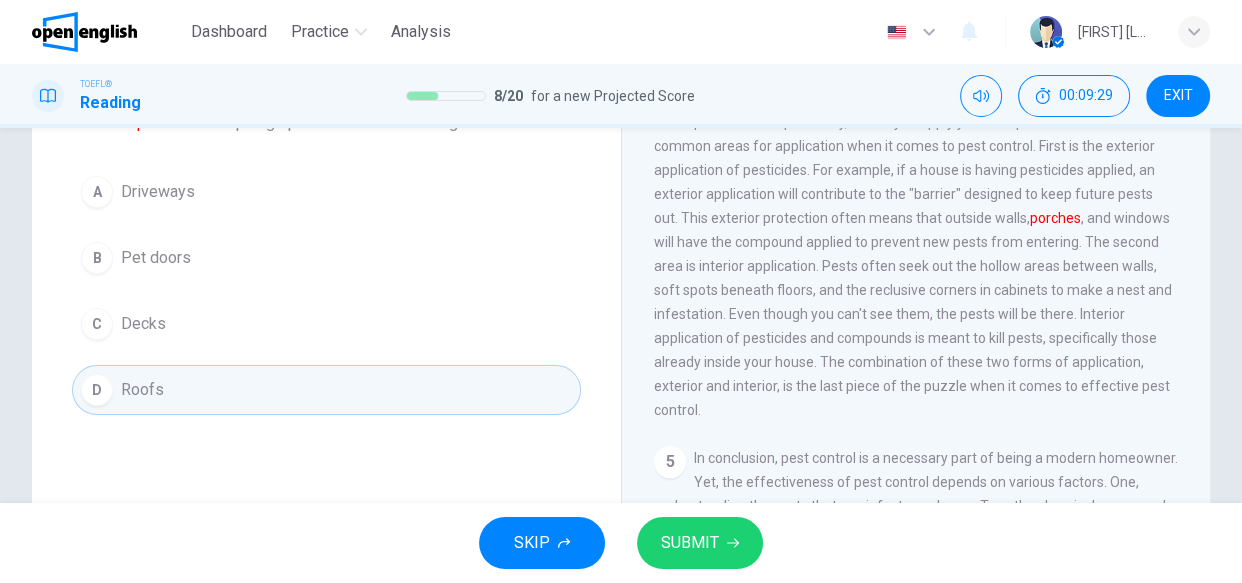 click on "SUBMIT" at bounding box center [690, 543] 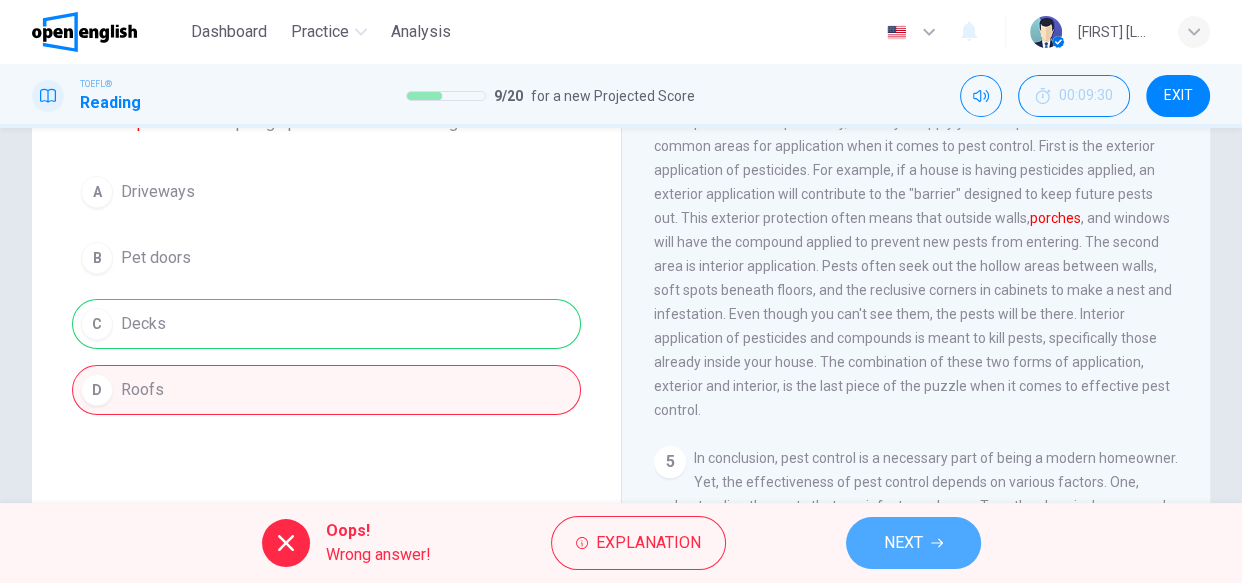 click on "NEXT" at bounding box center [913, 543] 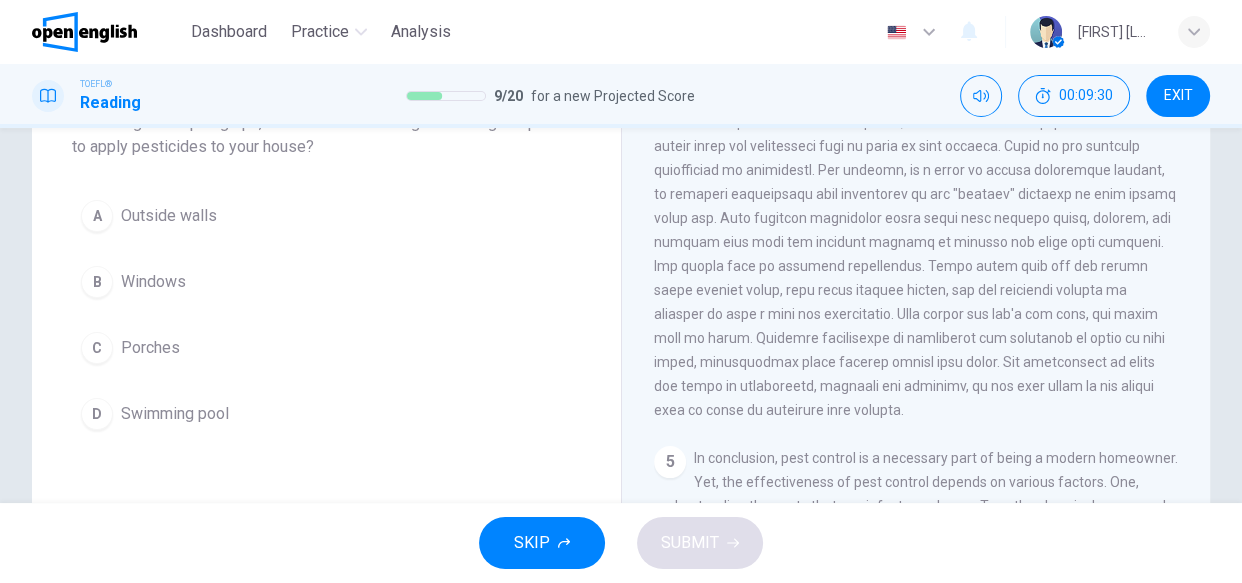 scroll, scrollTop: 969, scrollLeft: 0, axis: vertical 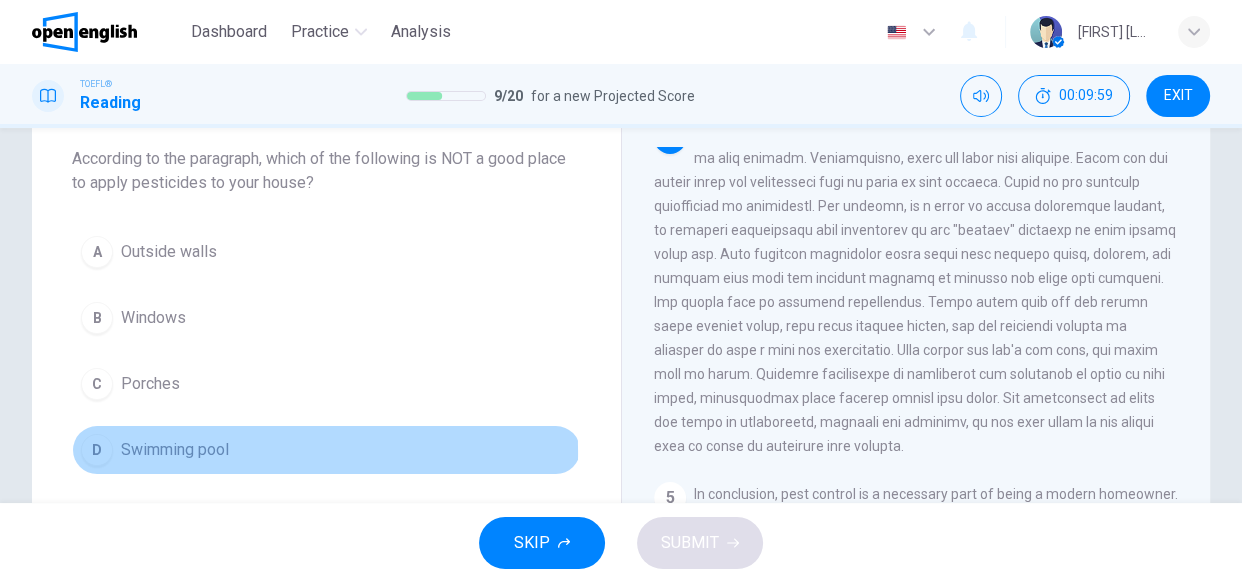 click on "D" at bounding box center (97, 450) 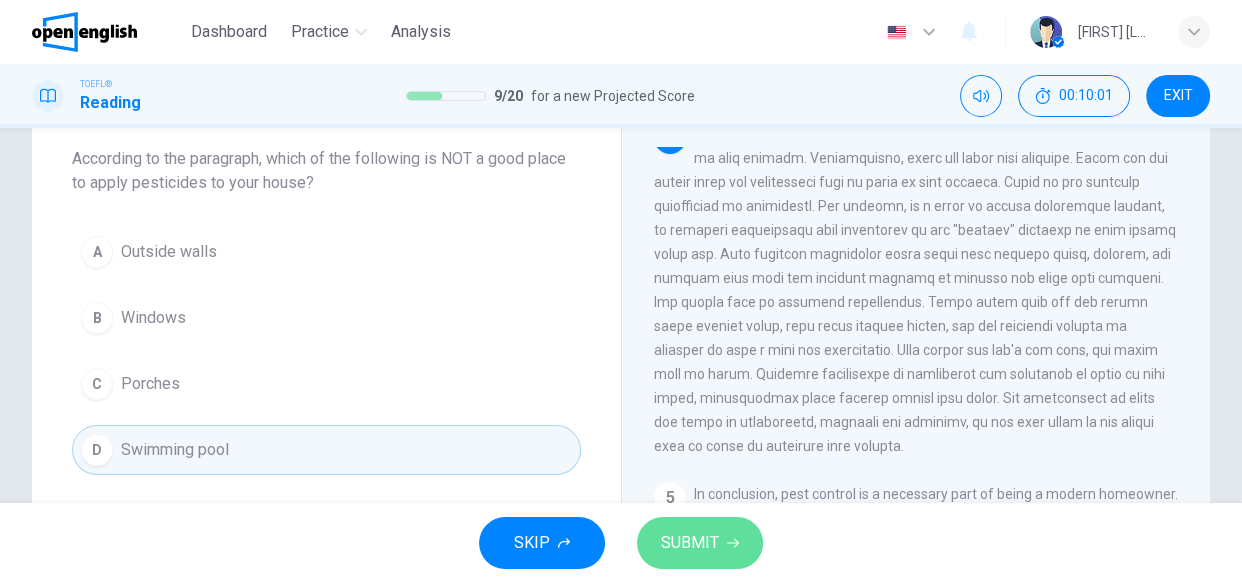 click on "SUBMIT" at bounding box center (690, 543) 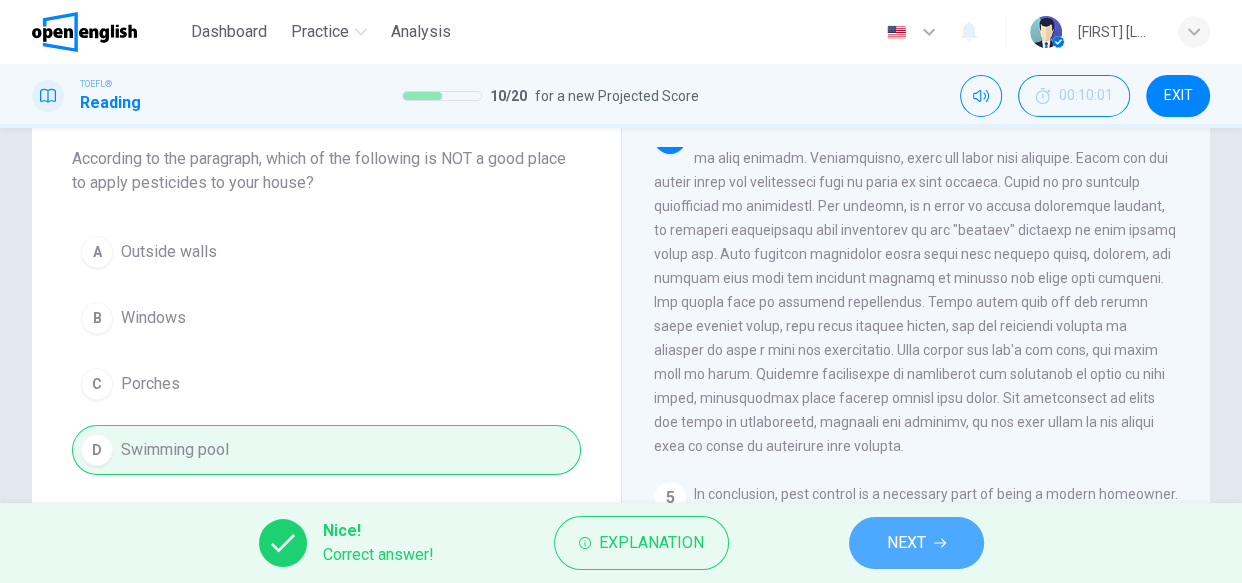 click on "NEXT" at bounding box center [916, 543] 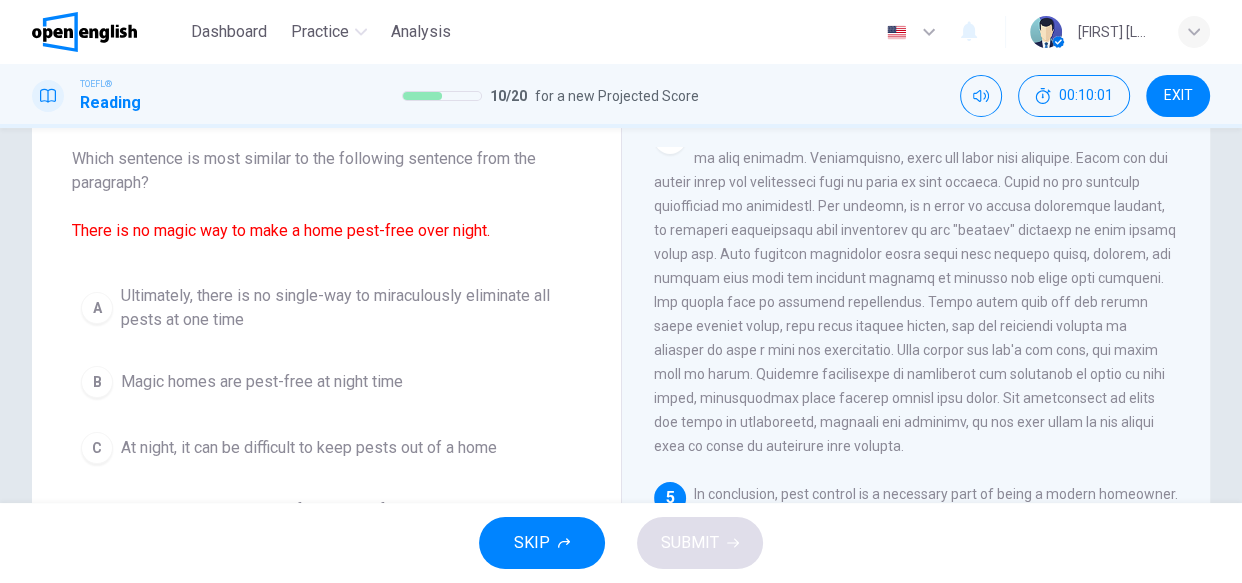 scroll, scrollTop: 1014, scrollLeft: 0, axis: vertical 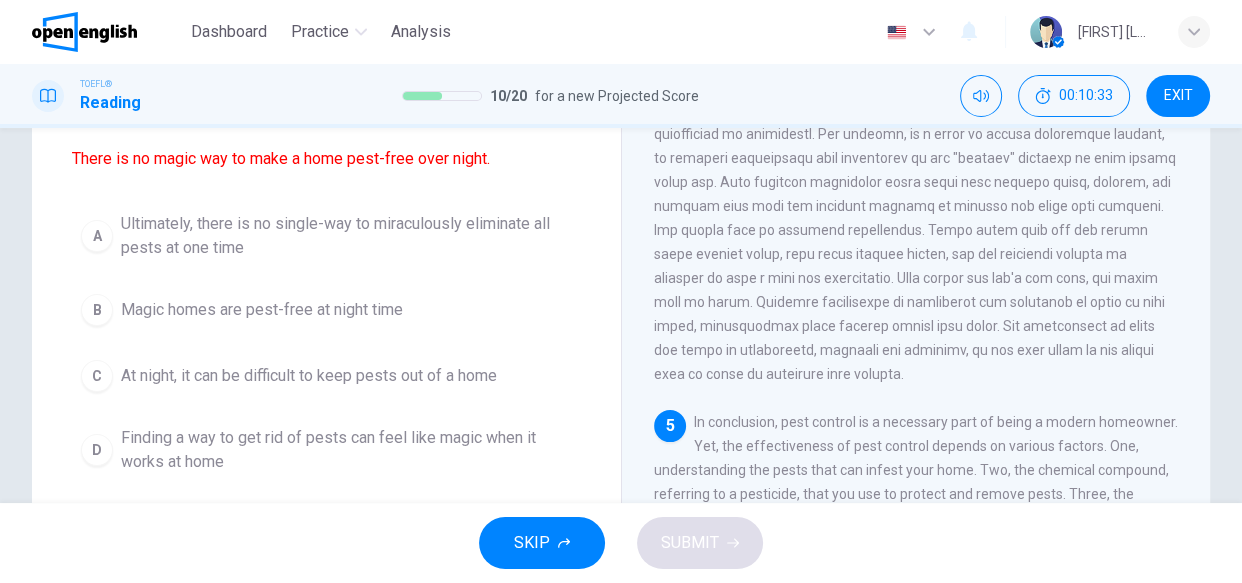 click on "A Ultimately, there is no single-way to miraculously eliminate all pests at one time" at bounding box center [326, 236] 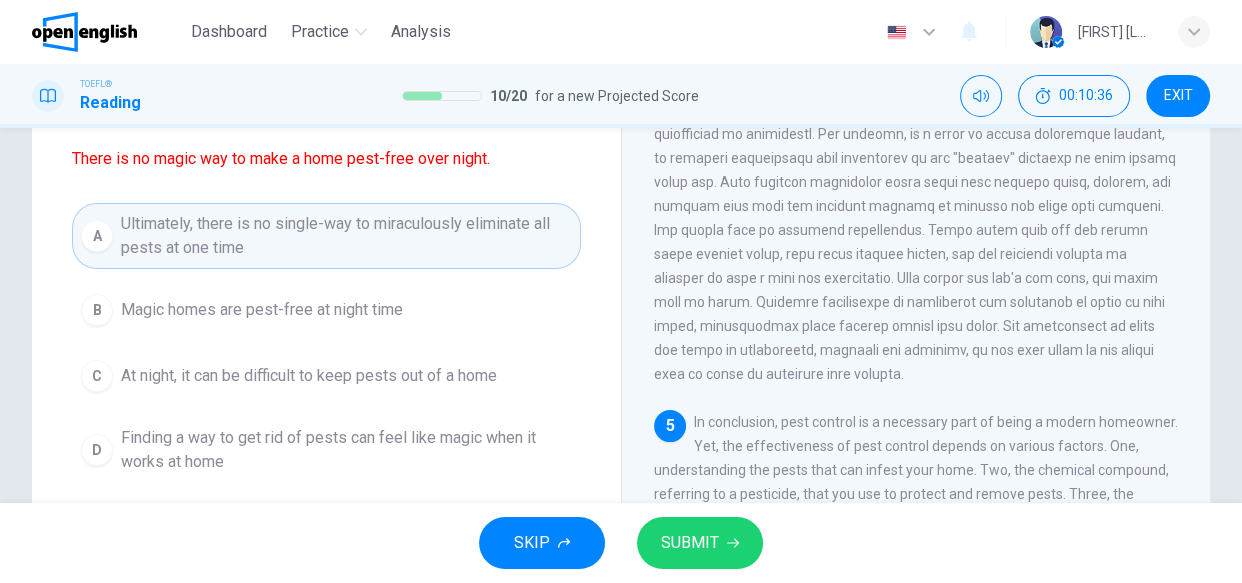 click on "SUBMIT" at bounding box center (690, 543) 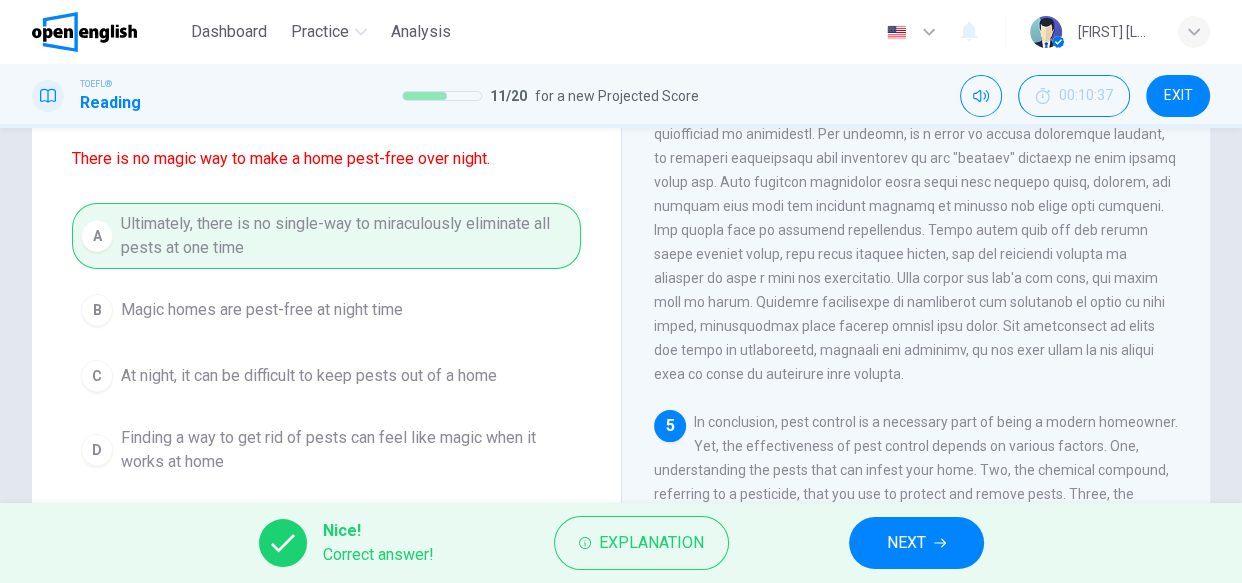 click on "NEXT" at bounding box center (916, 543) 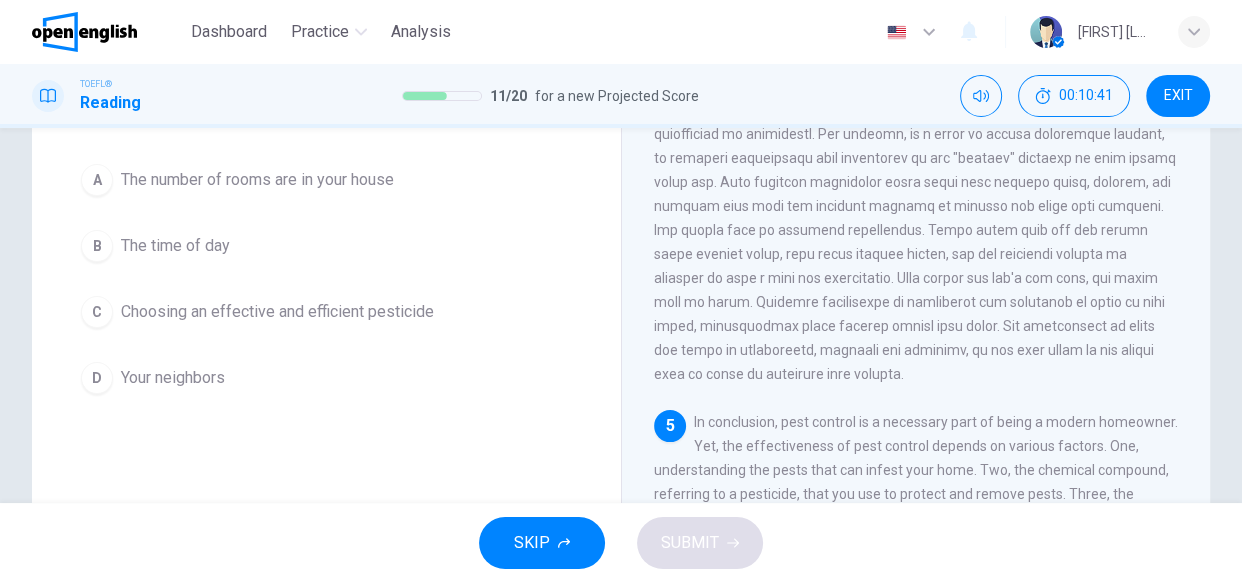 scroll, scrollTop: 511, scrollLeft: 0, axis: vertical 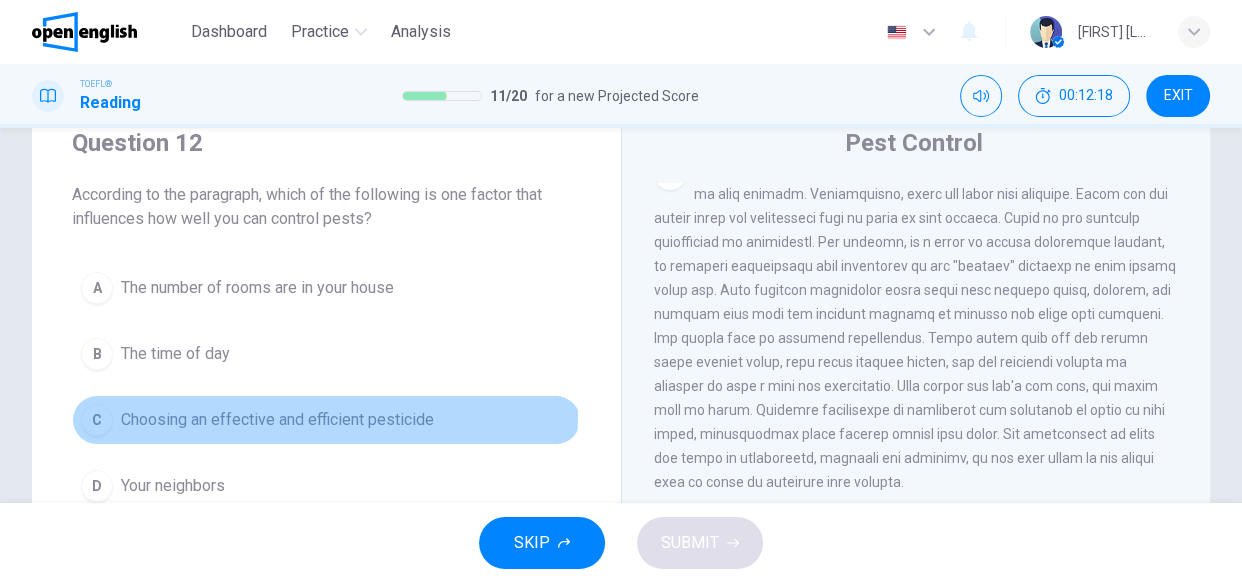 click on "C" at bounding box center (97, 420) 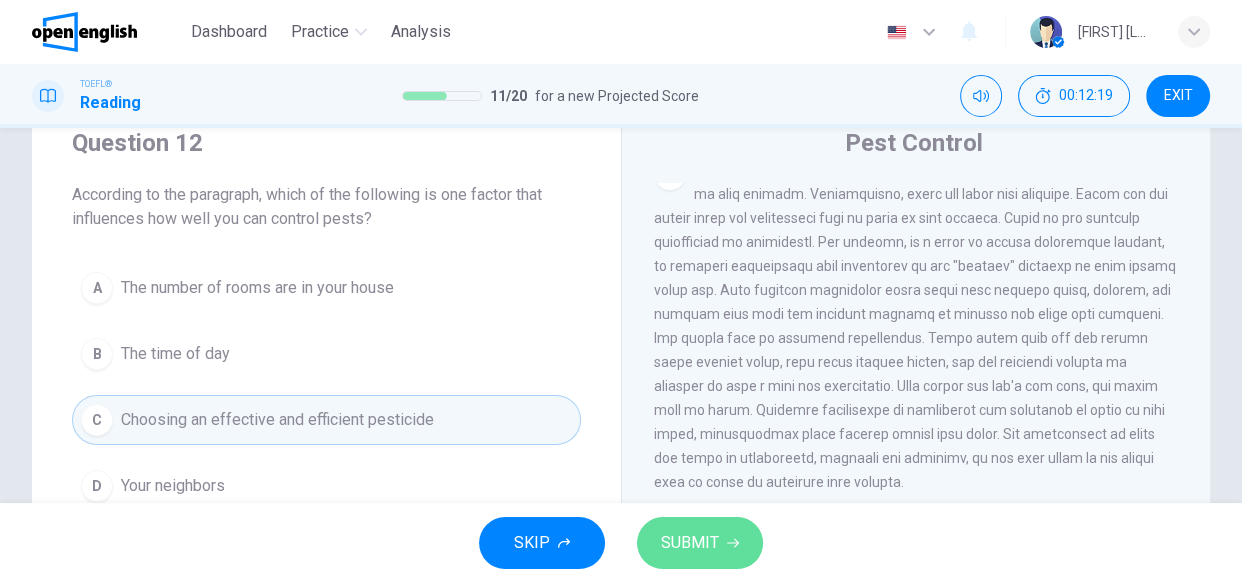 click on "SUBMIT" at bounding box center [690, 543] 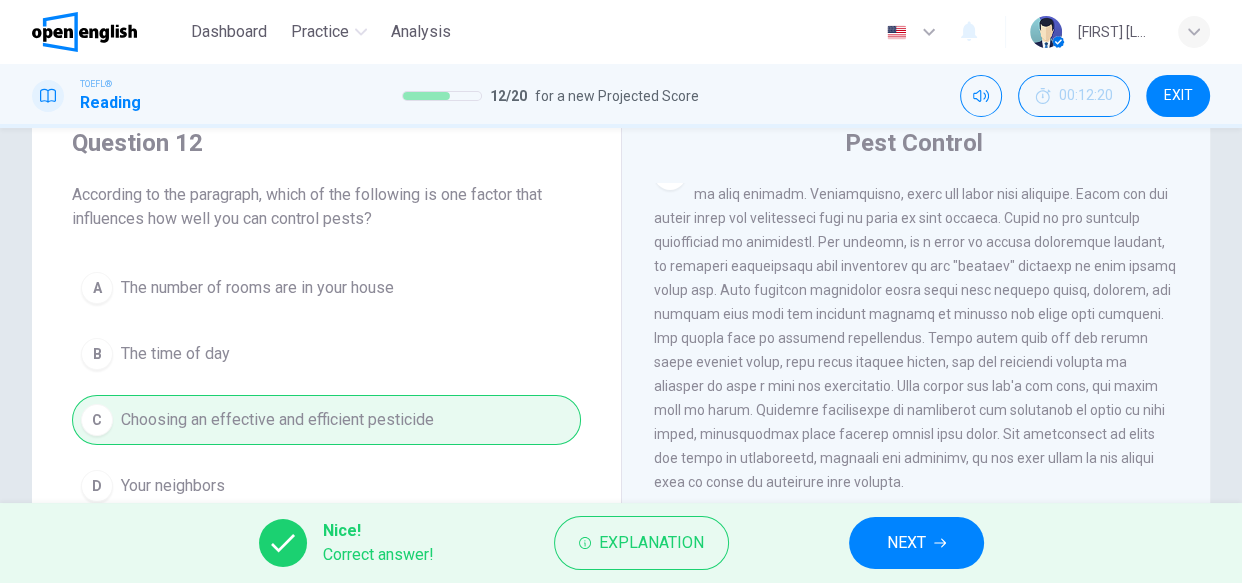 click on "NEXT" at bounding box center [916, 543] 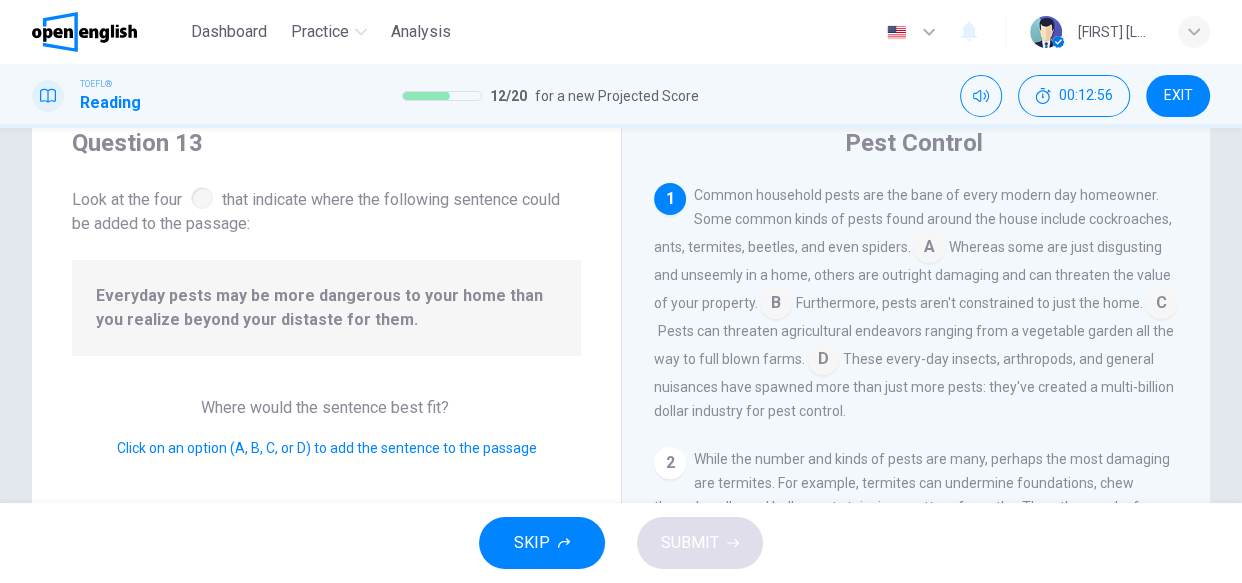 click at bounding box center [929, 249] 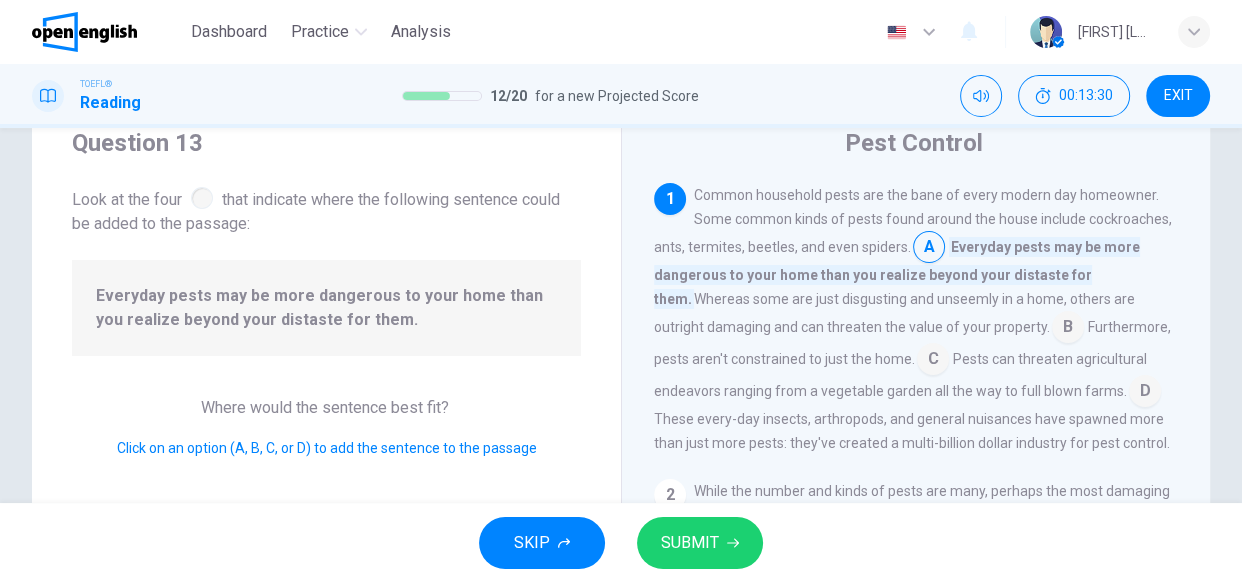 click on "SUBMIT" at bounding box center [690, 543] 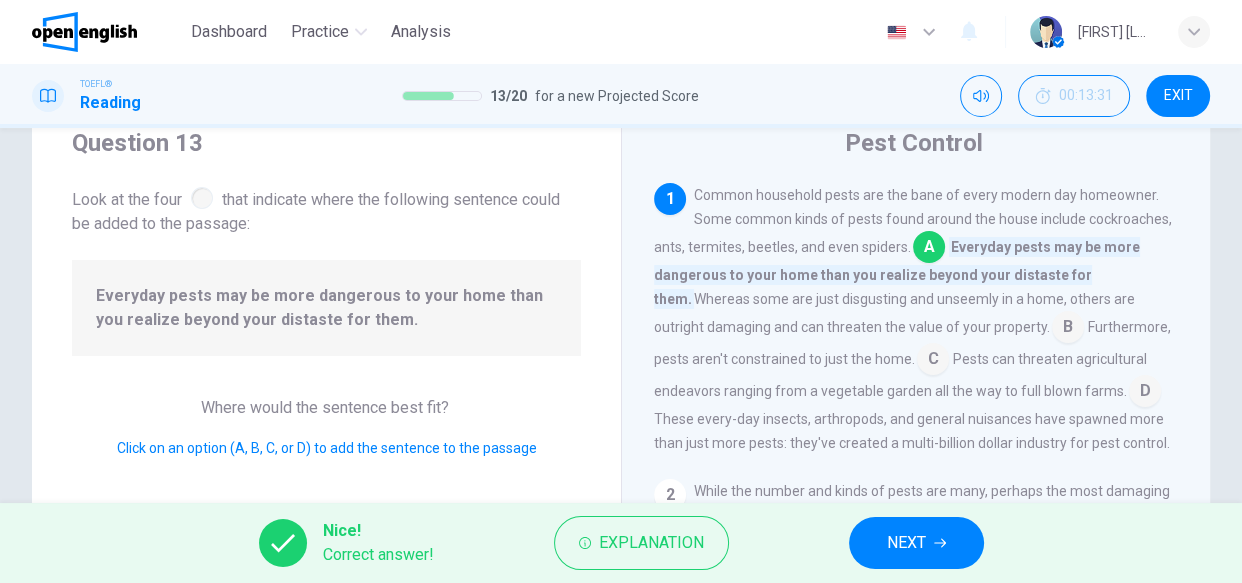 click on "NEXT" at bounding box center [916, 543] 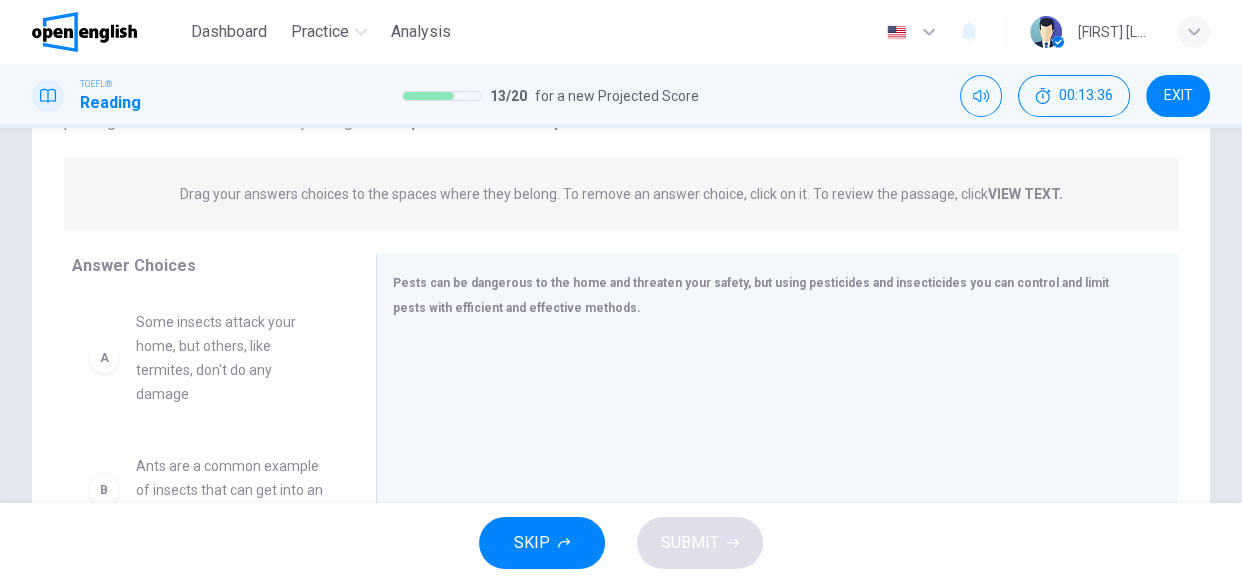 scroll, scrollTop: 255, scrollLeft: 0, axis: vertical 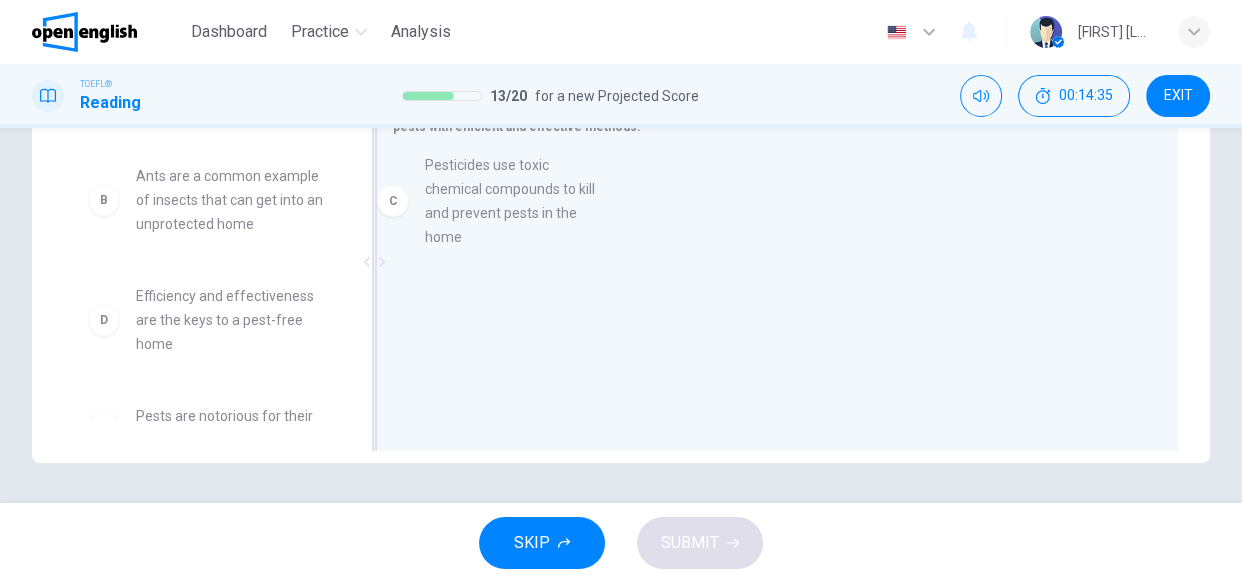 drag, startPoint x: 219, startPoint y: 330, endPoint x: 523, endPoint y: 199, distance: 331.02417 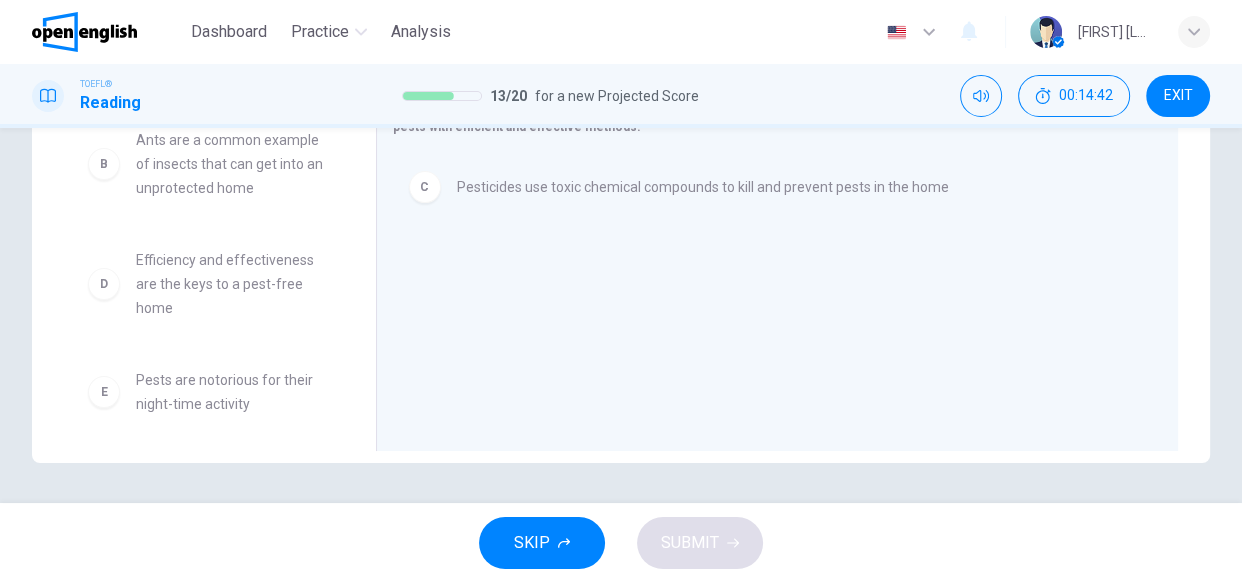 scroll, scrollTop: 181, scrollLeft: 0, axis: vertical 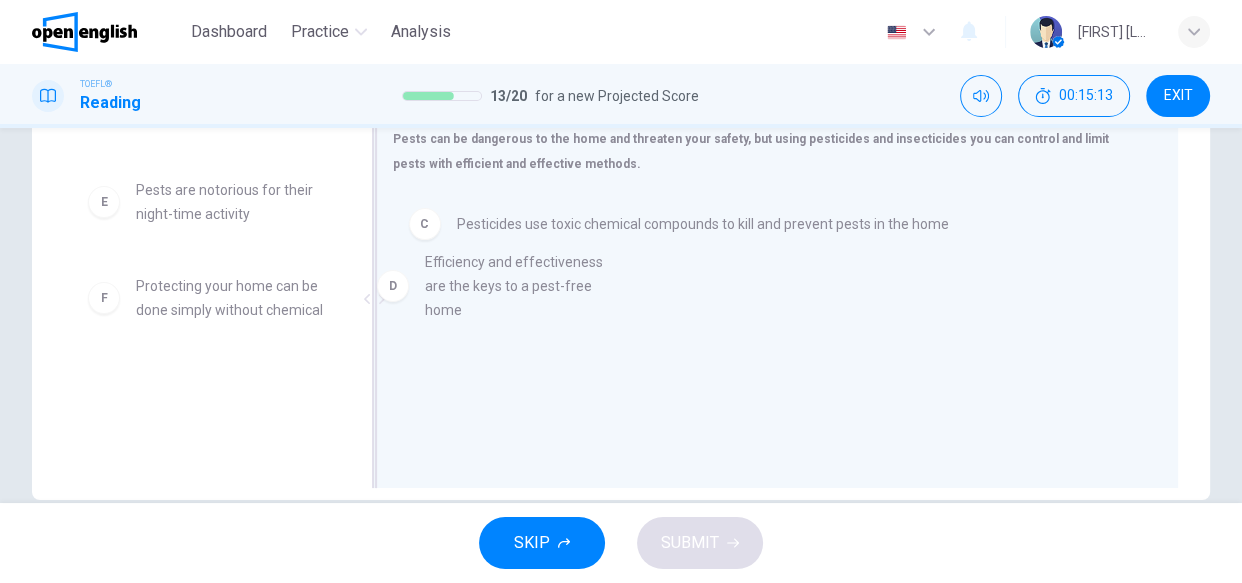 drag, startPoint x: 249, startPoint y: 207, endPoint x: 560, endPoint y: 303, distance: 325.47964 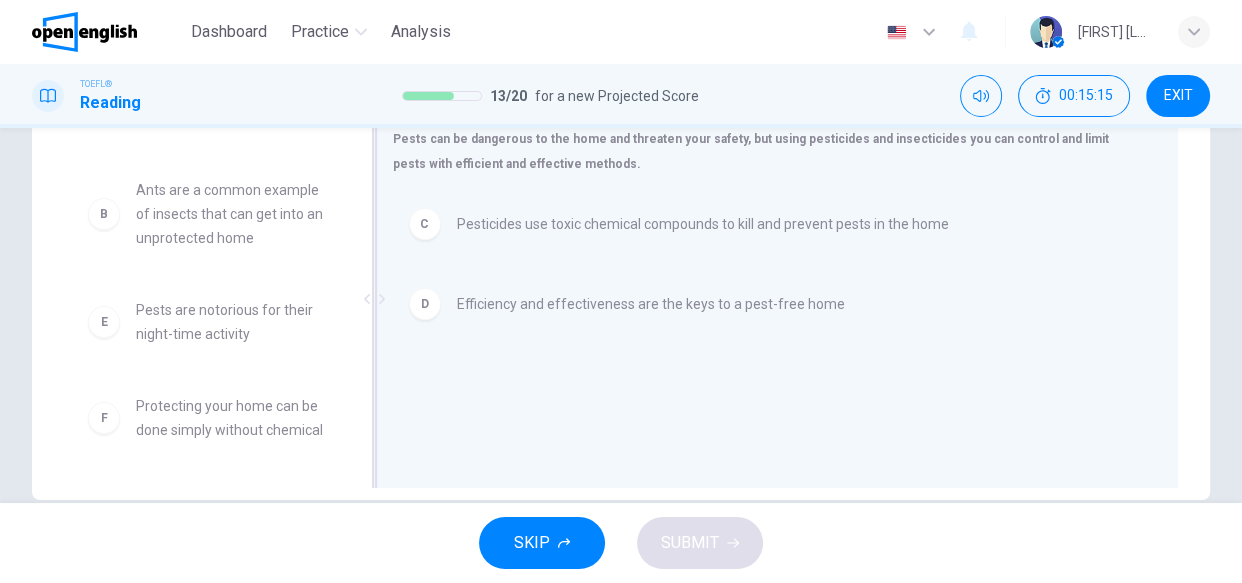 scroll, scrollTop: 155, scrollLeft: 0, axis: vertical 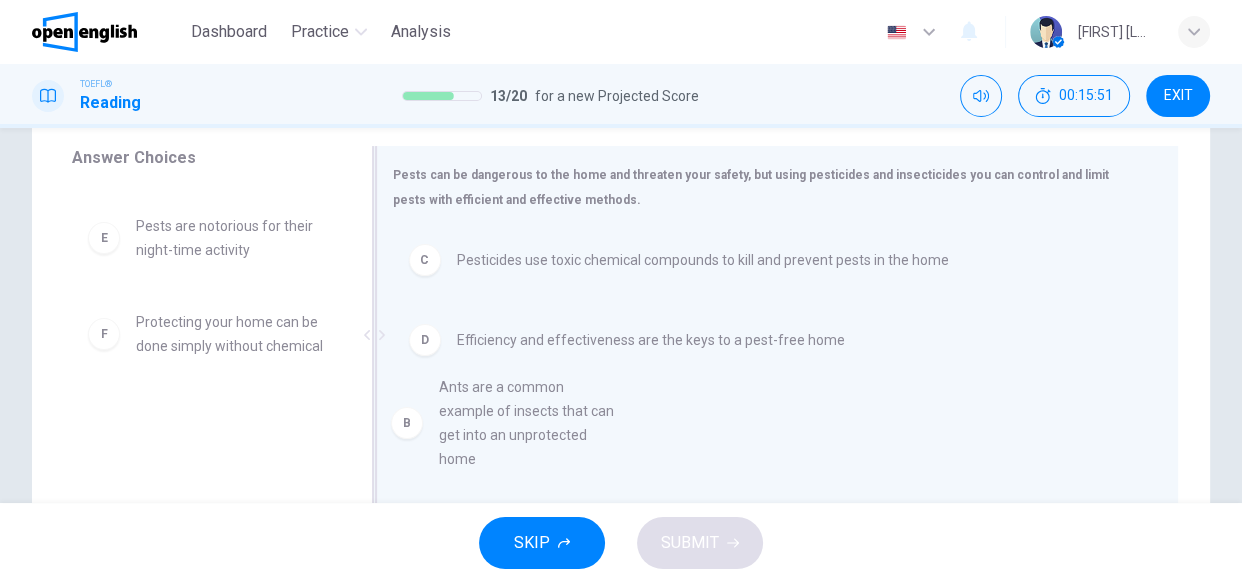 drag, startPoint x: 241, startPoint y: 230, endPoint x: 558, endPoint y: 420, distance: 369.5795 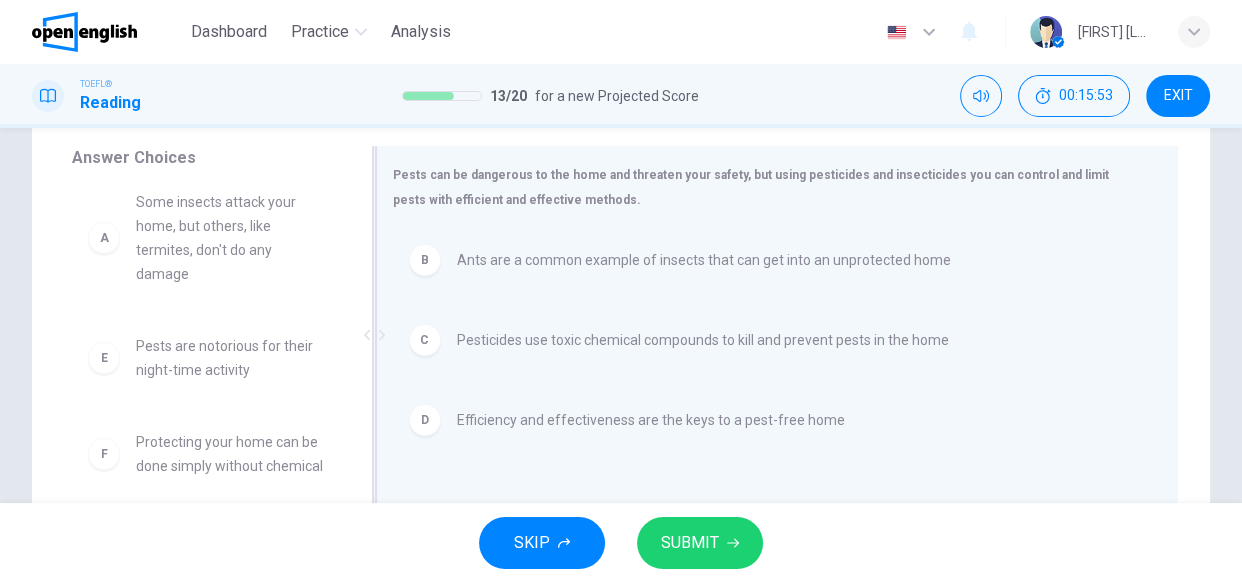 scroll, scrollTop: 35, scrollLeft: 0, axis: vertical 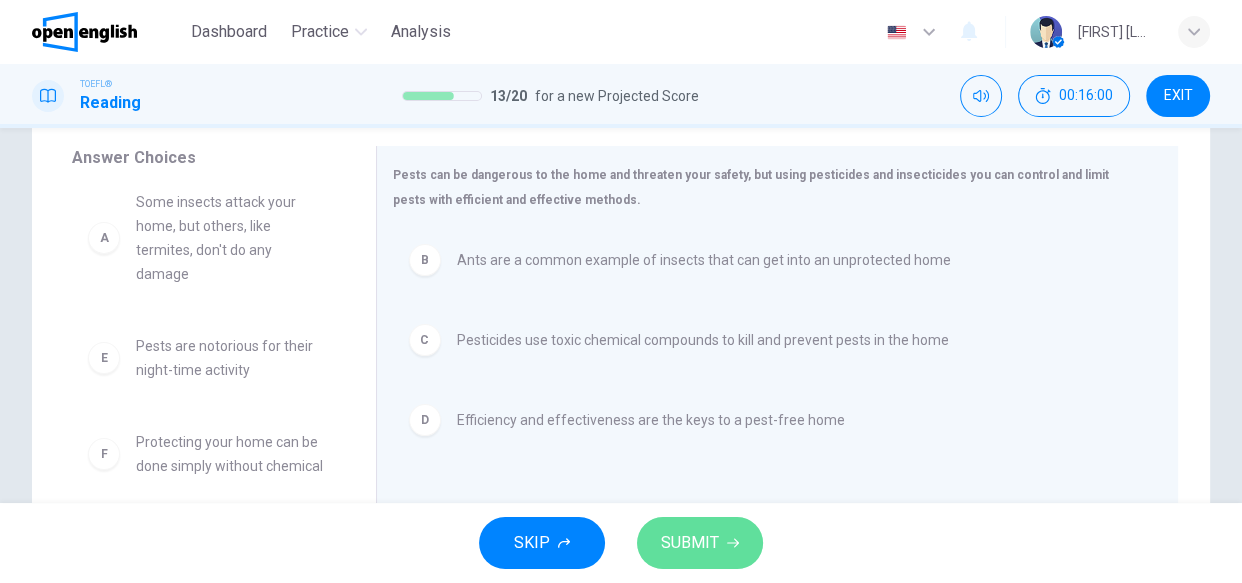 click on "SUBMIT" at bounding box center (690, 543) 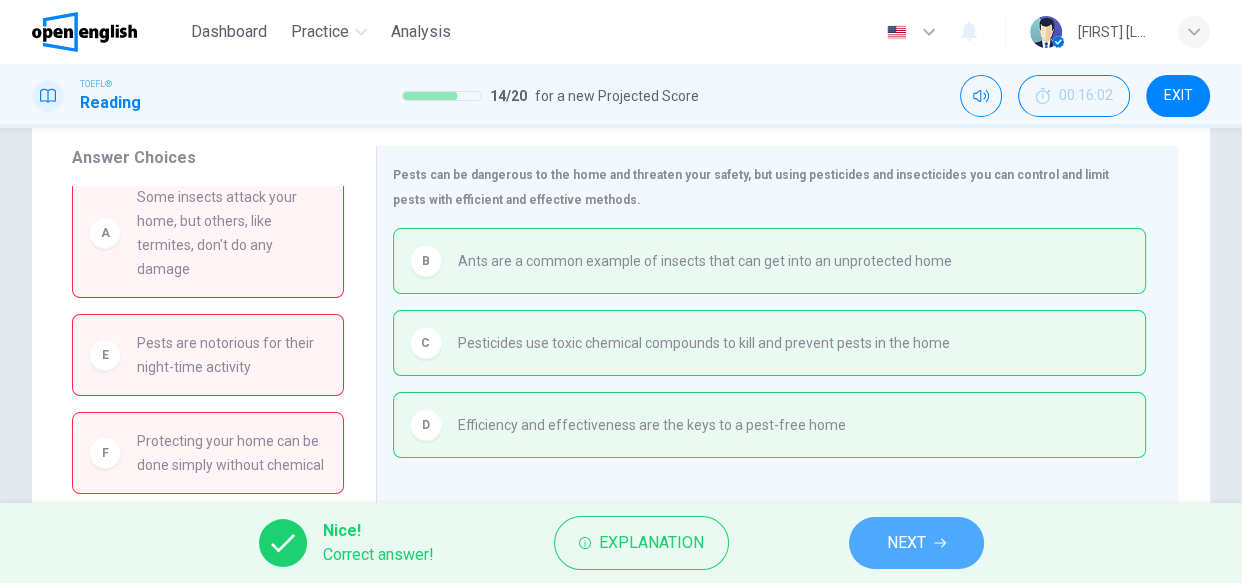 click on "NEXT" at bounding box center [906, 543] 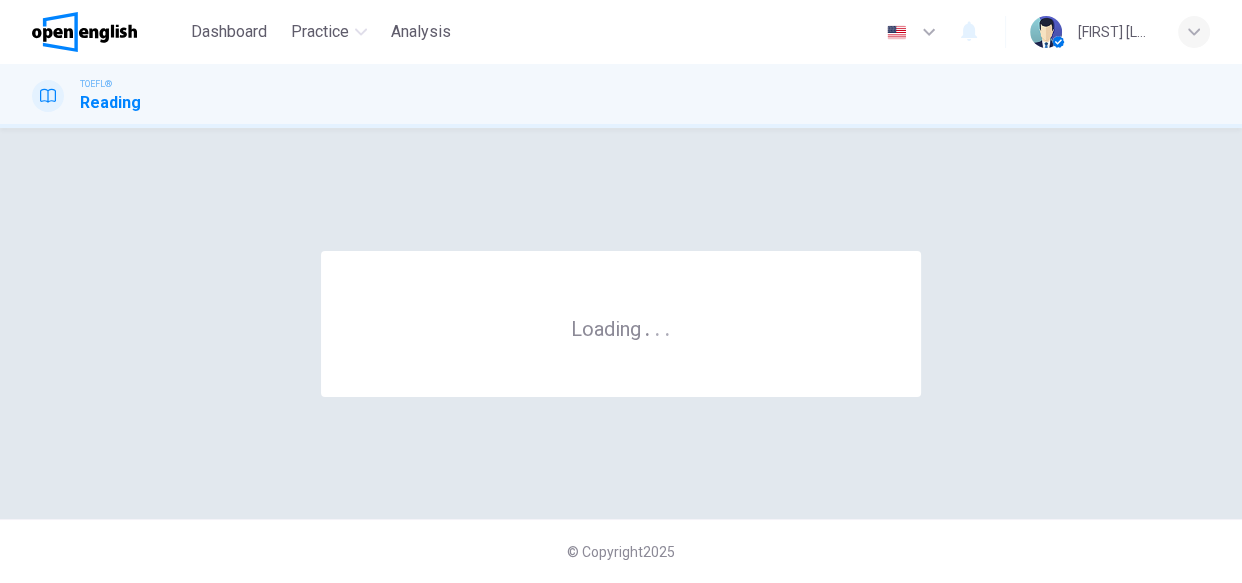 scroll, scrollTop: 0, scrollLeft: 0, axis: both 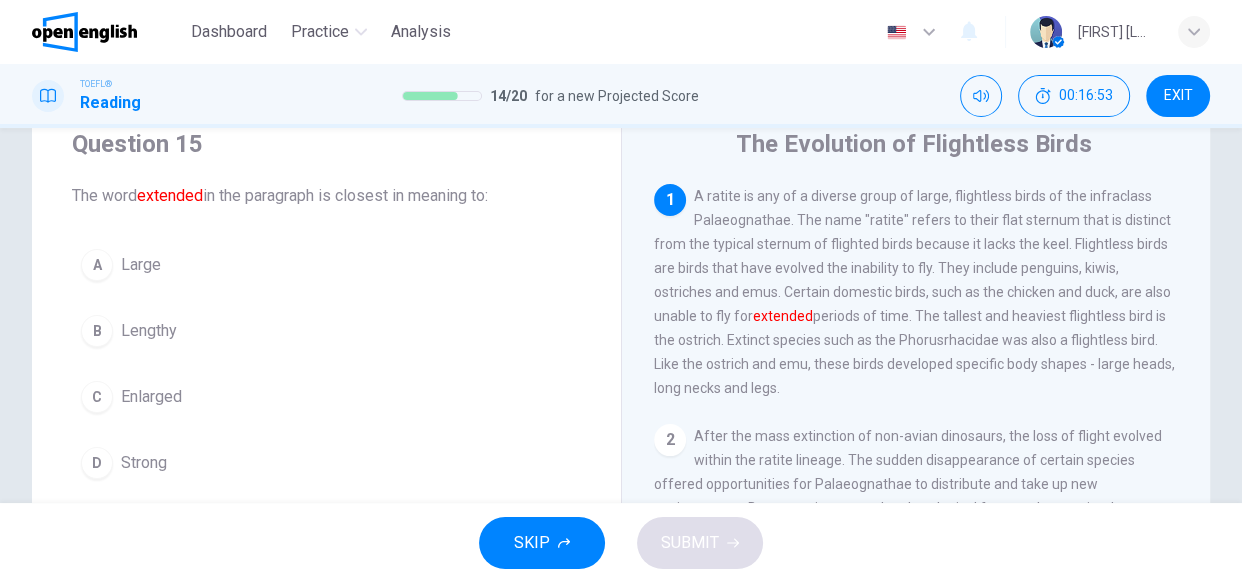 click on "A" at bounding box center (97, 265) 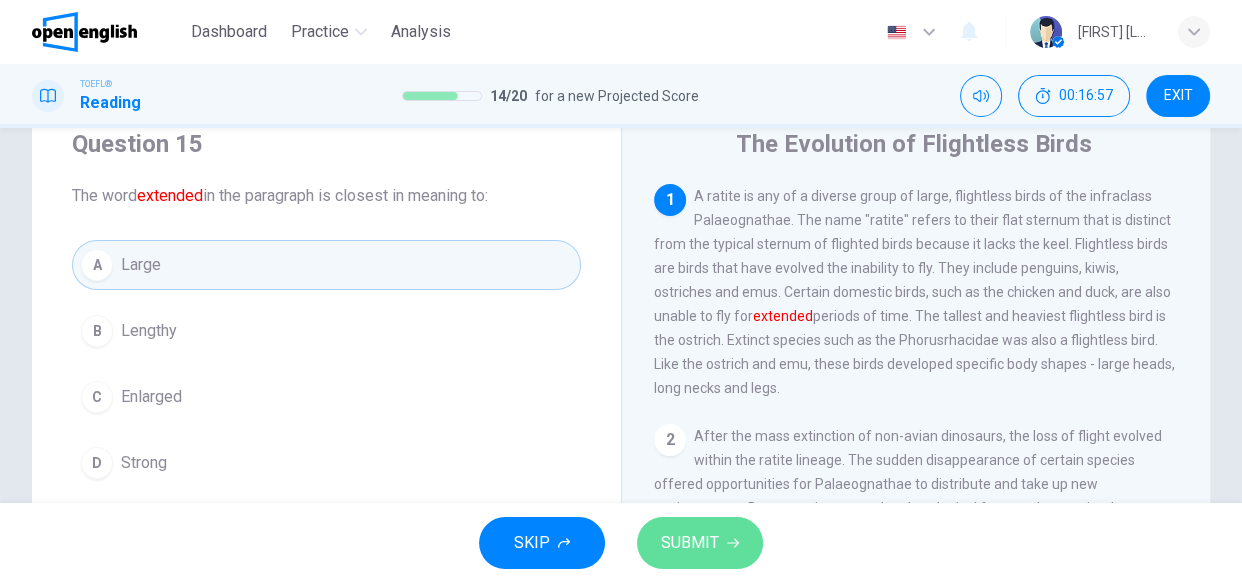 click on "SUBMIT" at bounding box center (690, 543) 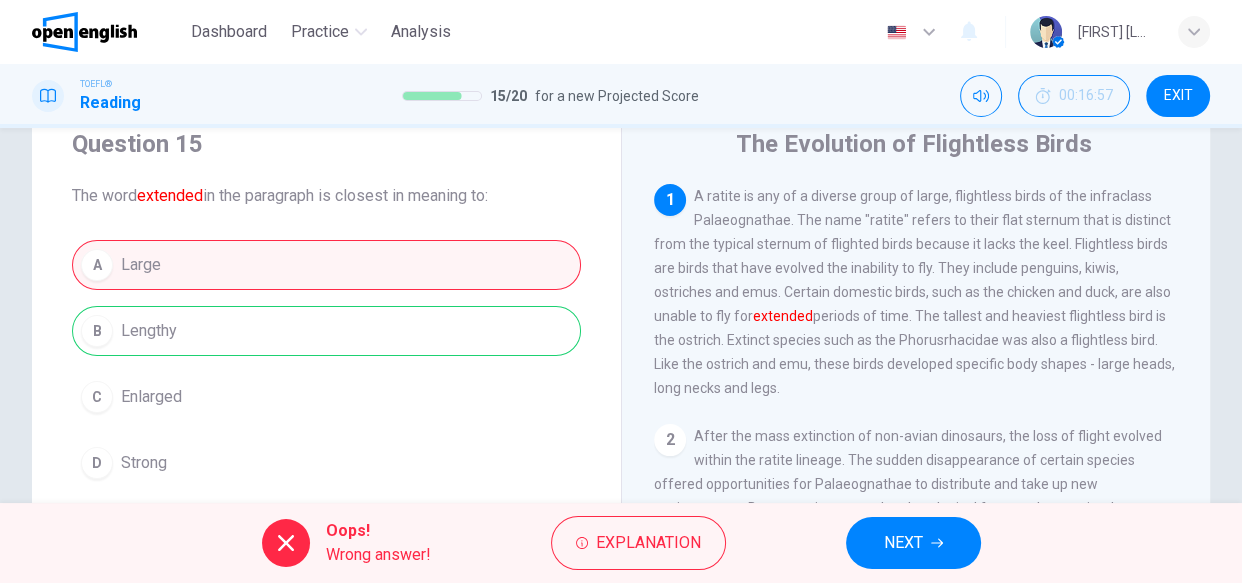click on "NEXT" at bounding box center [913, 543] 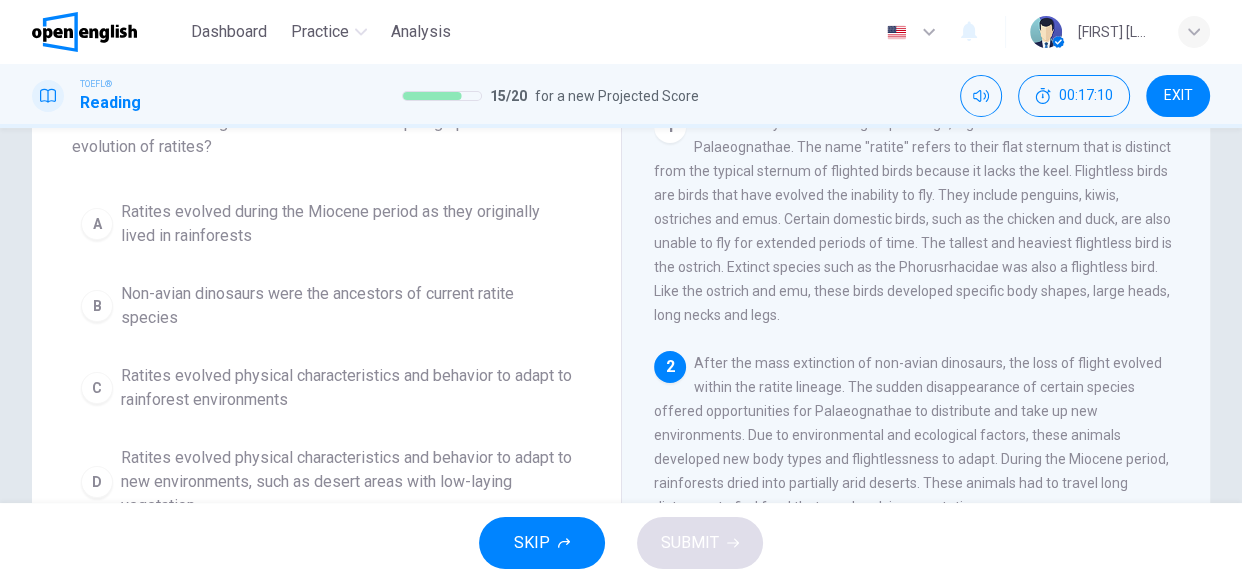 scroll, scrollTop: 181, scrollLeft: 0, axis: vertical 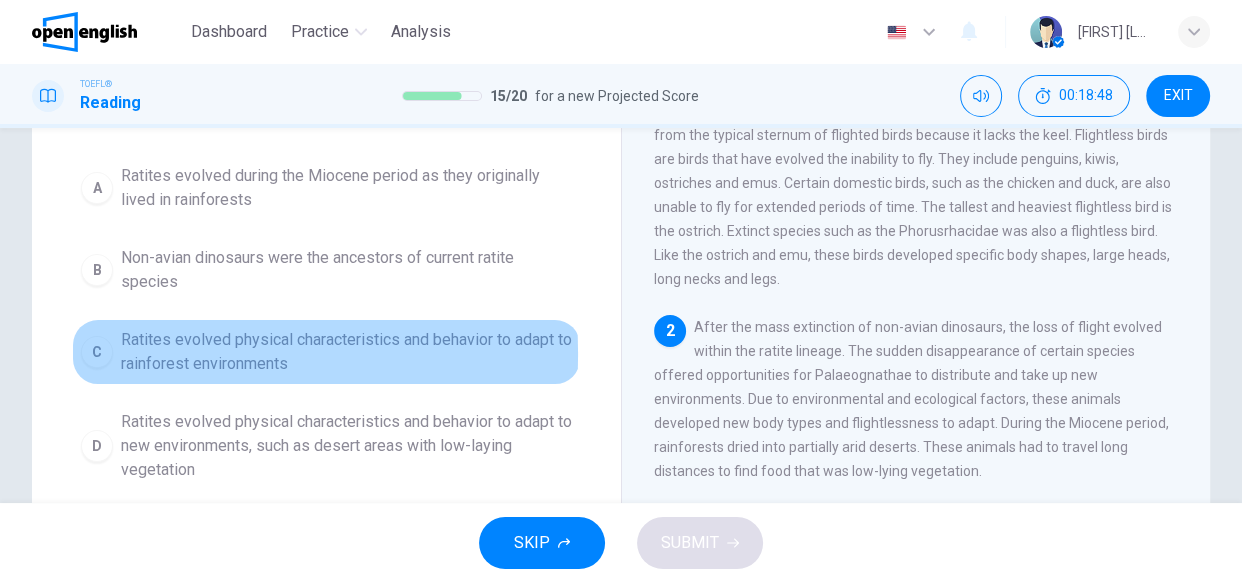 click on "C" at bounding box center [97, 352] 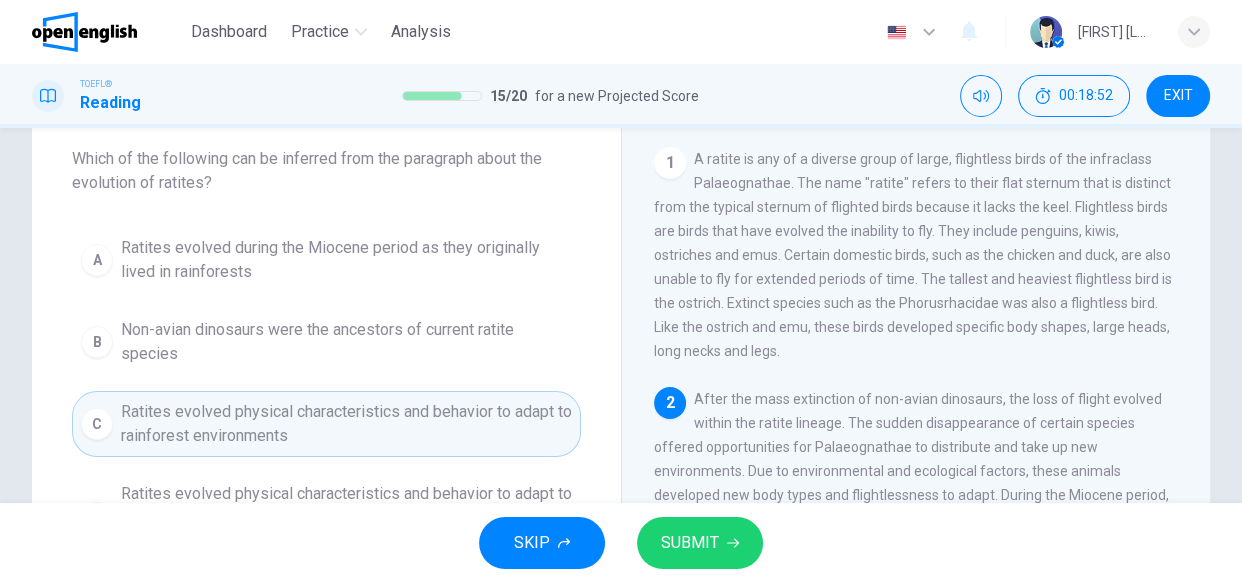 scroll, scrollTop: 72, scrollLeft: 0, axis: vertical 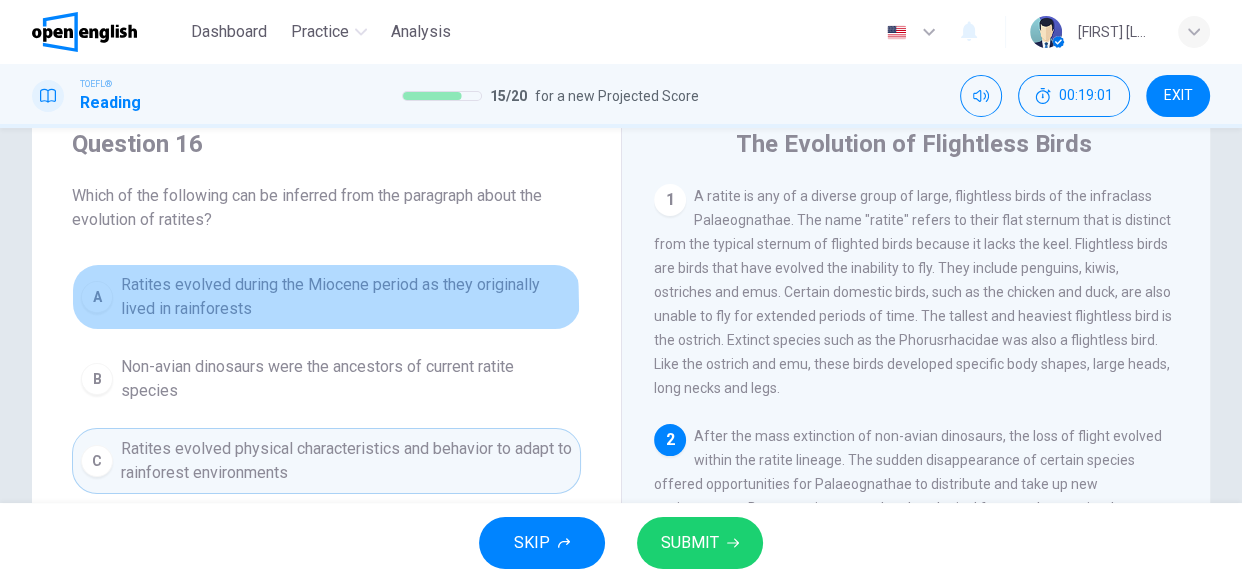 click on "Ratites evolved during the Miocene period as they originally lived in rainforests" at bounding box center (346, 297) 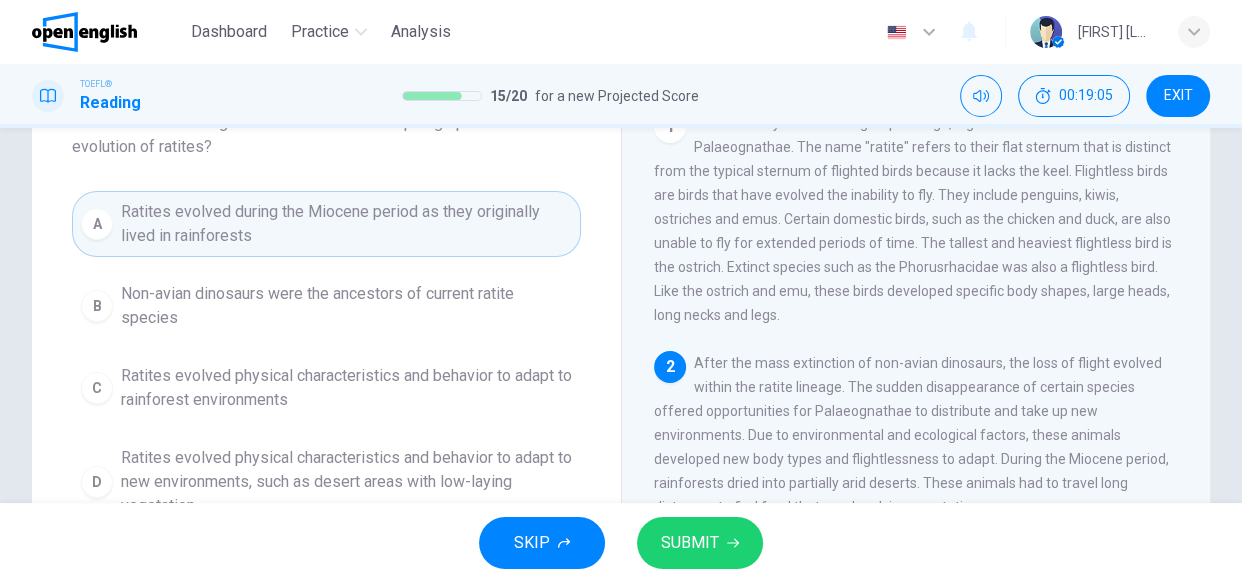 scroll, scrollTop: 181, scrollLeft: 0, axis: vertical 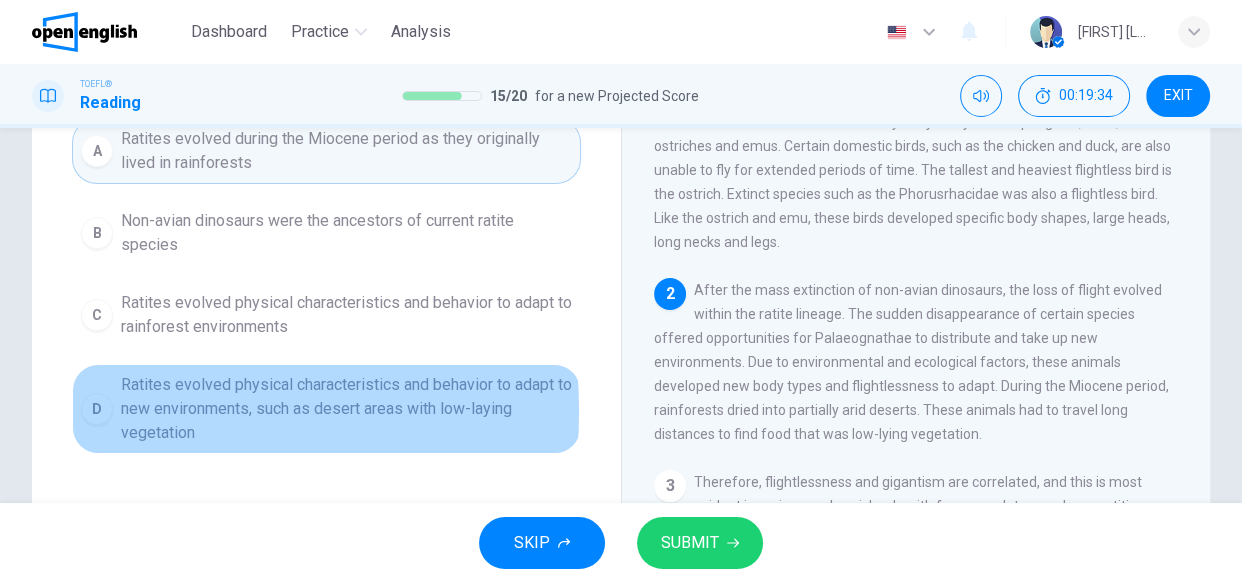 click on "D" at bounding box center (97, 409) 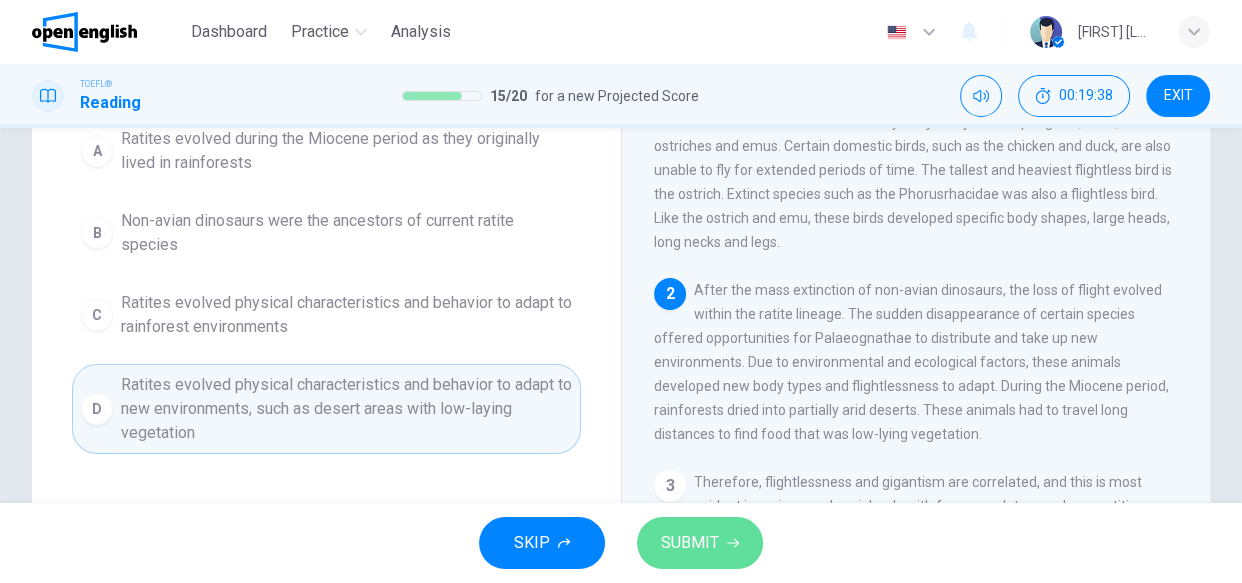 click on "SUBMIT" at bounding box center (690, 543) 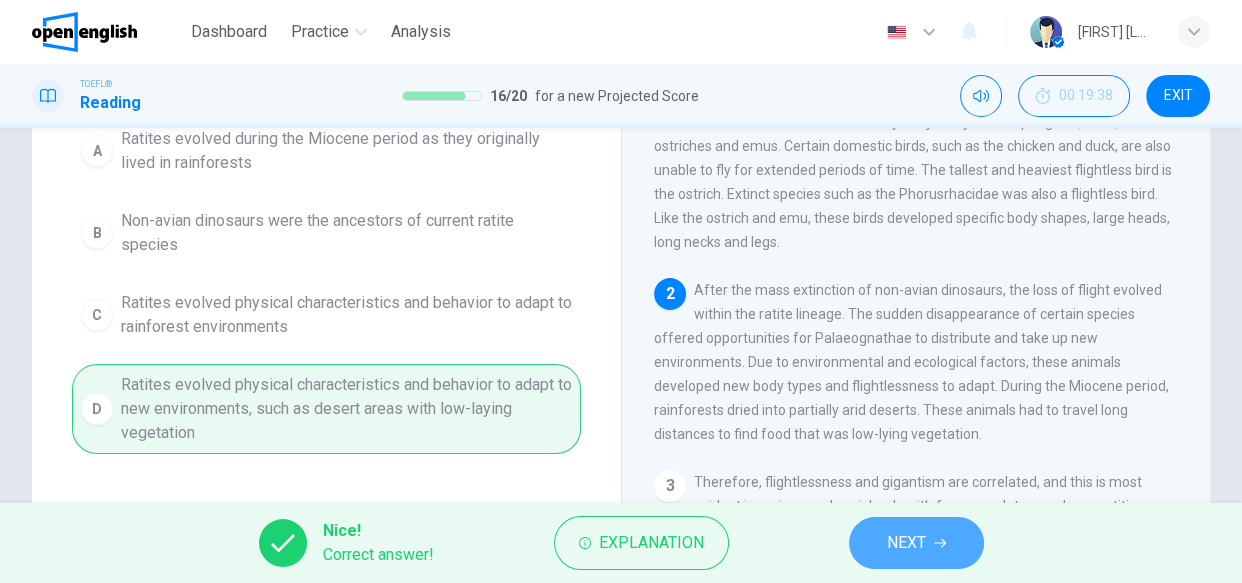 click on "NEXT" at bounding box center (916, 543) 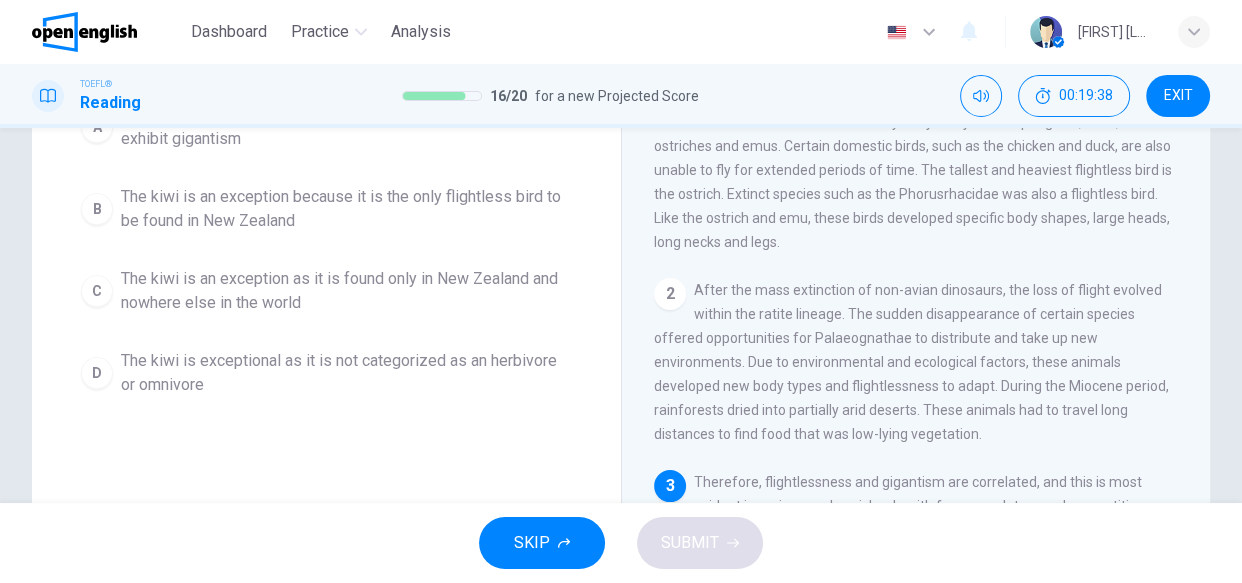 scroll, scrollTop: 270, scrollLeft: 0, axis: vertical 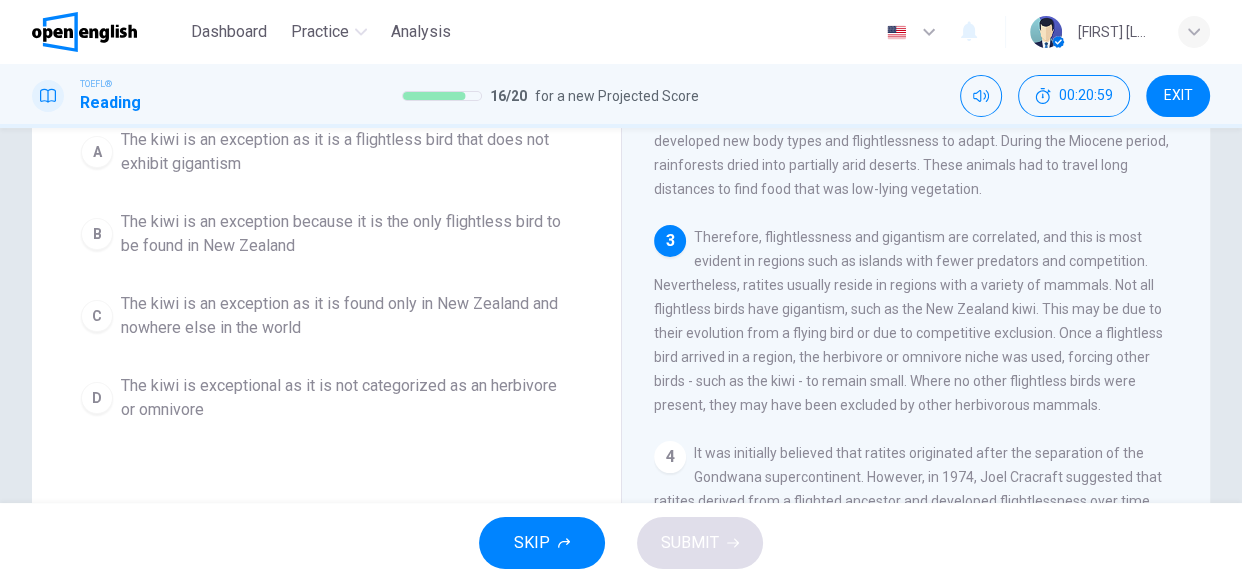 click on "The kiwi is an exception as it is a flightless bird that does not exhibit gigantism" at bounding box center (346, 152) 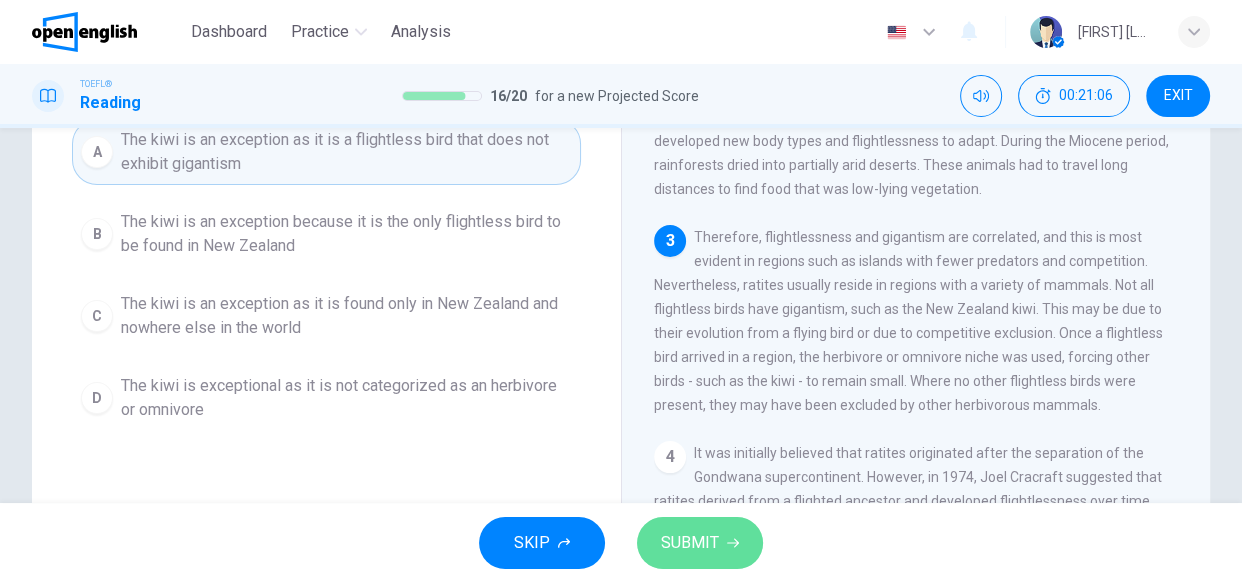 click on "SUBMIT" at bounding box center (700, 543) 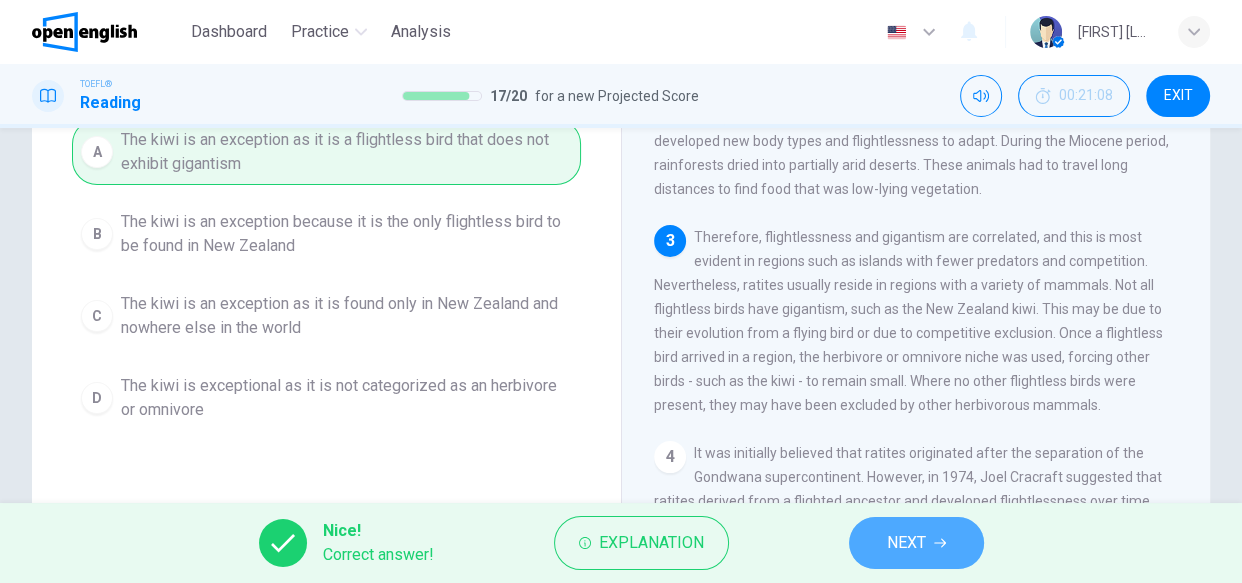 click on "NEXT" at bounding box center (906, 543) 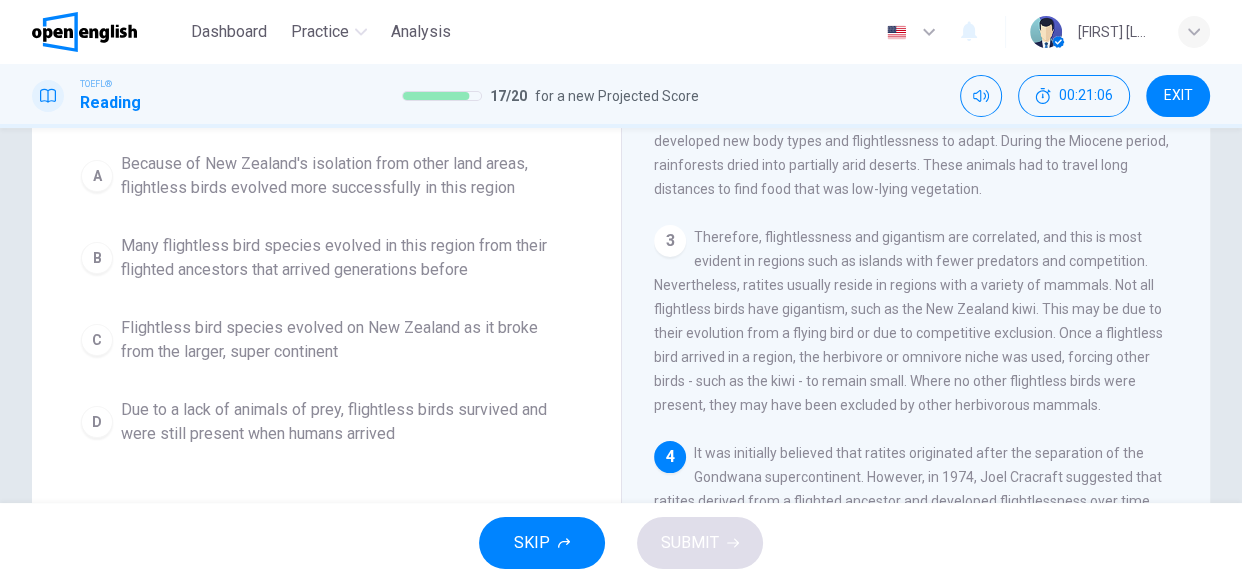 scroll, scrollTop: 444, scrollLeft: 0, axis: vertical 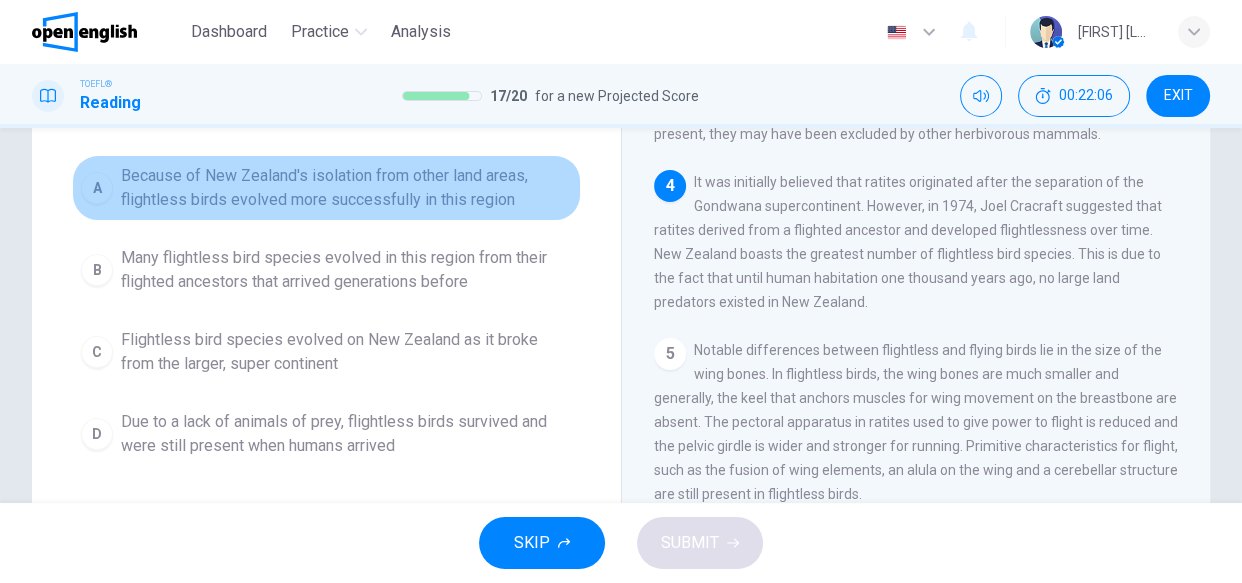 click on "Because of New Zealand's isolation from other land areas, flightless birds evolved more successfully in this region" at bounding box center [346, 188] 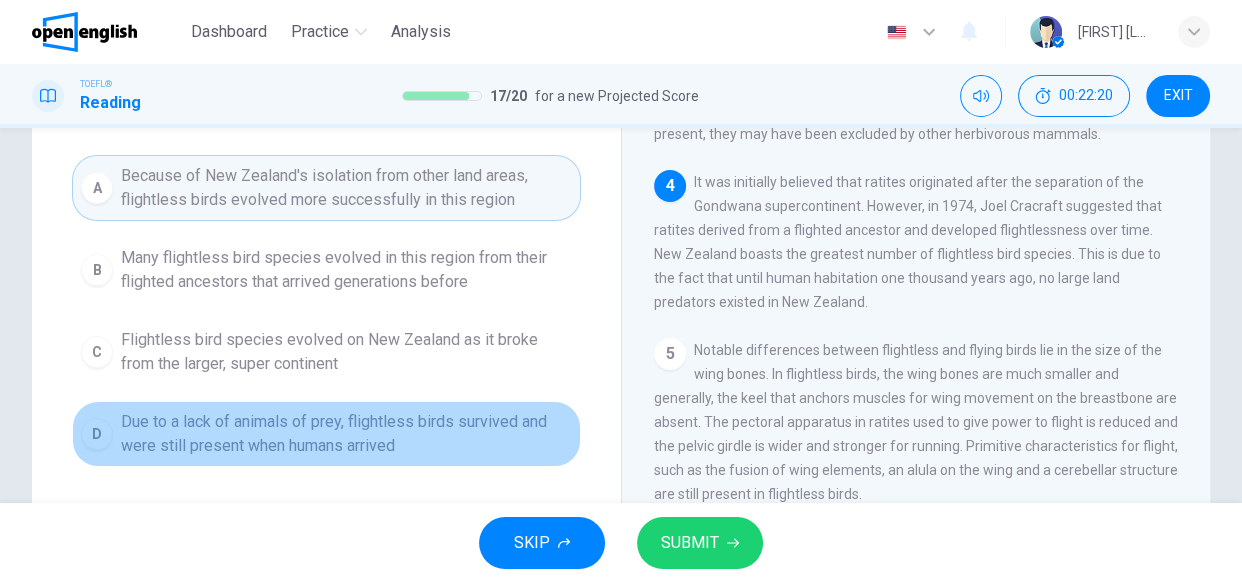 click on "Due to a lack of animals of prey, flightless birds survived and were still present when humans arrived" at bounding box center (346, 434) 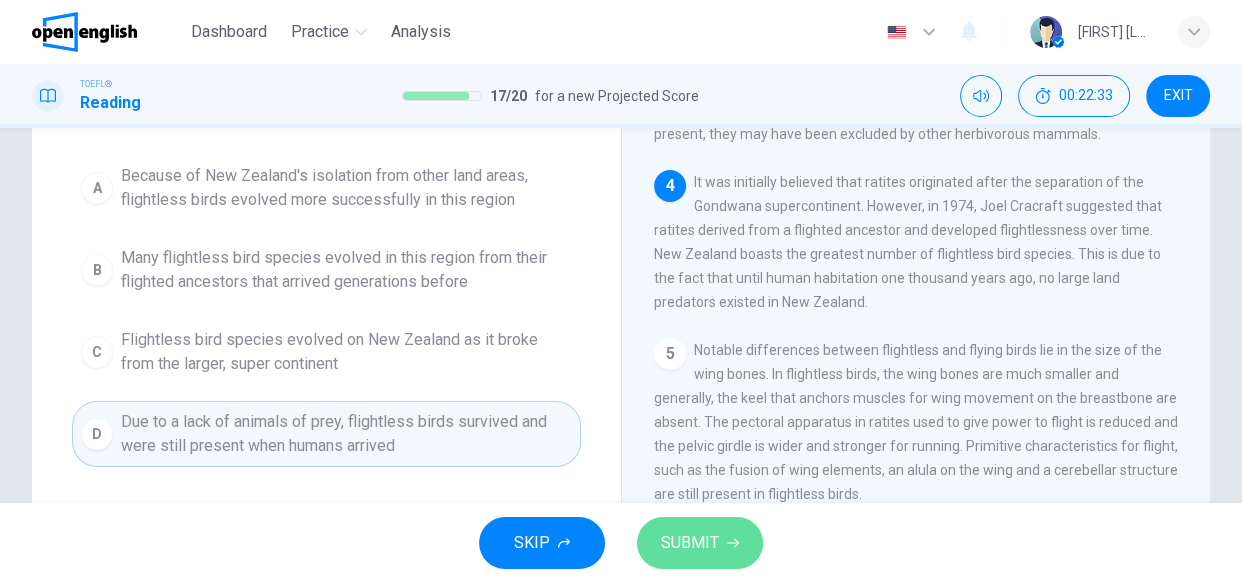 click on "SUBMIT" at bounding box center (690, 543) 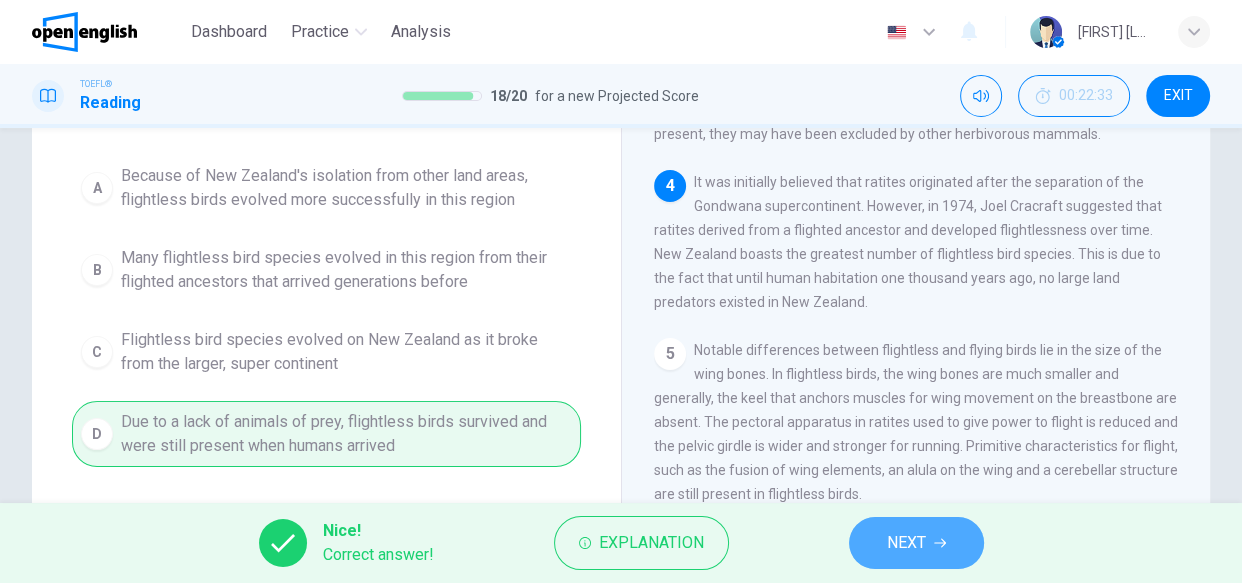 click on "NEXT" at bounding box center [916, 543] 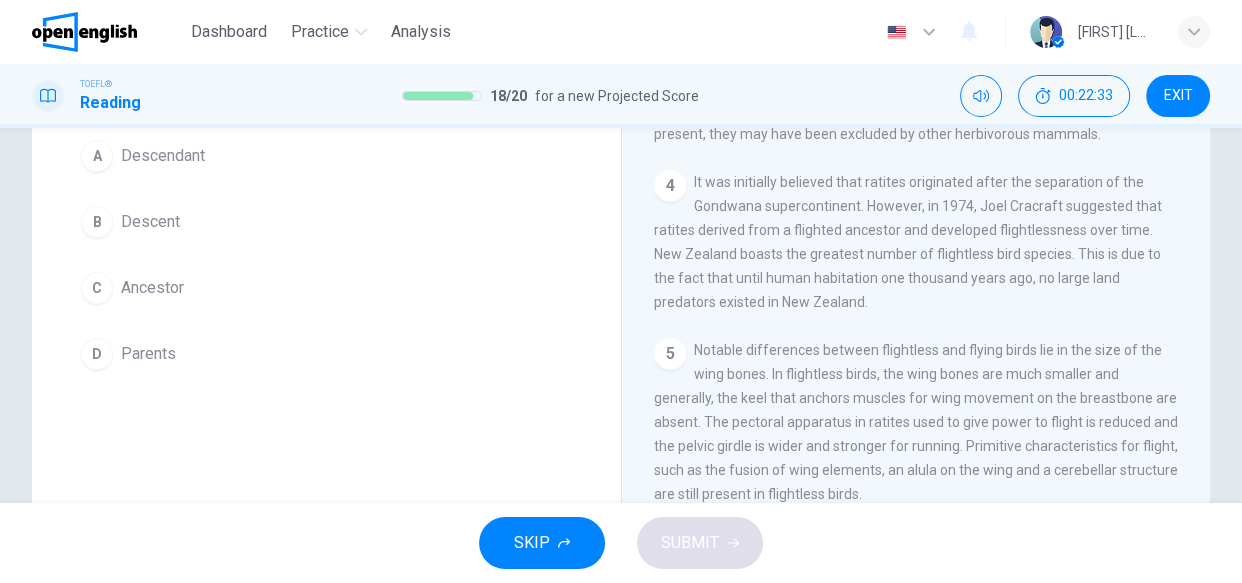 scroll, scrollTop: 248, scrollLeft: 0, axis: vertical 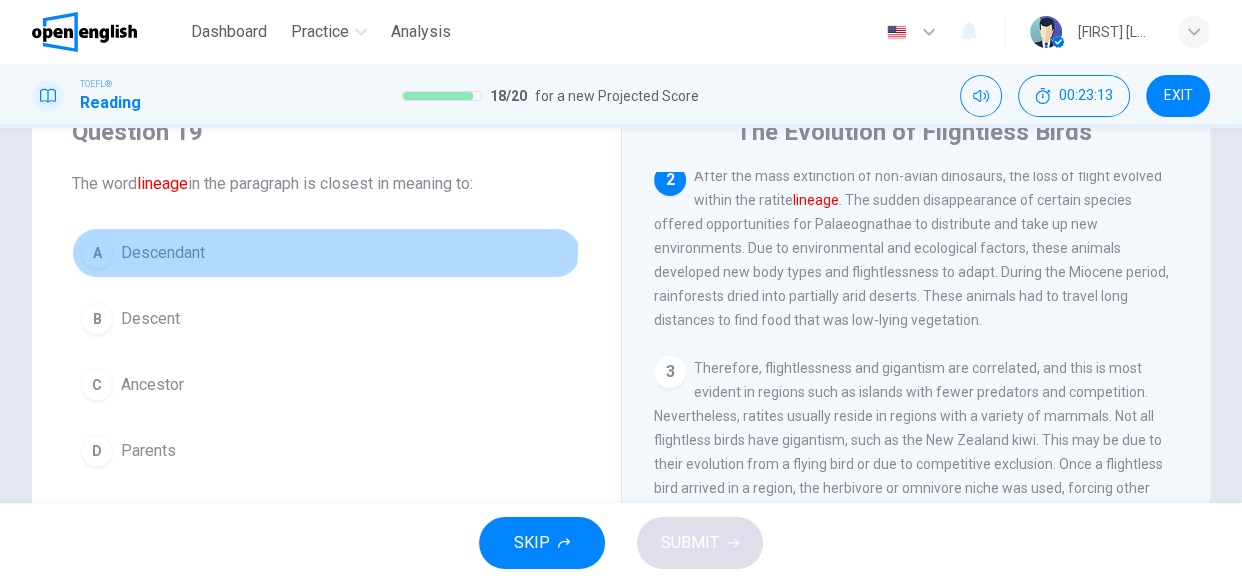 click on "A" at bounding box center [97, 253] 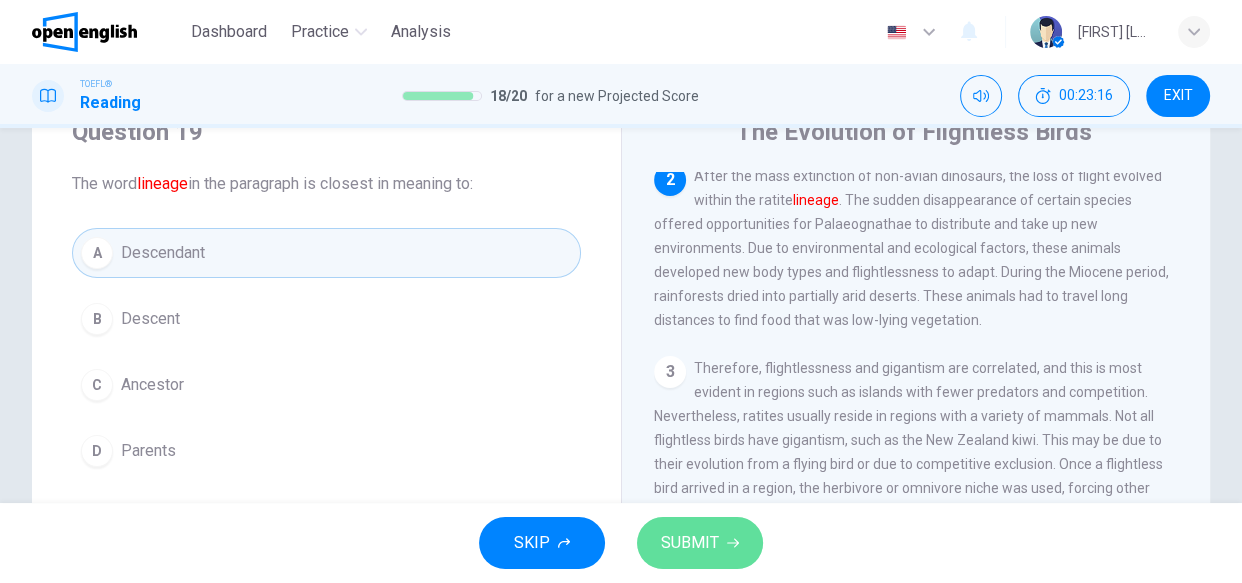 click on "SUBMIT" at bounding box center [690, 543] 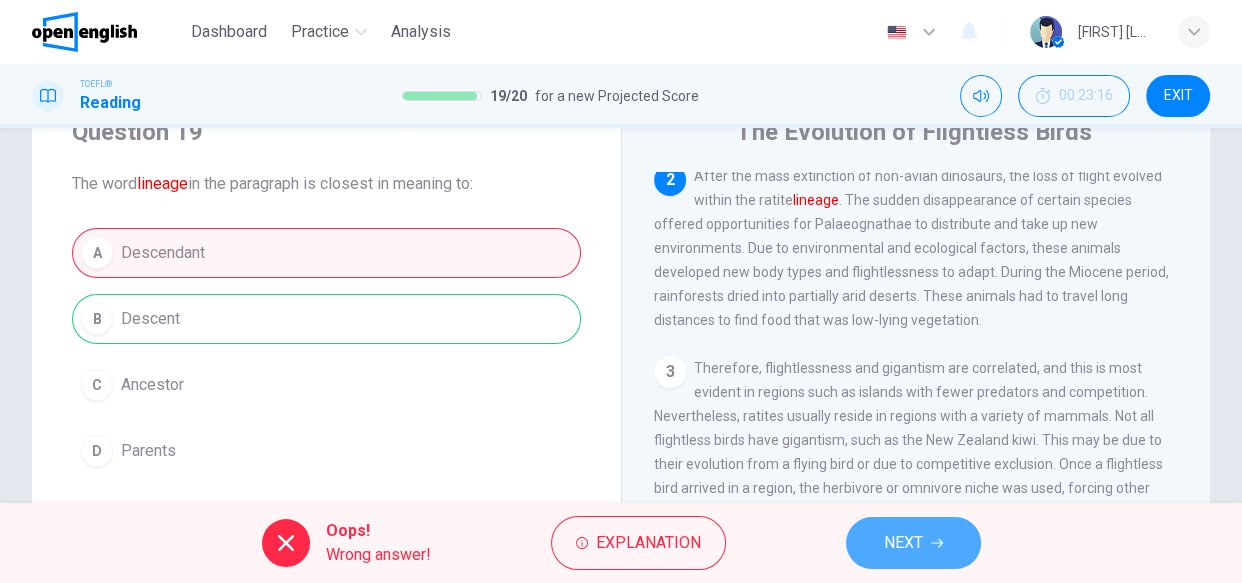 click on "NEXT" at bounding box center [913, 543] 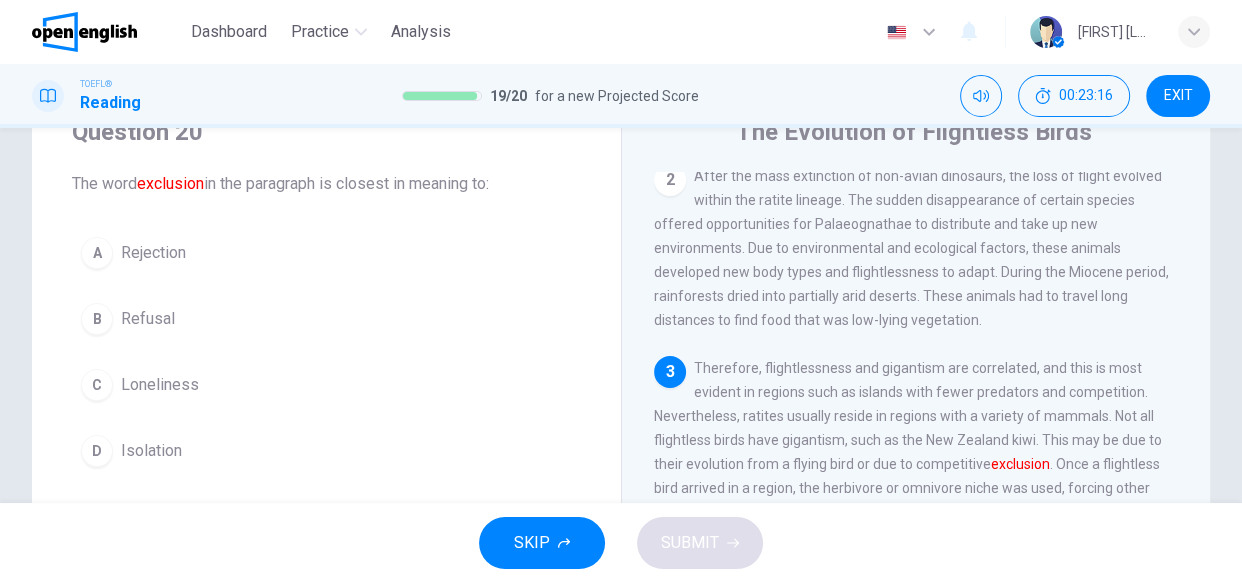 scroll, scrollTop: 270, scrollLeft: 0, axis: vertical 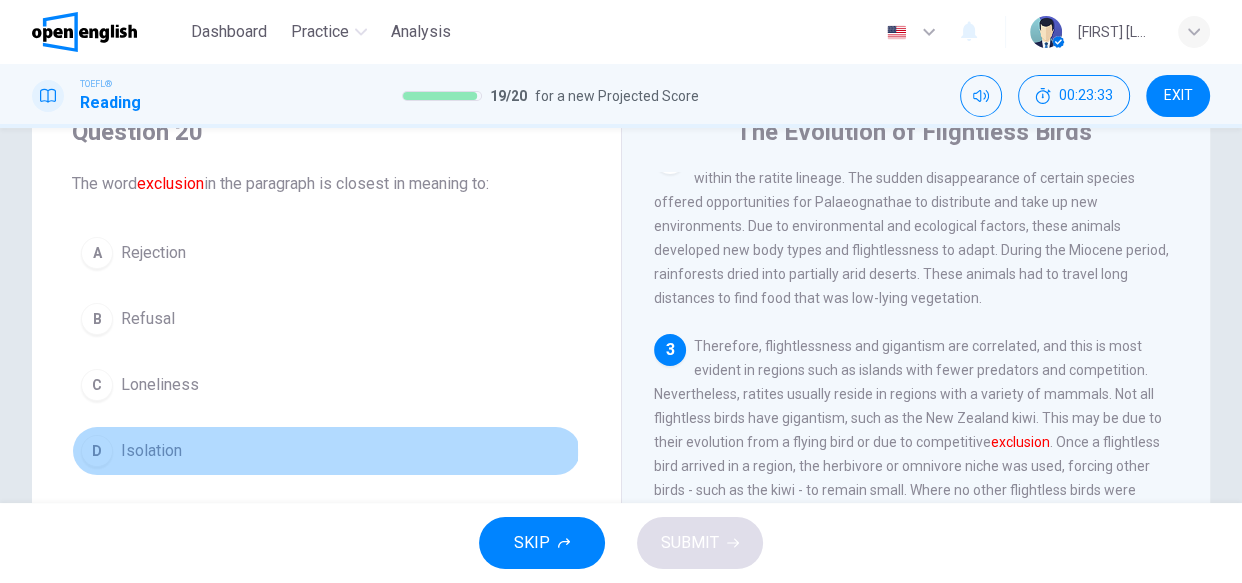 click on "D" at bounding box center (97, 451) 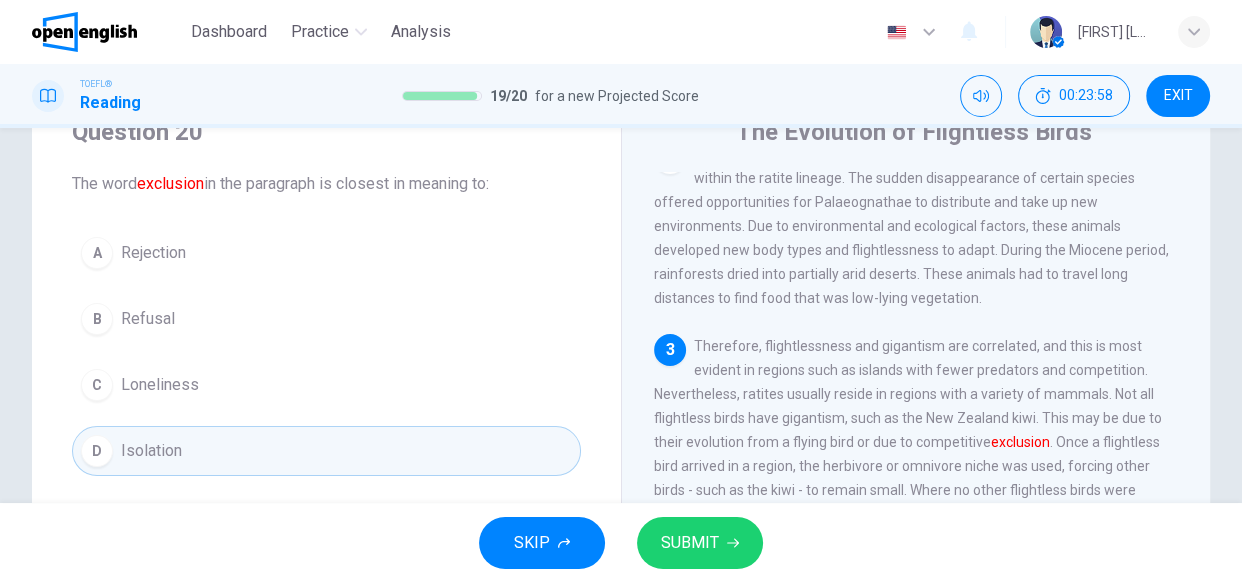 click on "Refusal" at bounding box center (148, 319) 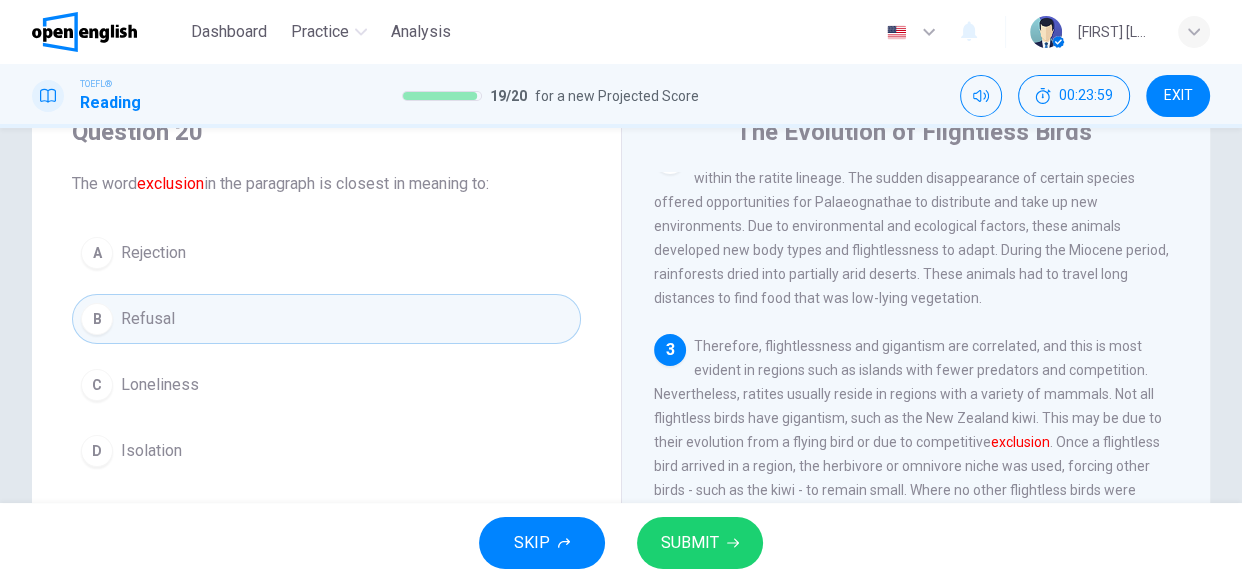 click on "Isolation" at bounding box center [151, 451] 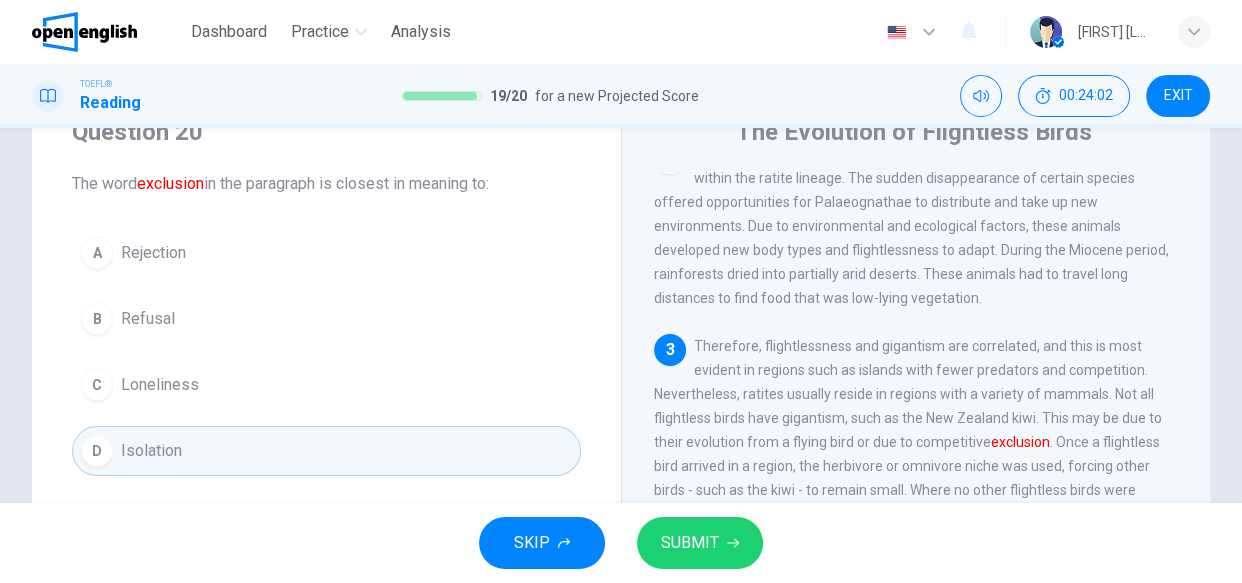 click on "B Refusal" at bounding box center (326, 319) 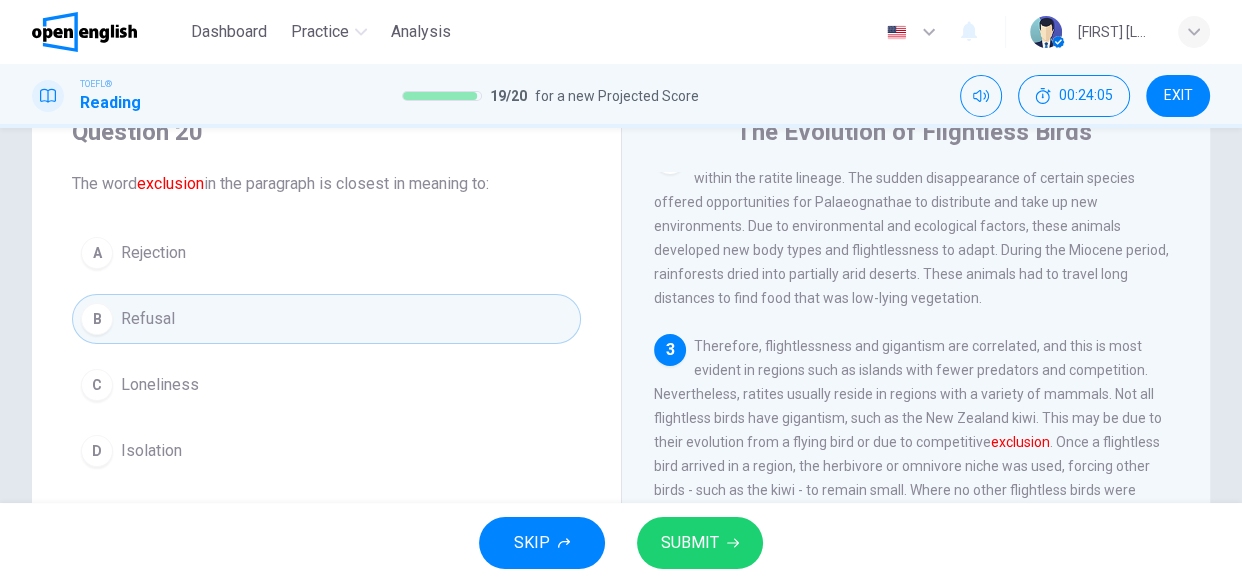 click on "D Isolation" at bounding box center [326, 451] 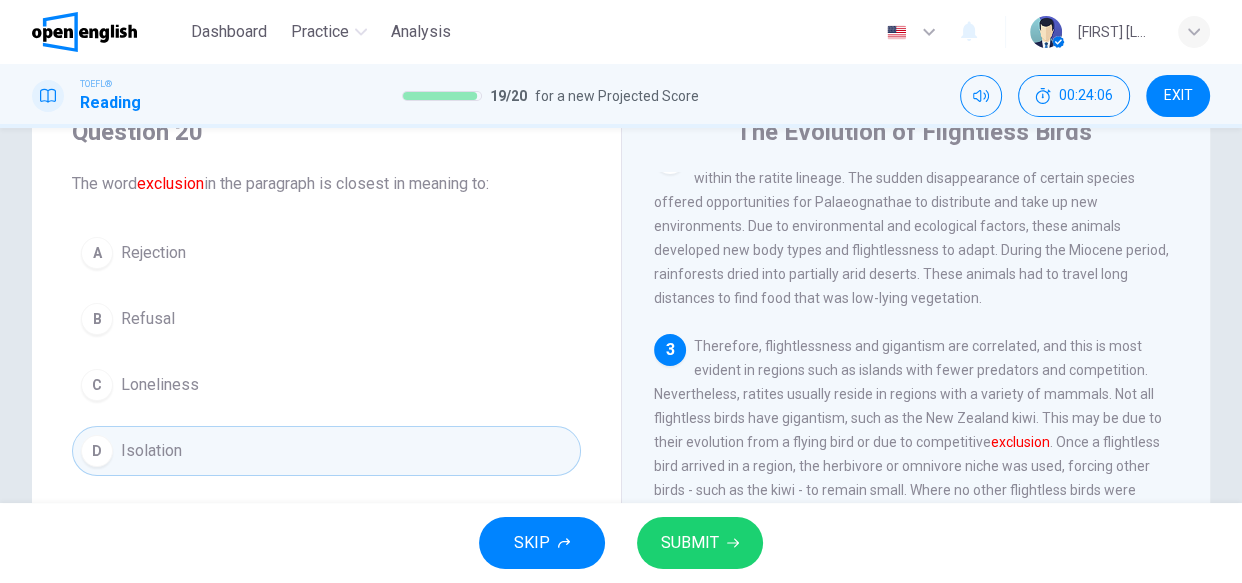 click on "SUBMIT" at bounding box center (690, 543) 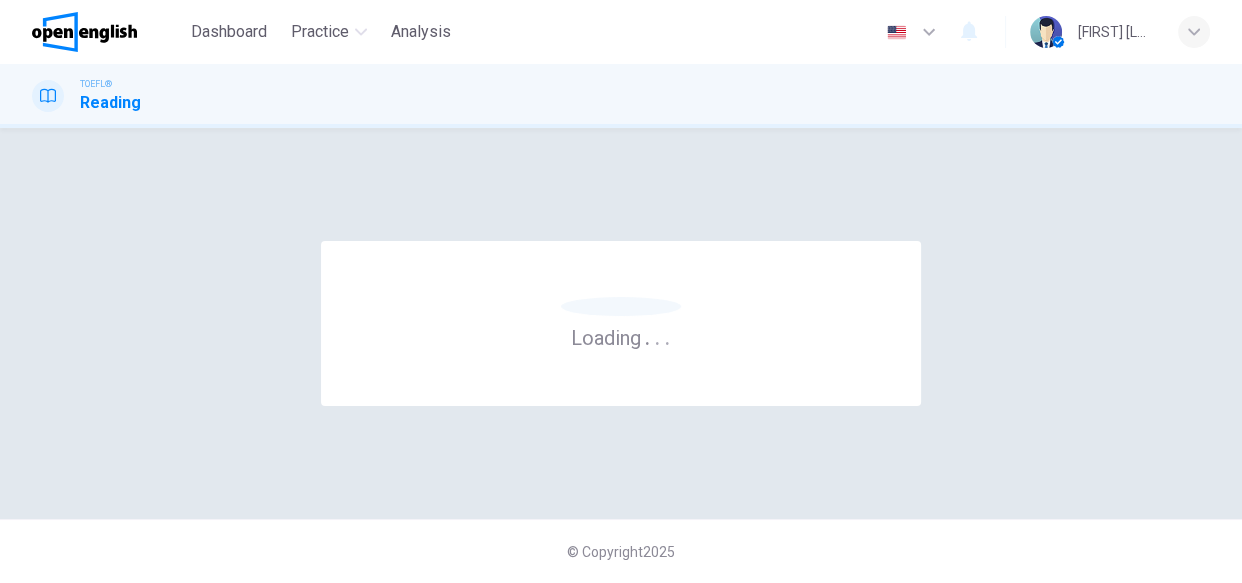 scroll, scrollTop: 0, scrollLeft: 0, axis: both 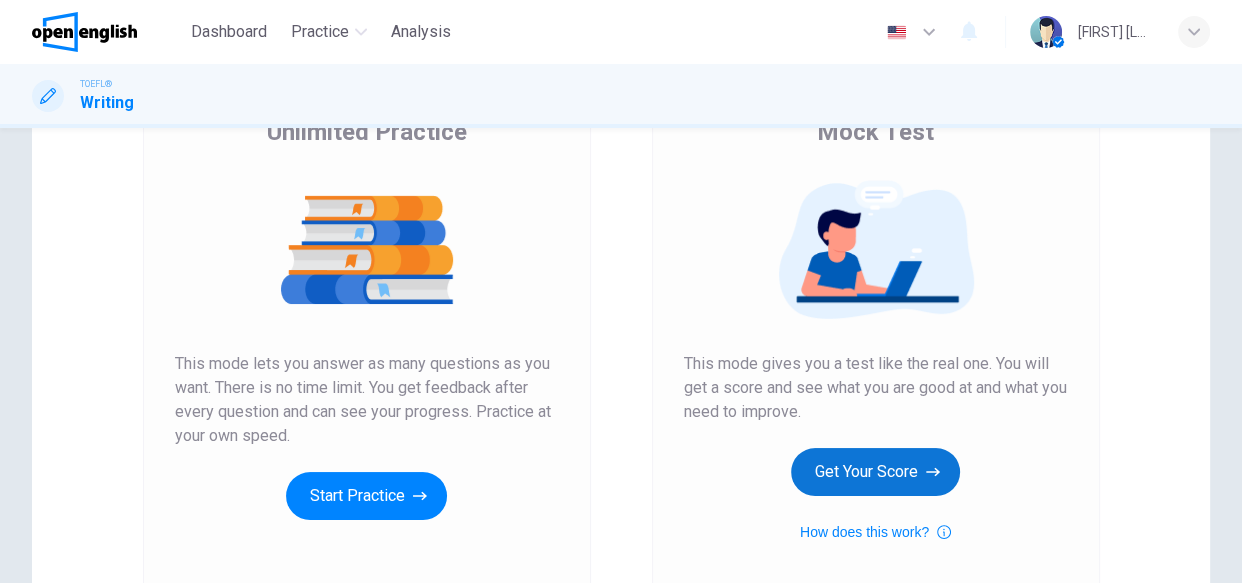 click on "Get Your Score" at bounding box center [875, 472] 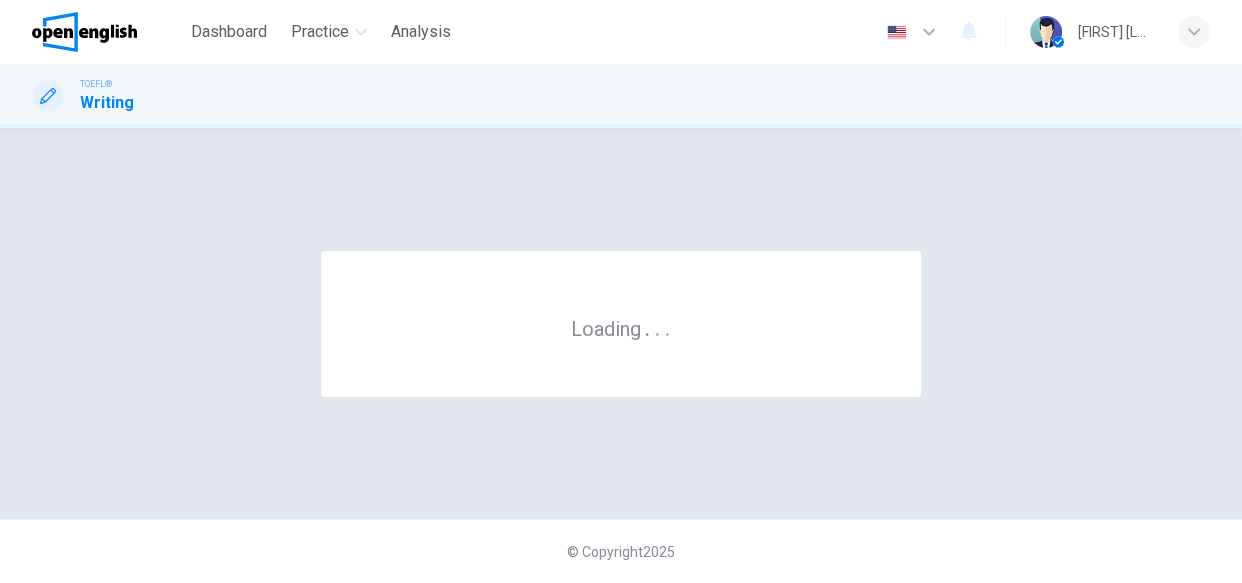 scroll, scrollTop: 0, scrollLeft: 0, axis: both 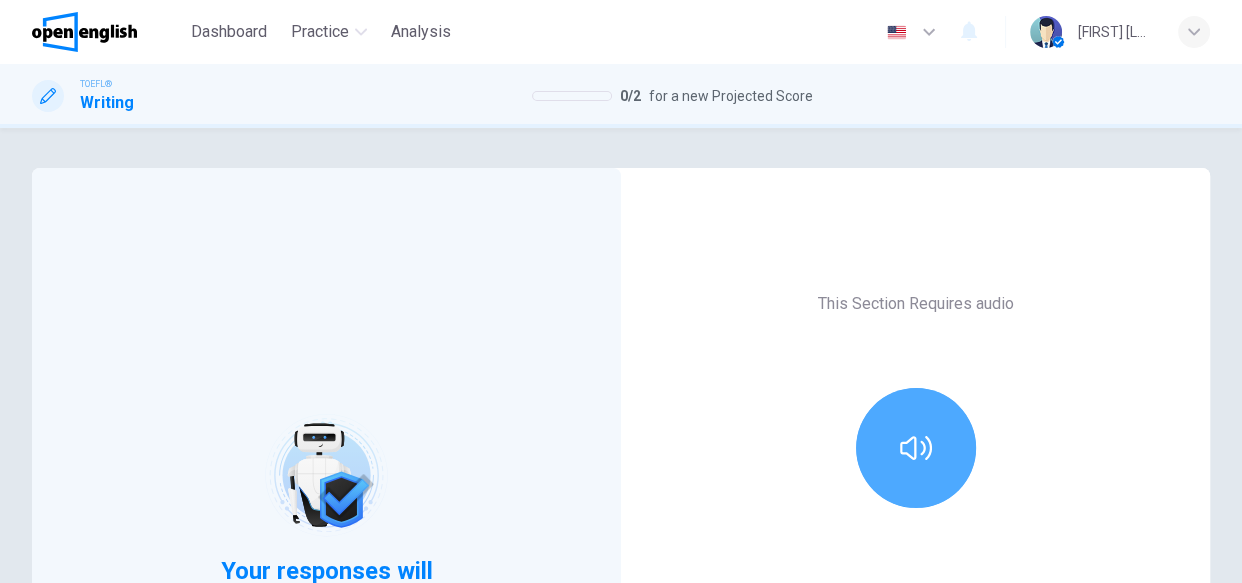 click at bounding box center (916, 448) 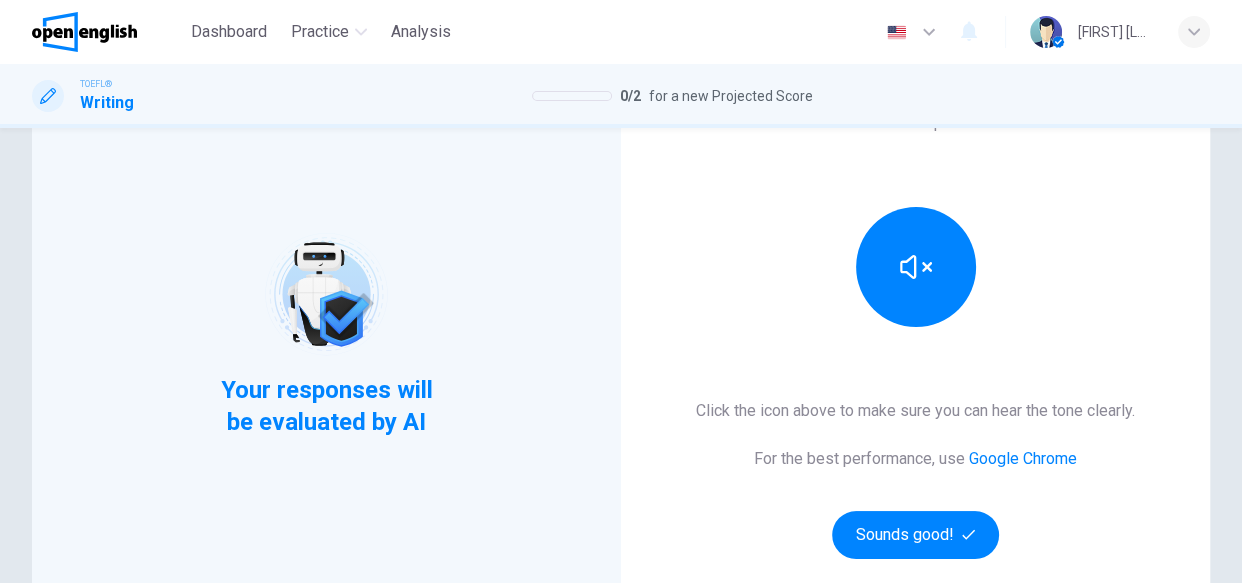 scroll, scrollTop: 218, scrollLeft: 0, axis: vertical 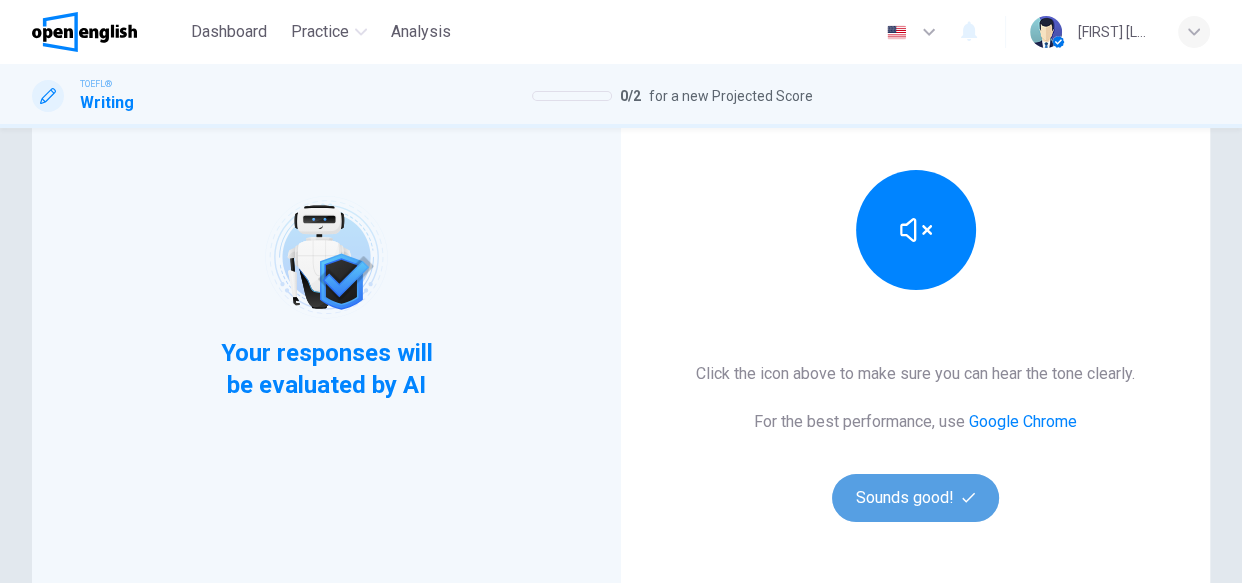 click on "Sounds good!" at bounding box center [916, 498] 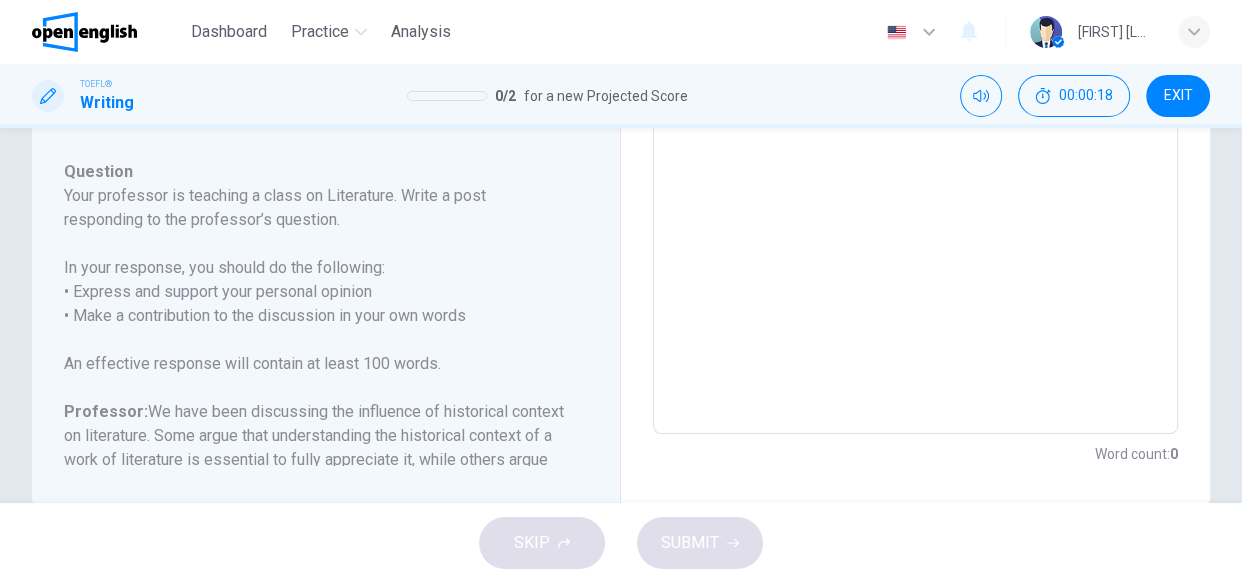 scroll, scrollTop: 509, scrollLeft: 0, axis: vertical 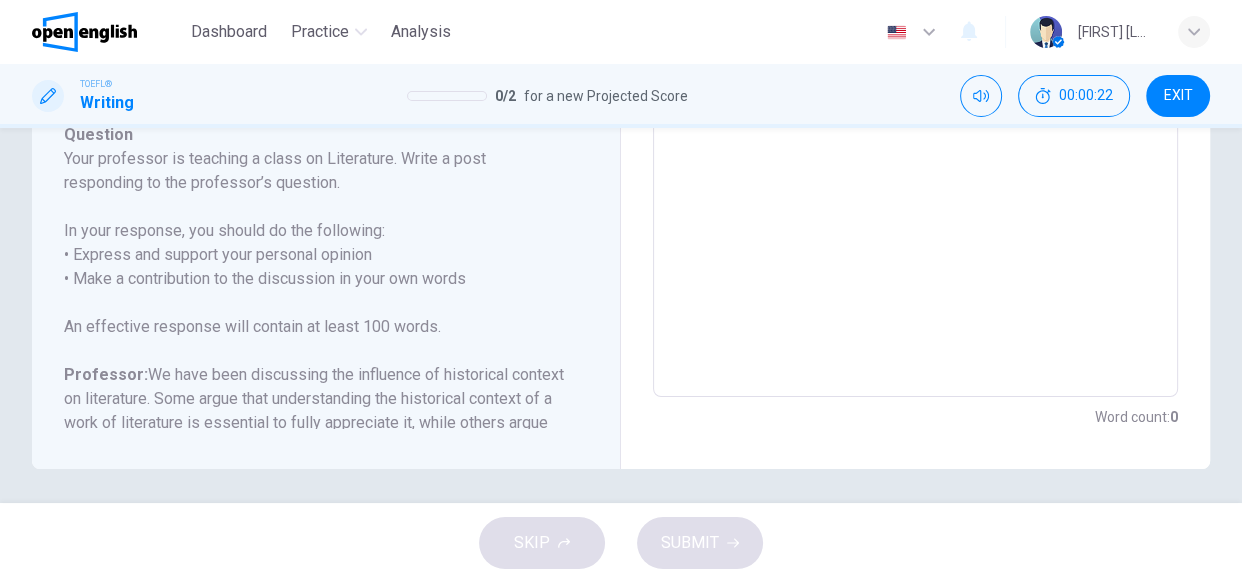 click on "Question   1 Question Type :   Writing for an Academic Discussion Directions For this task, you will read an online discussion. A professor has posted a question about a topic, and some classmates have responded with their ideas. Write a response that contributes to the discussion. You will have  10 minutes  to write your response.  It is important to use your own words in the response. Including memorized reasons or examples will result in a lower score. Question : Your professor is teaching a class on Literature. Write a post responding to the professor’s question. In your response, you should do the following:
• Express and support your personal opinion
• Make a contribution to the discussion in your own words An effective response will contain at least 100 words. Professor: Oliver:  I believe understanding the historical context is vital to grasp the nuances and themes of a piece of literature. It helps us better understand the author's perspectives and the motivations of the characters. Harper:" at bounding box center (326, 64) 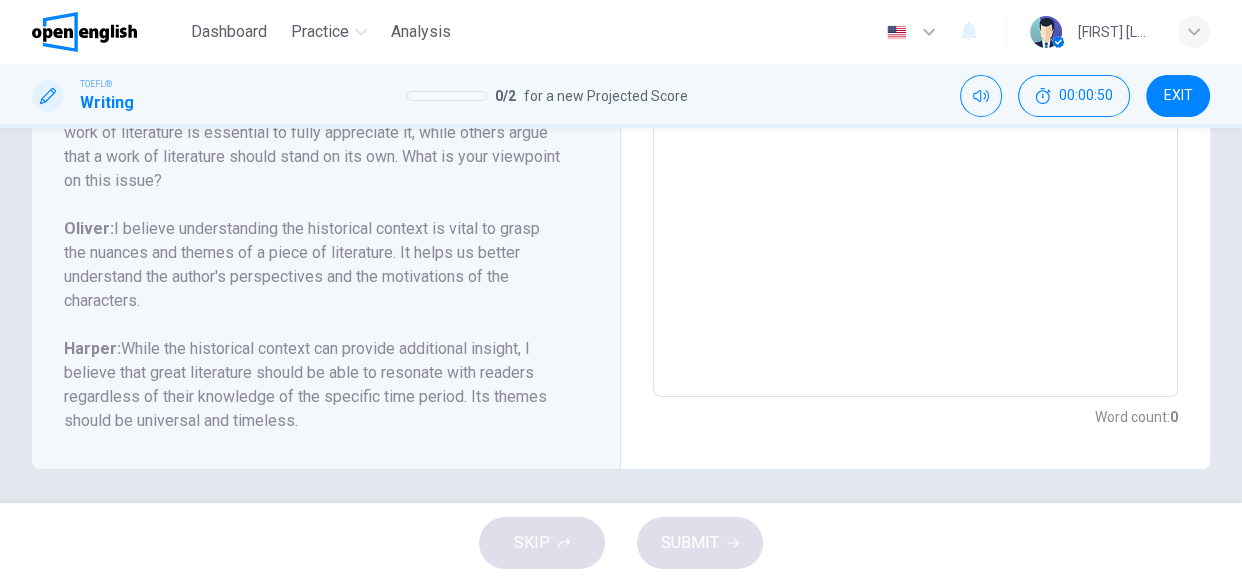 scroll, scrollTop: 293, scrollLeft: 0, axis: vertical 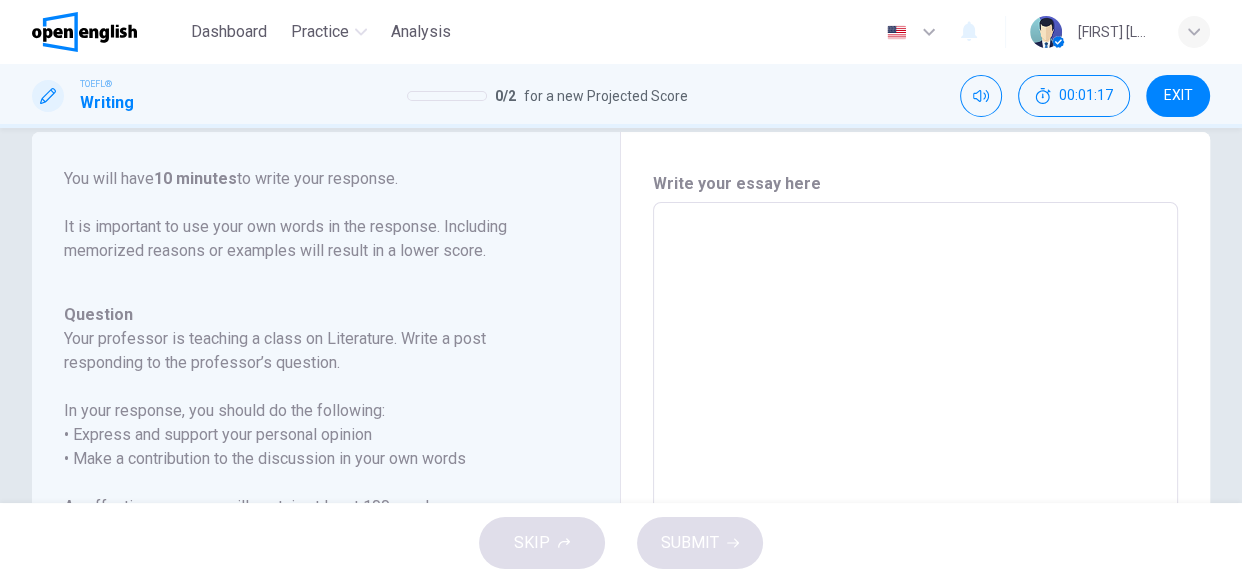 click on "* ​" at bounding box center [915, 536] 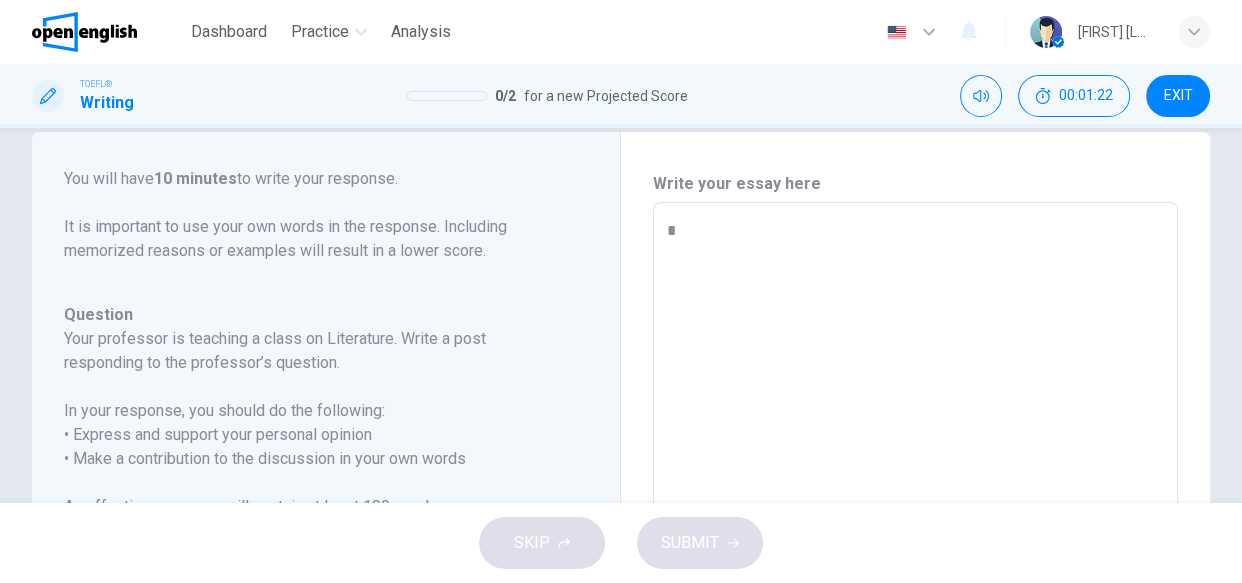 type on "**" 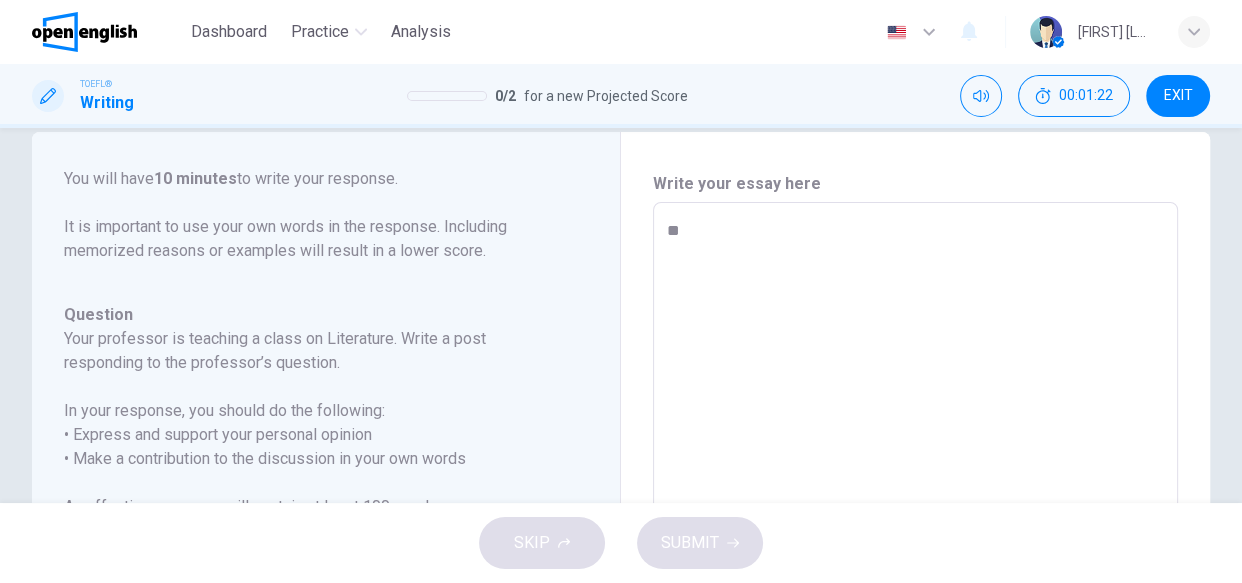 type on "*" 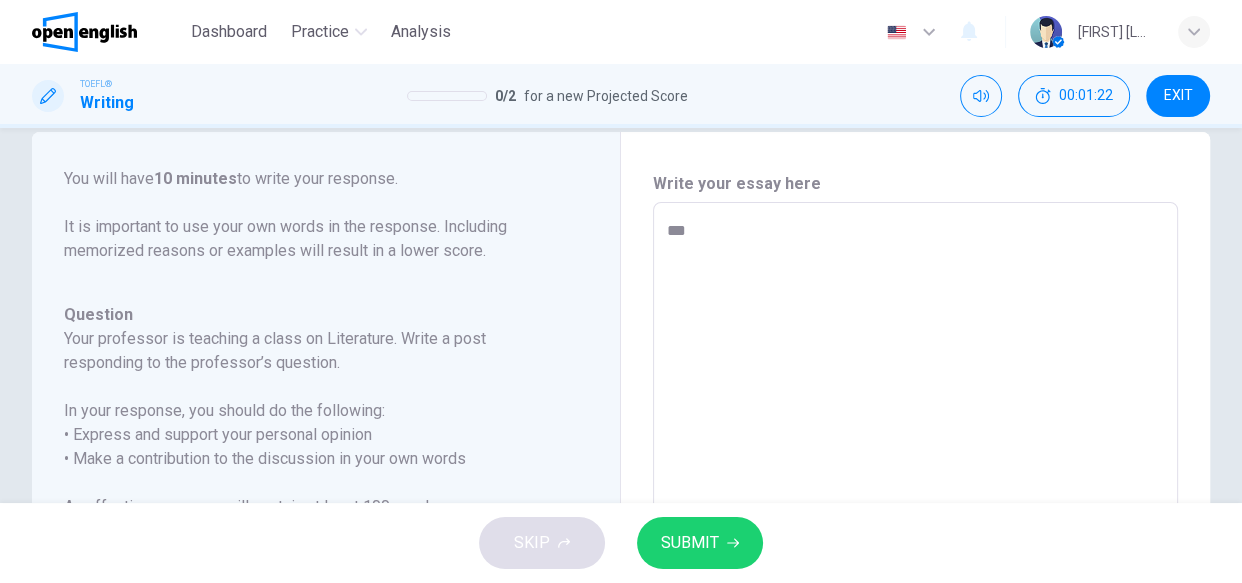 type on "***" 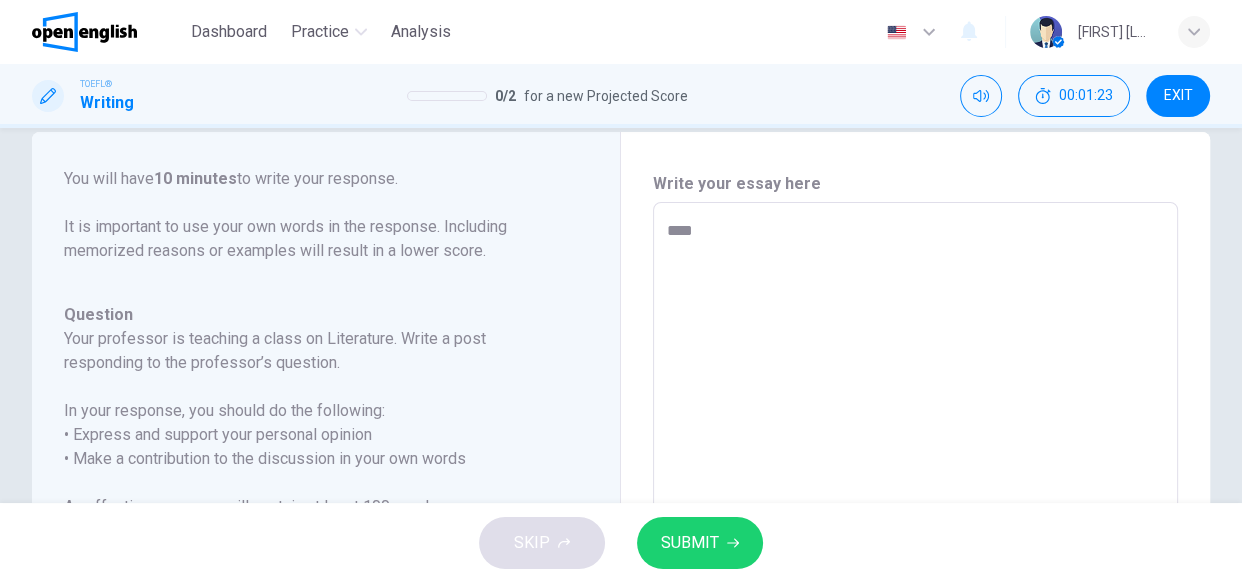 type on "*" 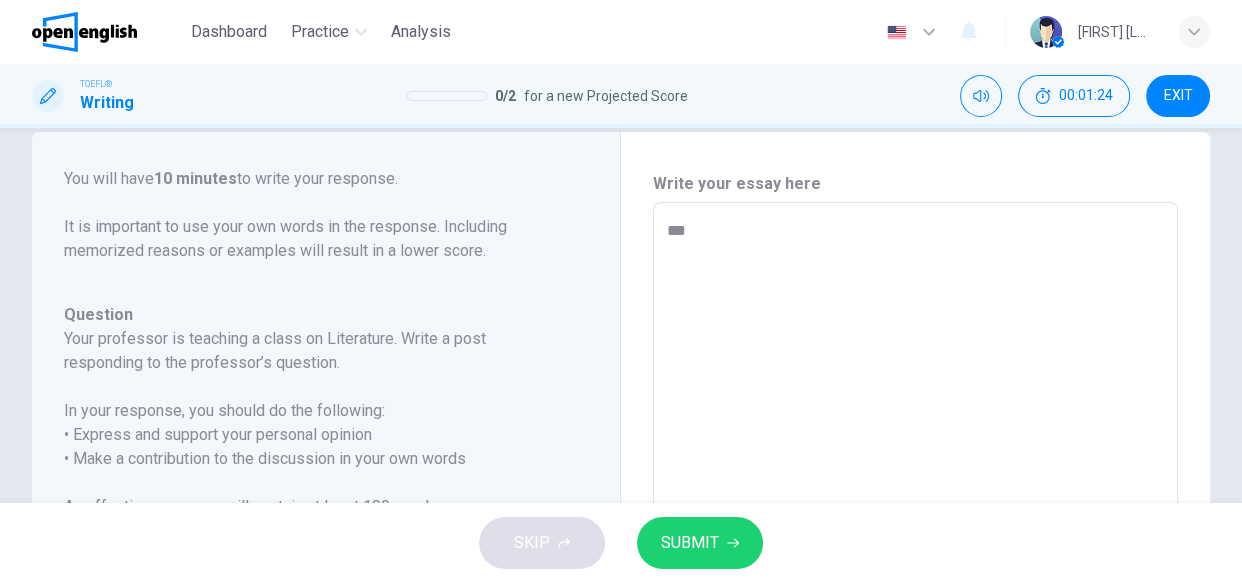 type on "**" 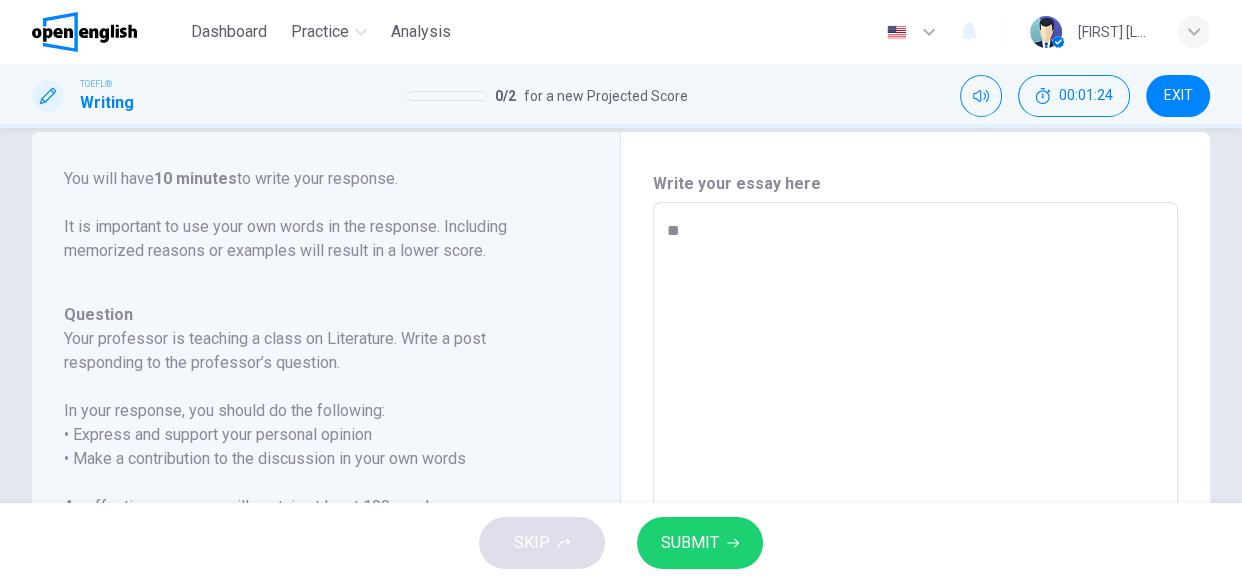 type on "*" 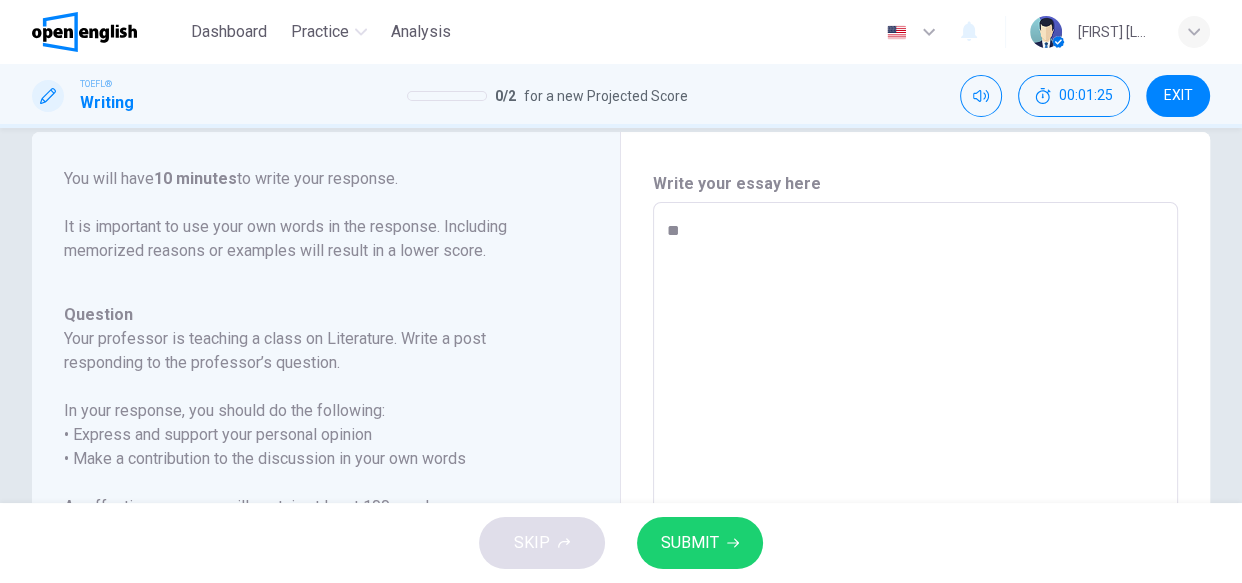 type on "*" 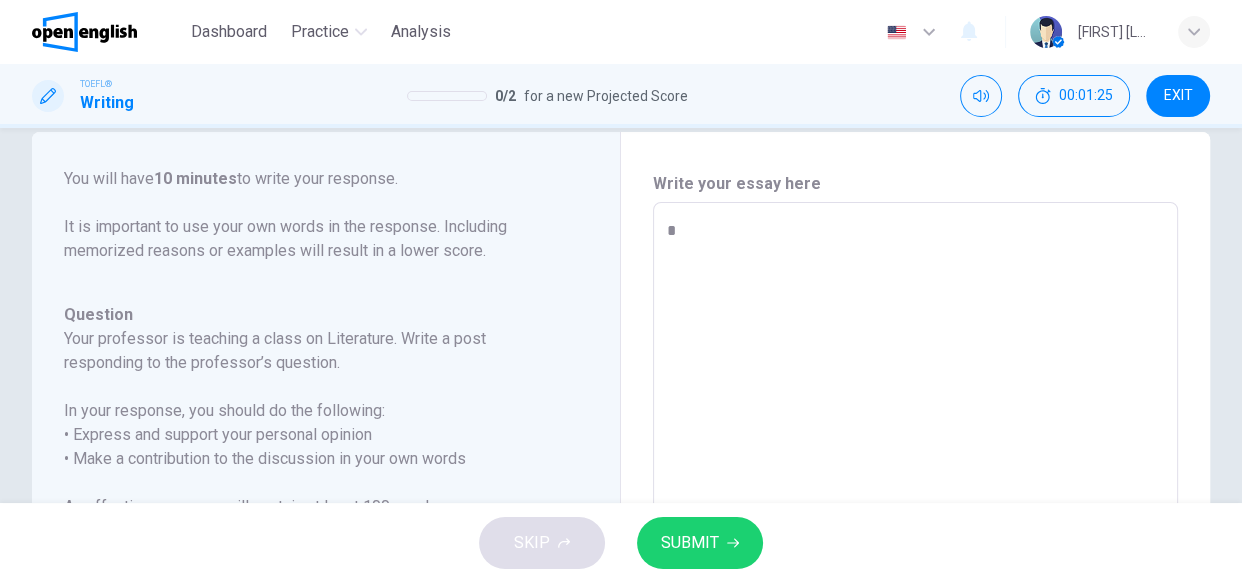 type on "*" 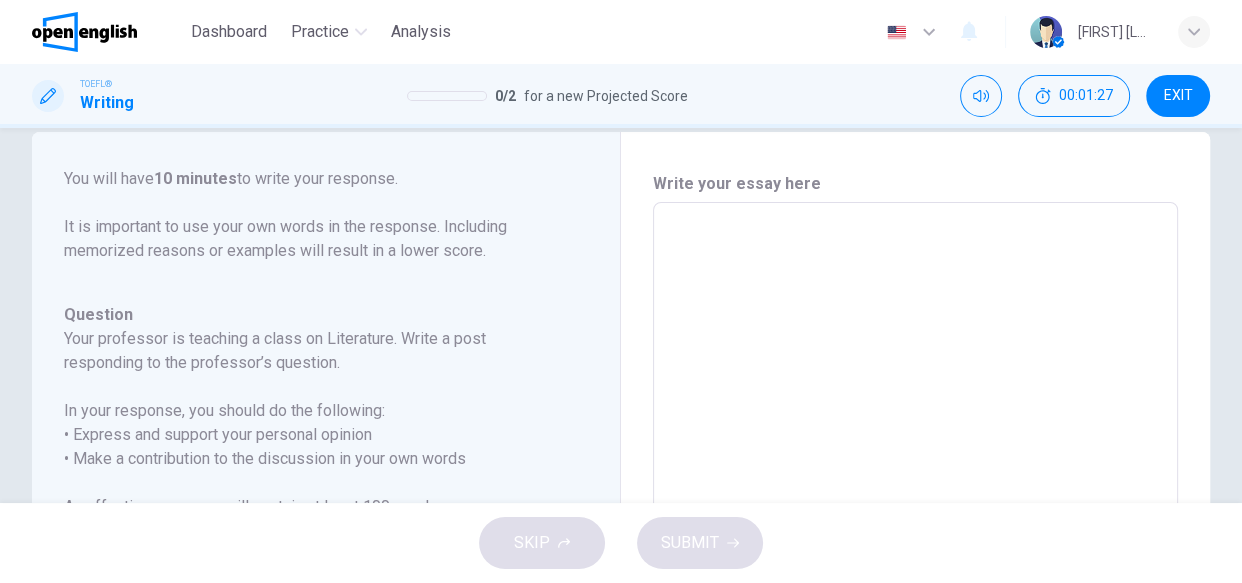type on "*" 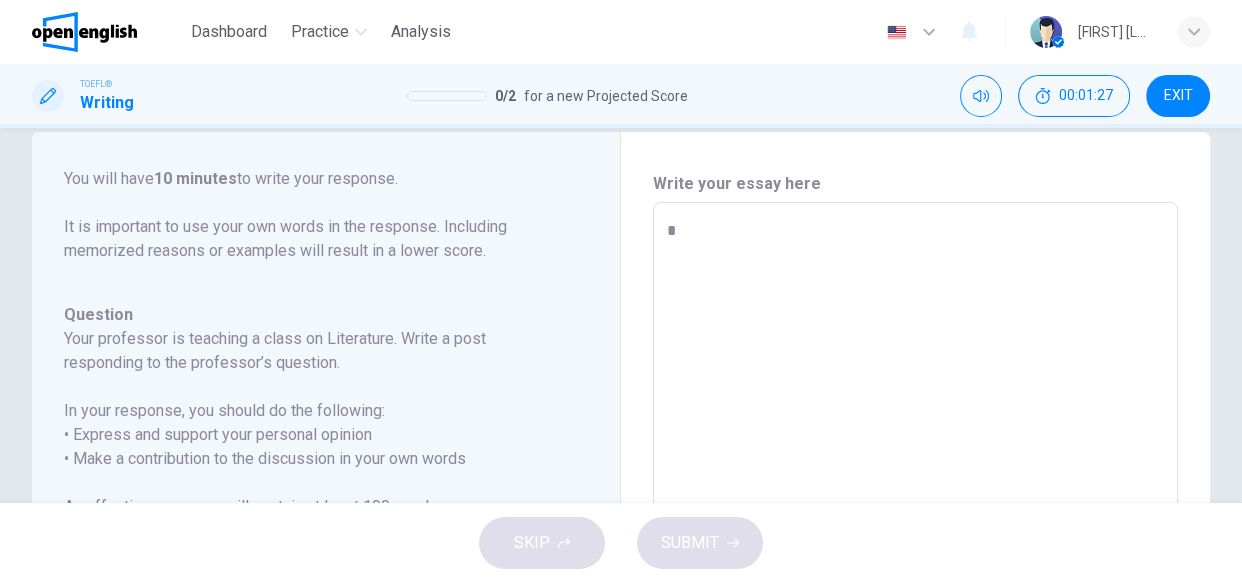 type on "*" 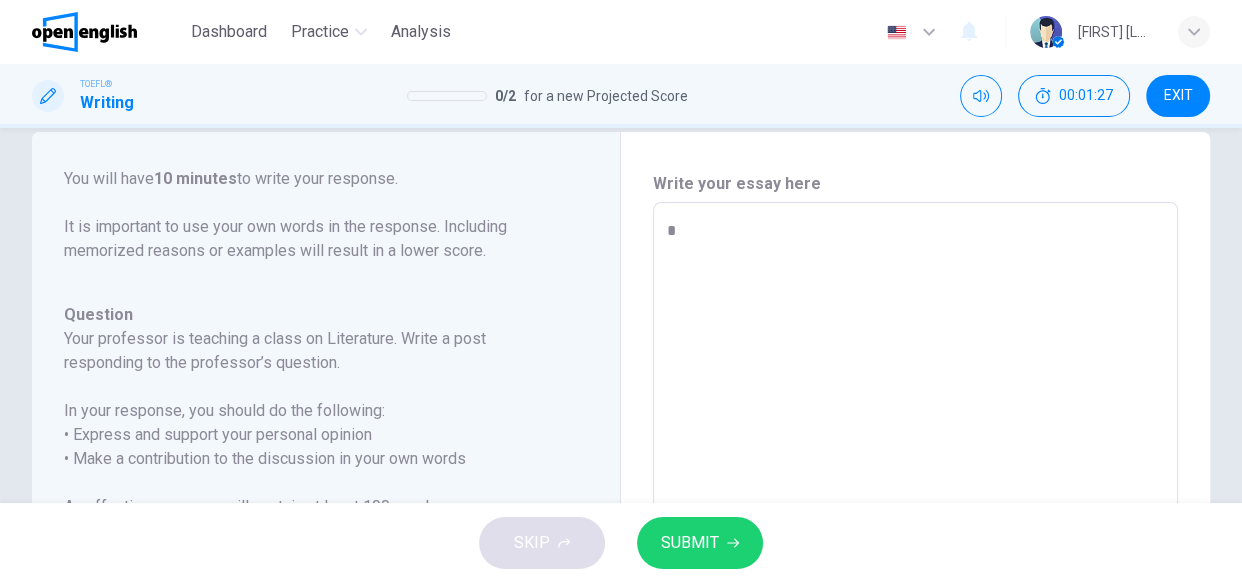 type on "**" 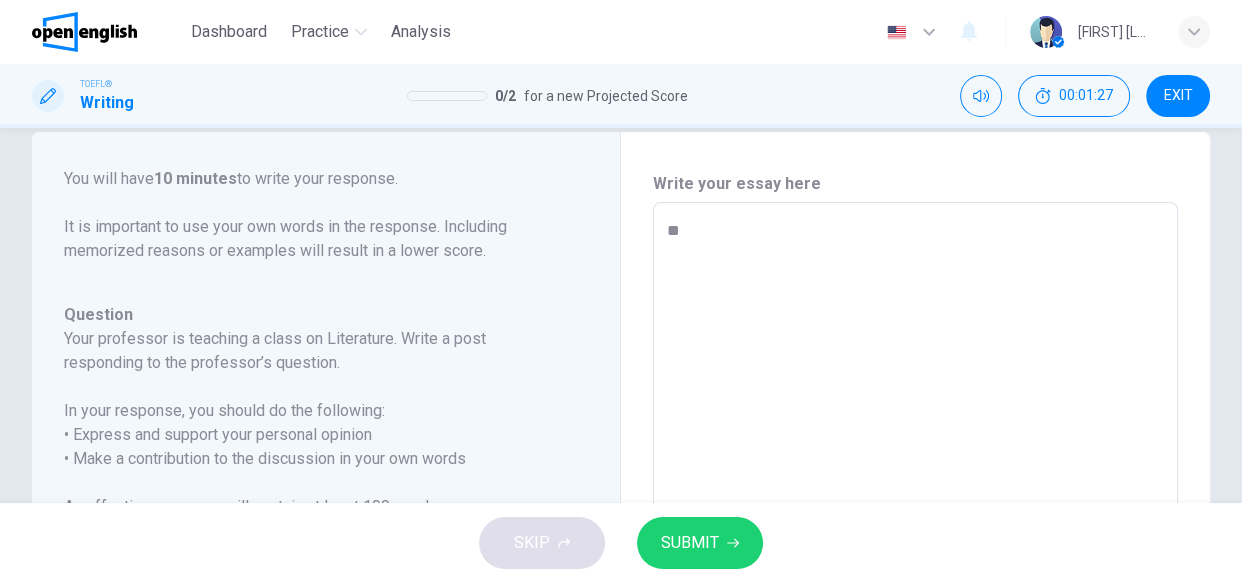 type on "*" 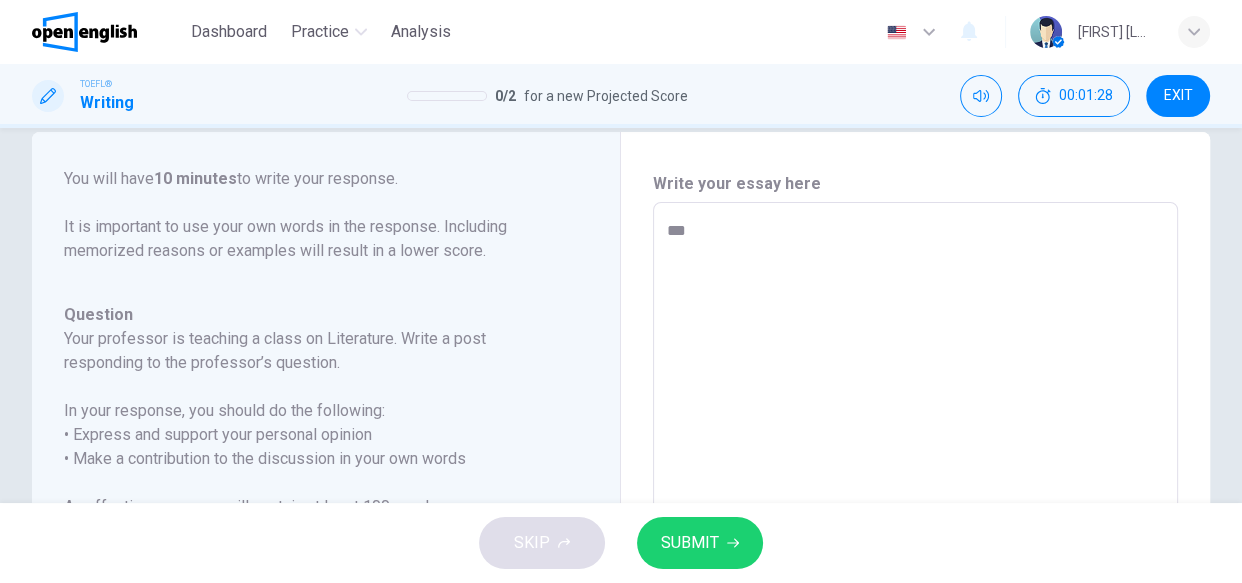 type on "*" 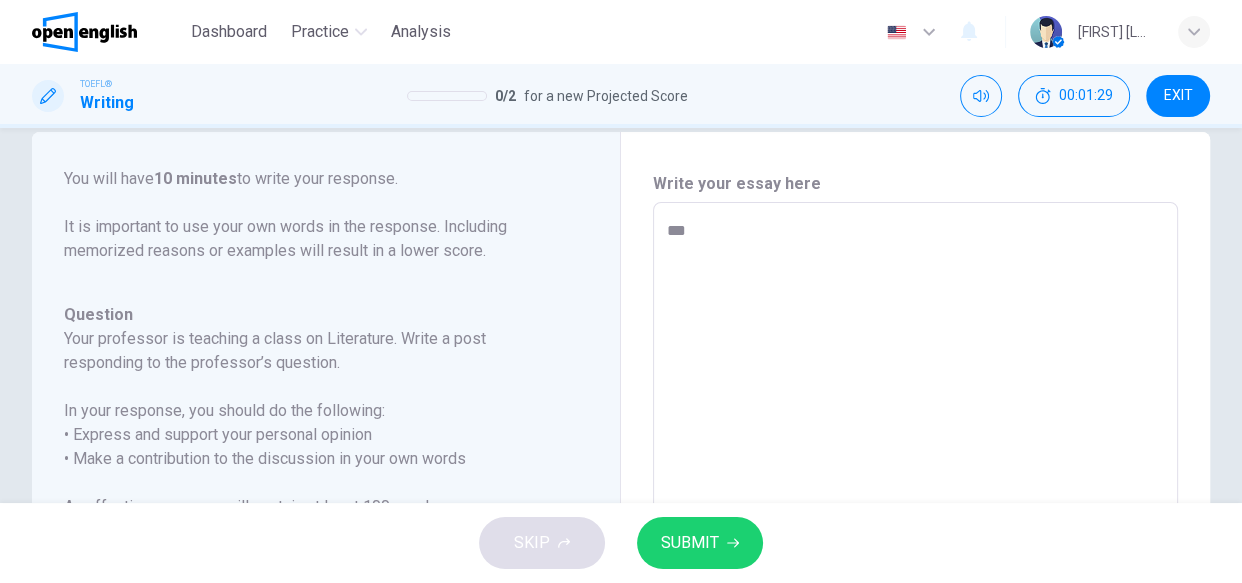 type on "****" 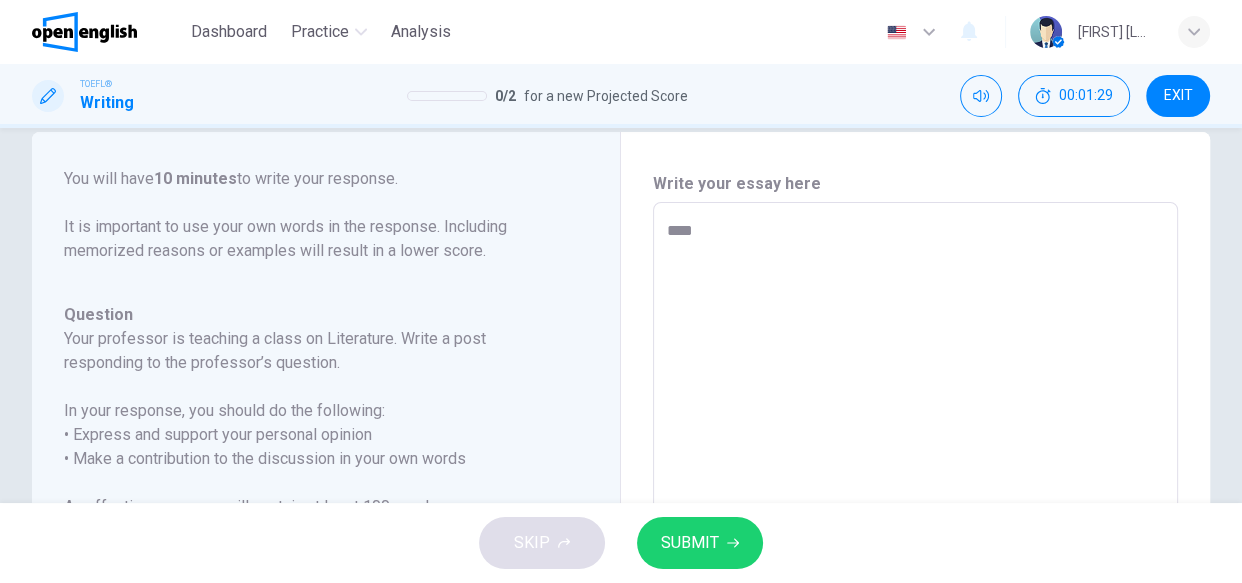 type on "*" 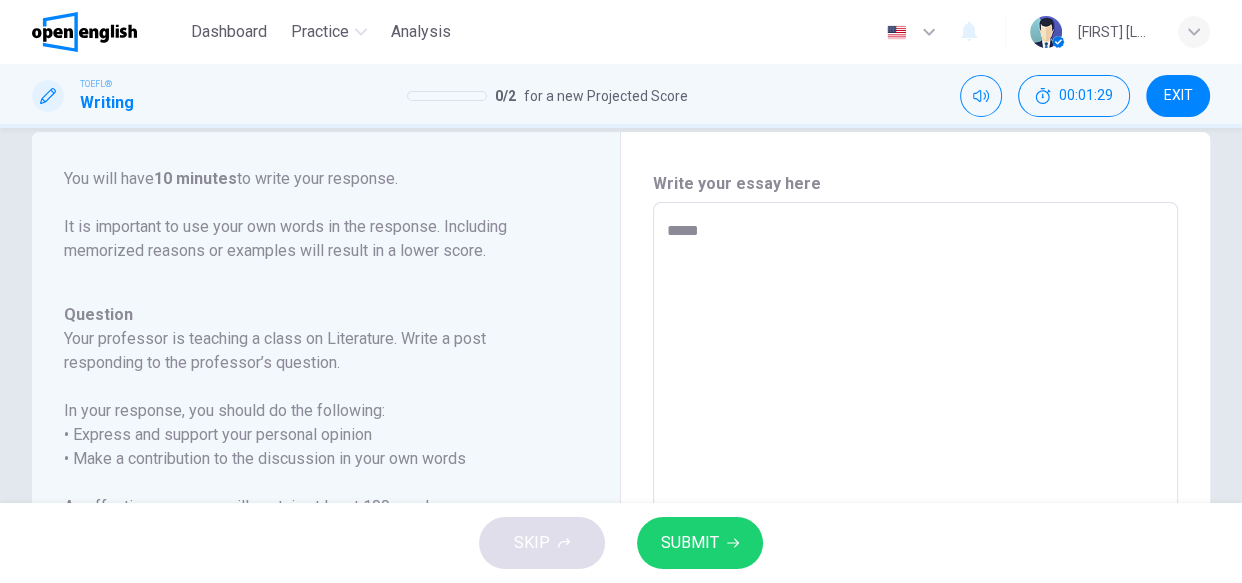 type on "*" 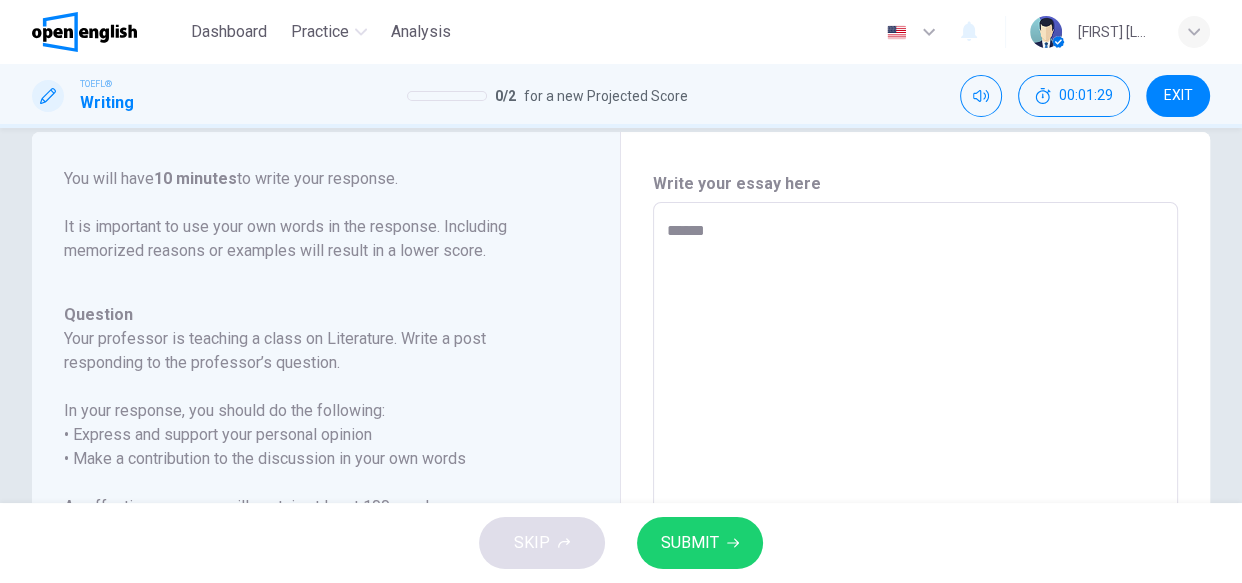 type on "*" 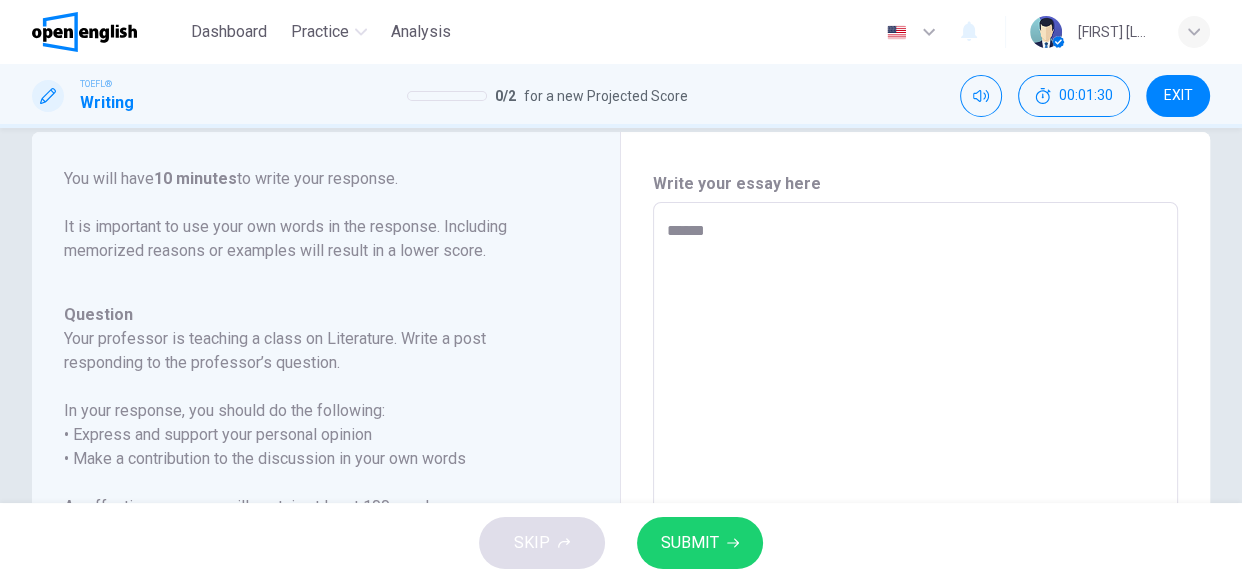 type on "*******" 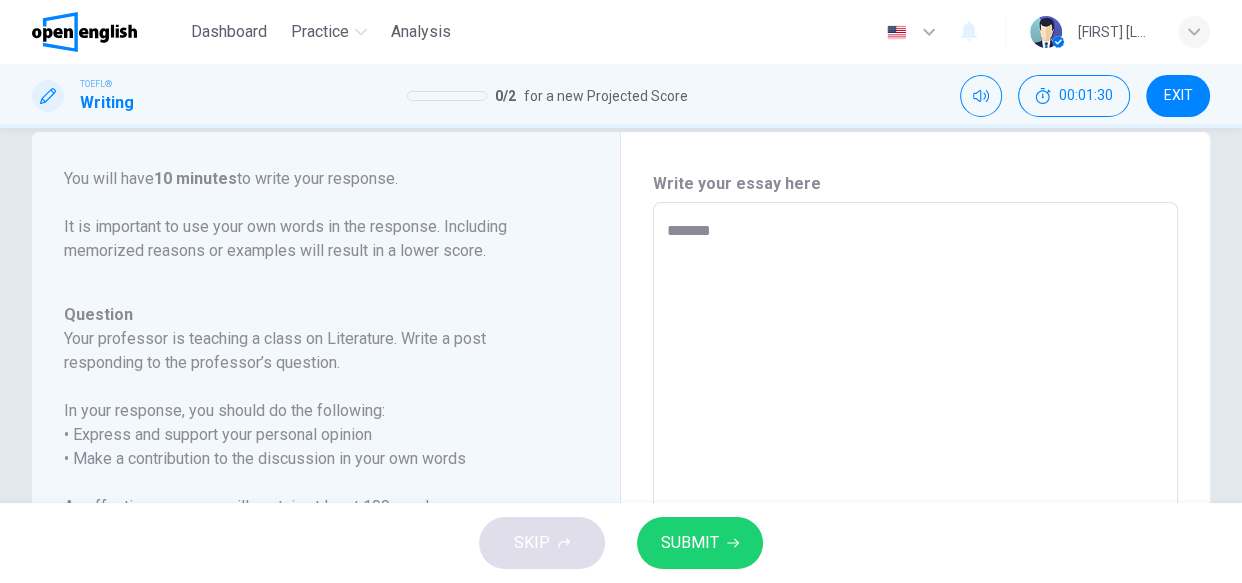 type on "*" 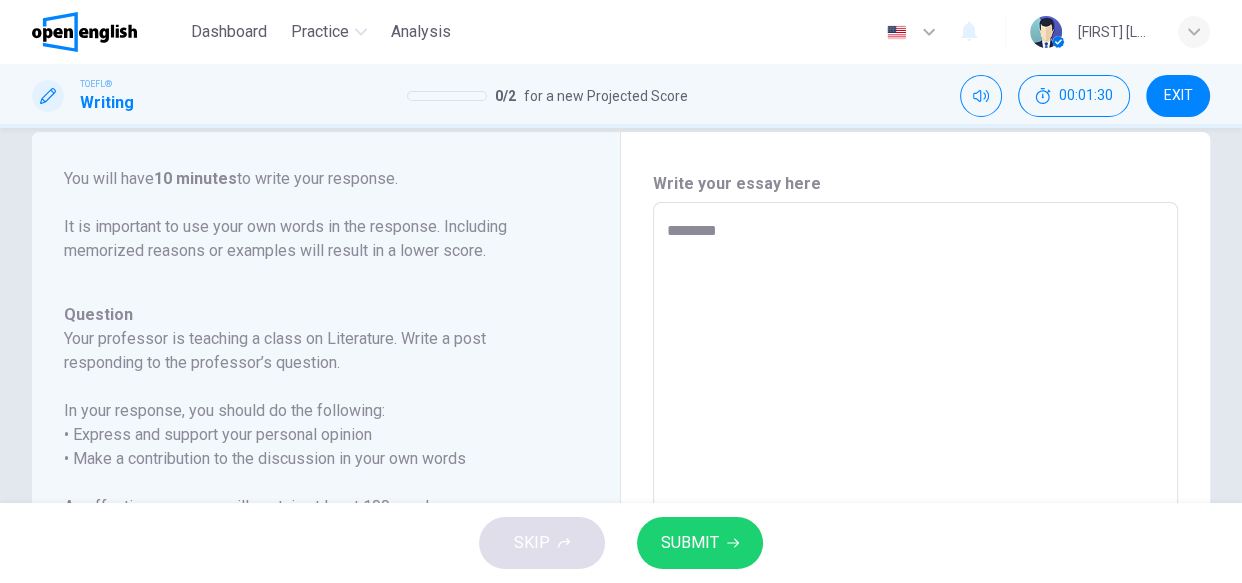 type on "*********" 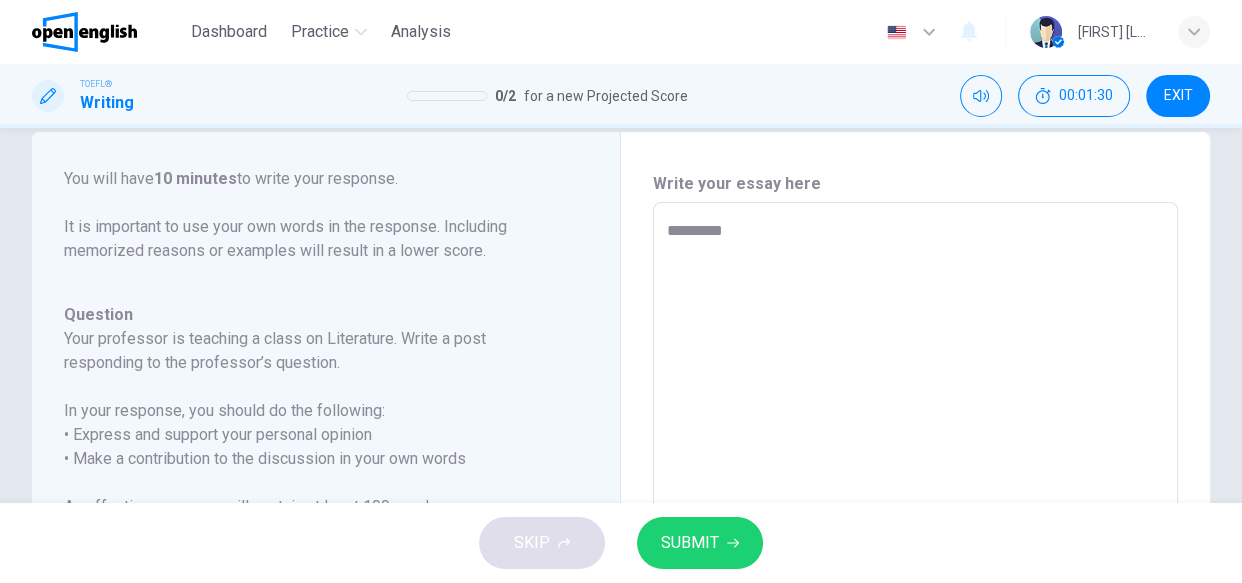 type on "*" 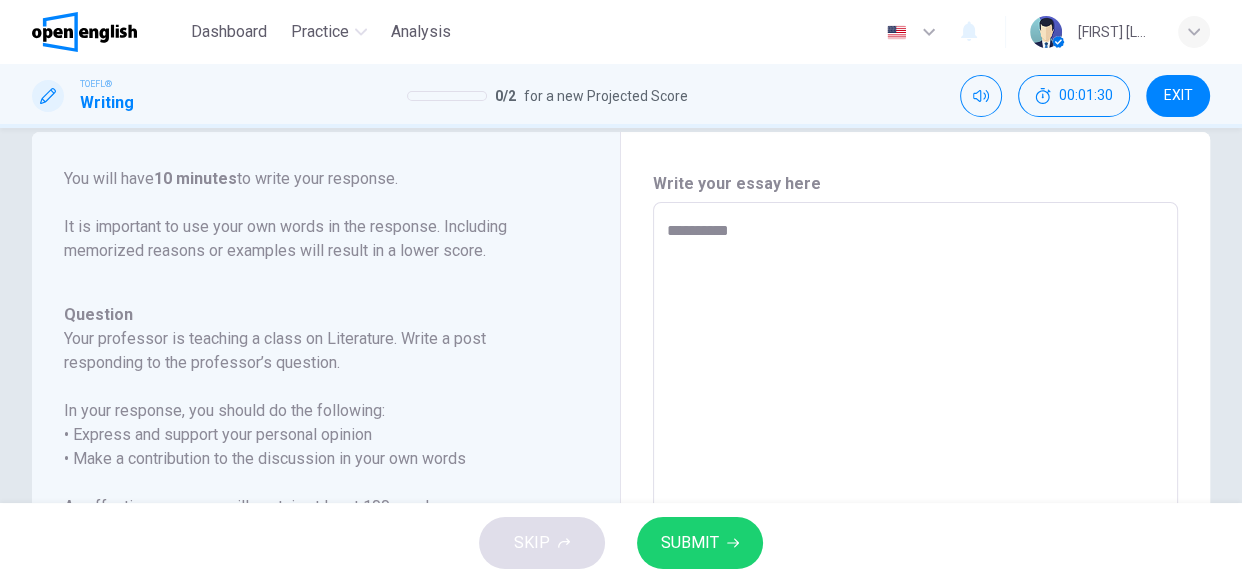 type on "*" 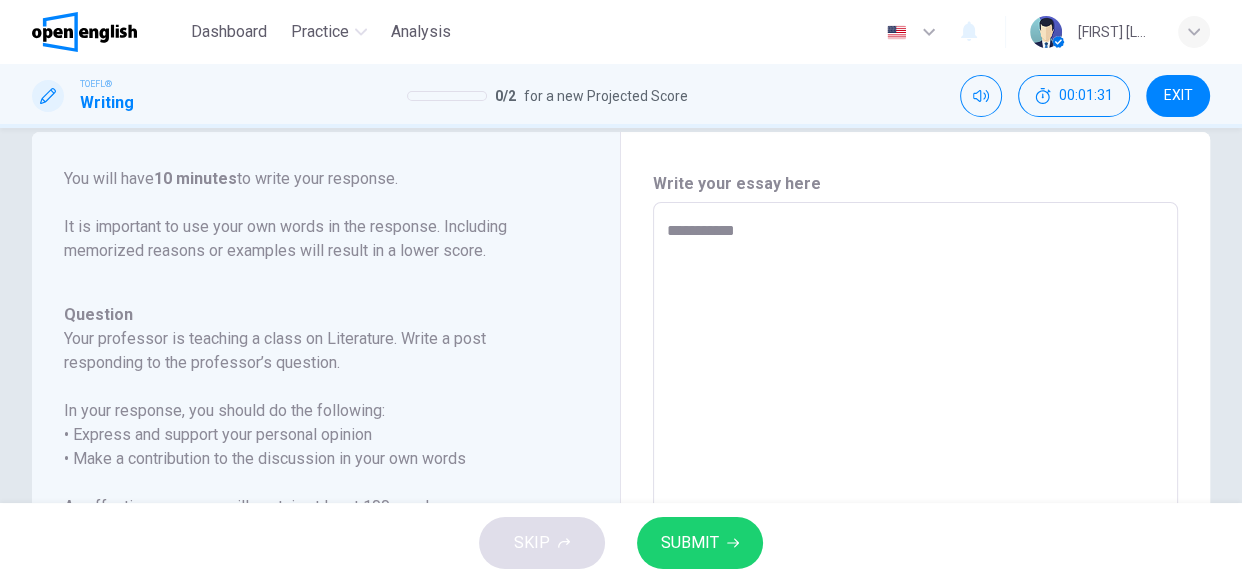type on "*" 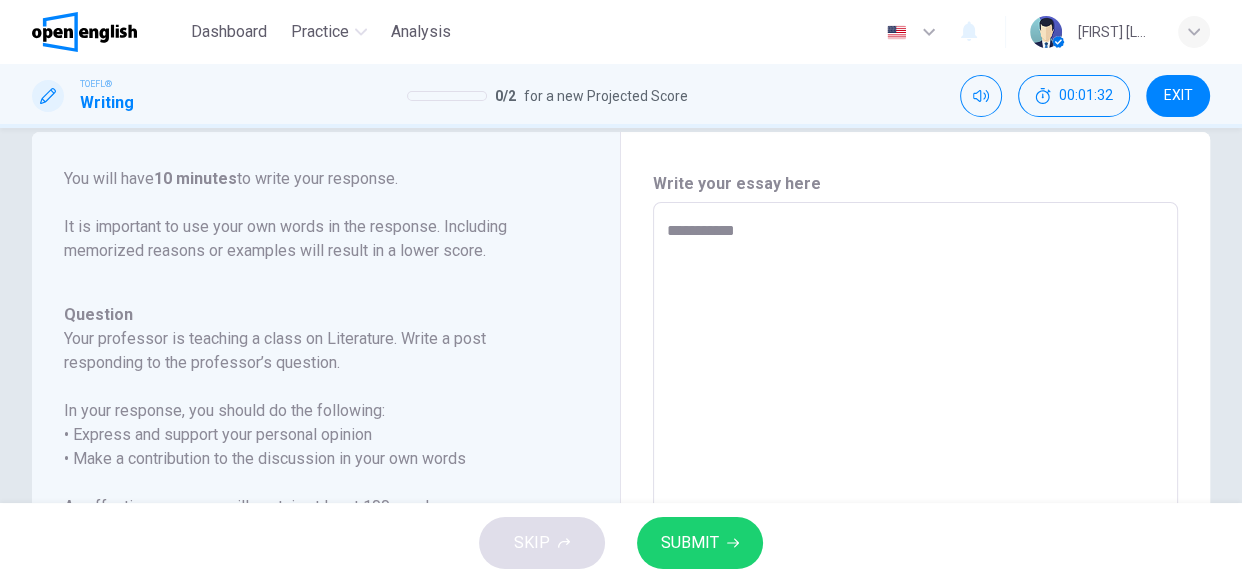 type on "**********" 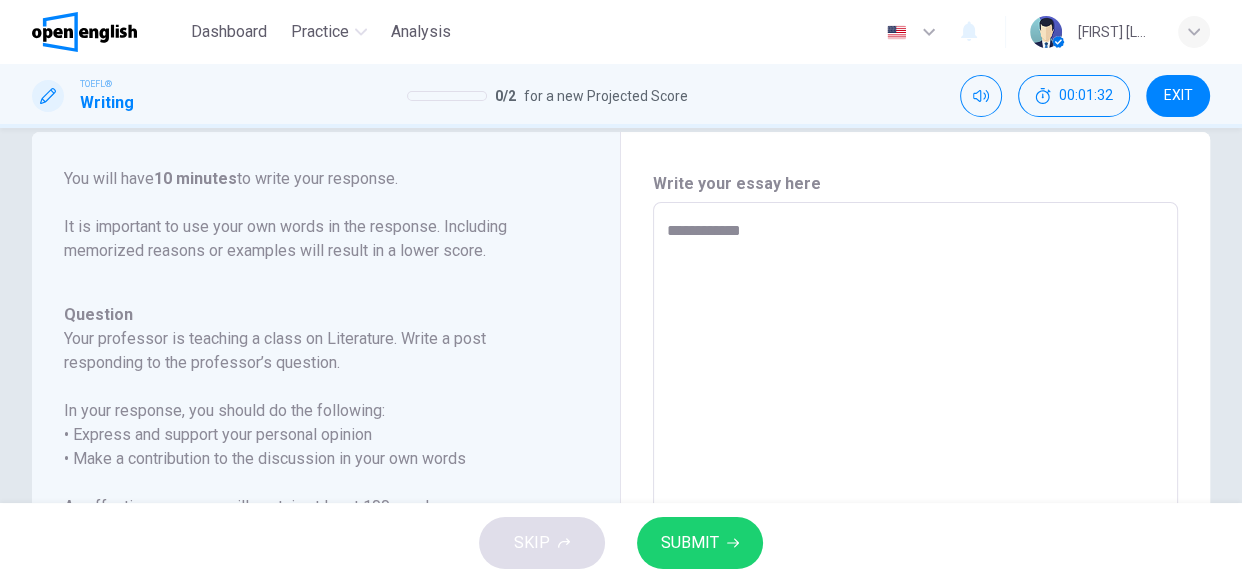 type on "*" 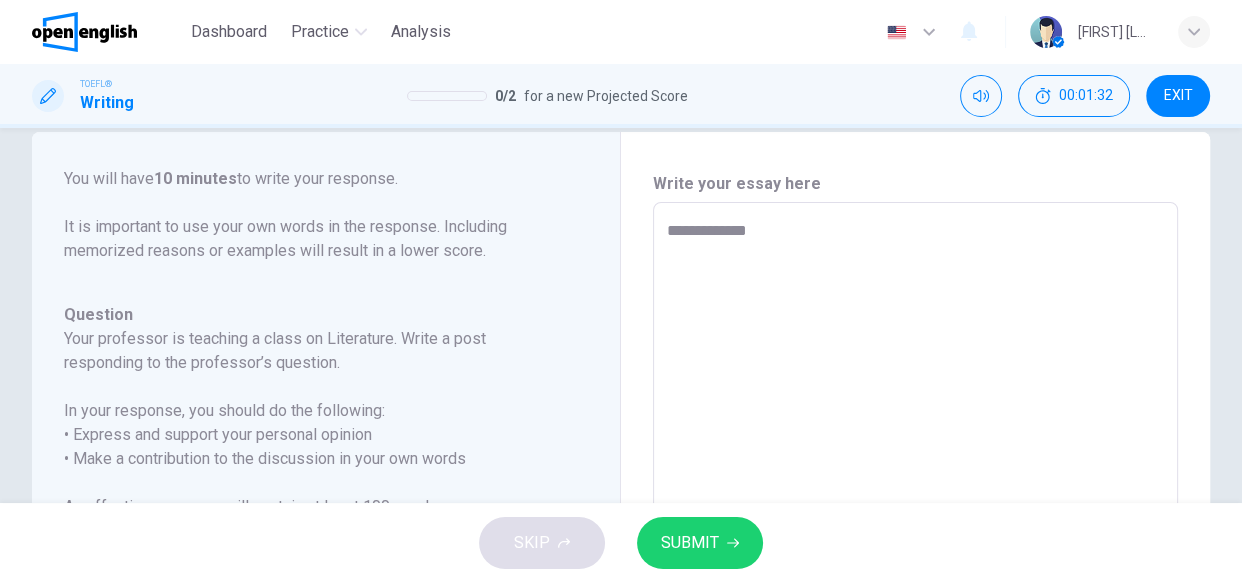 type on "*" 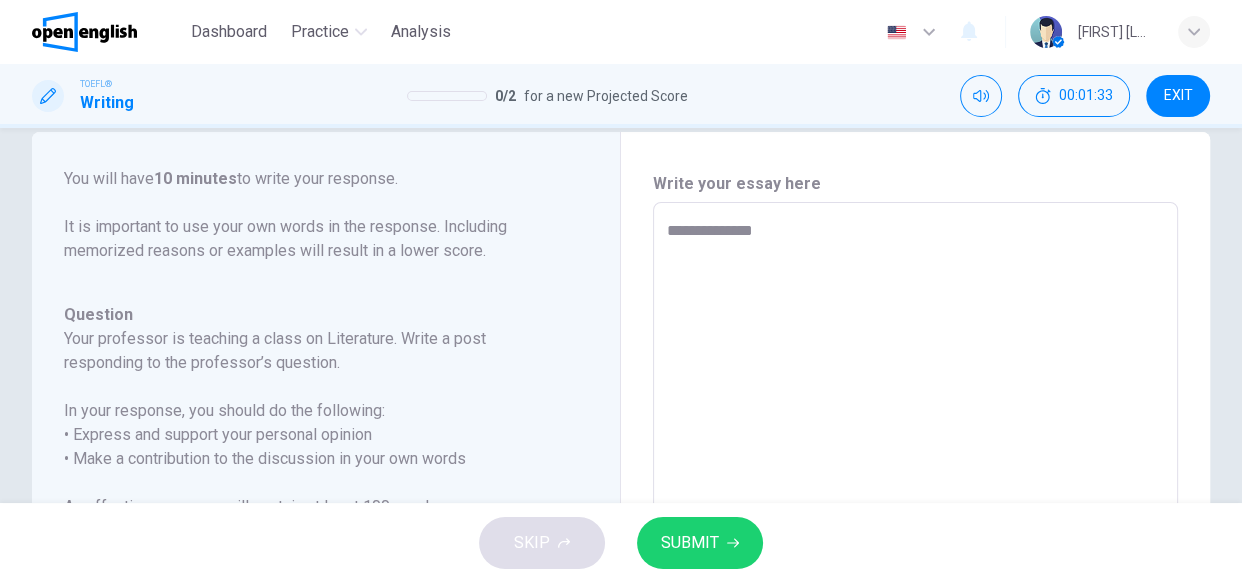 type on "**********" 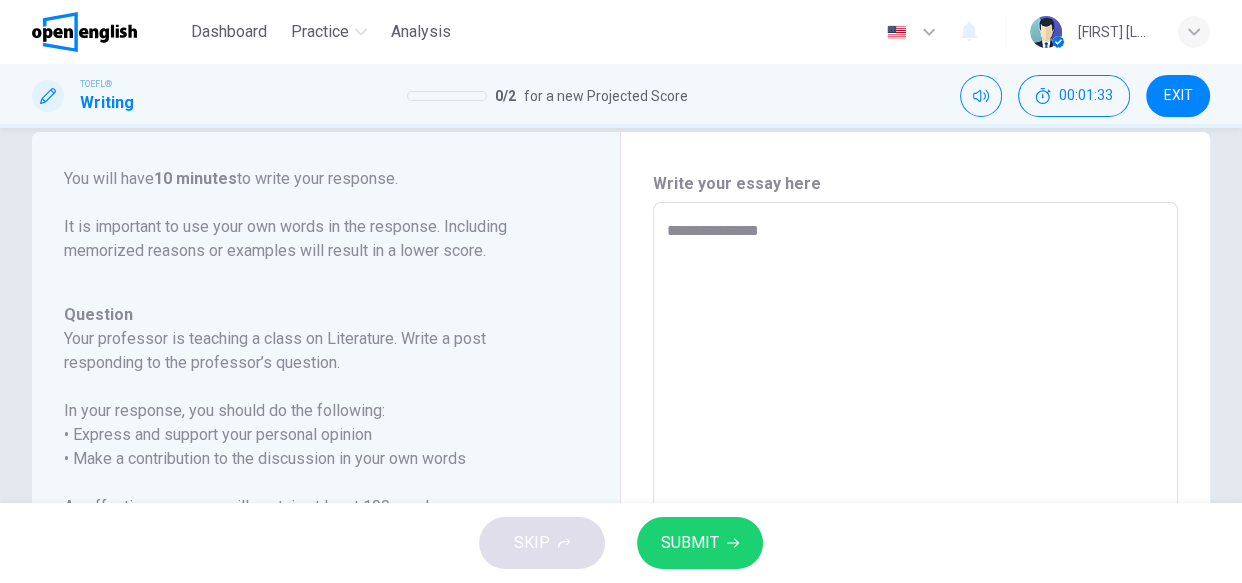 type on "*" 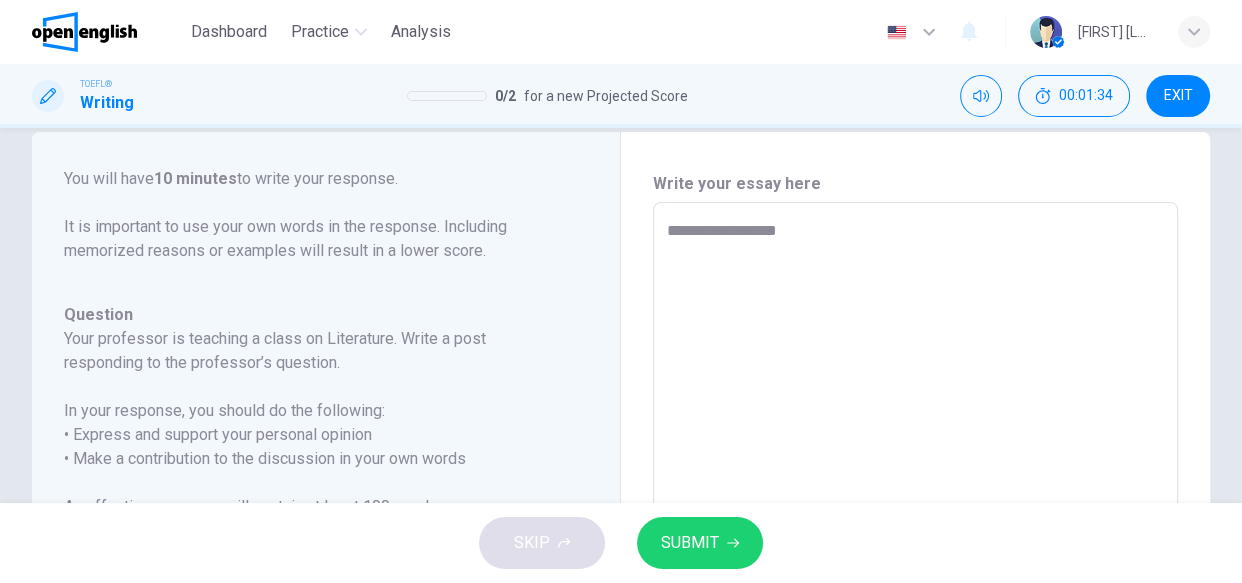 type on "**********" 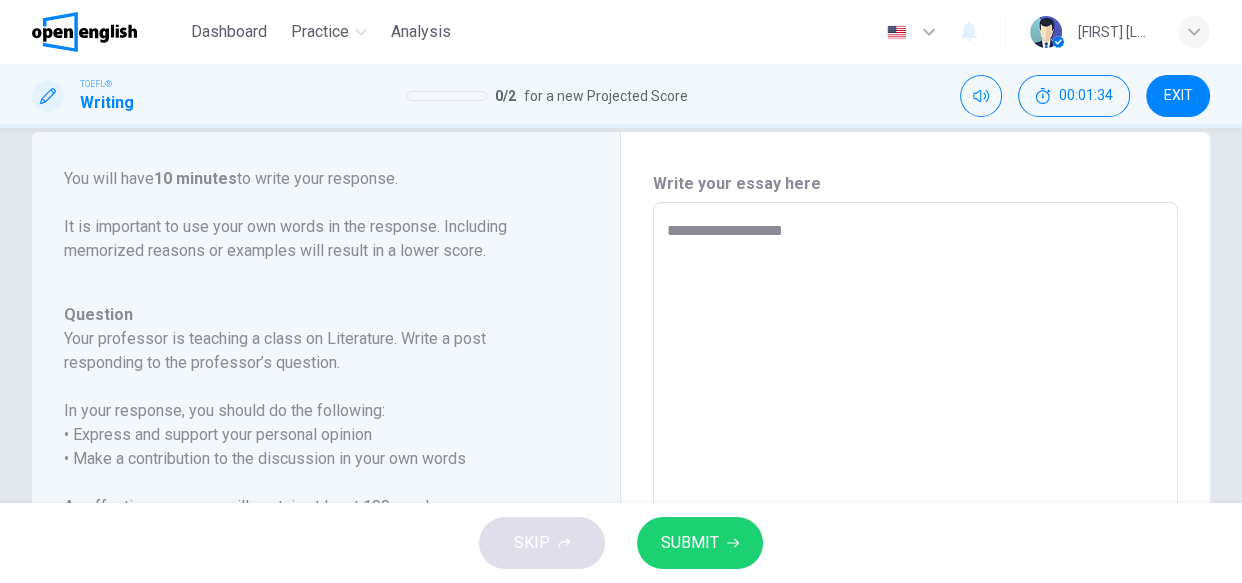 type on "*" 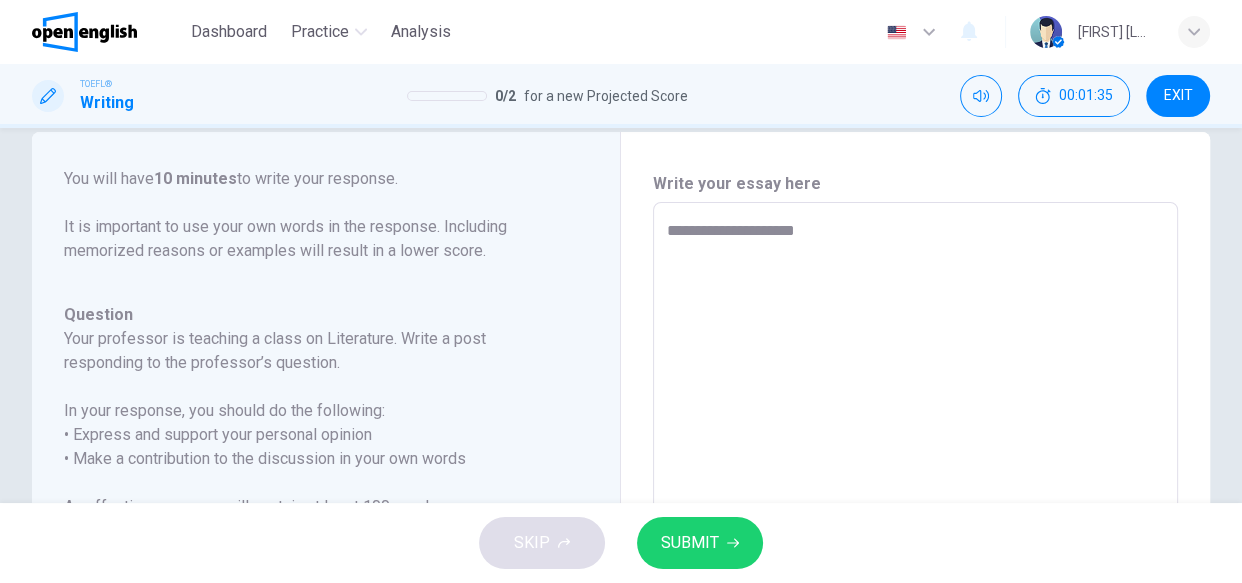 type on "**********" 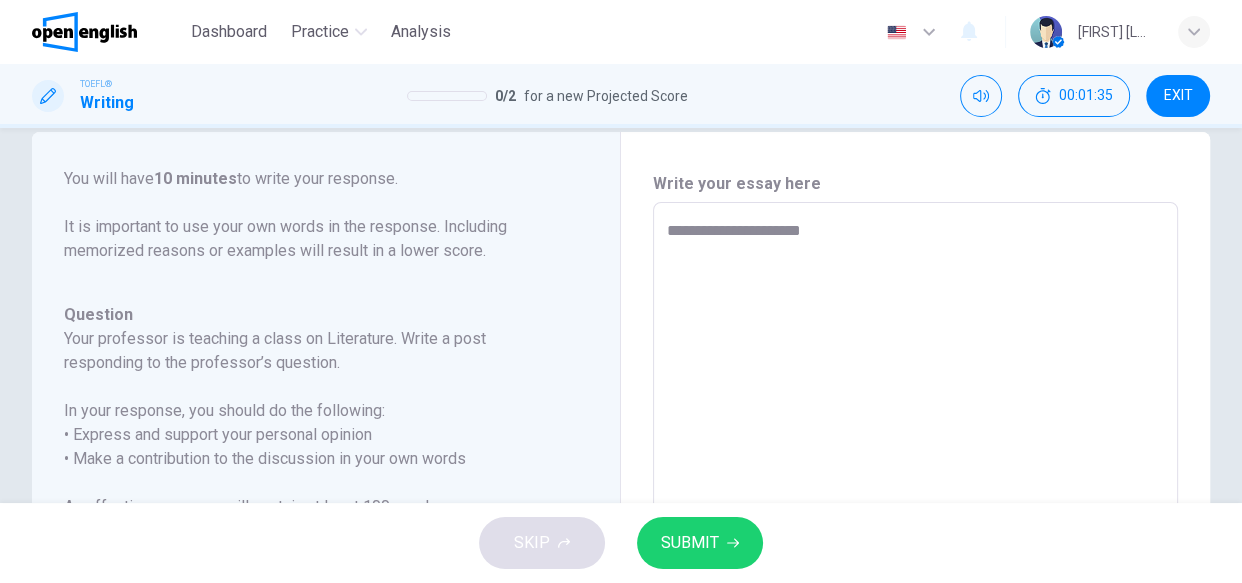 type on "*" 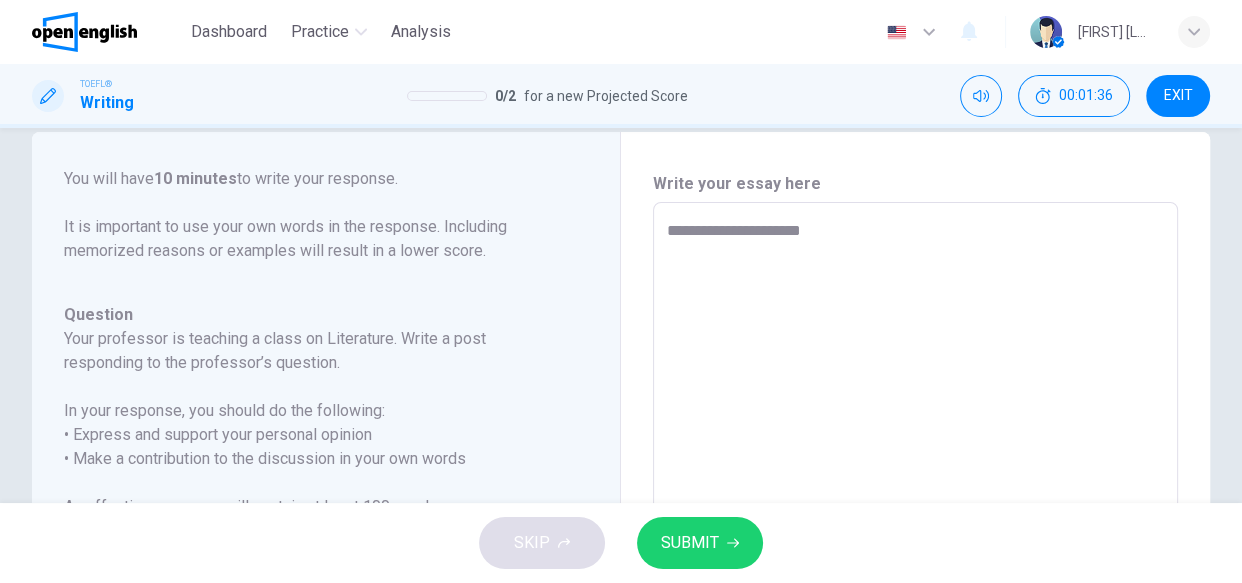 type on "**********" 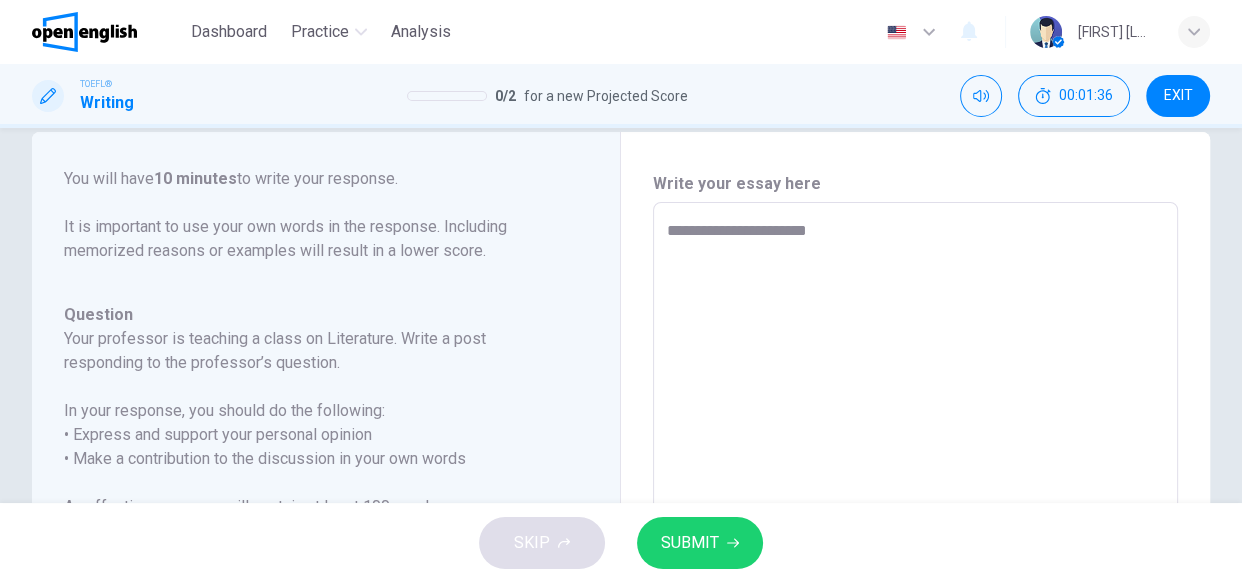 type on "*" 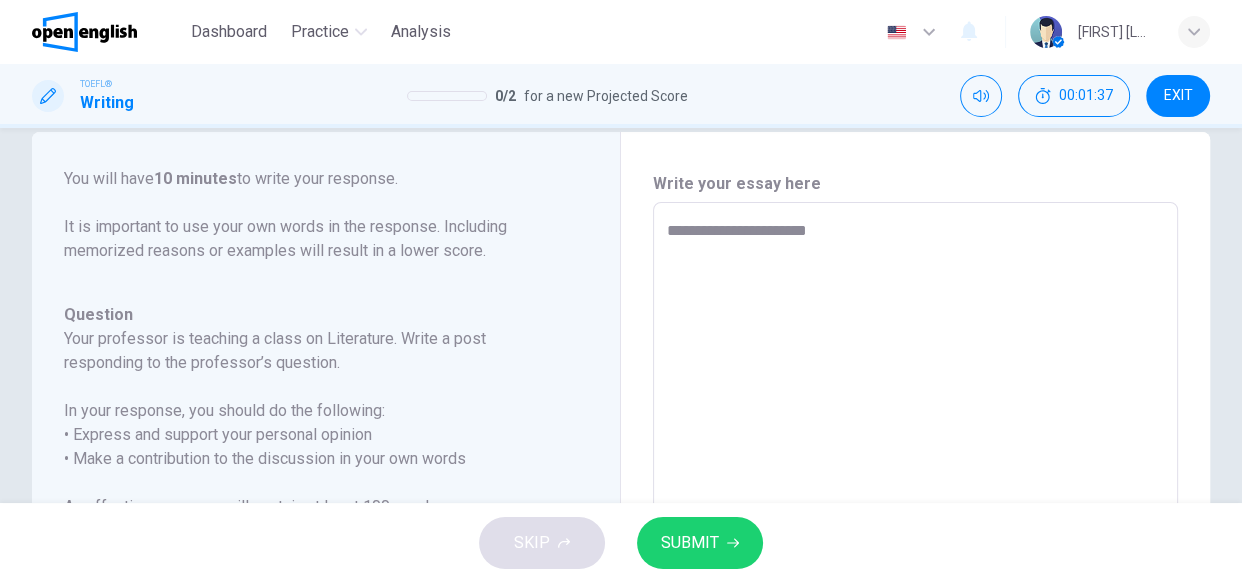 type on "**********" 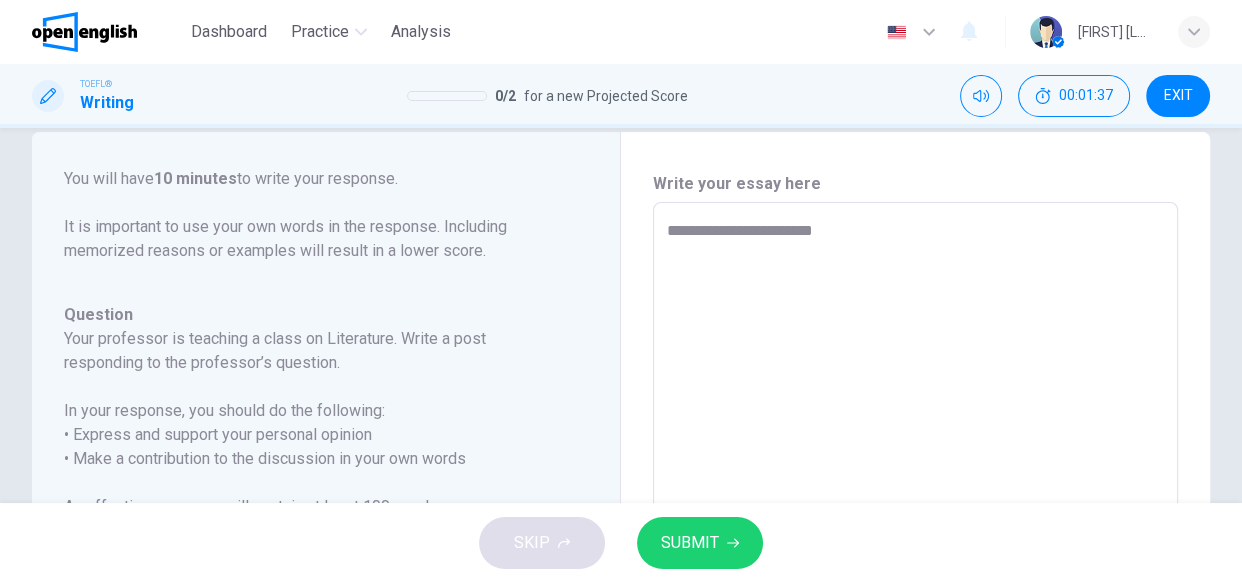 type on "*" 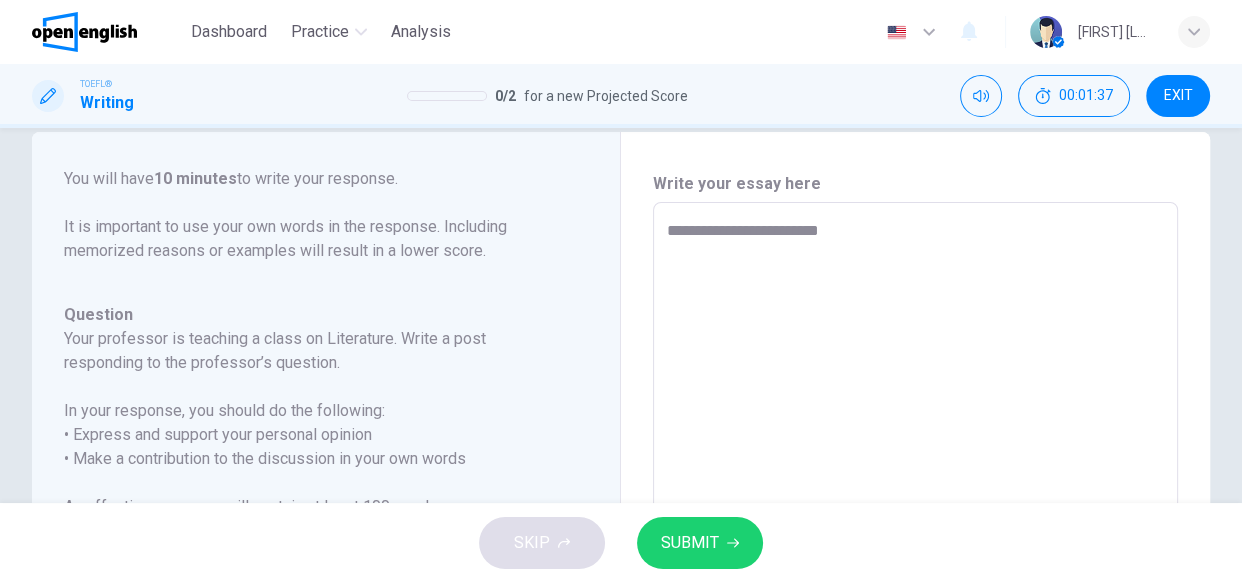 type on "**********" 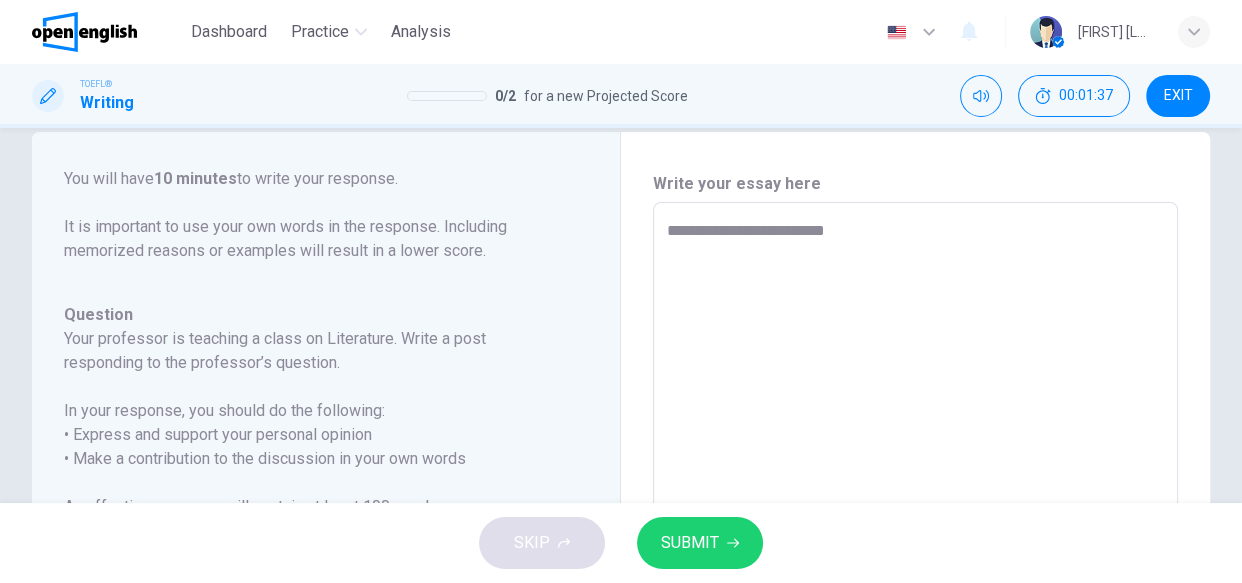 type on "*" 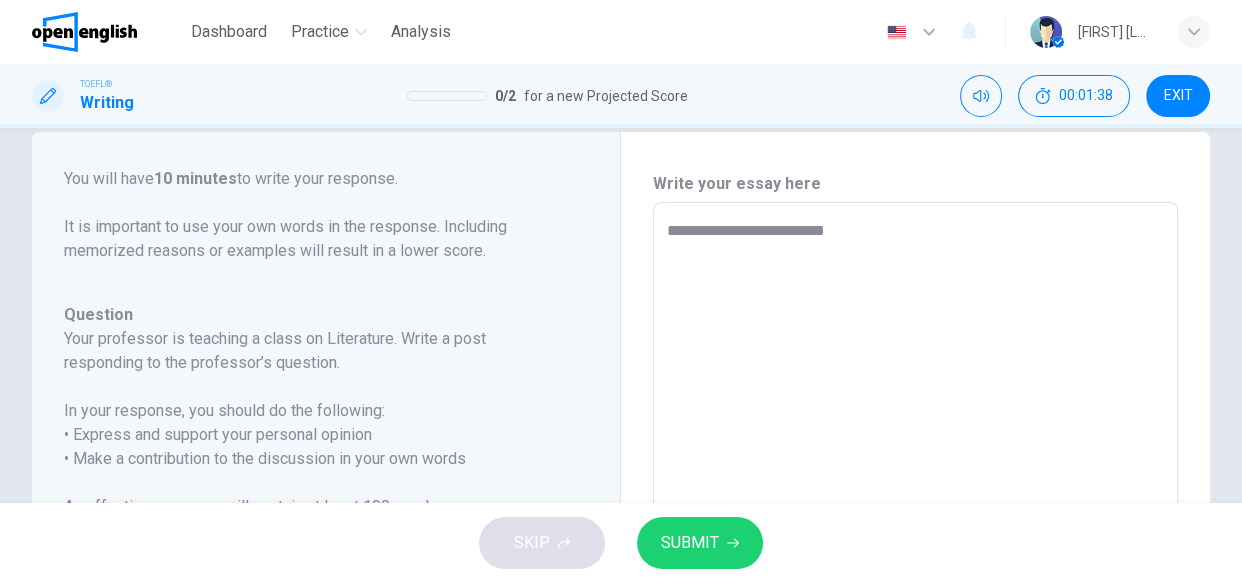 type on "**********" 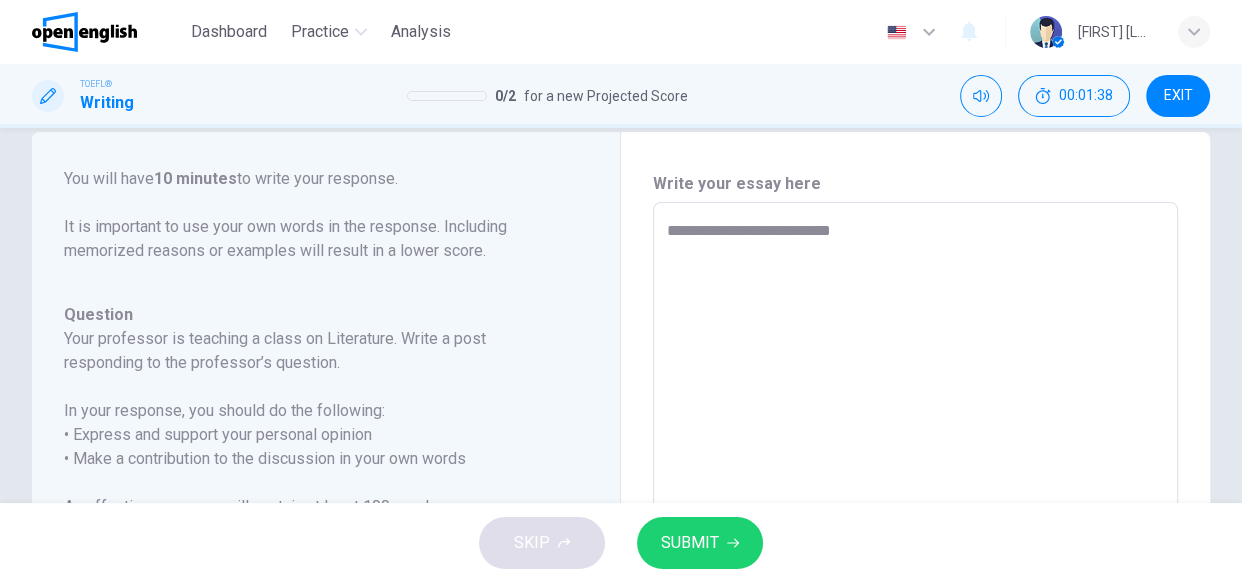 type on "*" 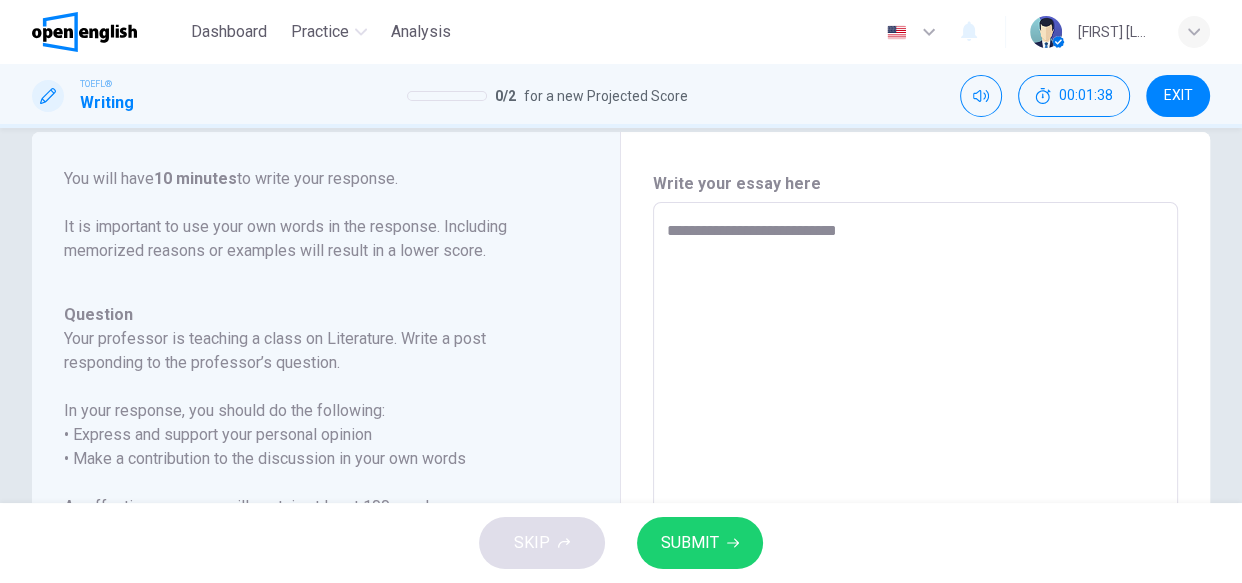 type on "*" 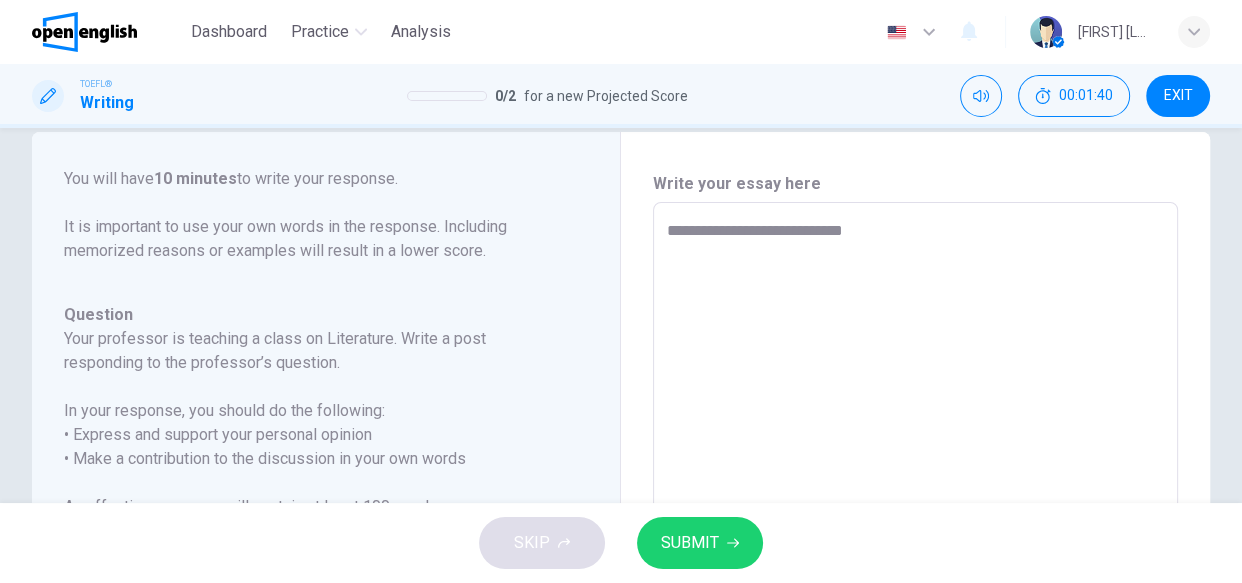 type on "**********" 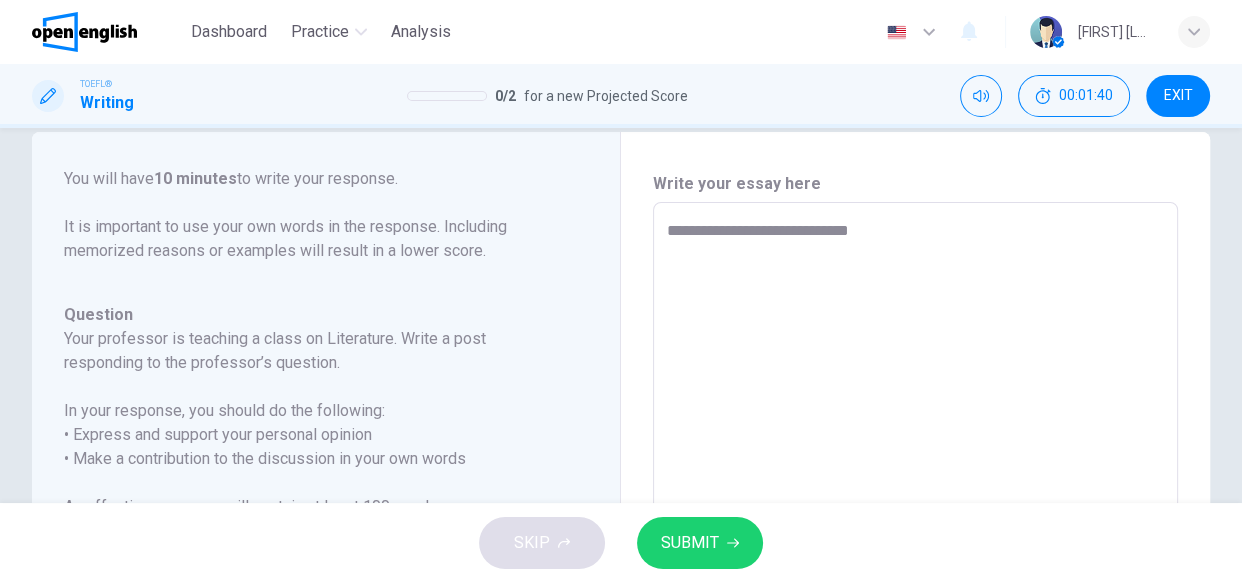 type on "*" 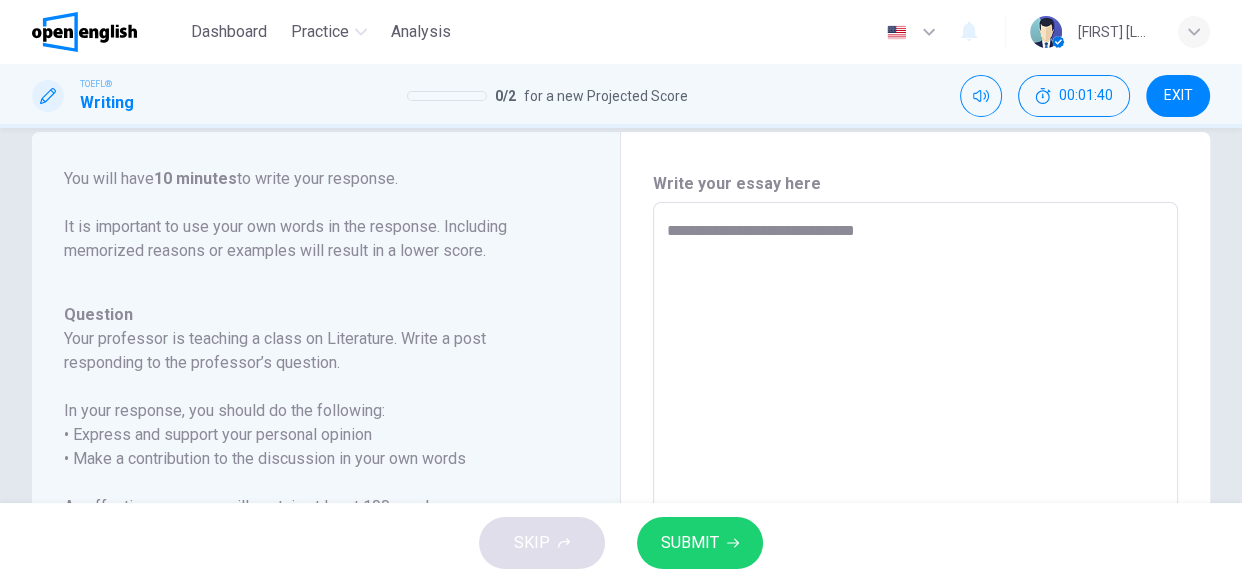 type on "*" 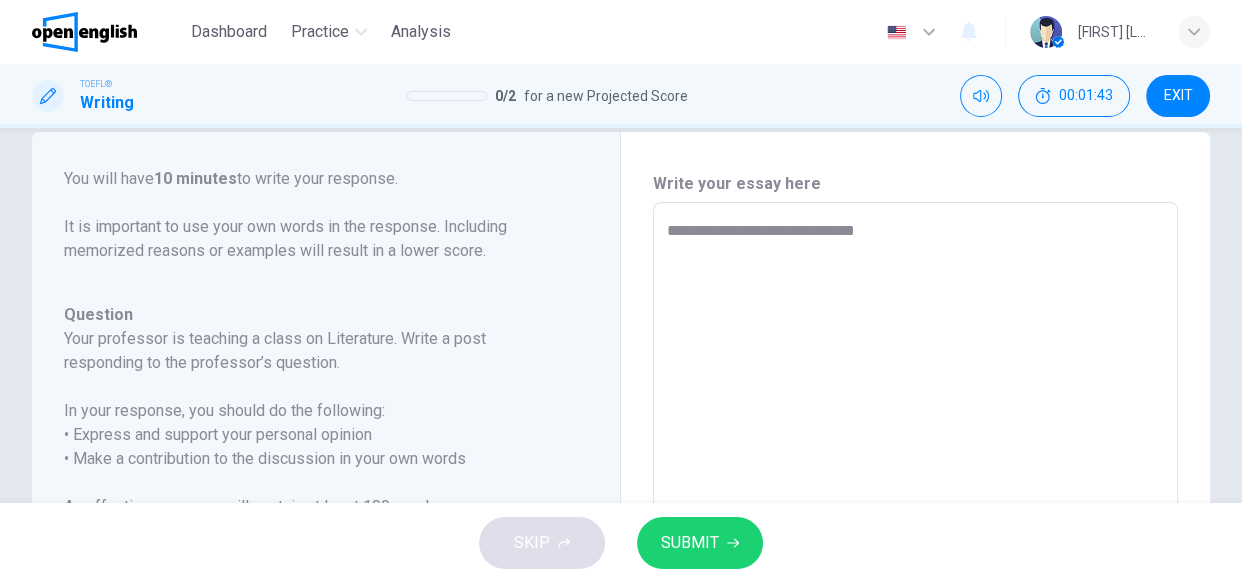 type on "**********" 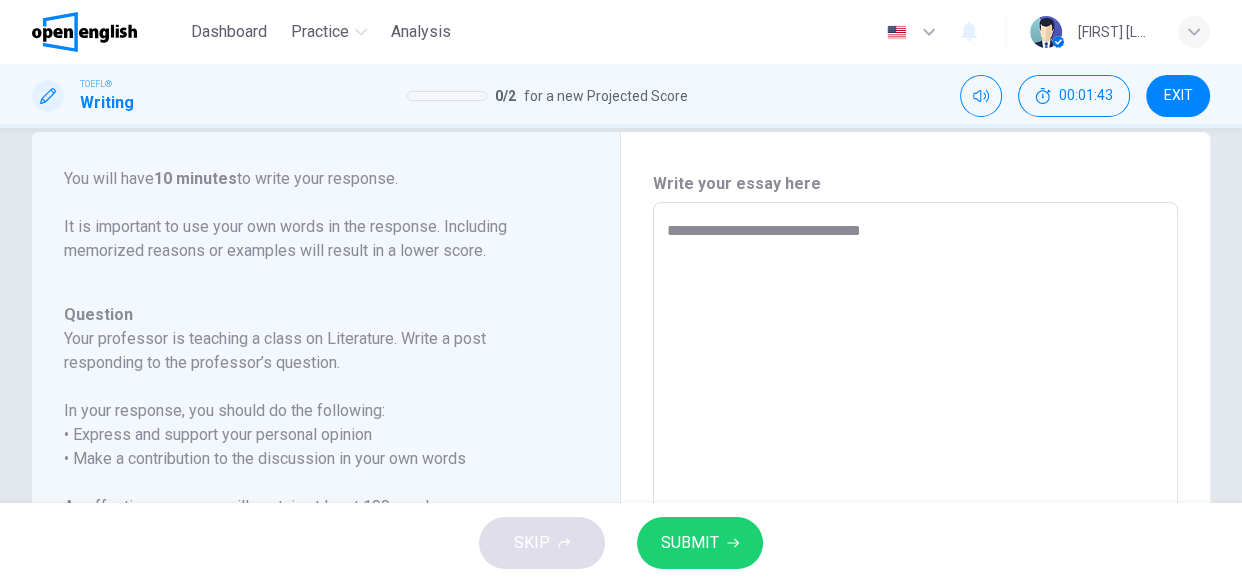 type on "*" 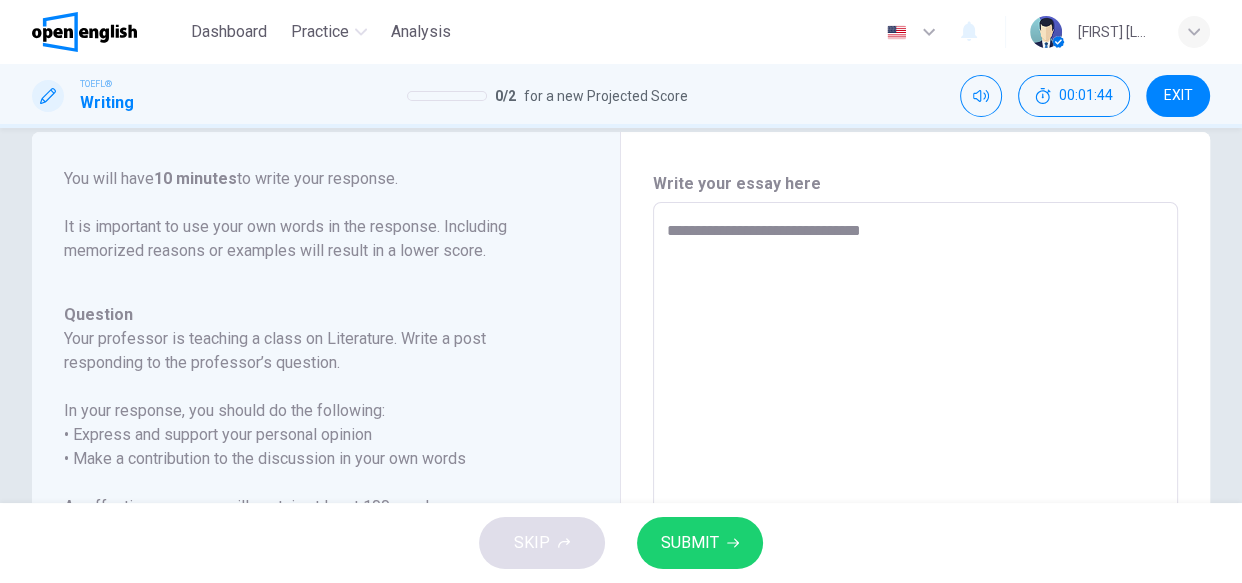 type on "**********" 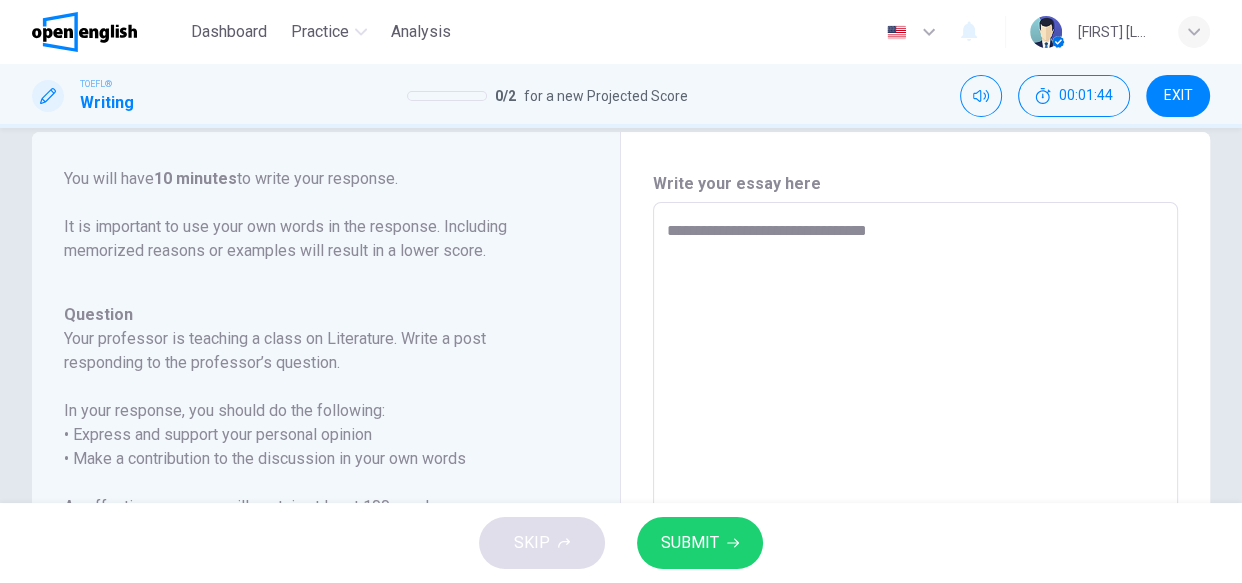 type on "*" 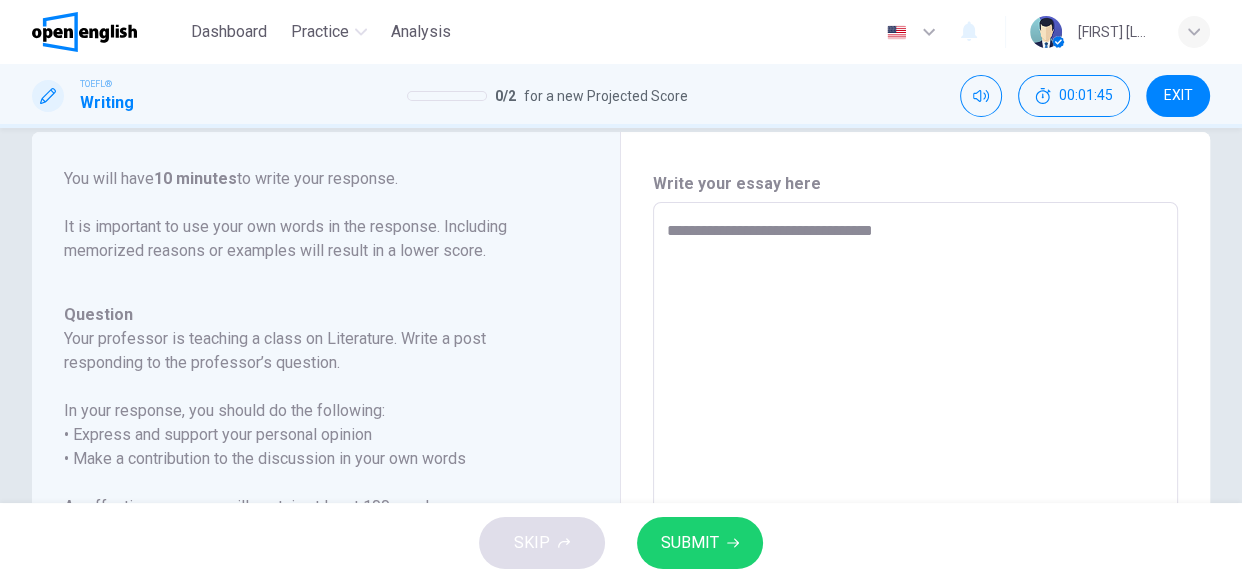 type on "*" 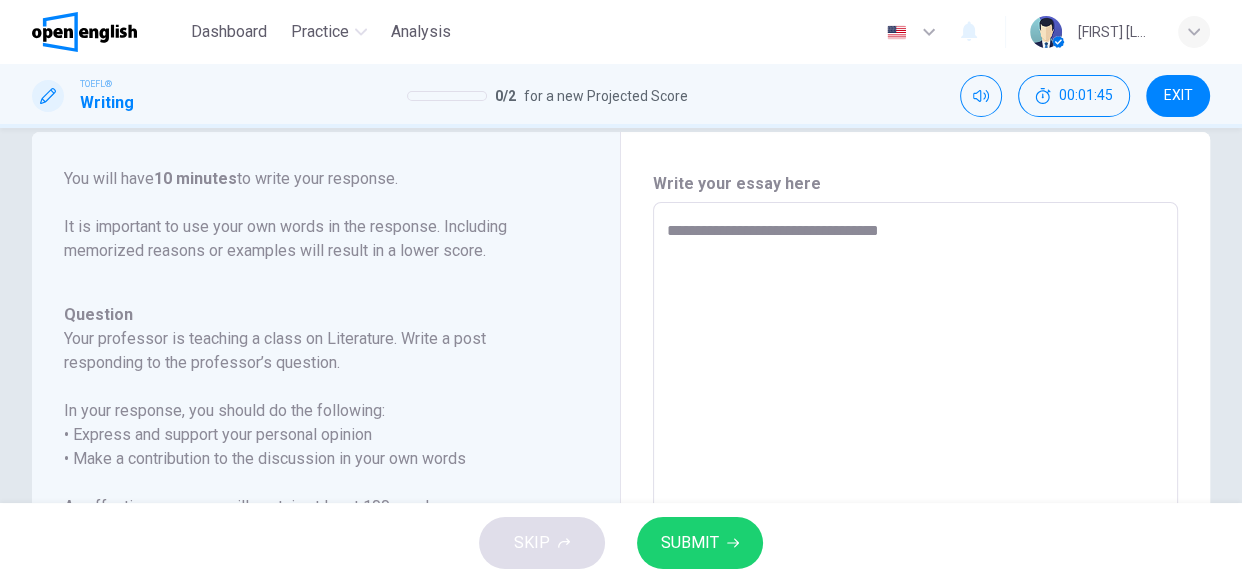 type on "*" 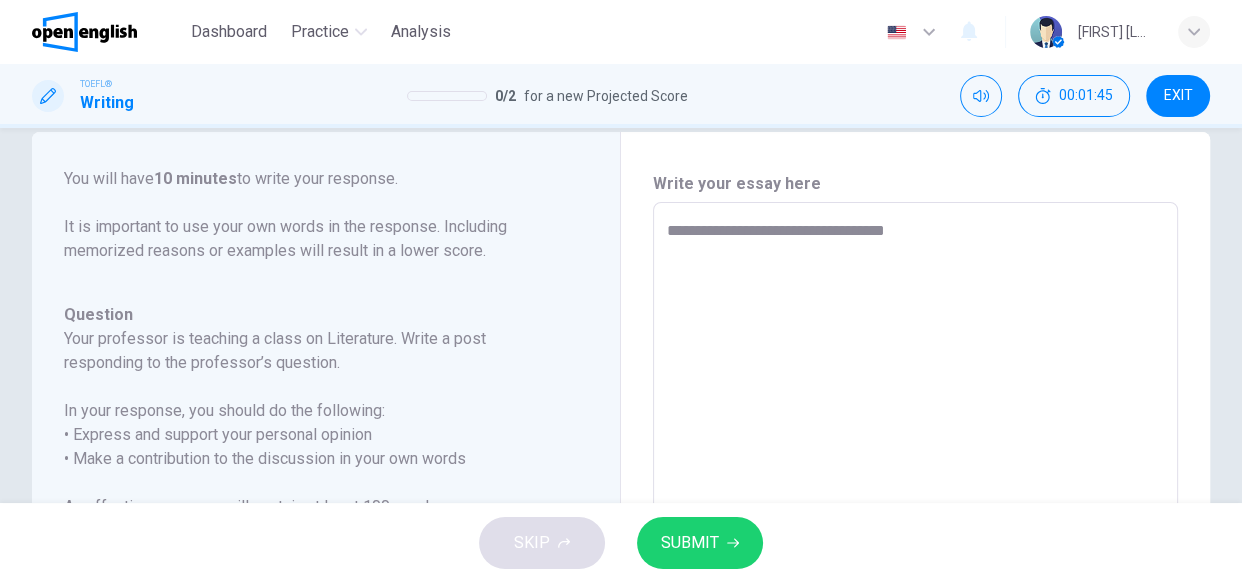 type on "**********" 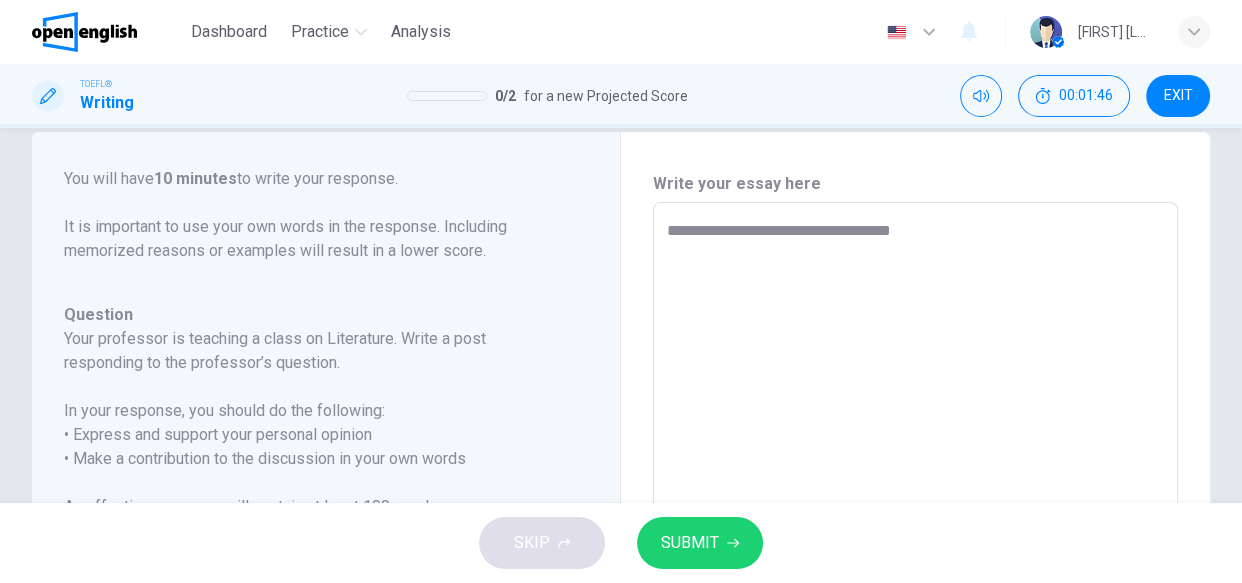 type on "*" 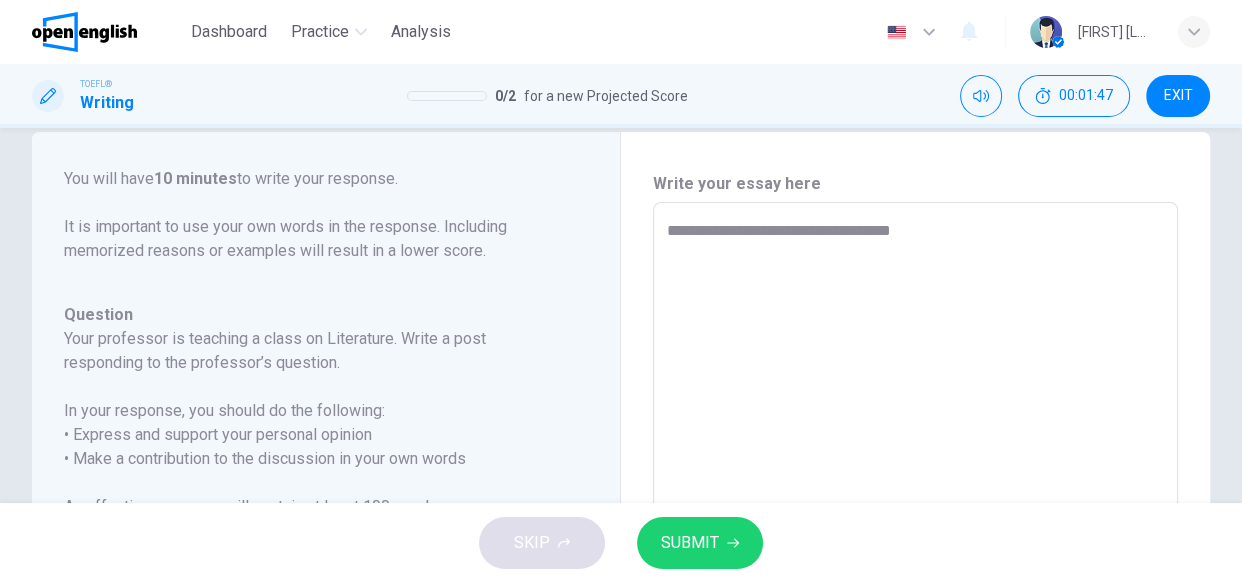 type on "**********" 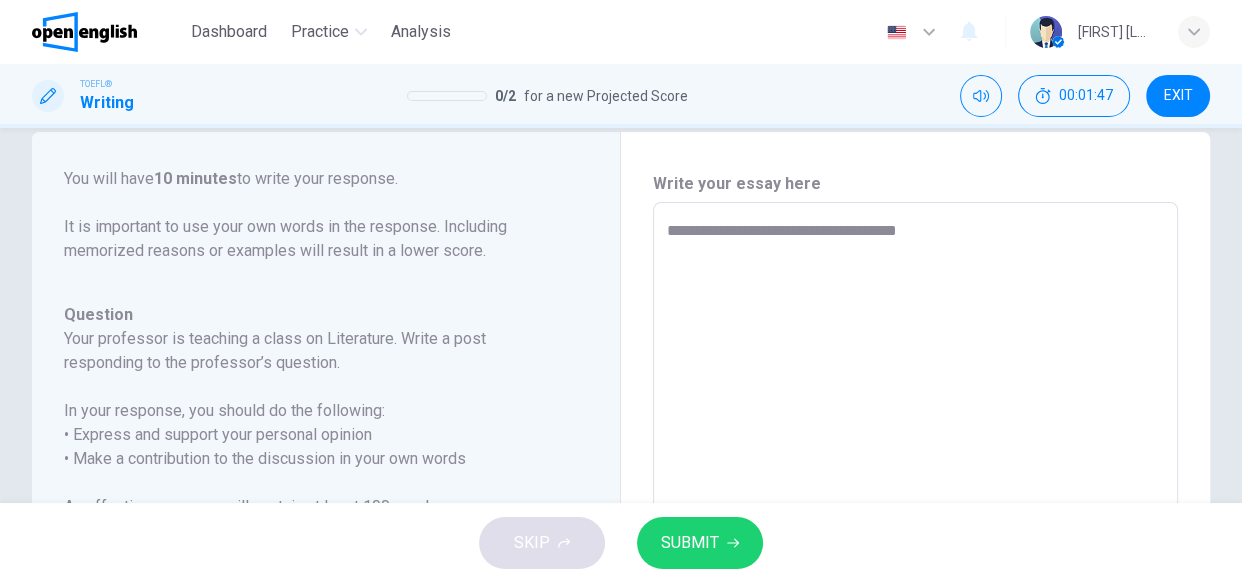 type on "*" 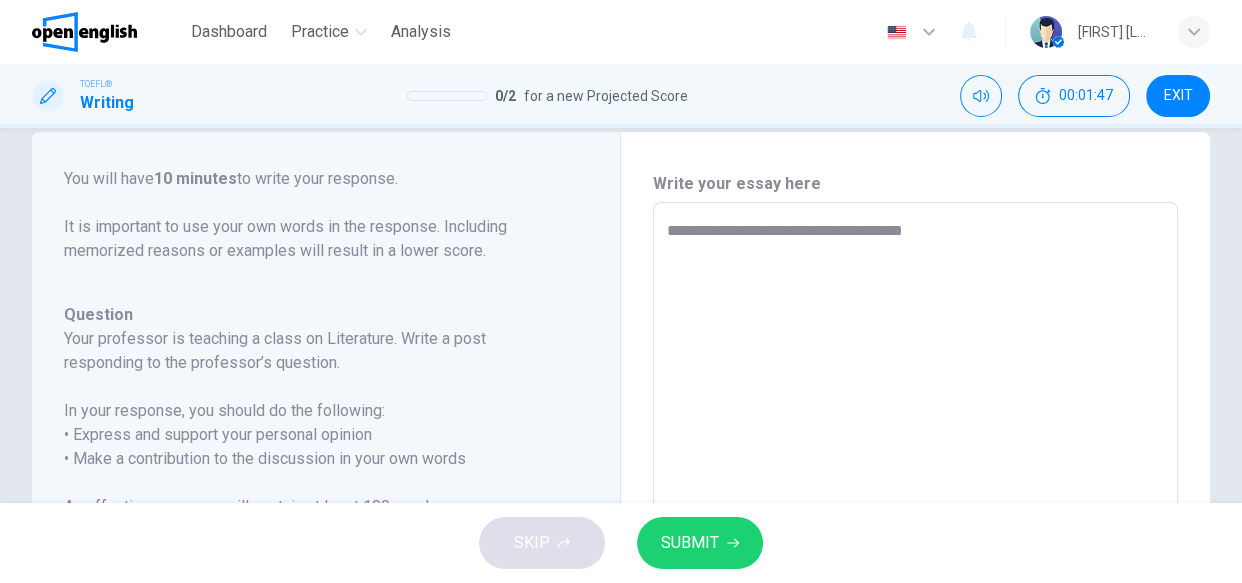 type on "**********" 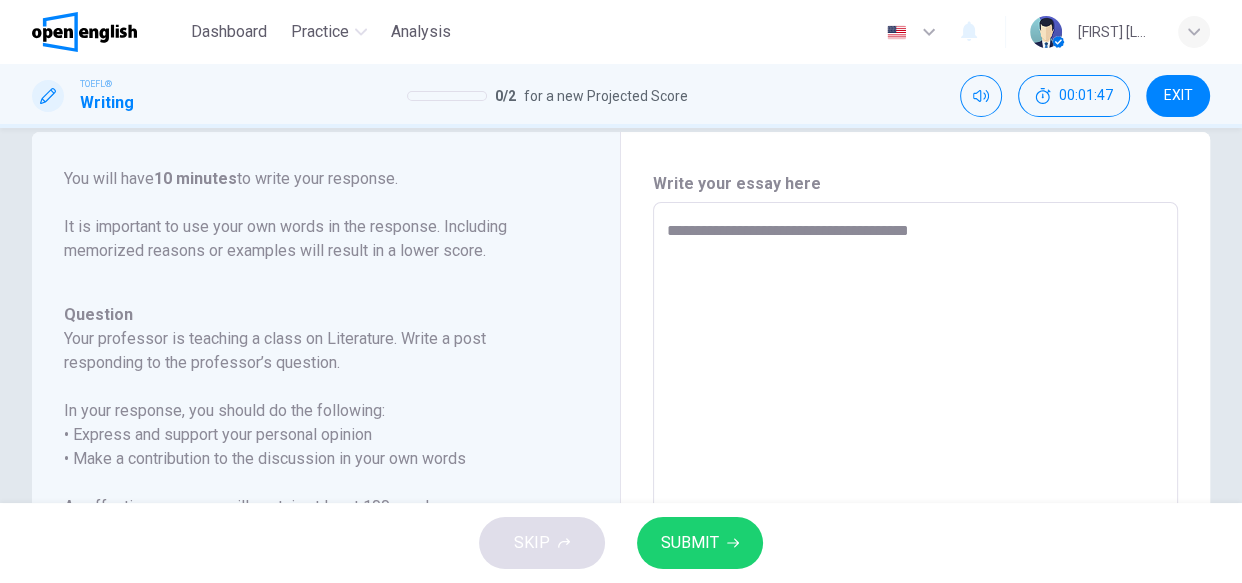 type on "*" 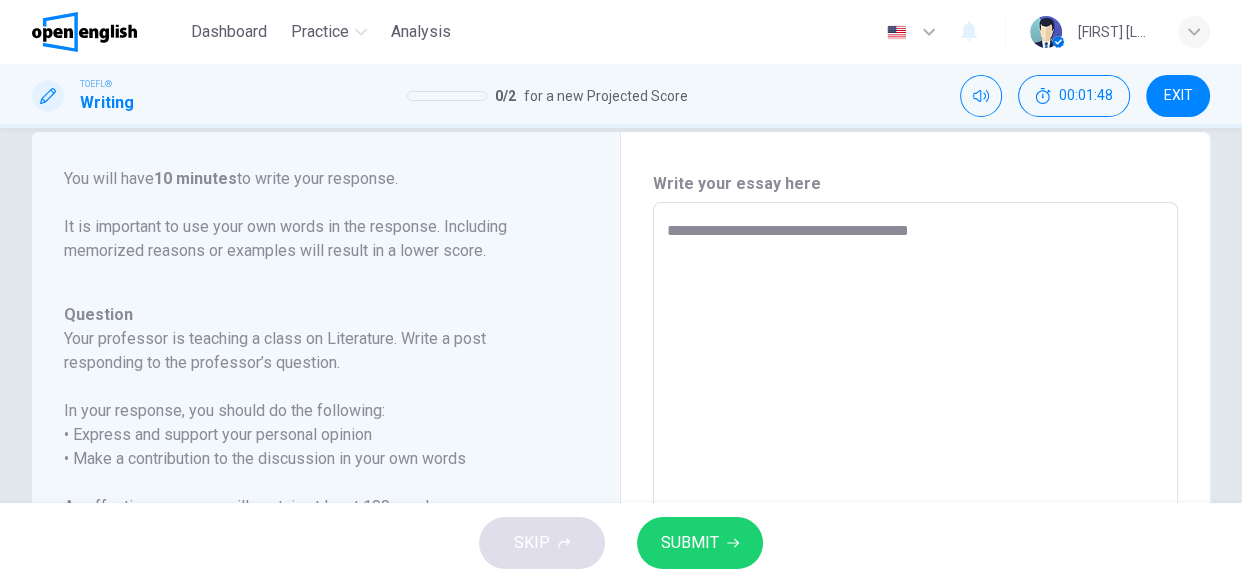 type on "**********" 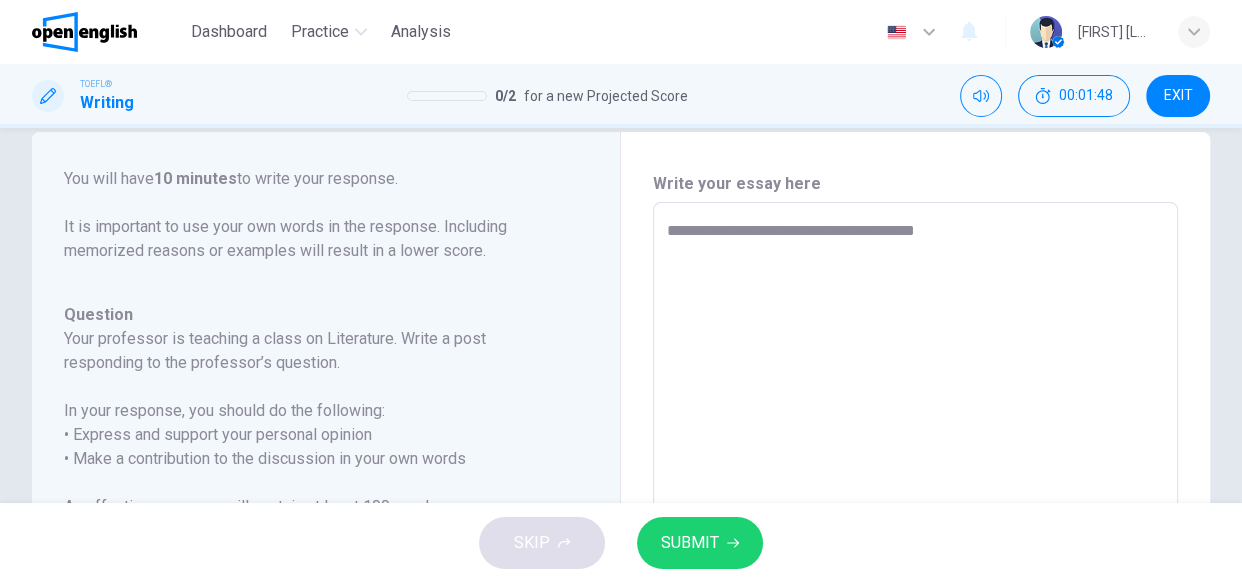 type on "*" 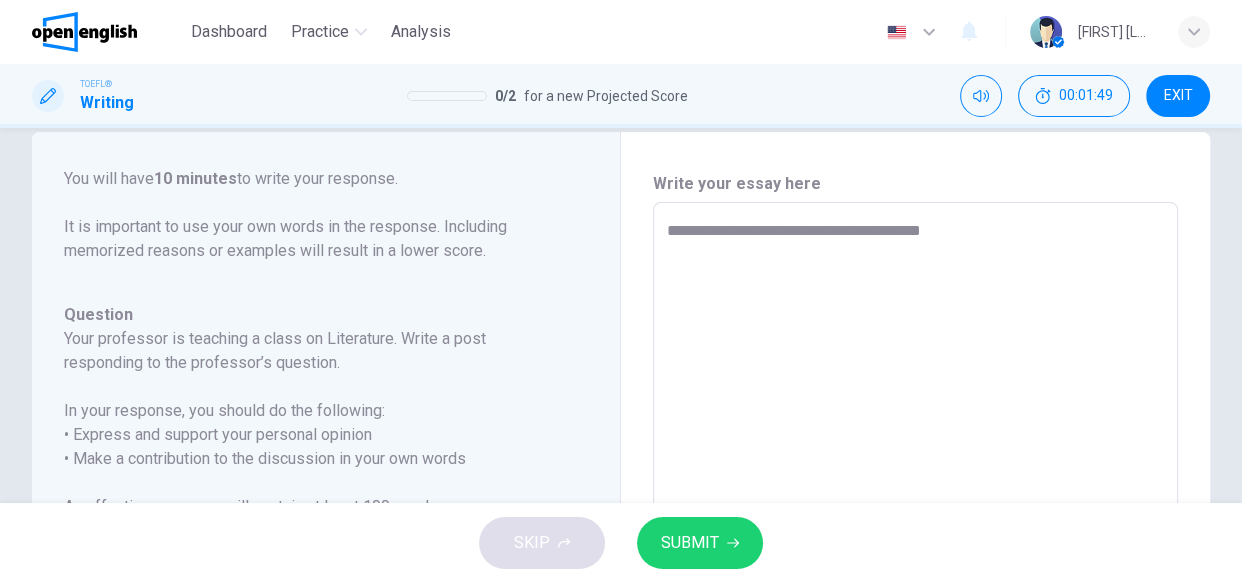 type on "*" 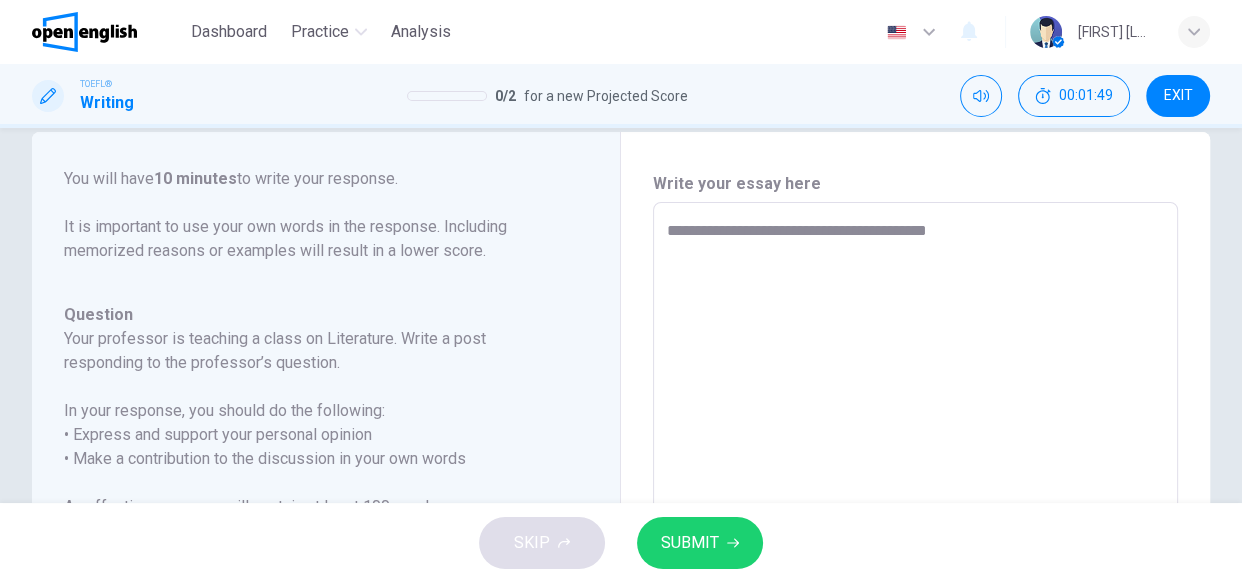 type on "*" 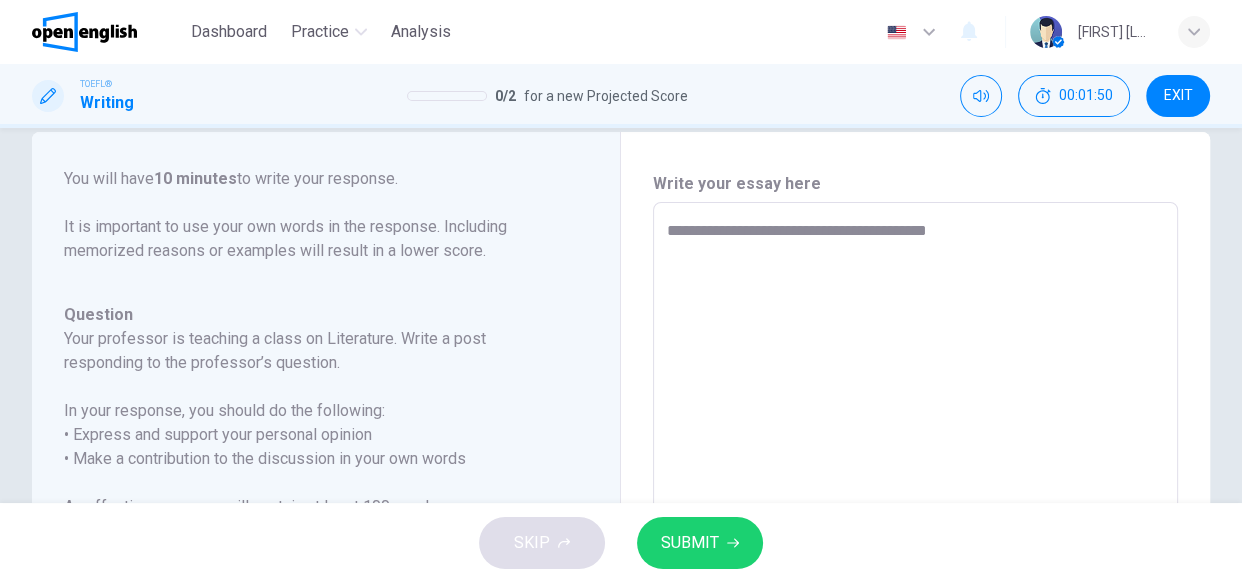type on "**********" 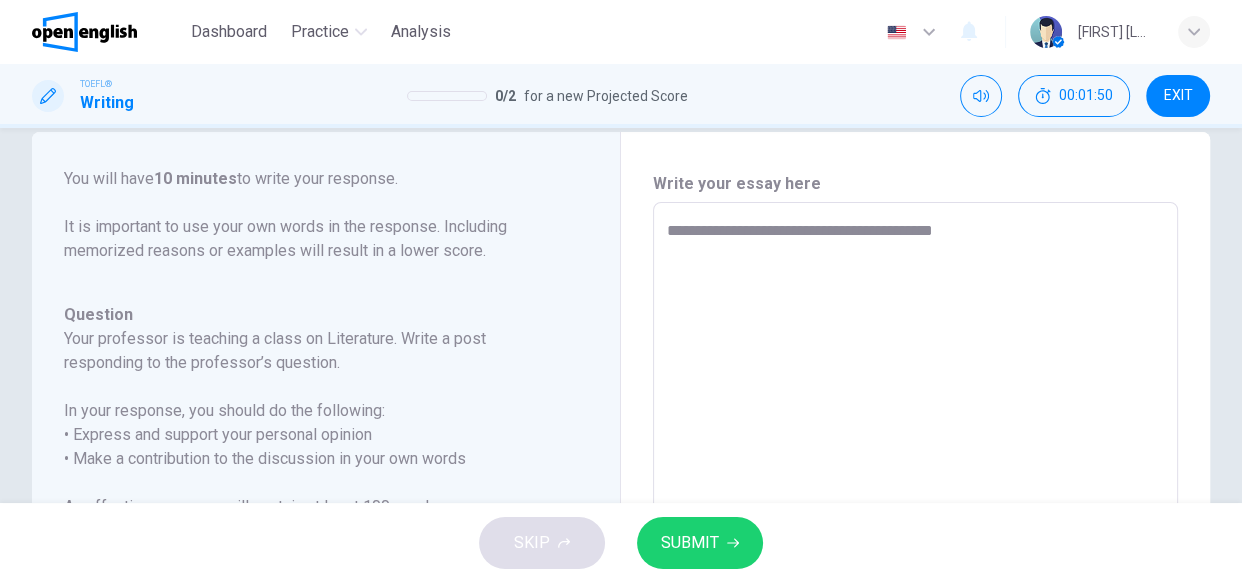 type on "*" 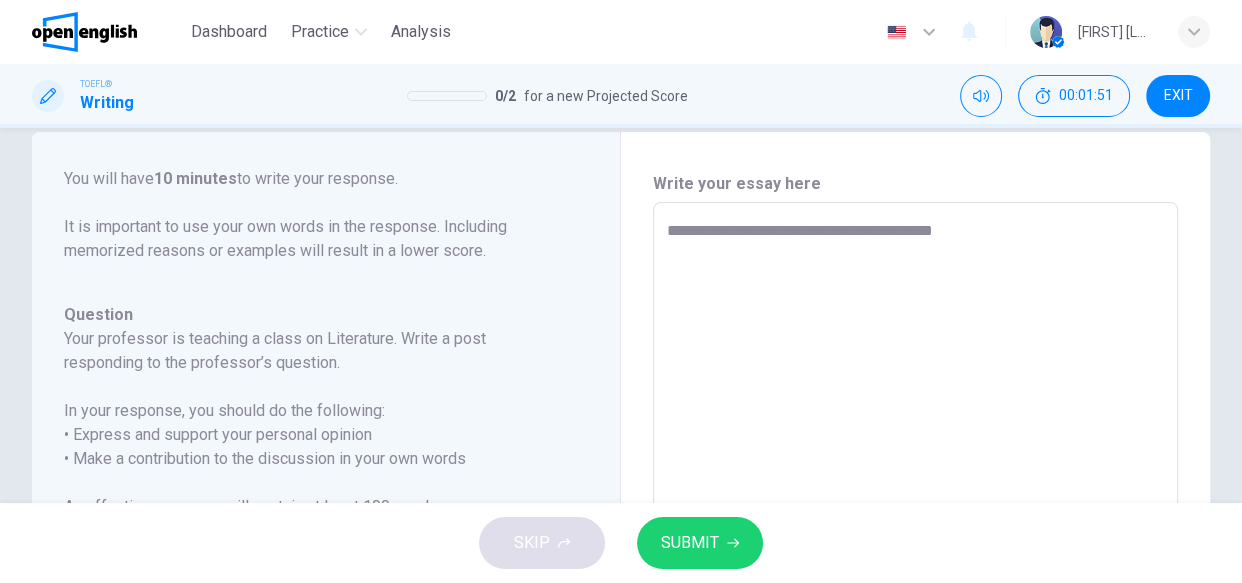type on "**********" 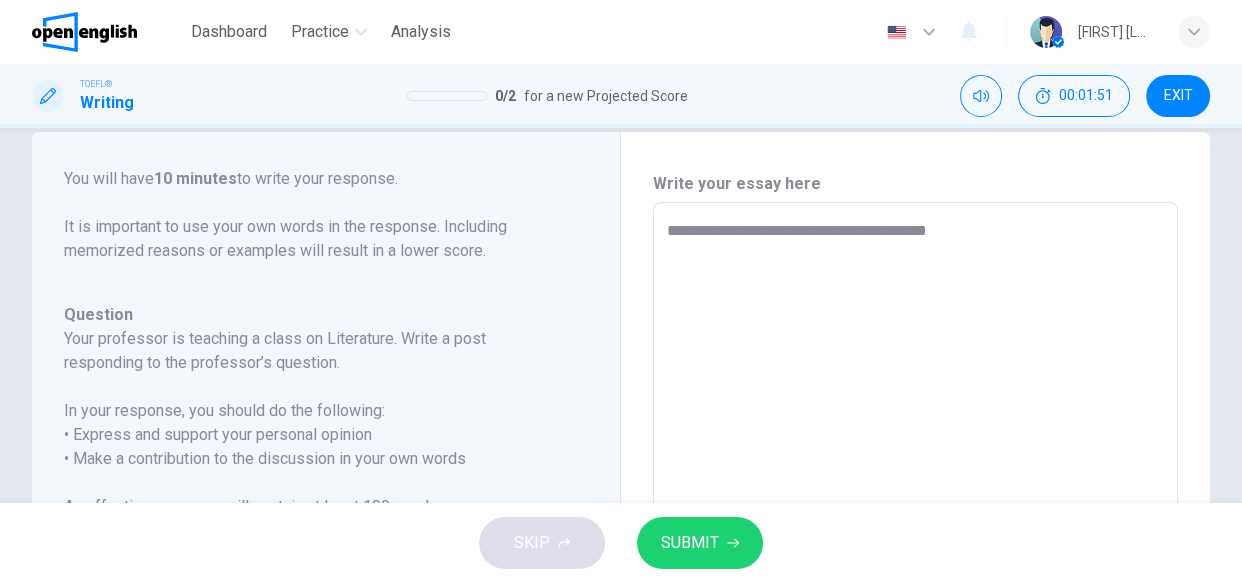 type on "*" 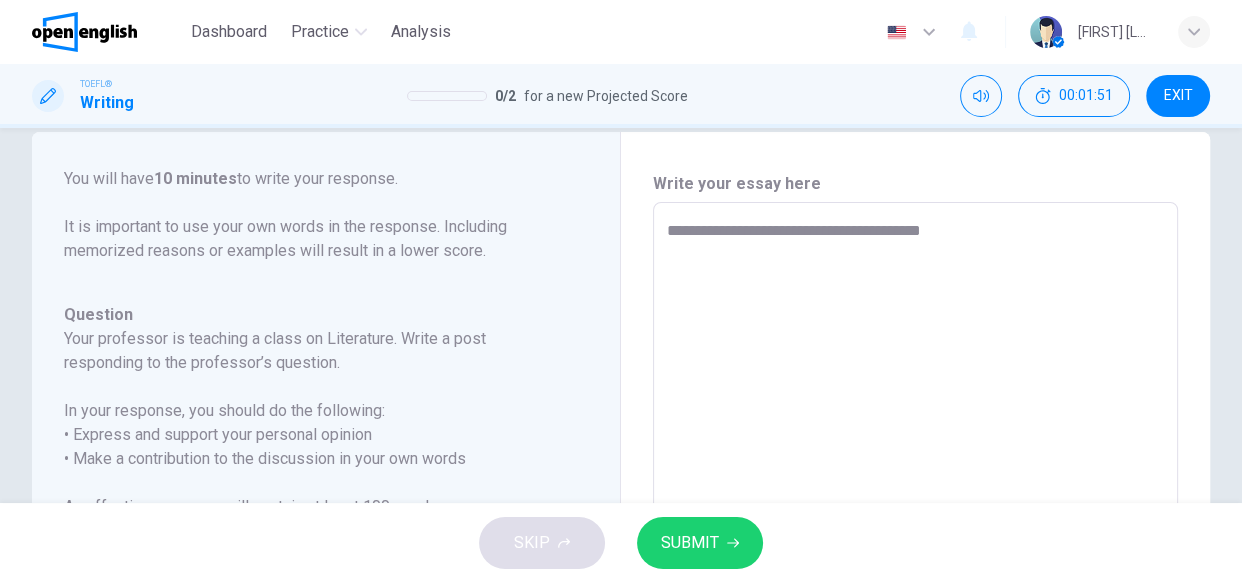 type on "*" 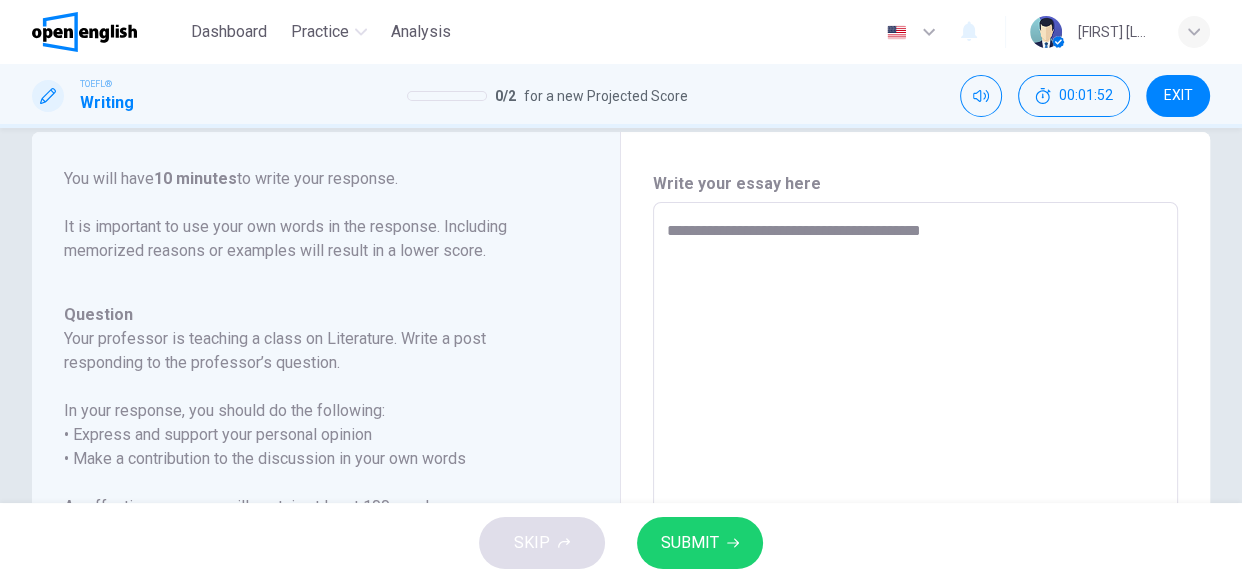 type on "**********" 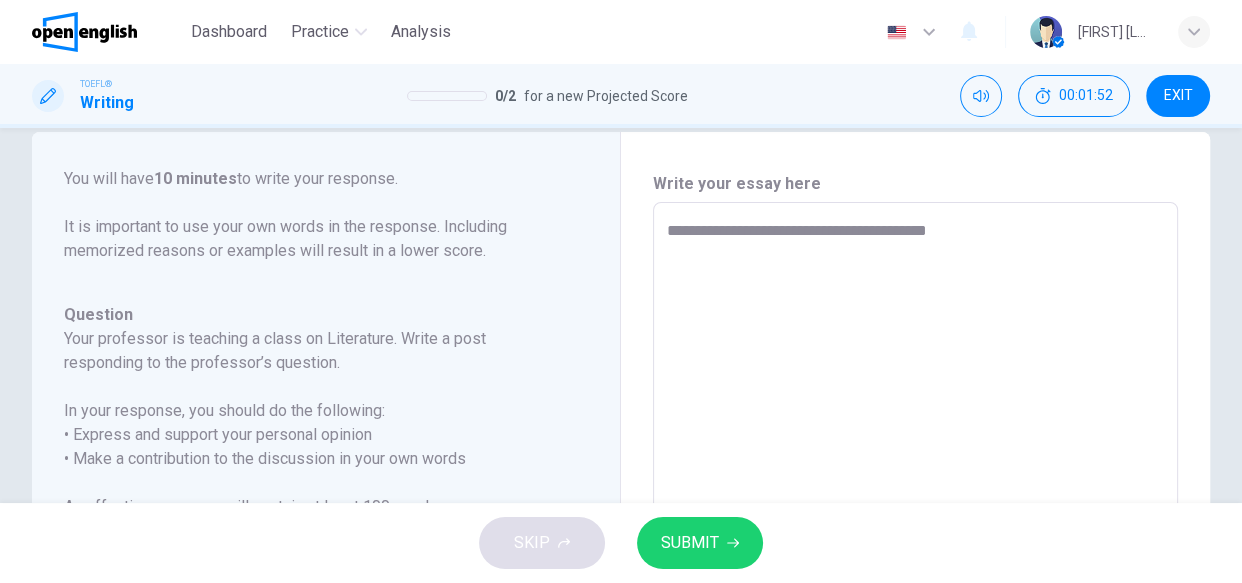 type on "*" 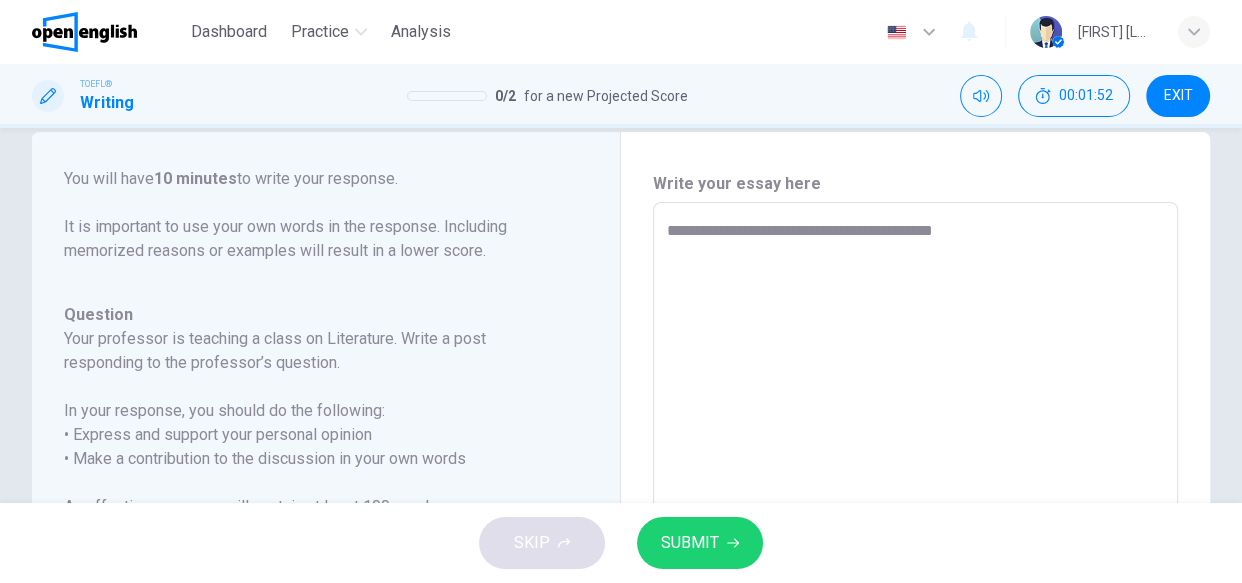 type on "**********" 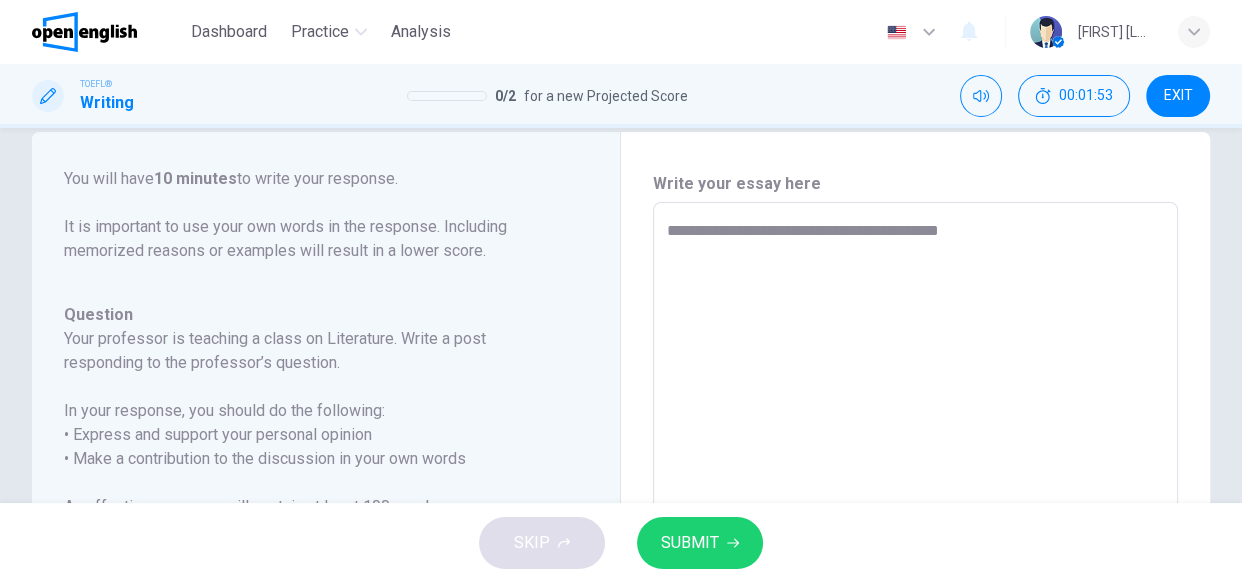 type on "*" 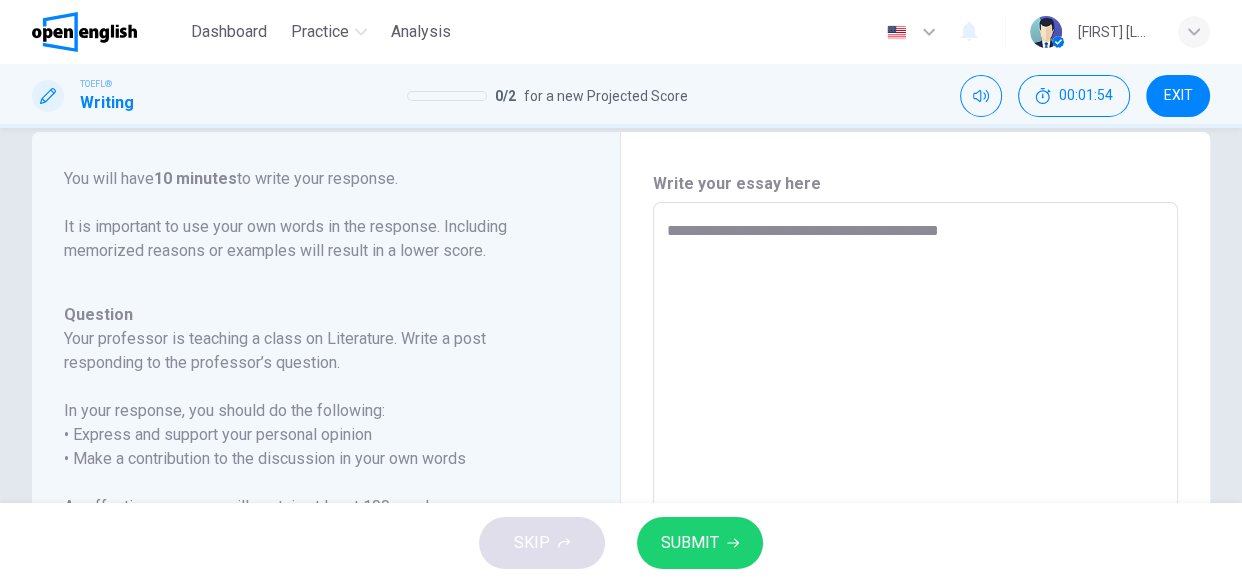 type on "**********" 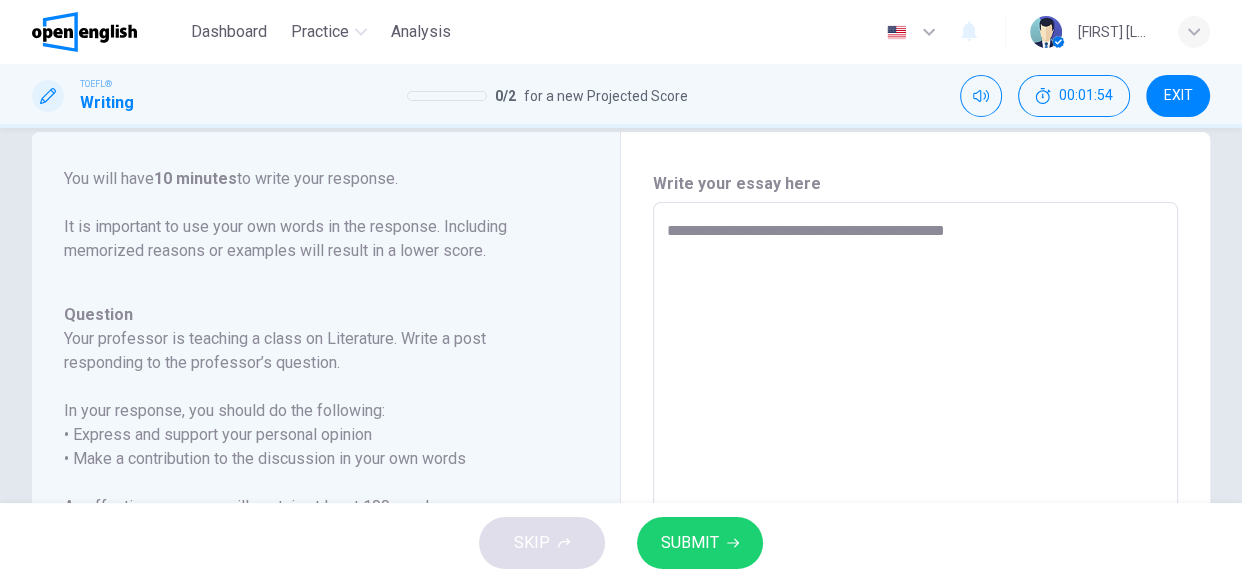 type on "*" 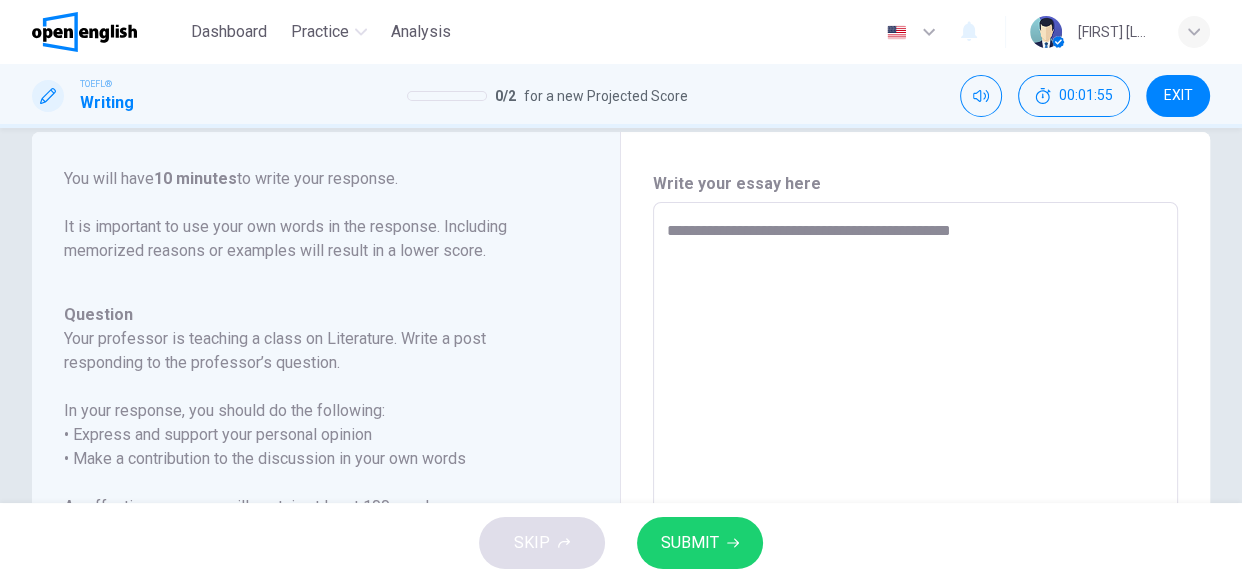 type on "*" 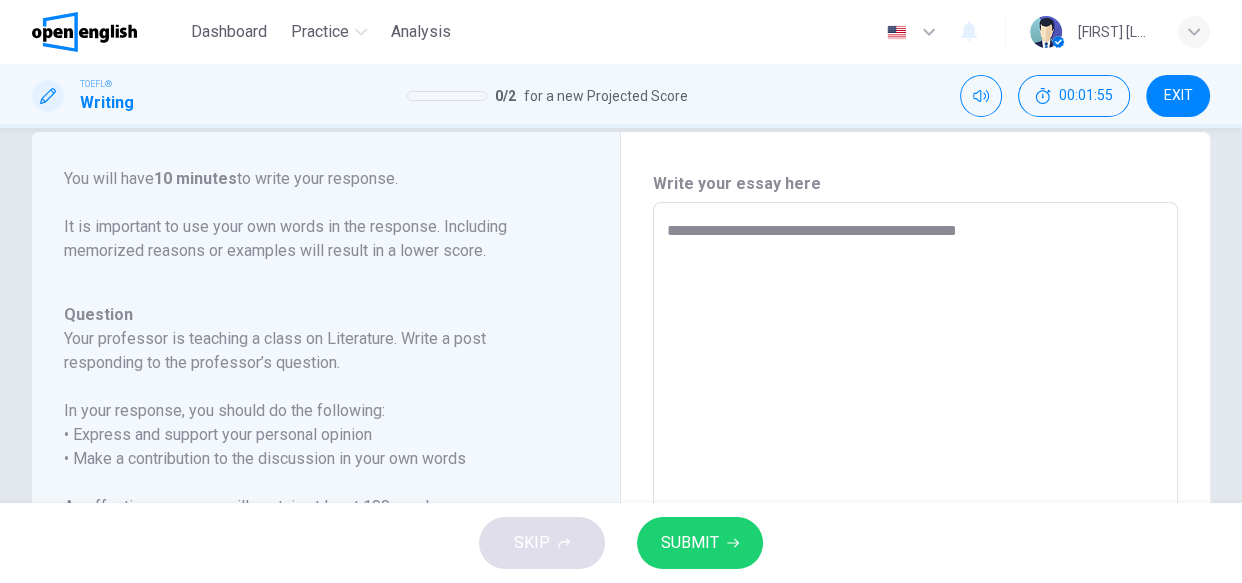 type on "*" 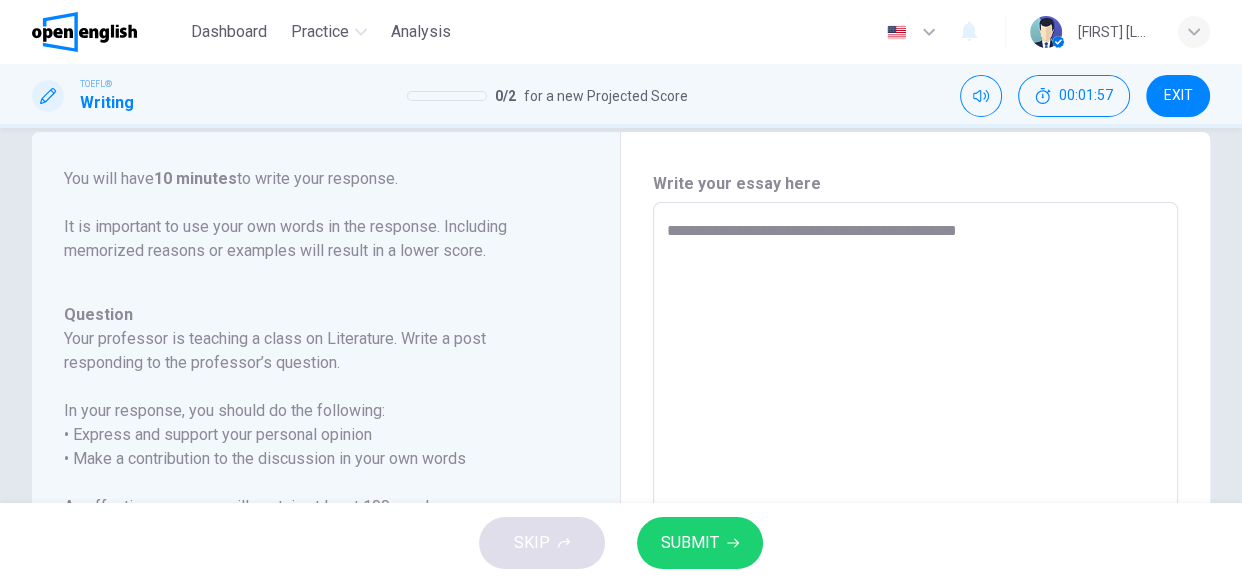 type on "**********" 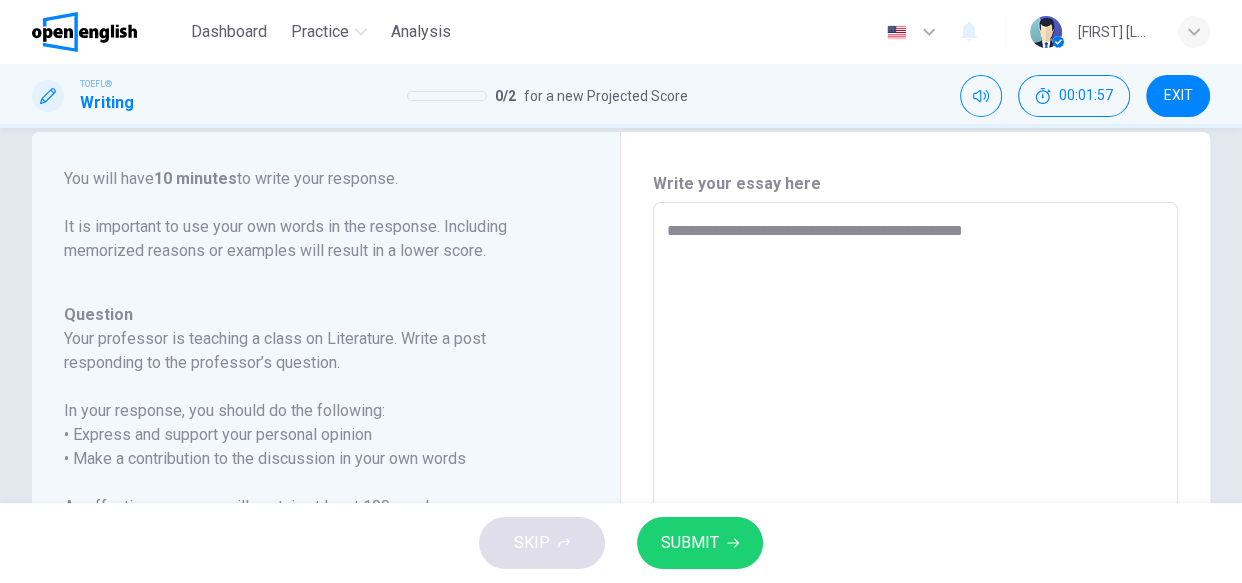 type on "*" 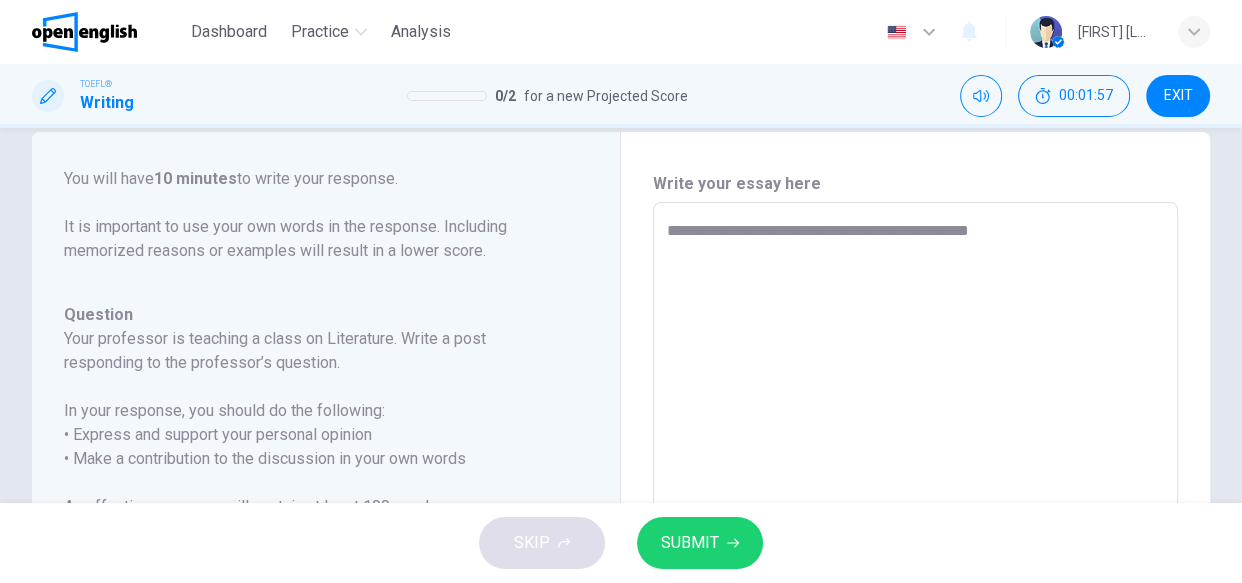 type on "**********" 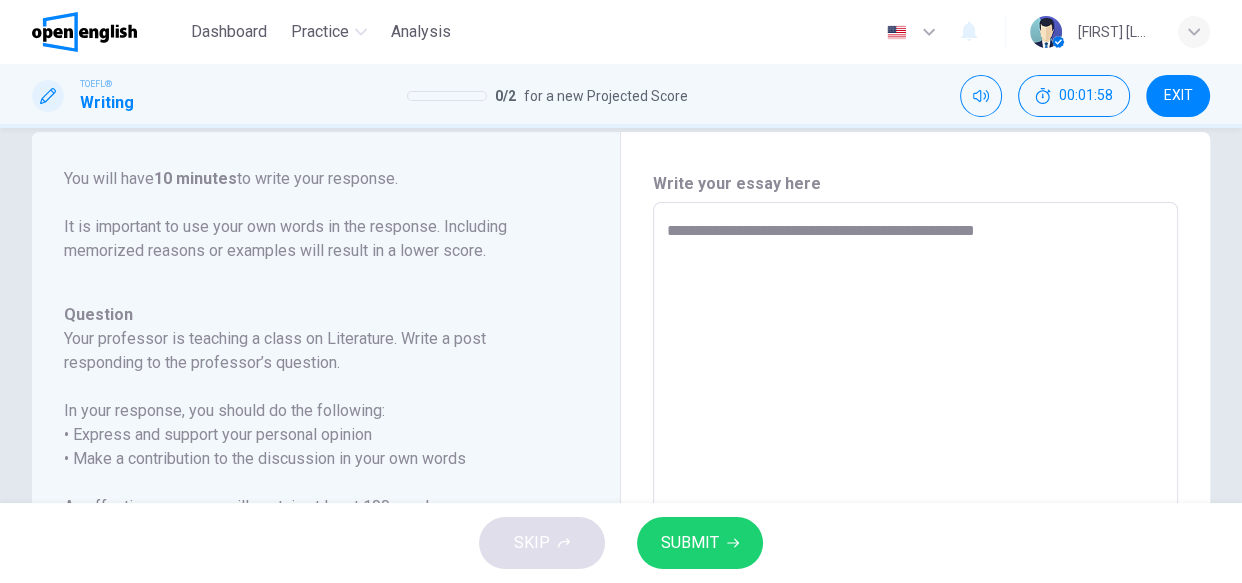 type on "*" 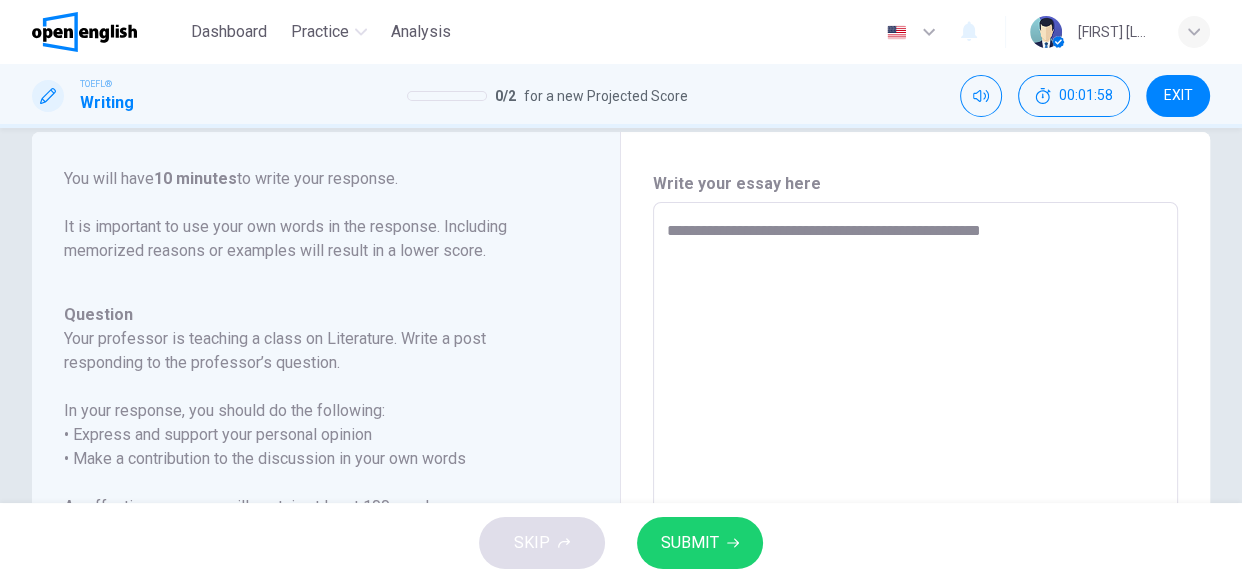 type on "**********" 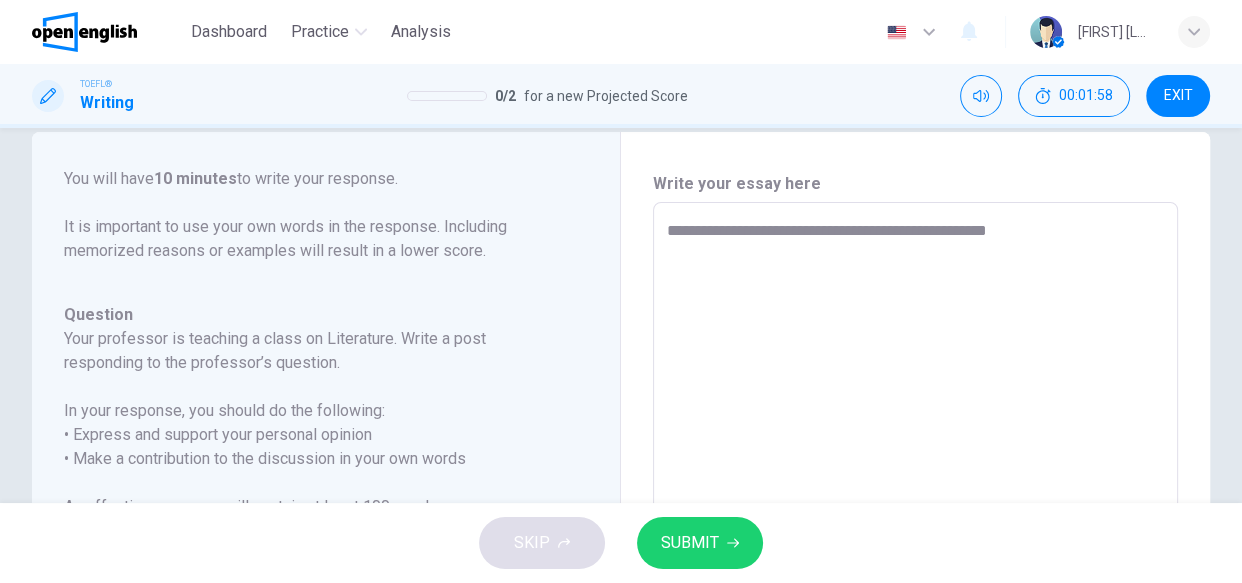 type on "*" 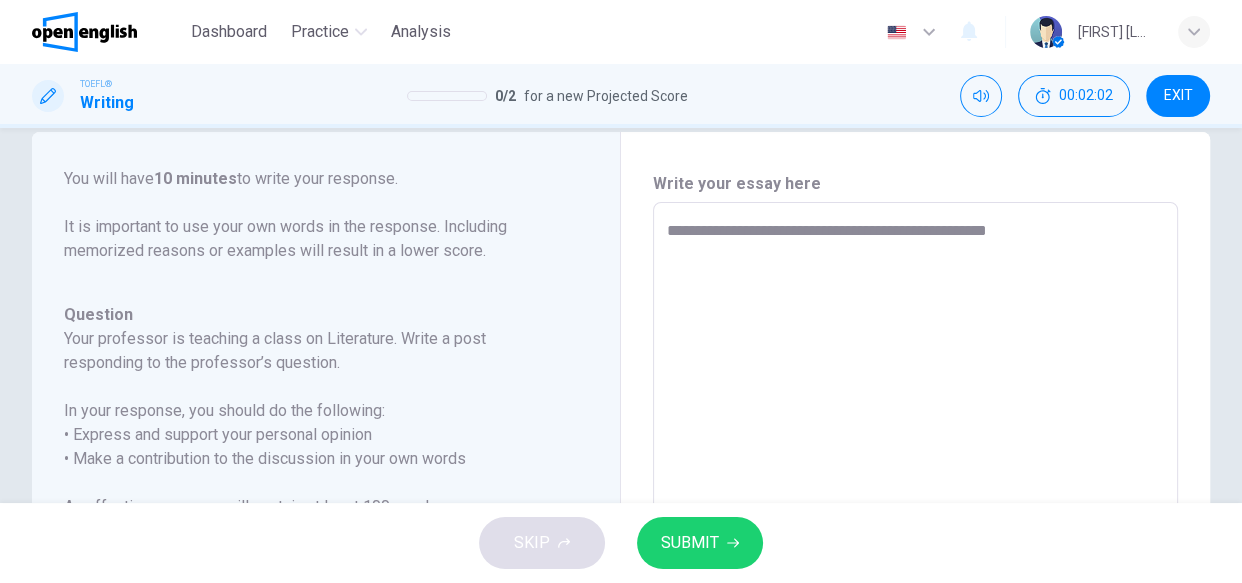 type on "**********" 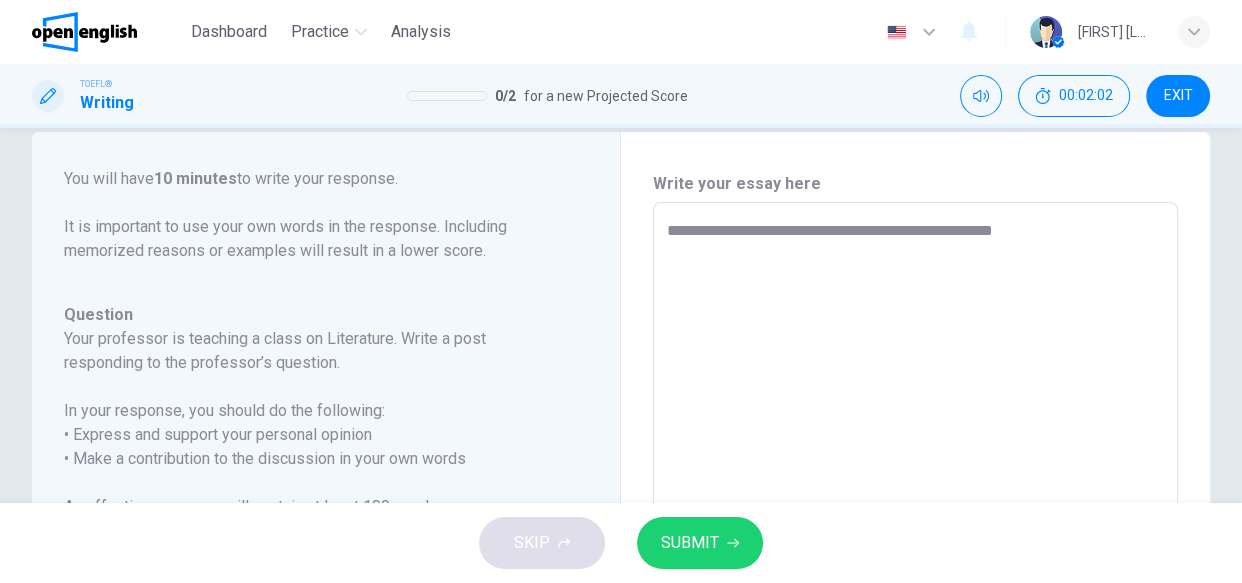 type on "*" 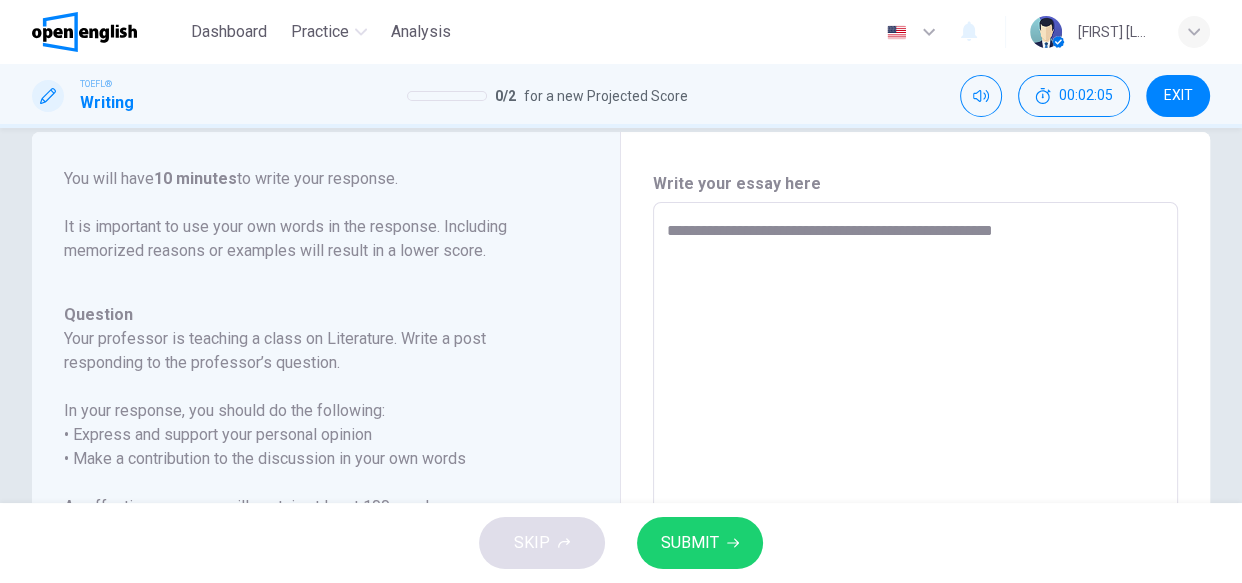 type on "**********" 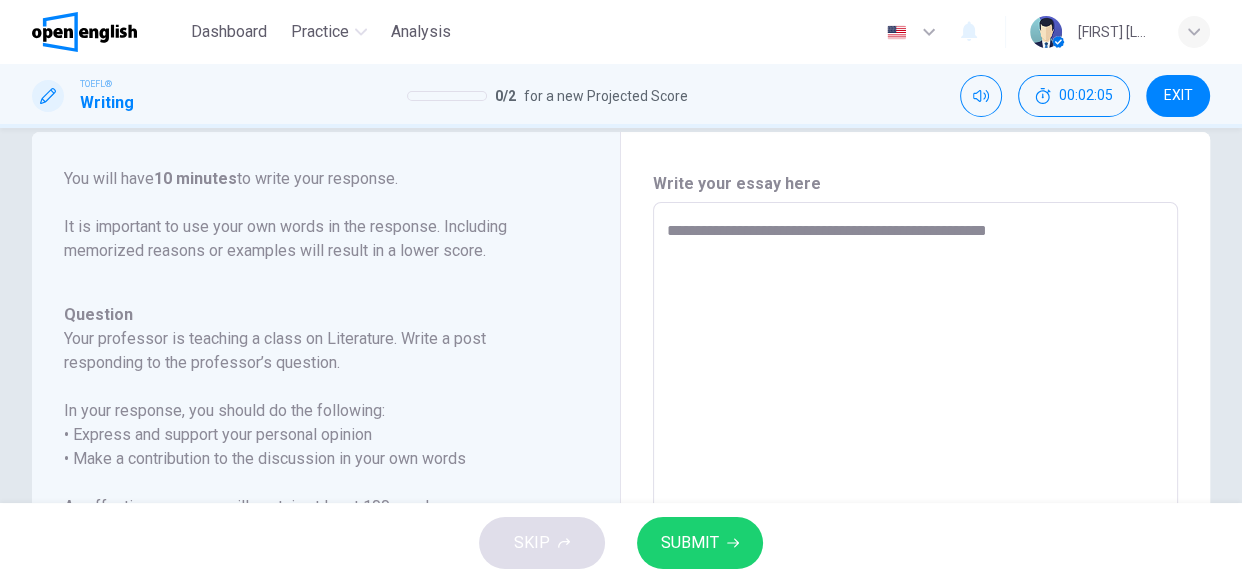 type on "*" 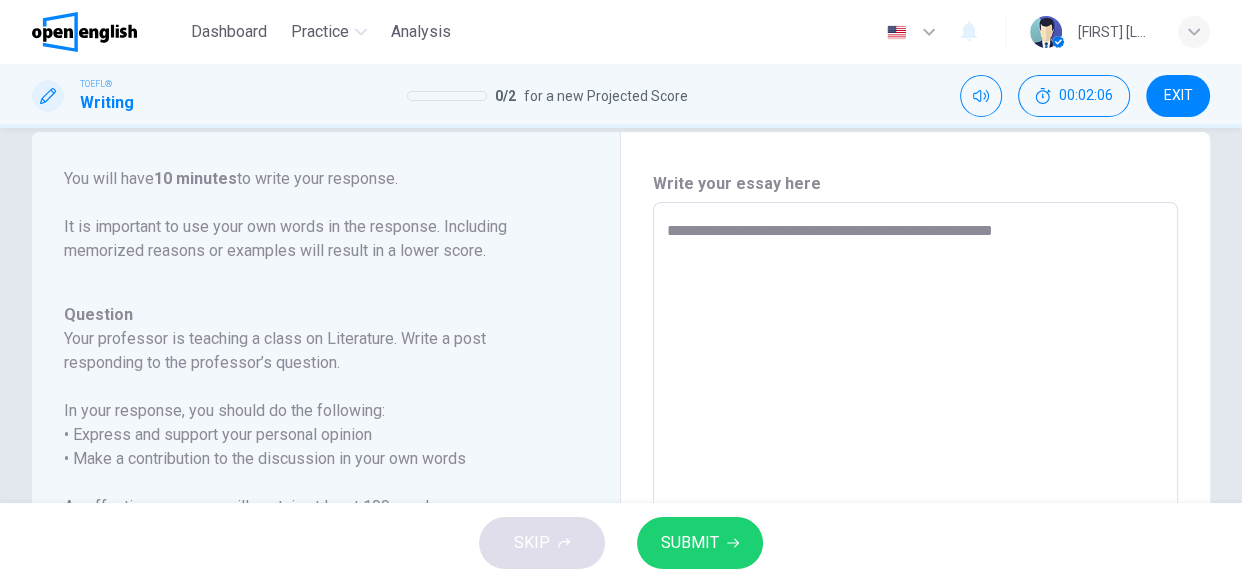 type on "**********" 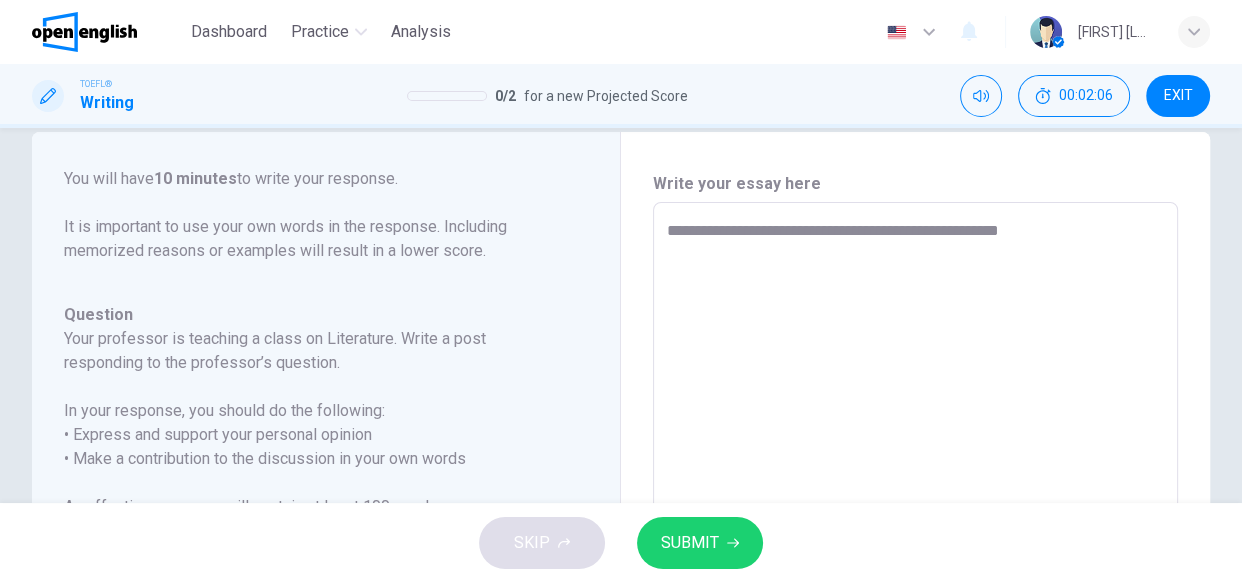 type on "*" 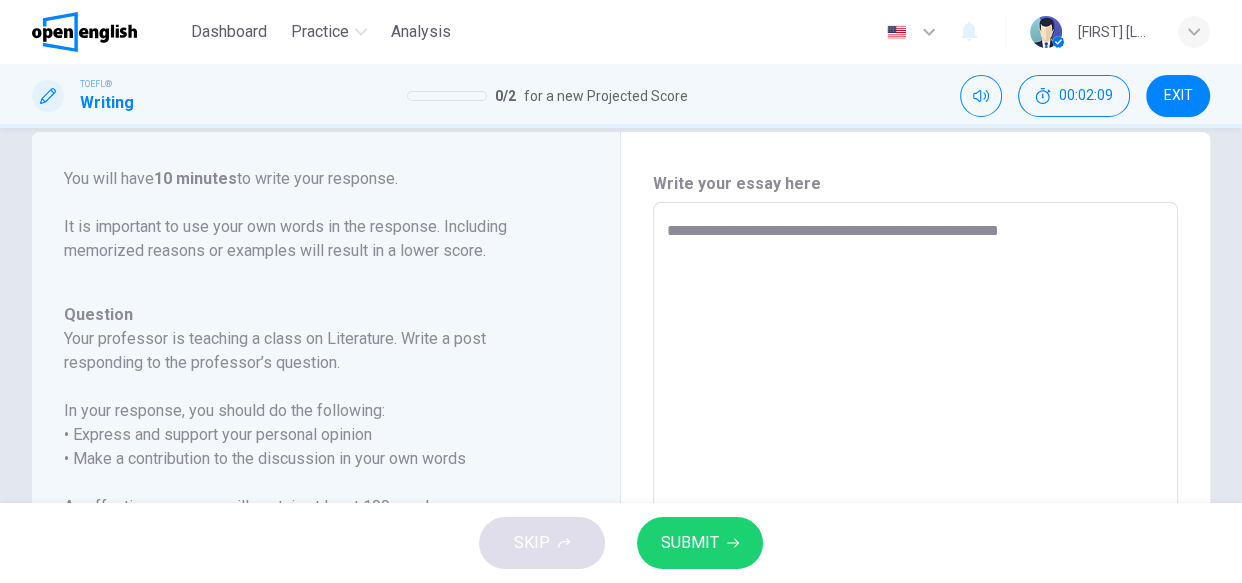 type on "**********" 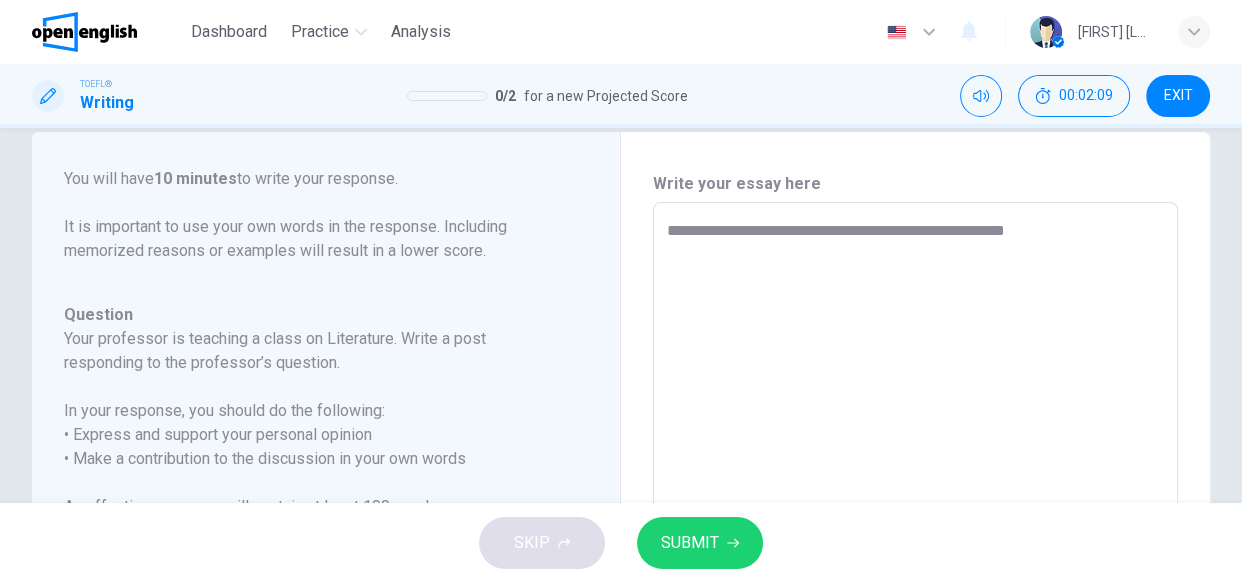type on "*" 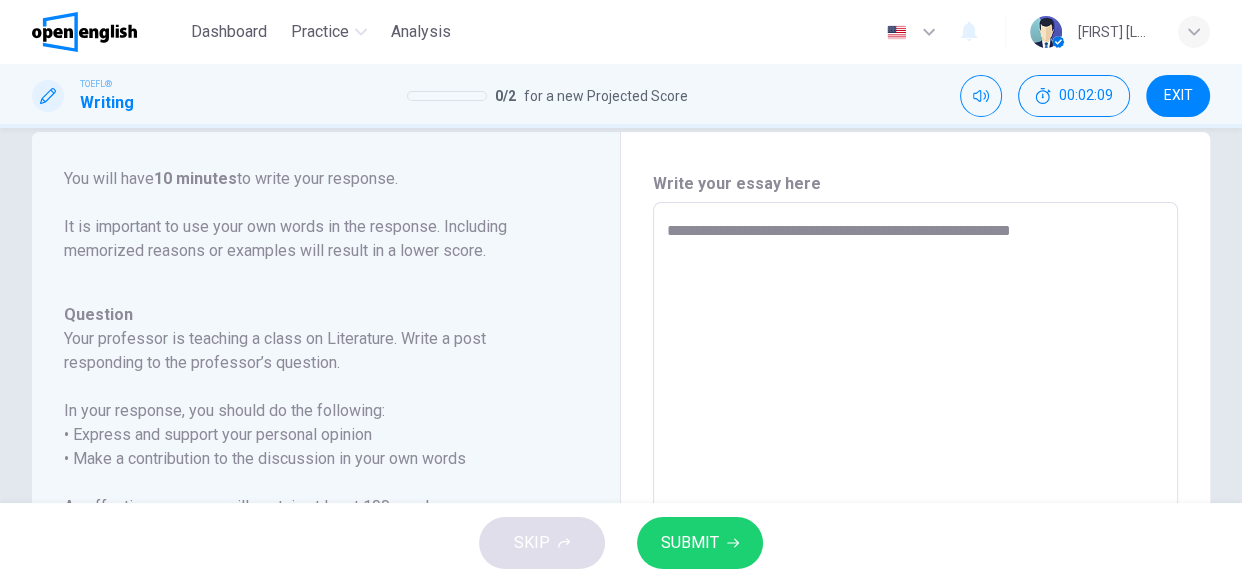 type on "*" 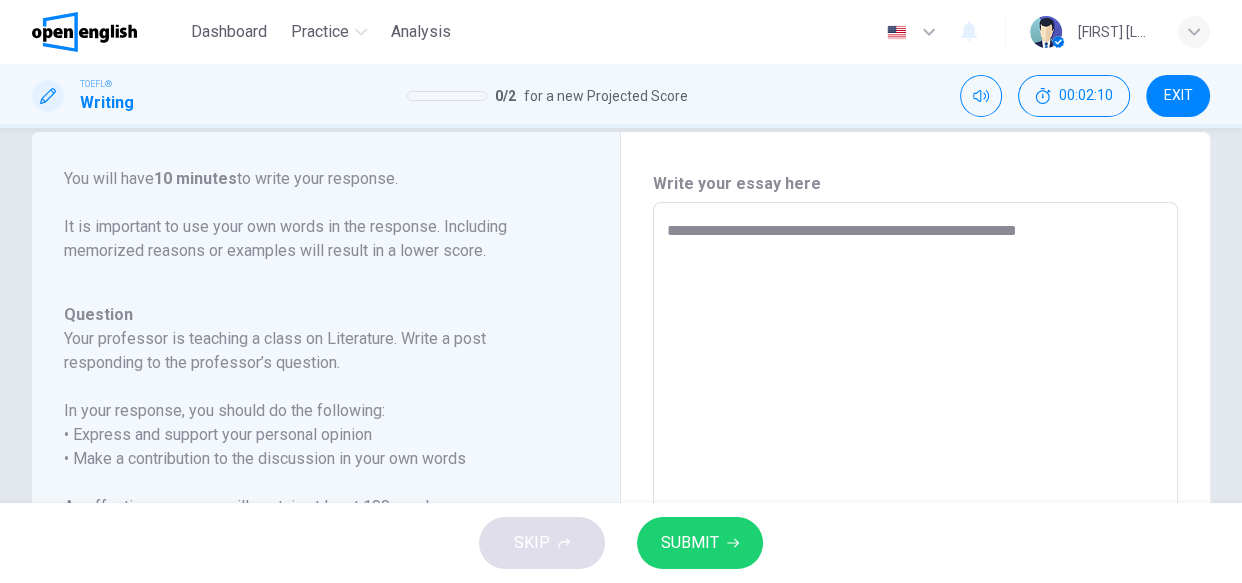 type on "**********" 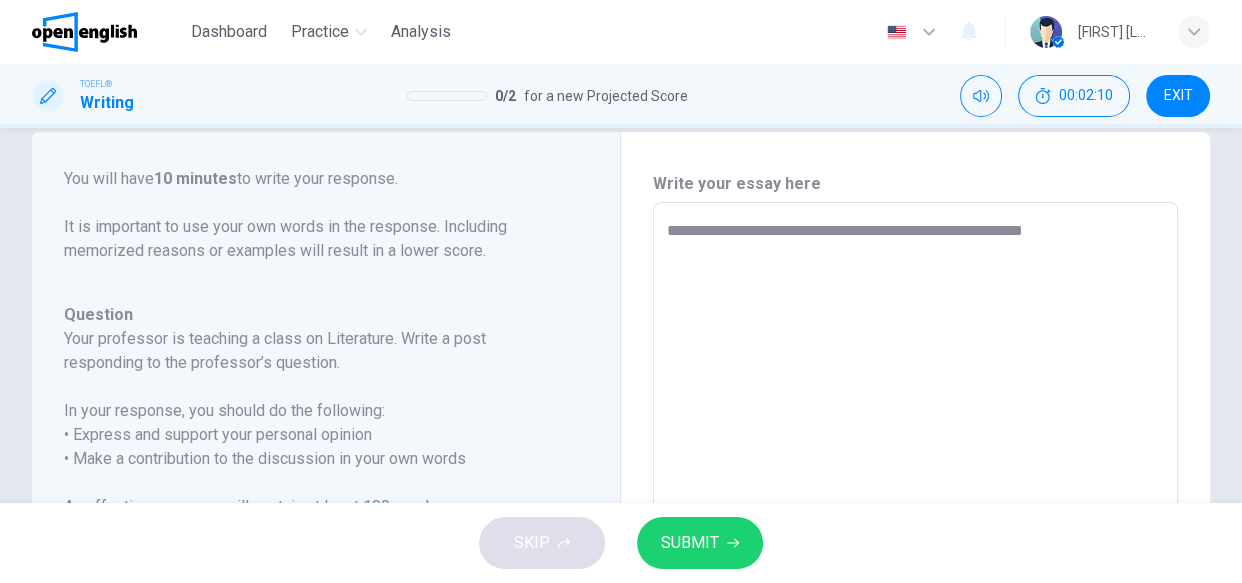 type on "*" 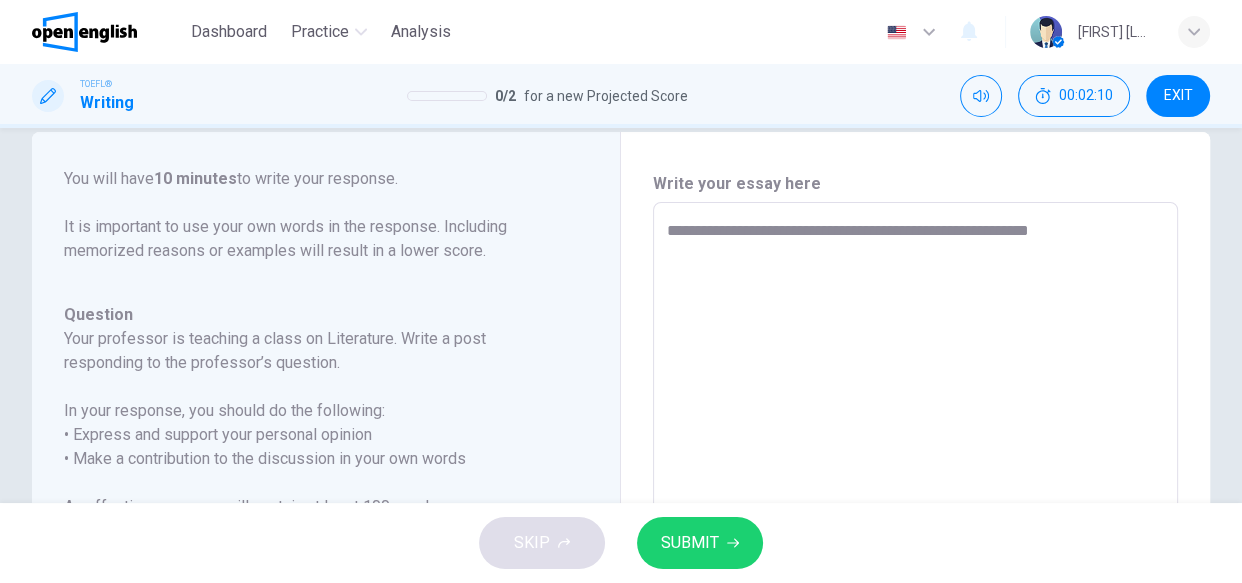 type on "**********" 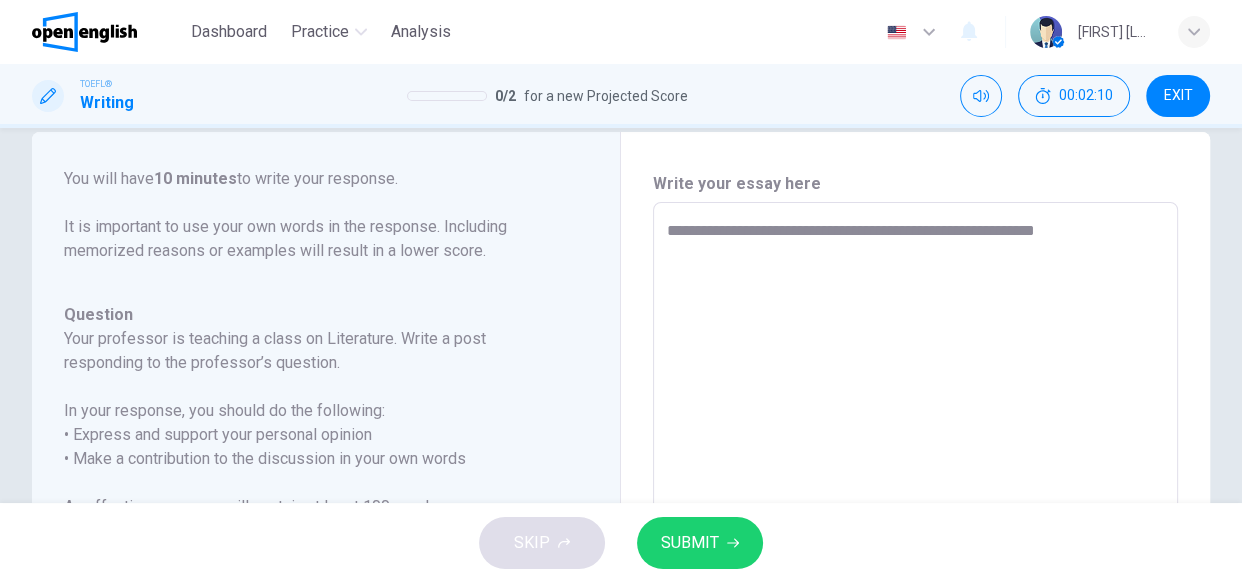type on "*" 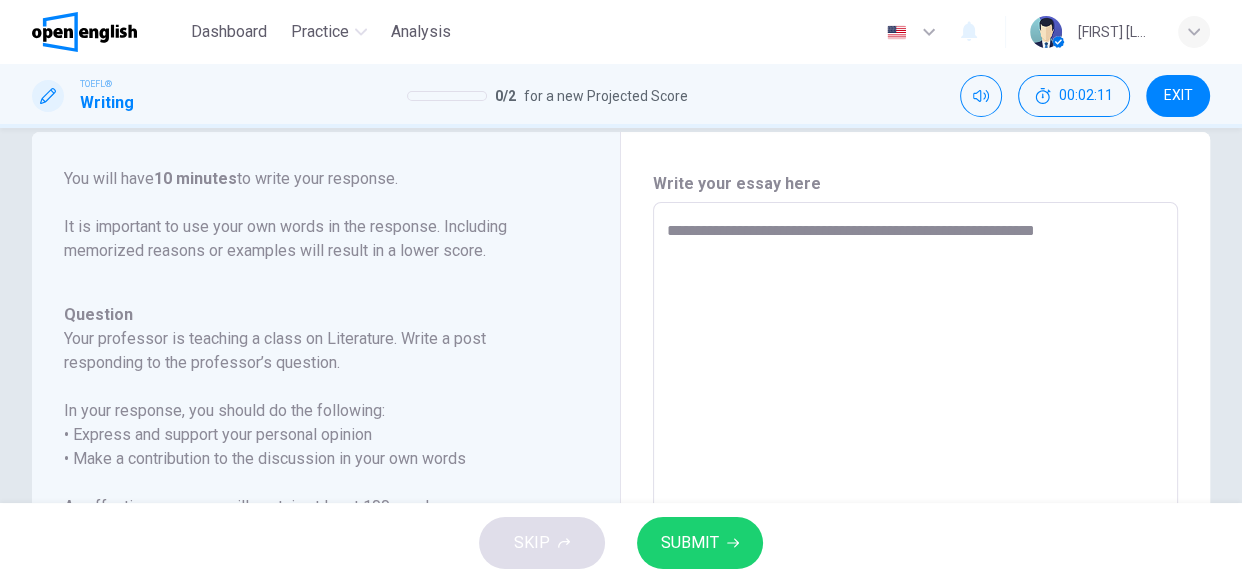 type on "**********" 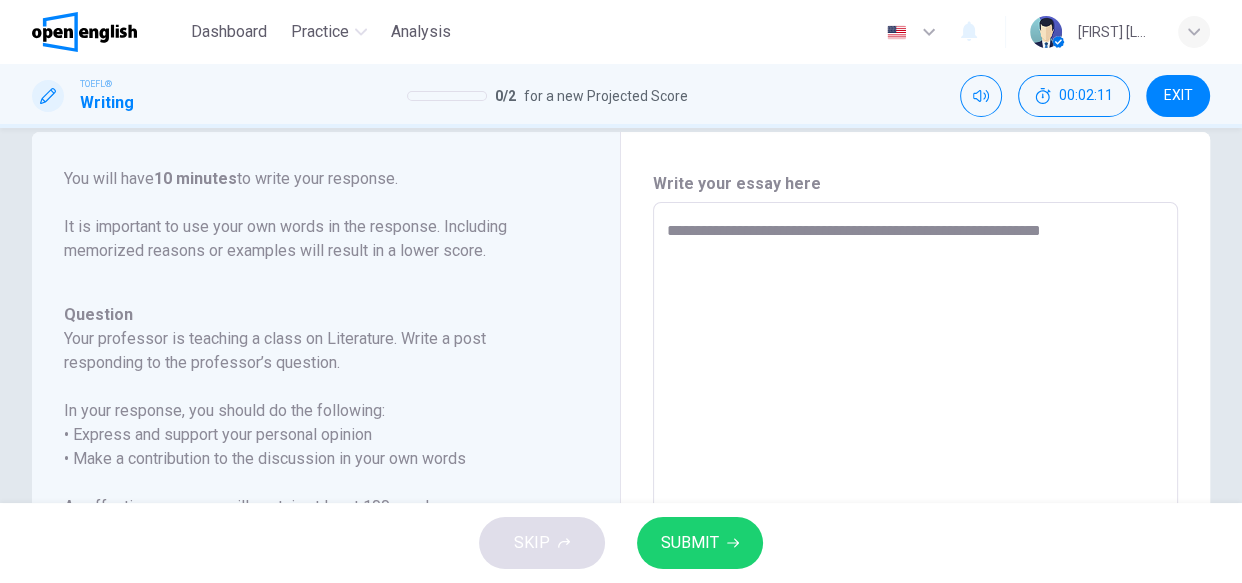 type on "*" 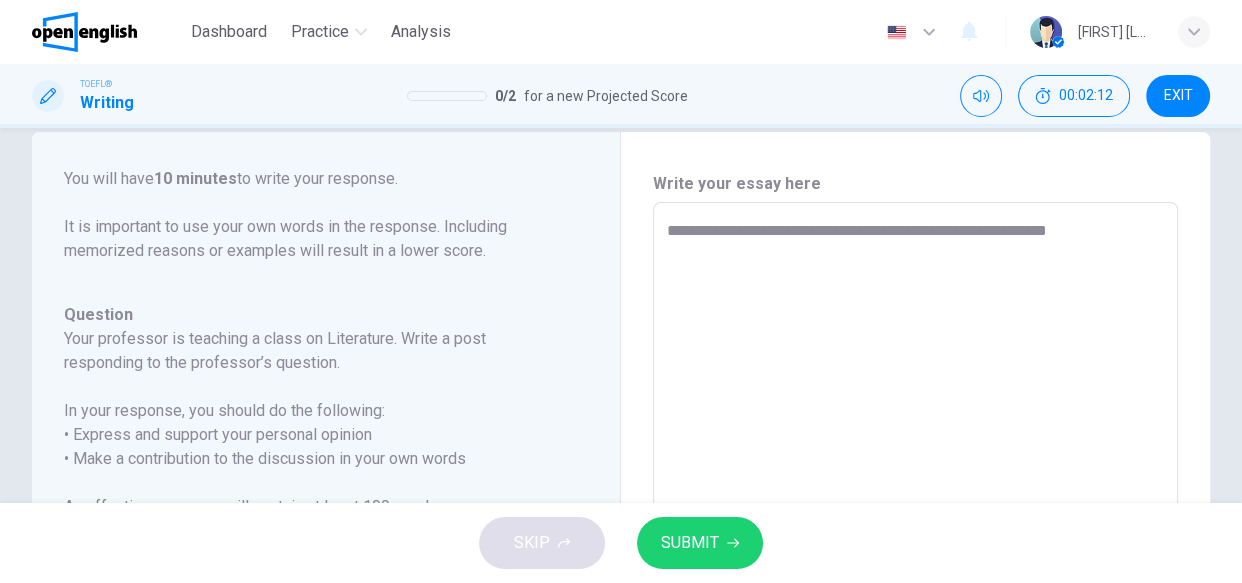 type on "*" 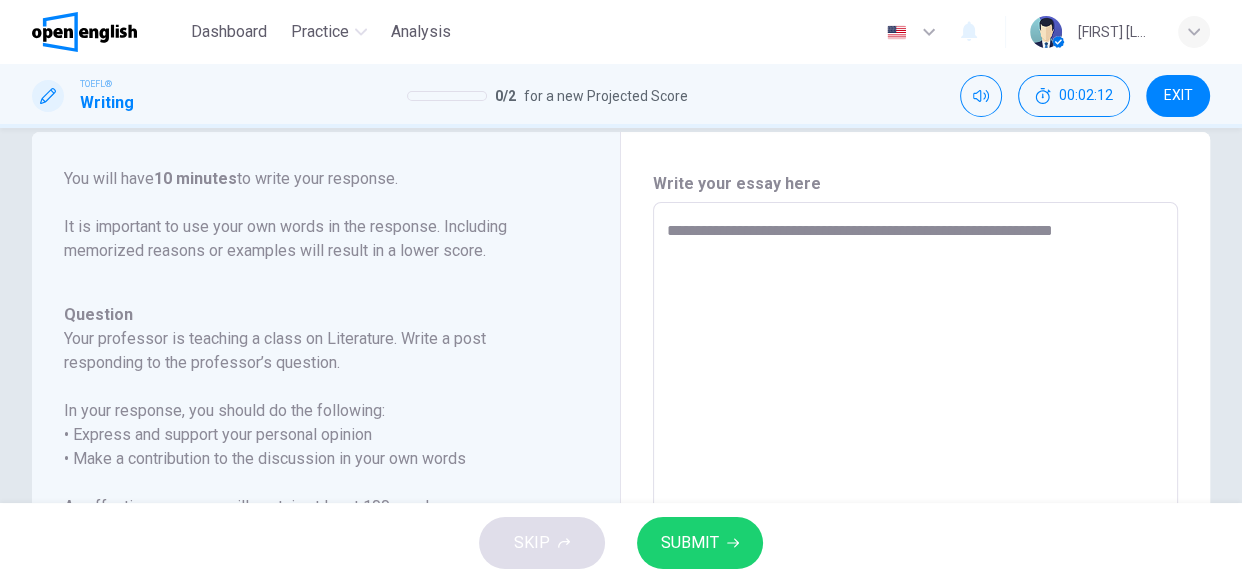 type on "**********" 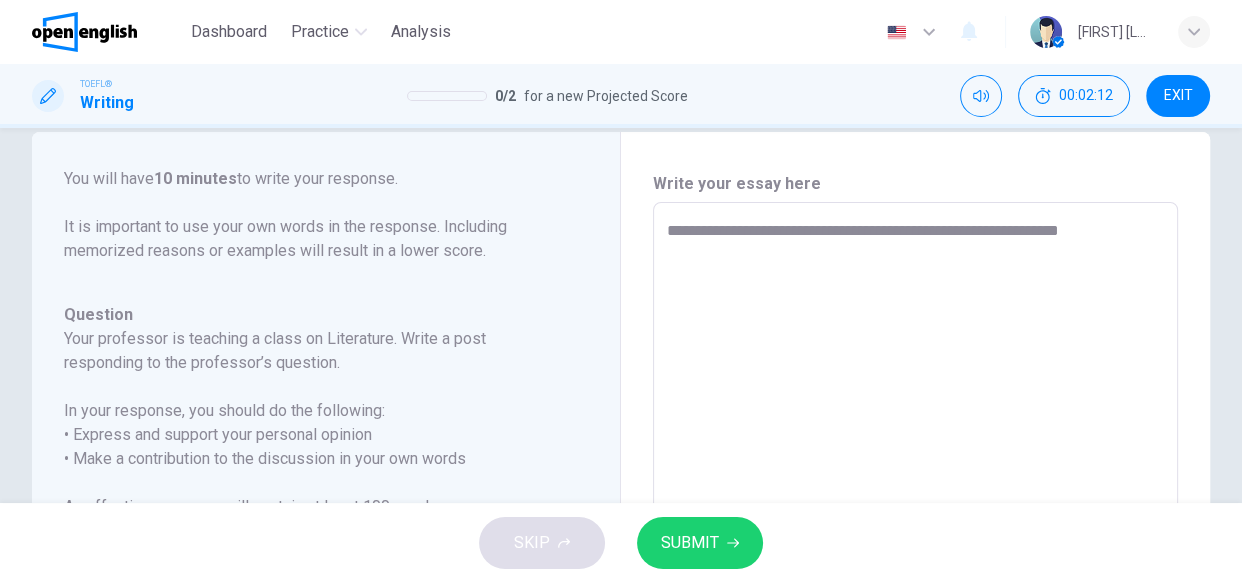 type on "*" 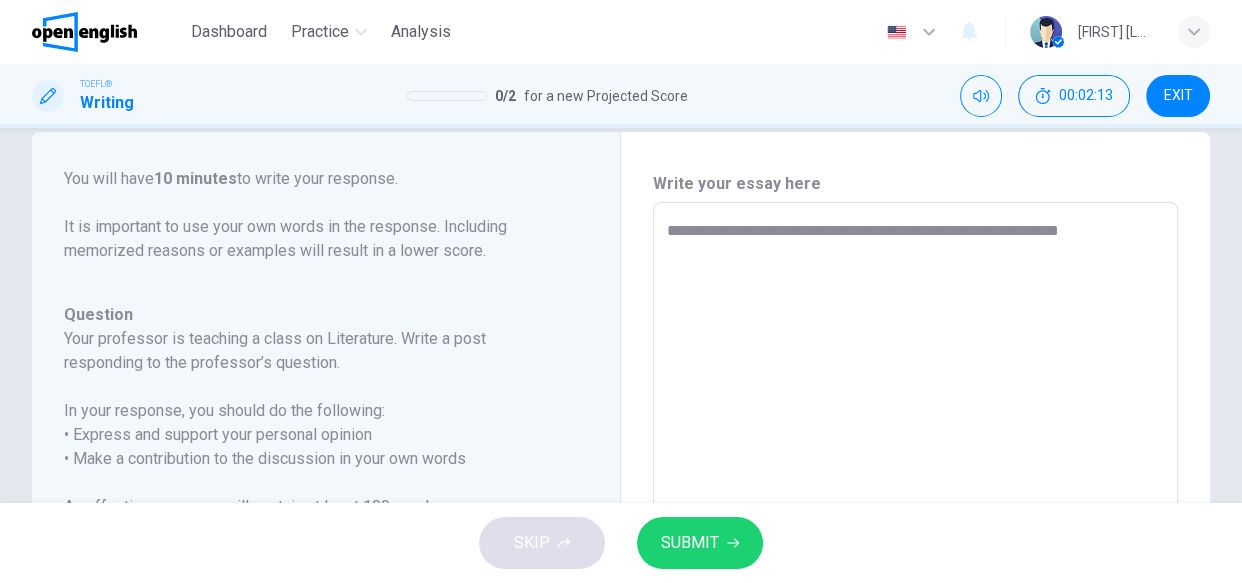 type on "**********" 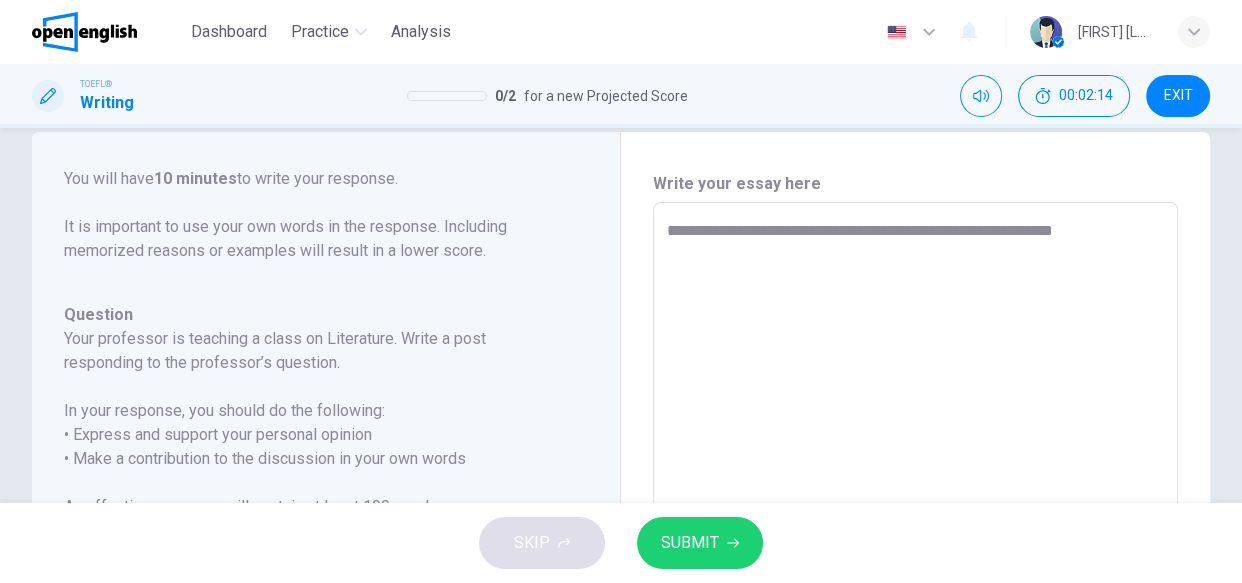 type on "*" 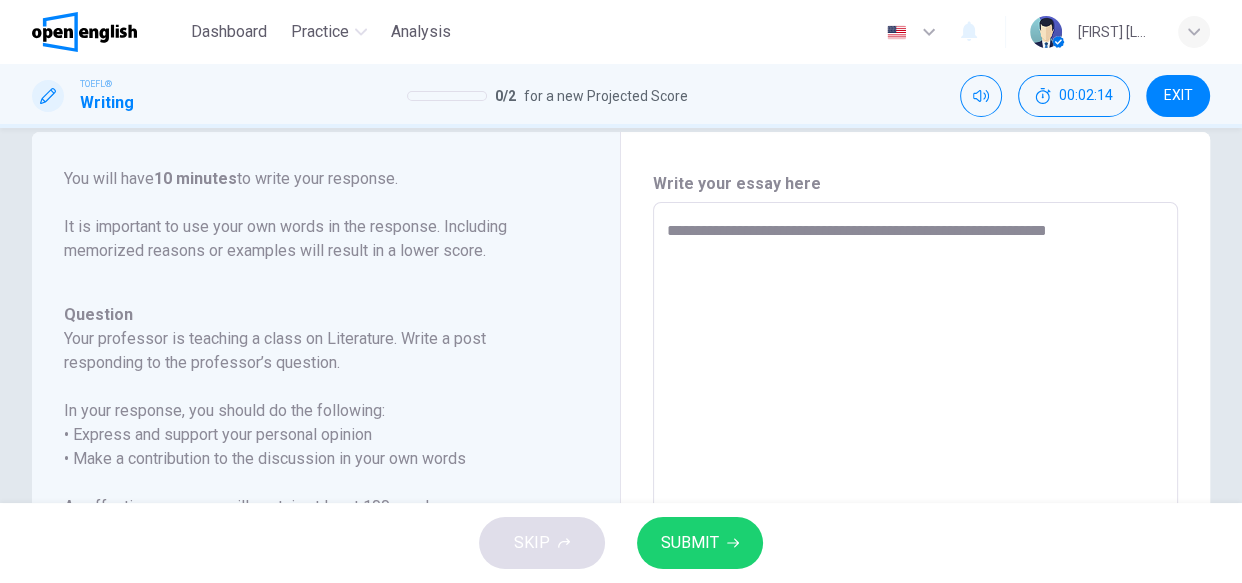 type on "*" 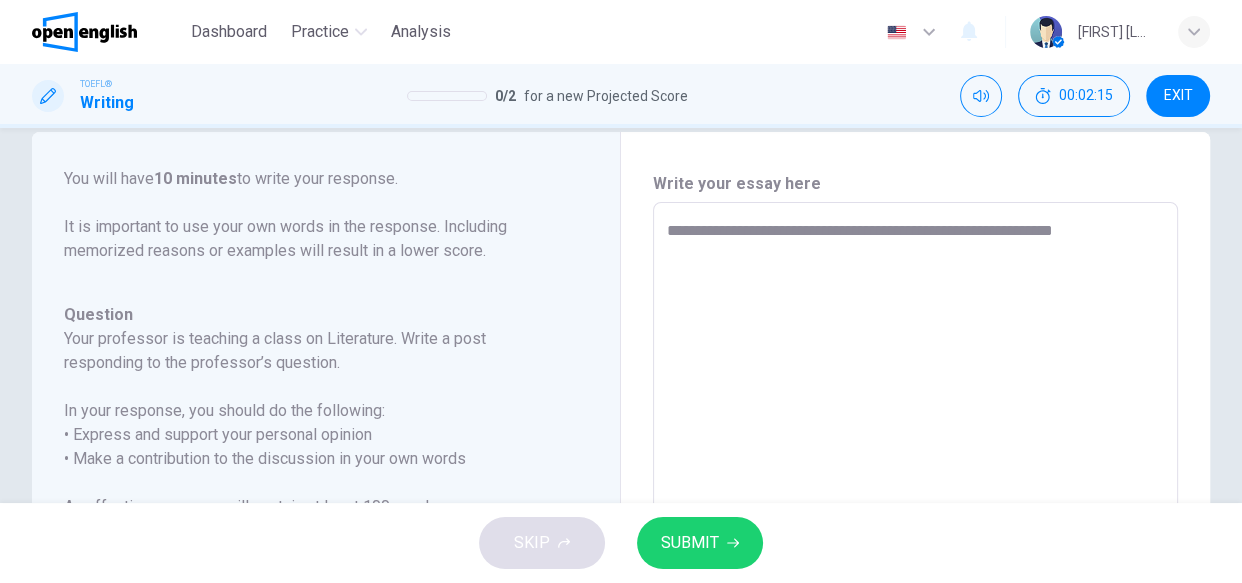 type on "**********" 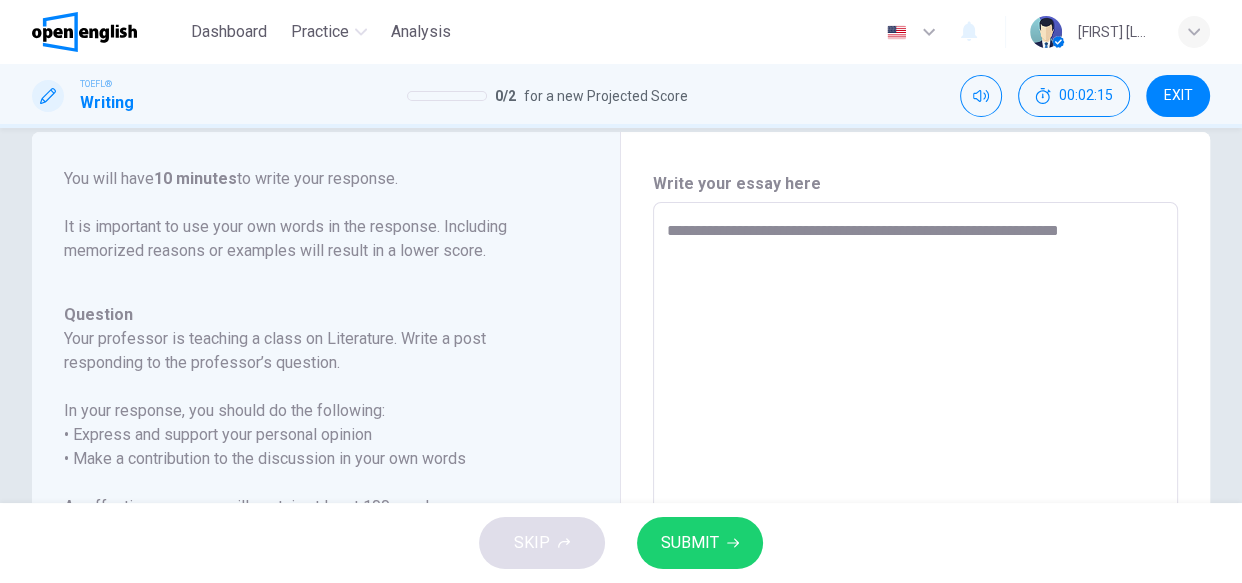 type on "*" 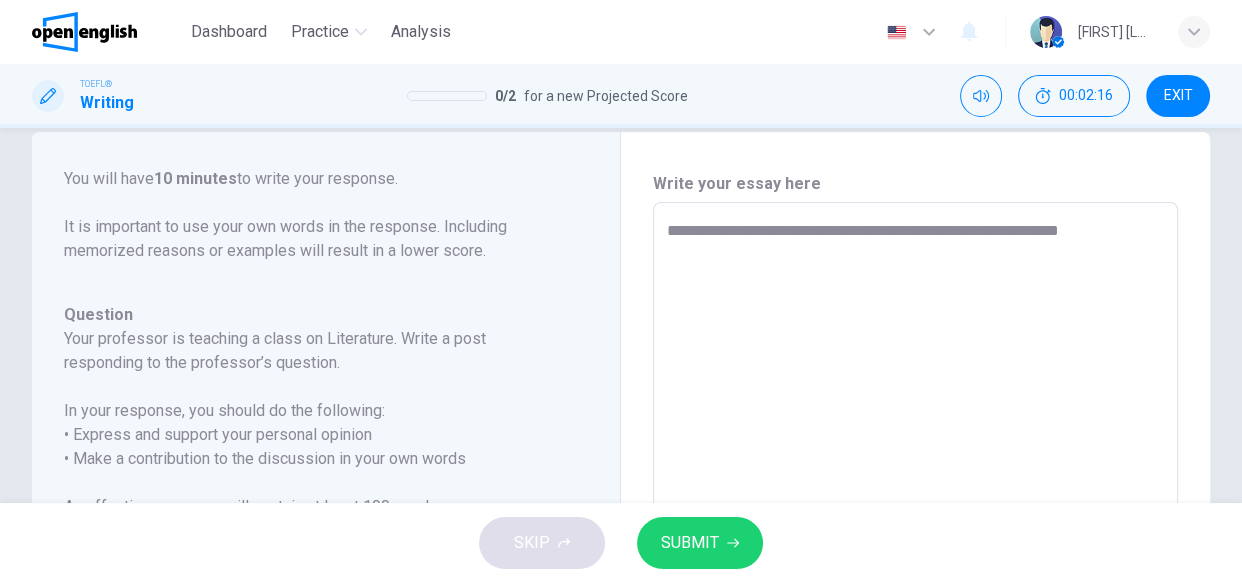 type on "**********" 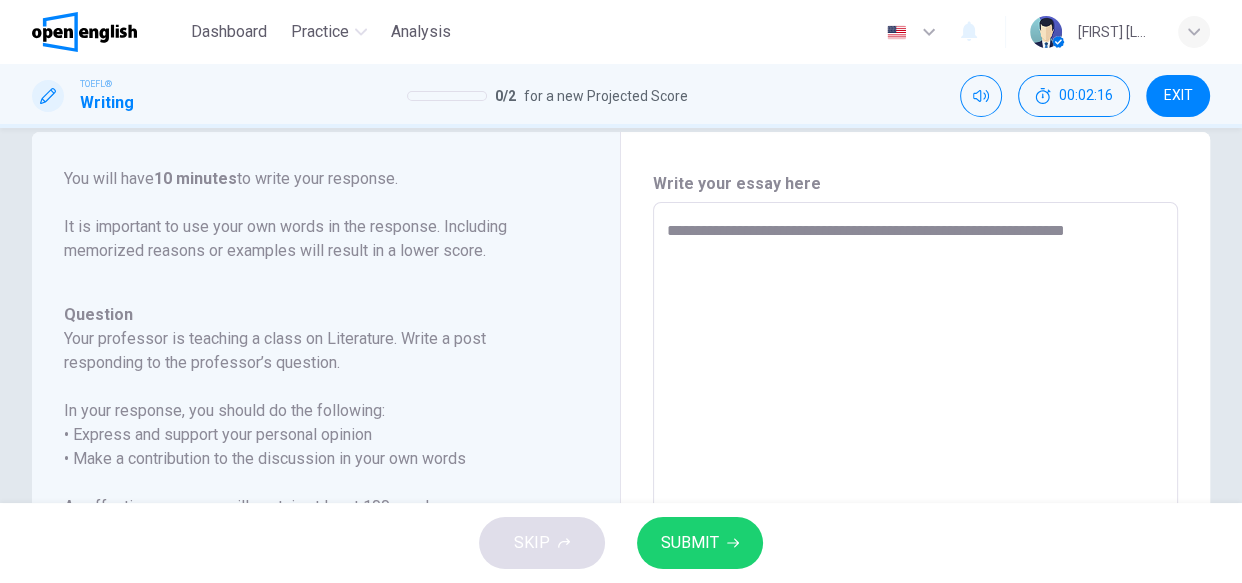 type on "*" 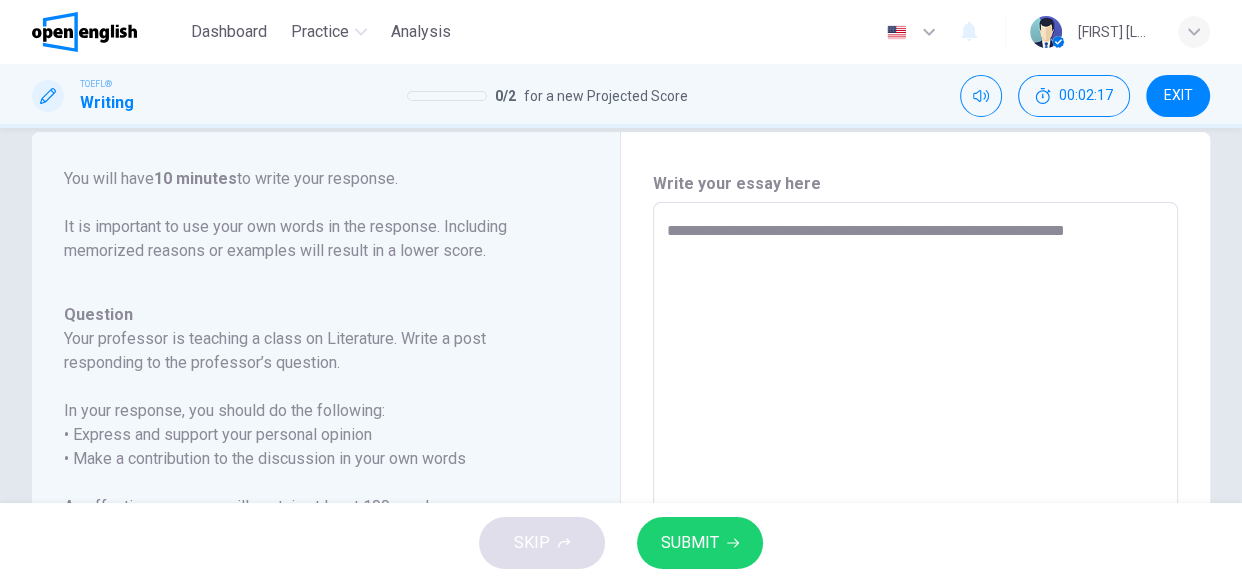 type on "**********" 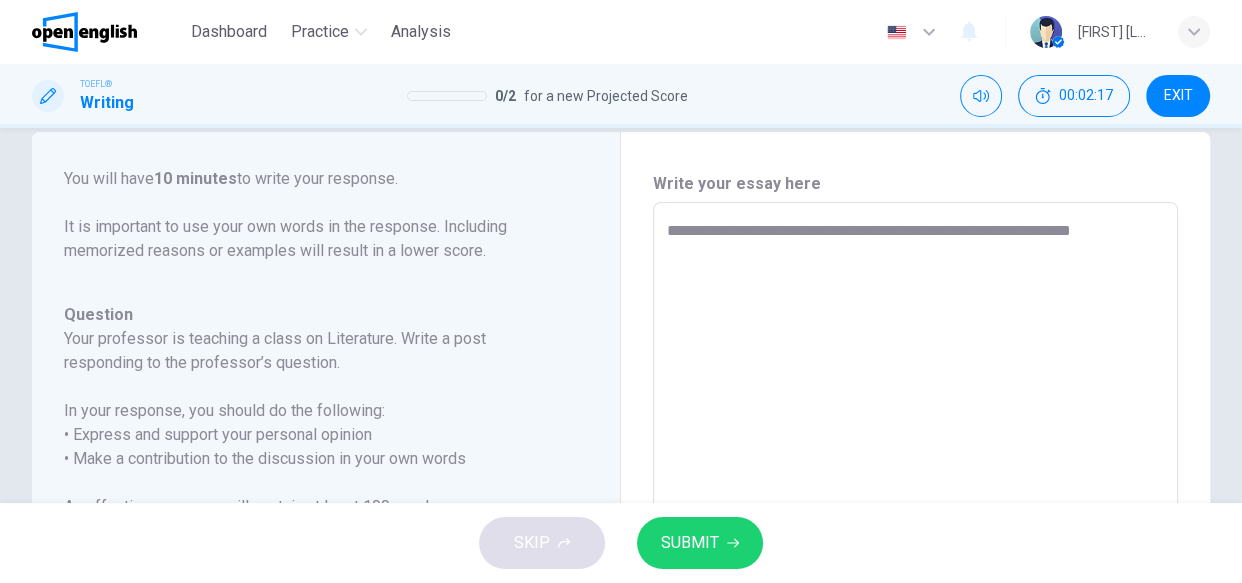 type on "*" 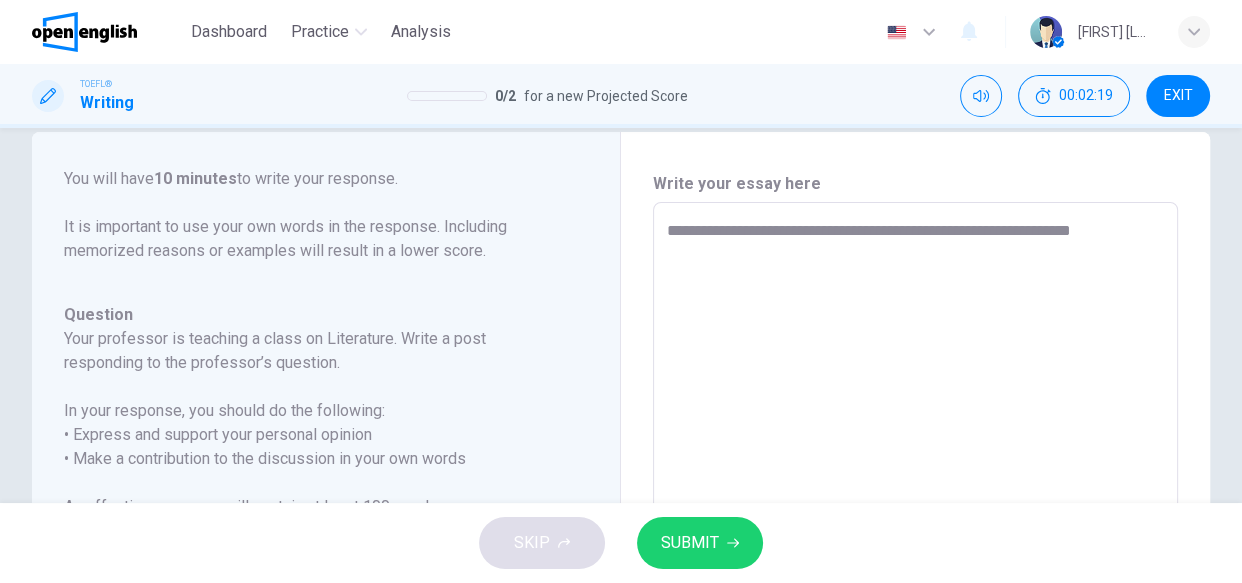 type on "**********" 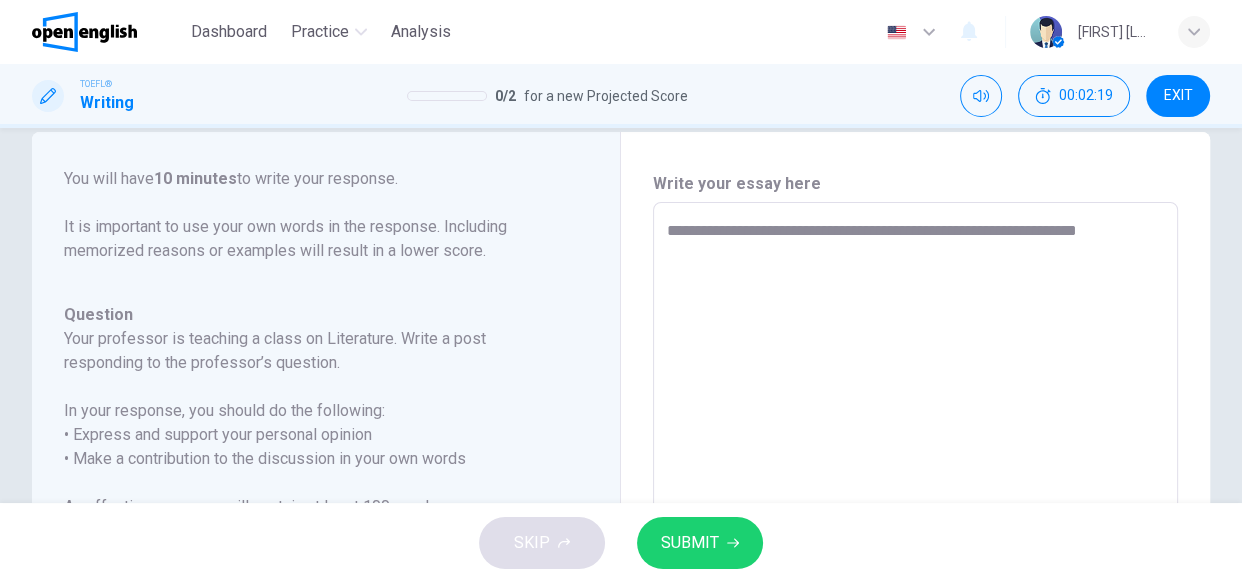 type on "*" 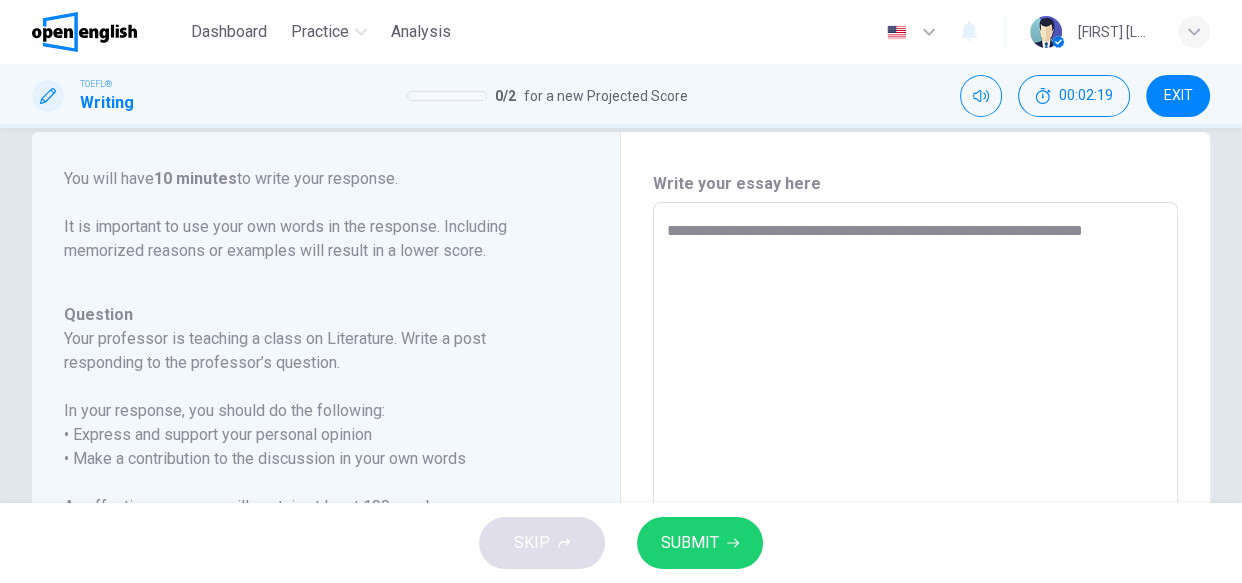 type on "**********" 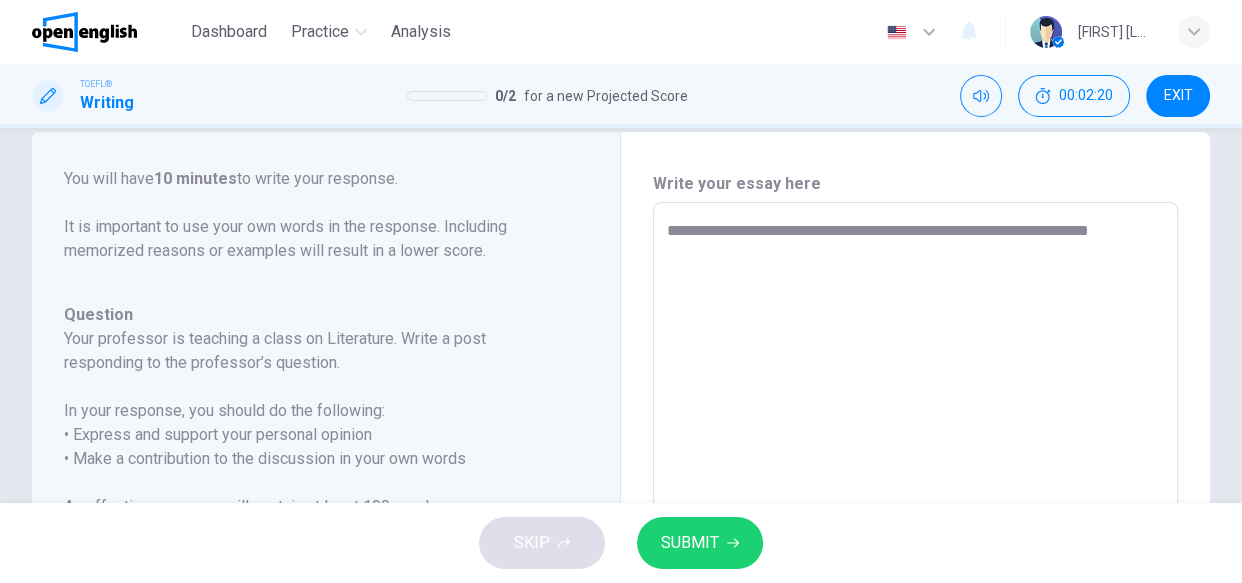 type on "*" 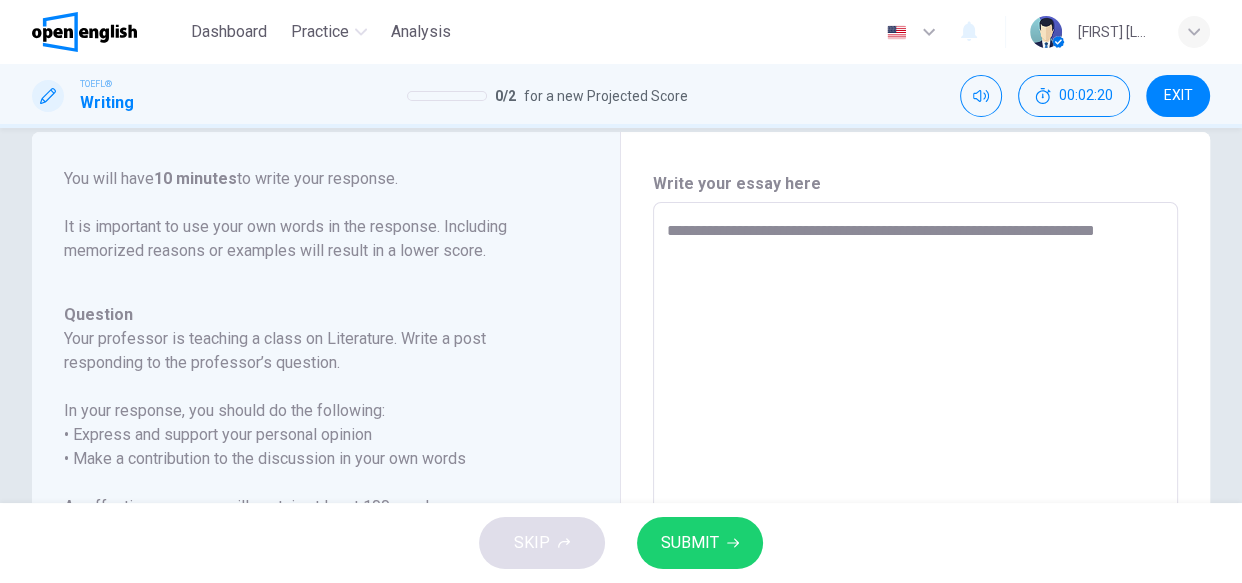 type on "*" 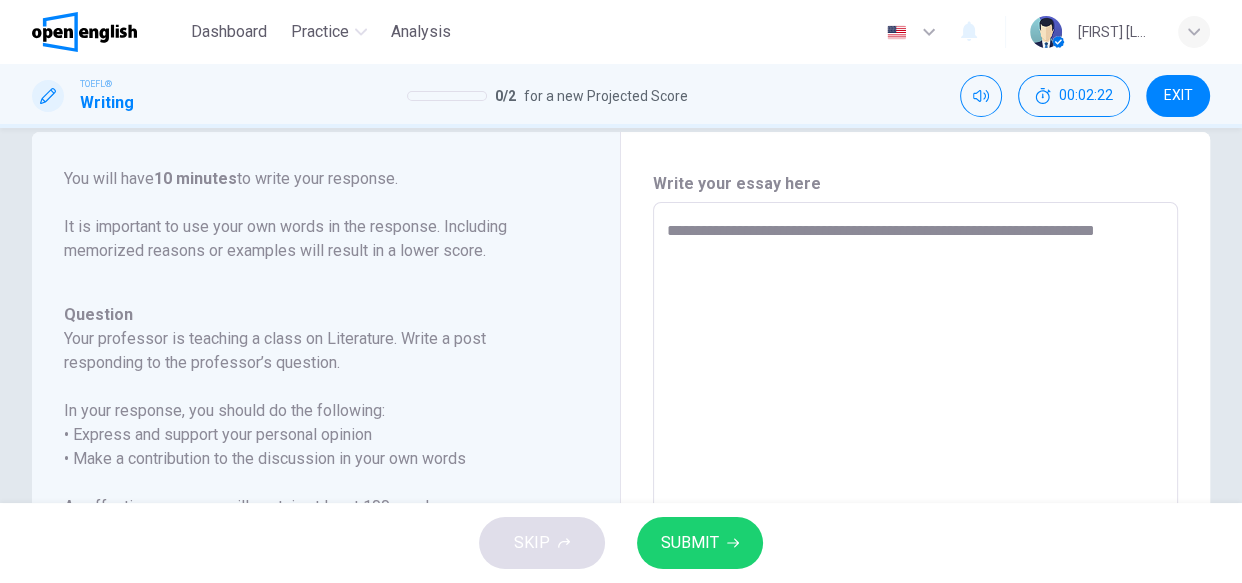 type on "**********" 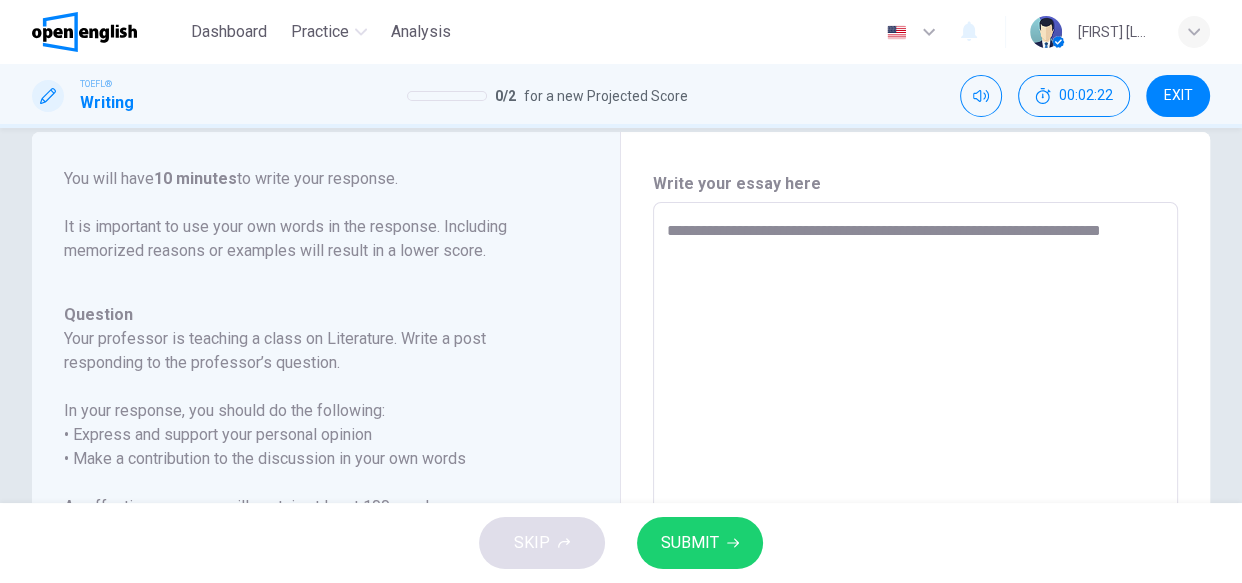 type on "*" 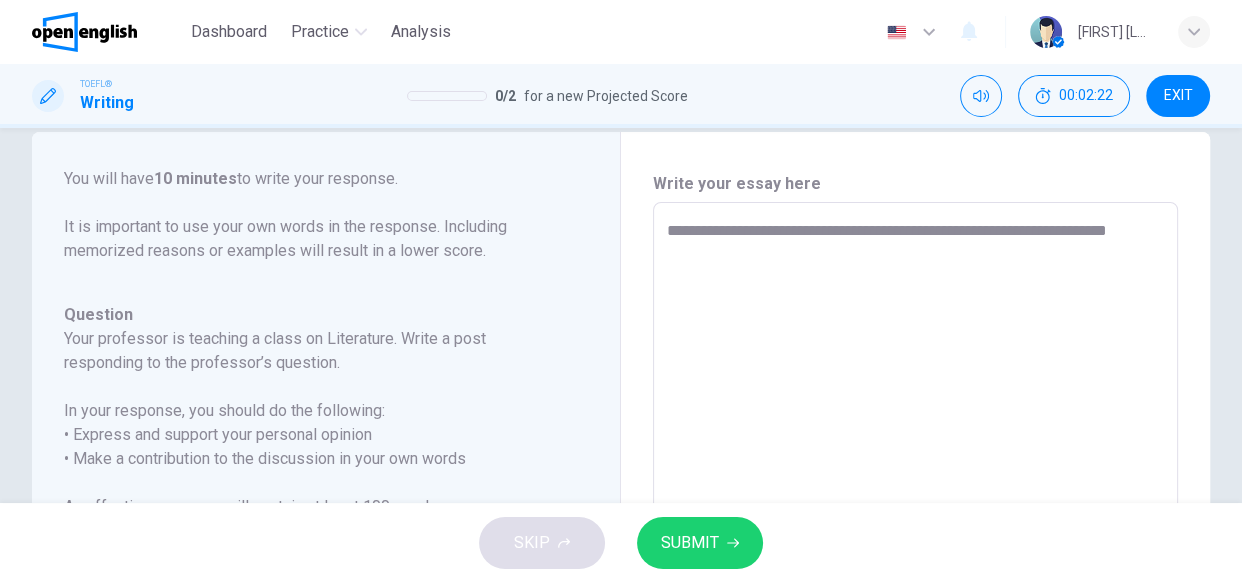 type on "*" 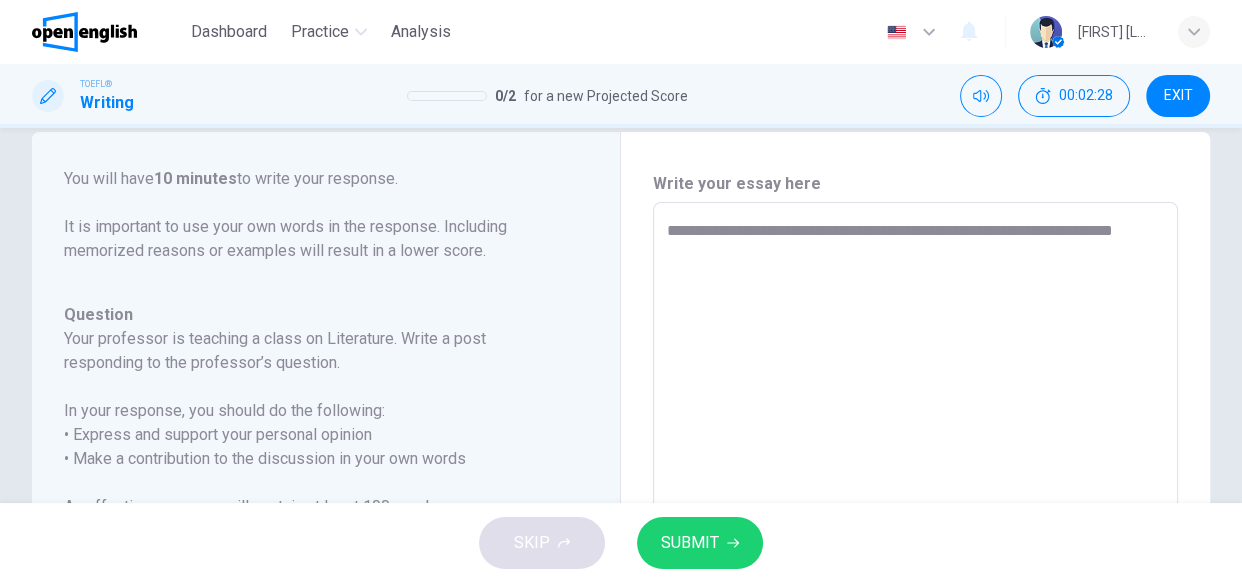 type on "**********" 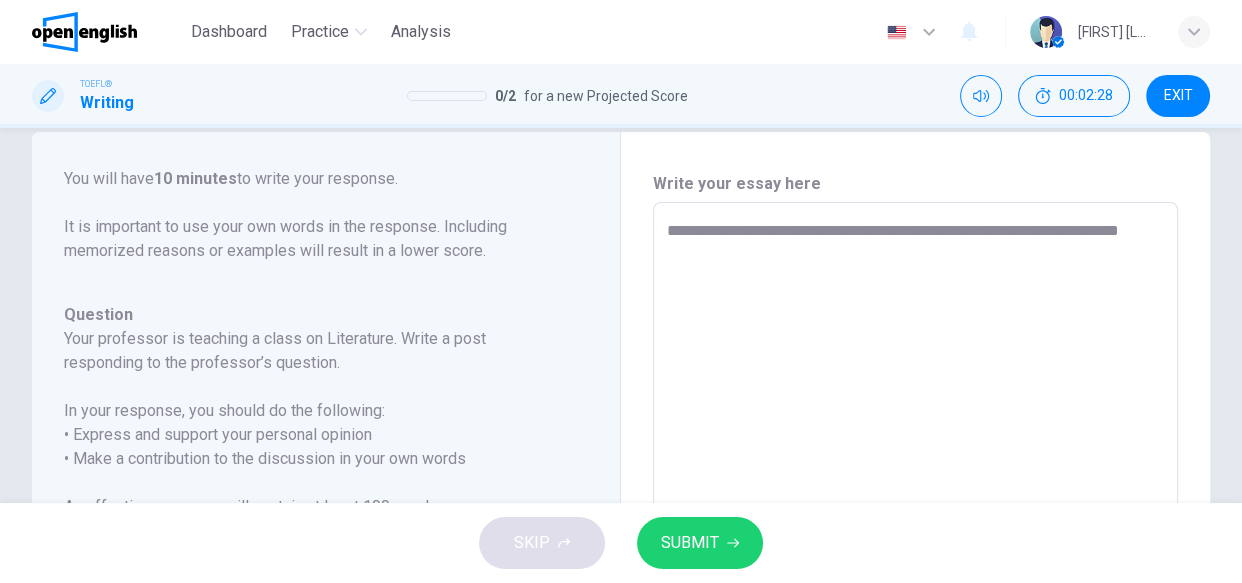 type on "*" 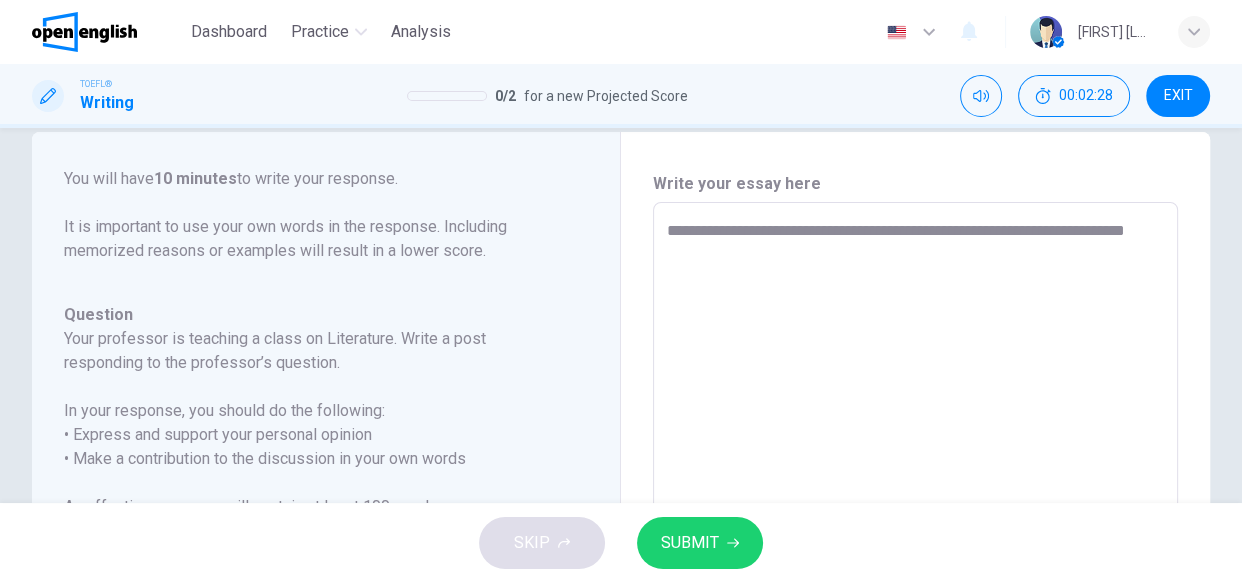 type on "*" 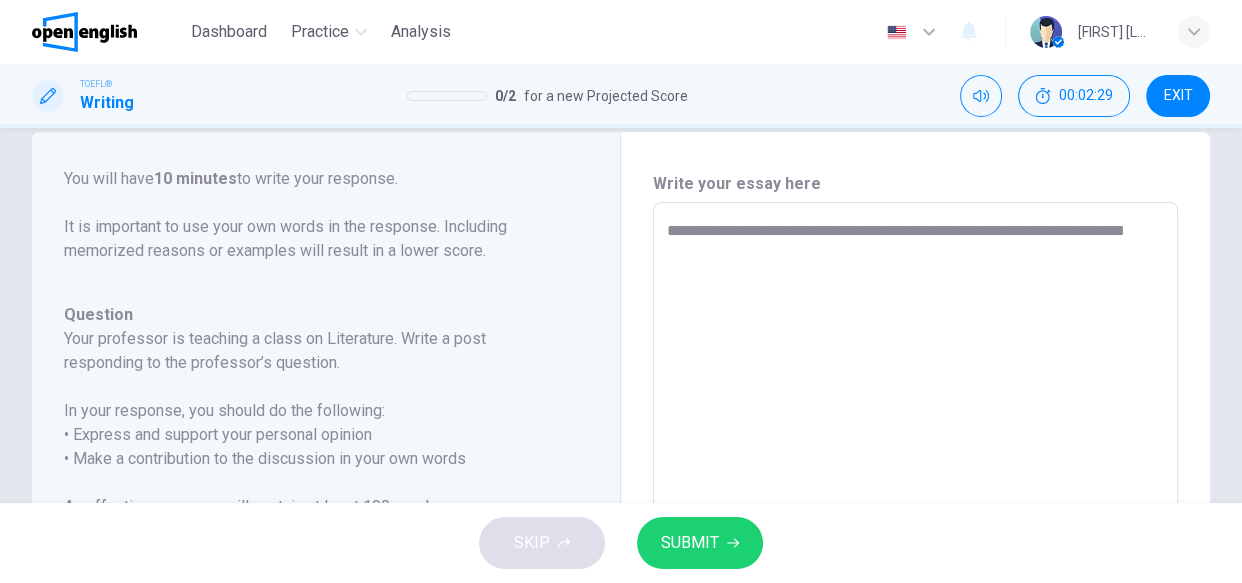 type on "**********" 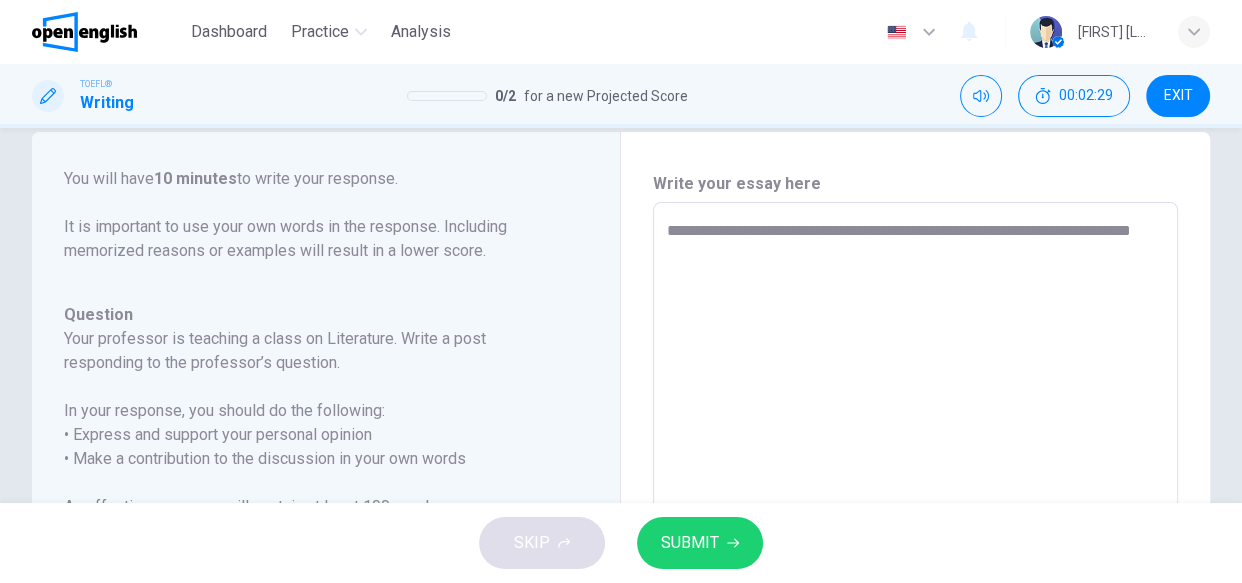type on "*" 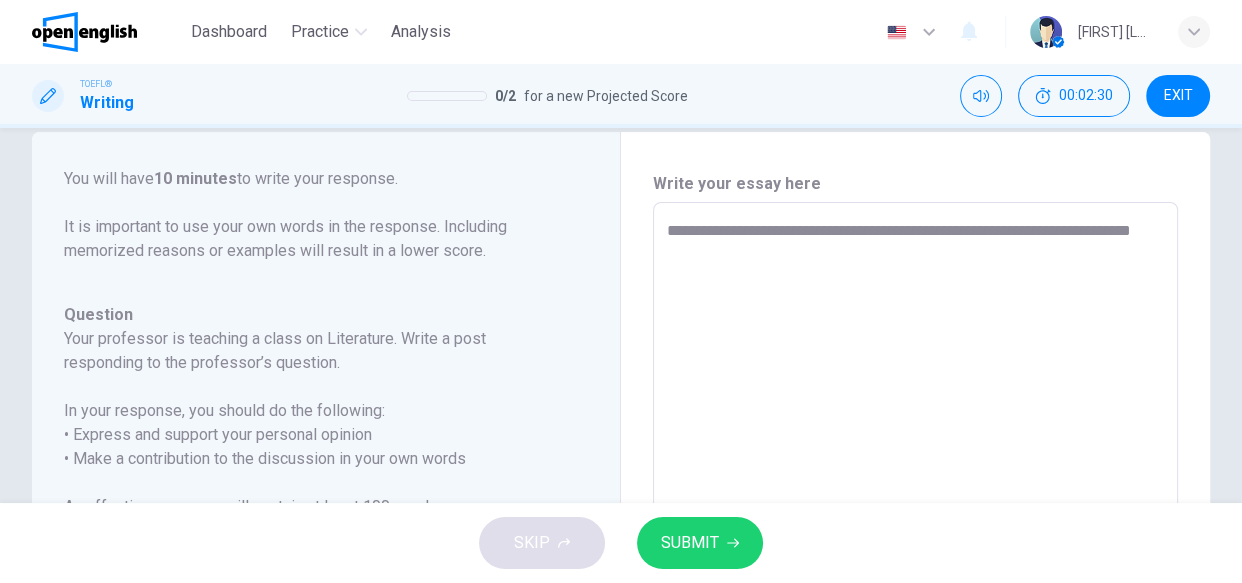 type on "**********" 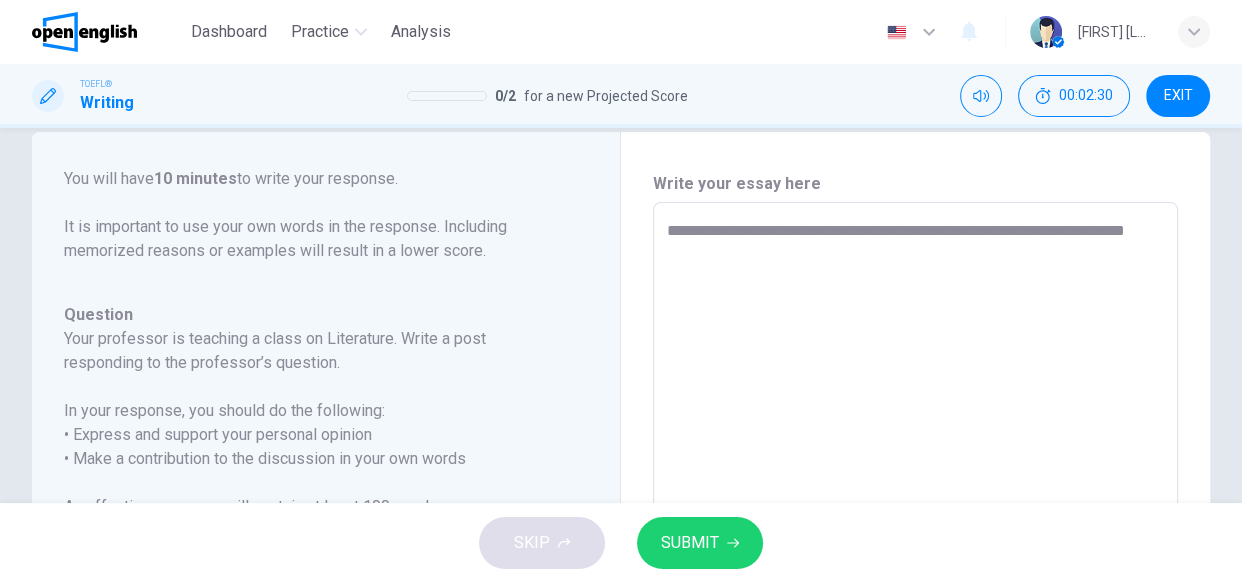 type on "*" 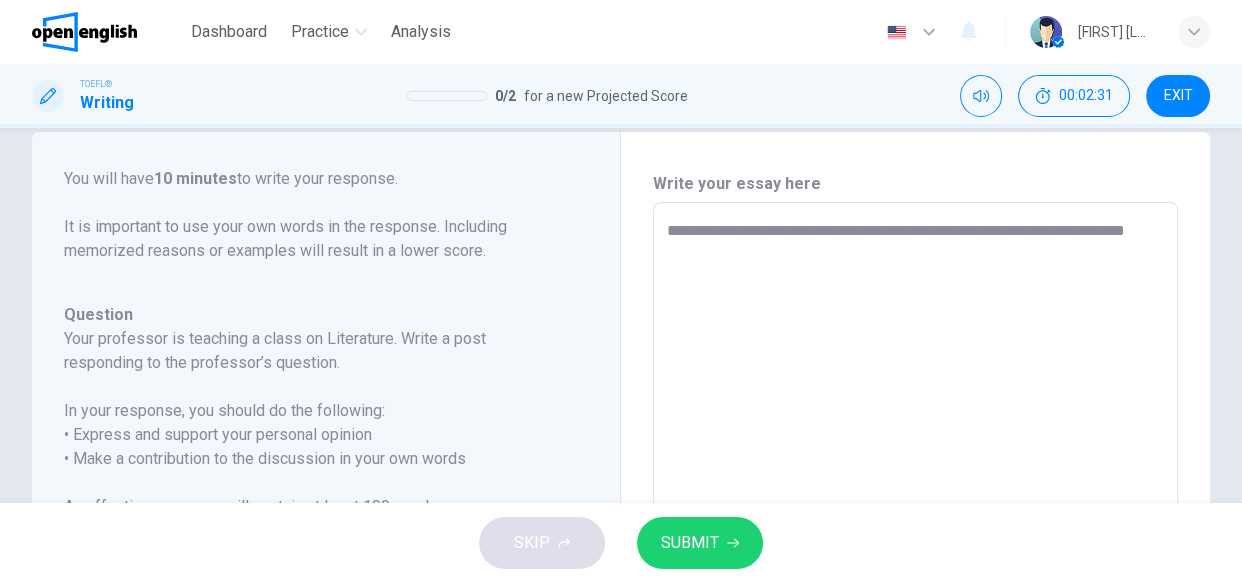 type on "**********" 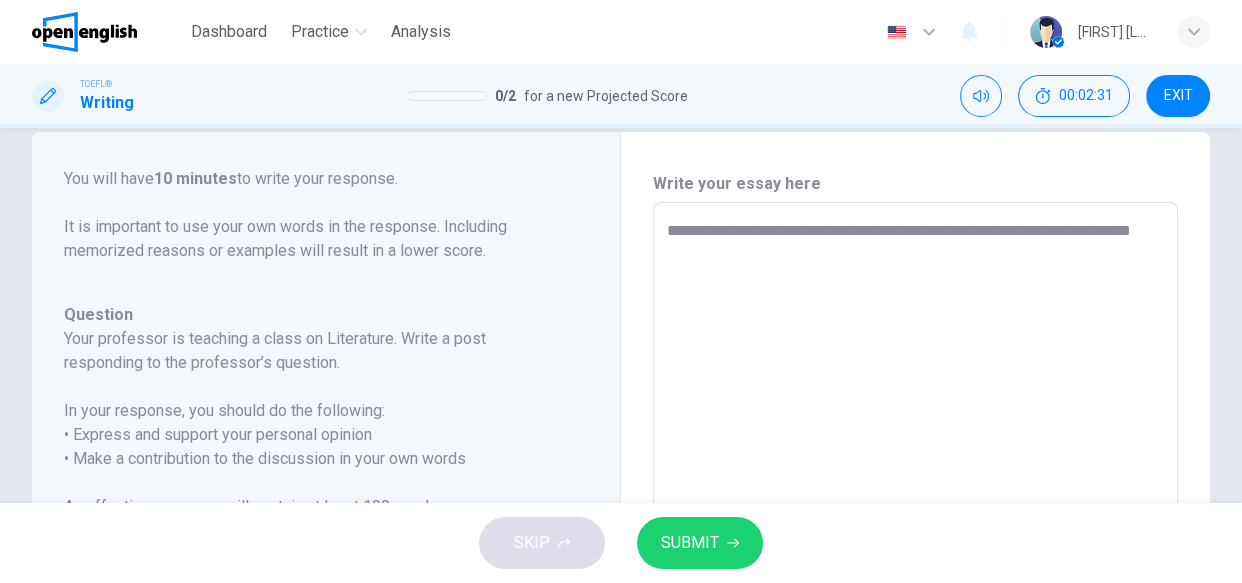 type on "*" 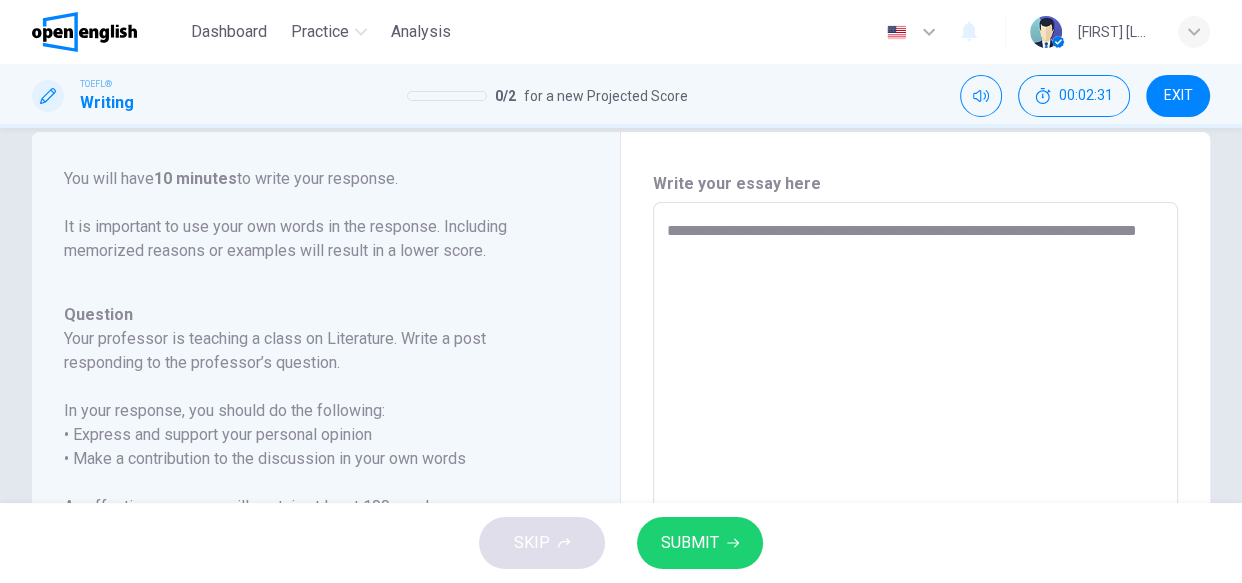 type on "**********" 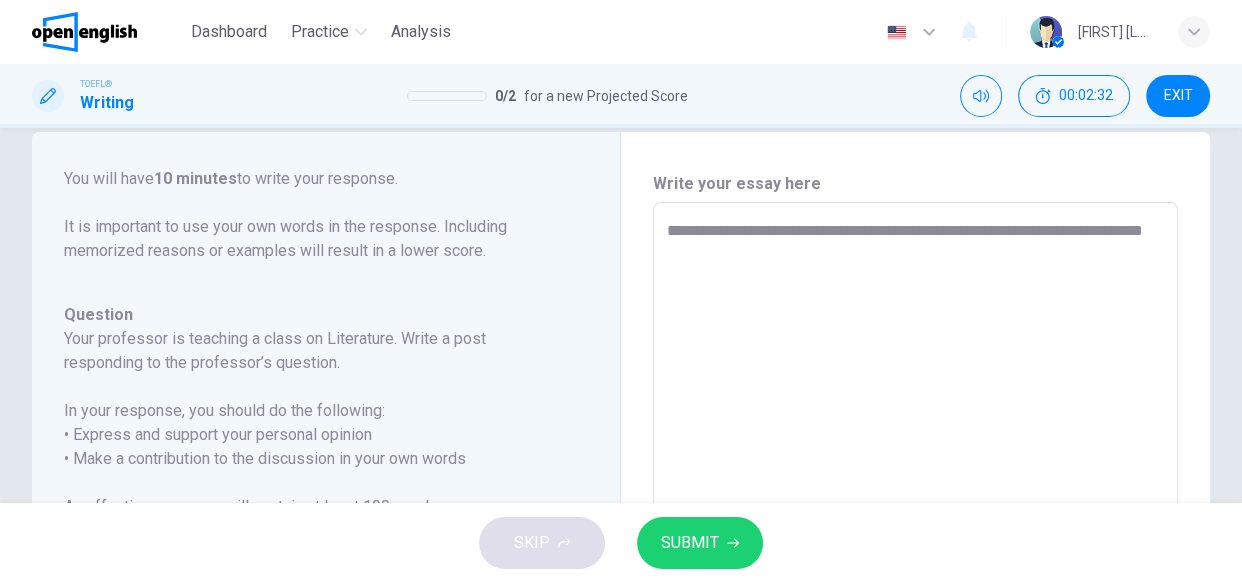 type on "*" 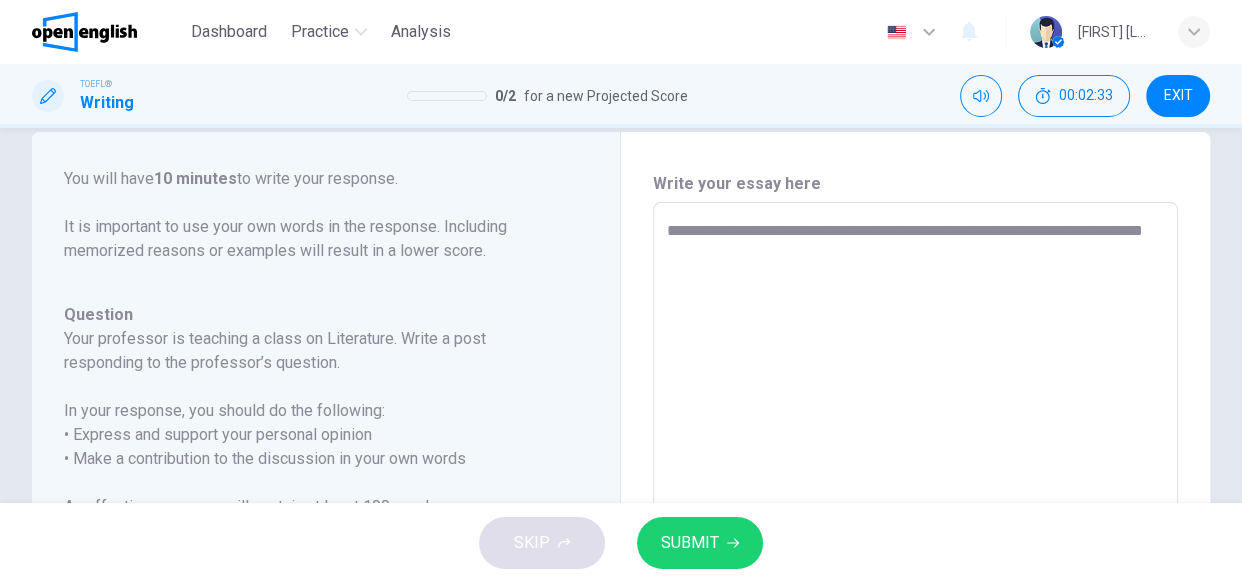 type on "**********" 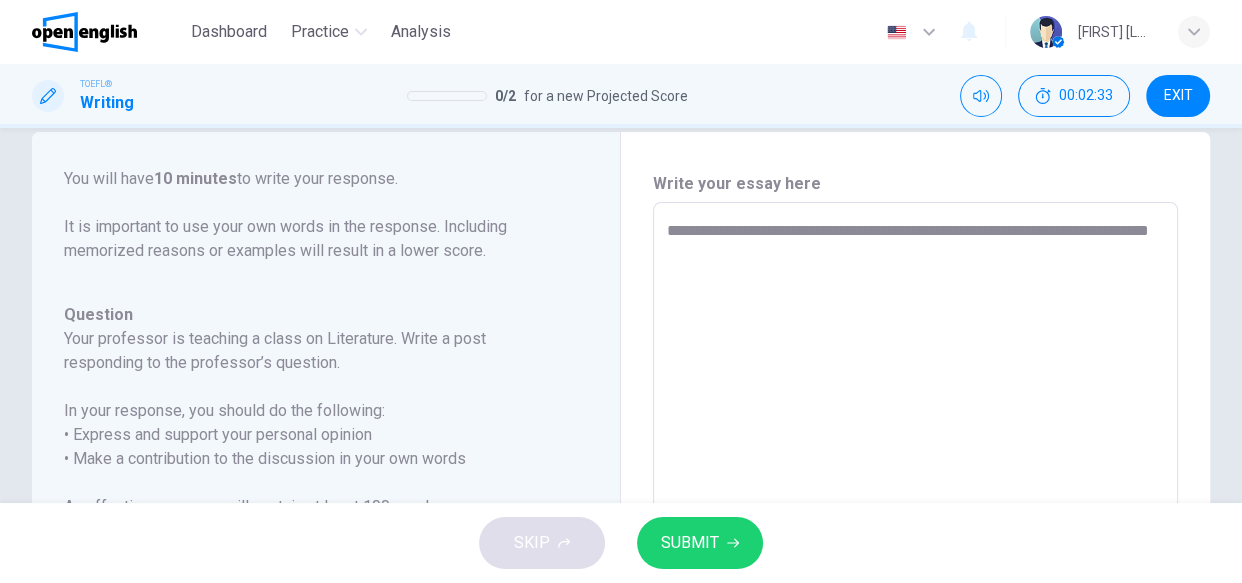 type on "*" 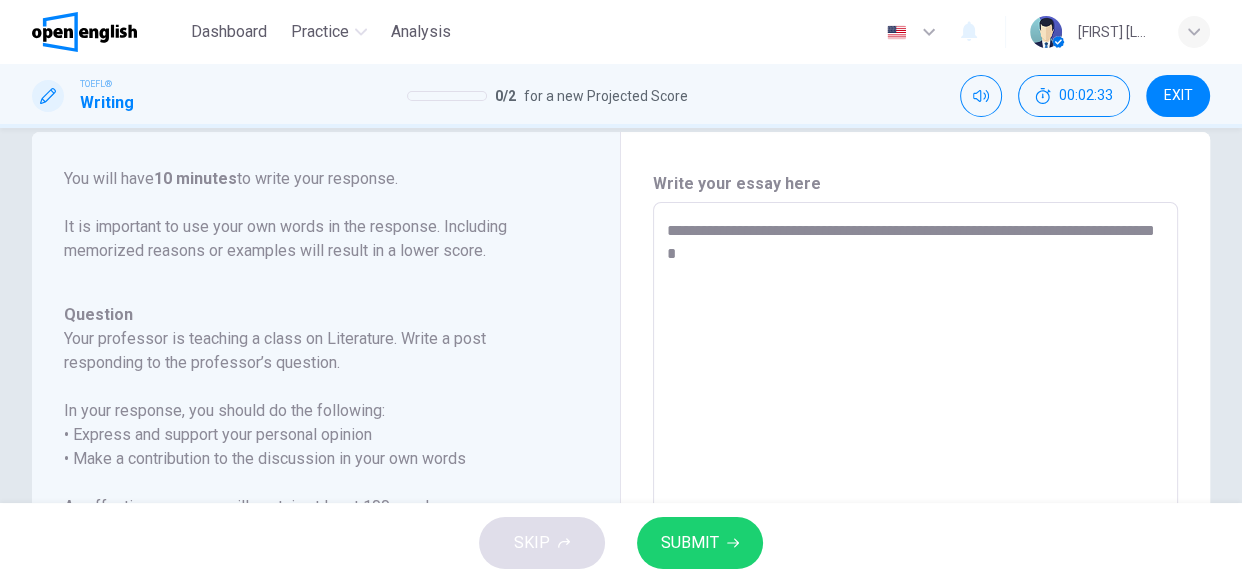 type on "*" 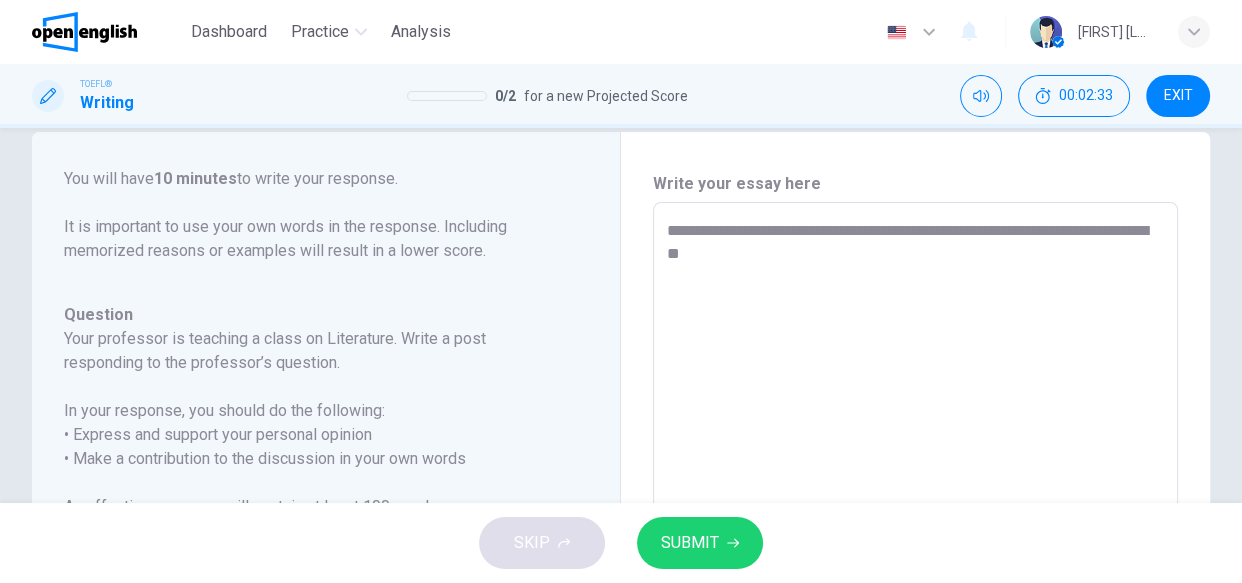 type on "*" 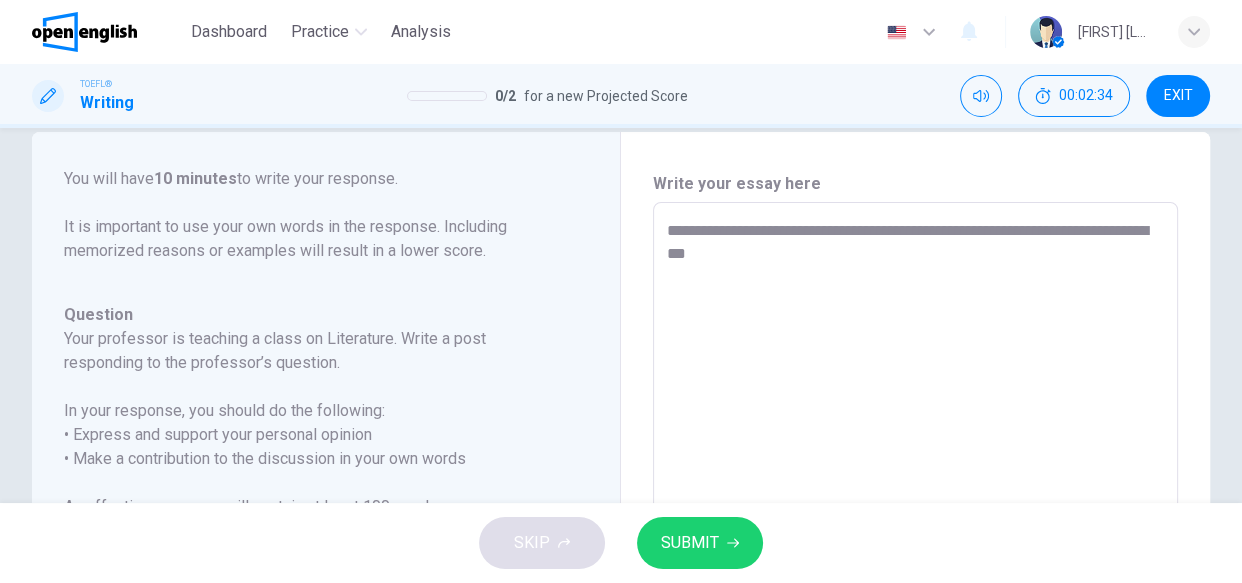 type on "*" 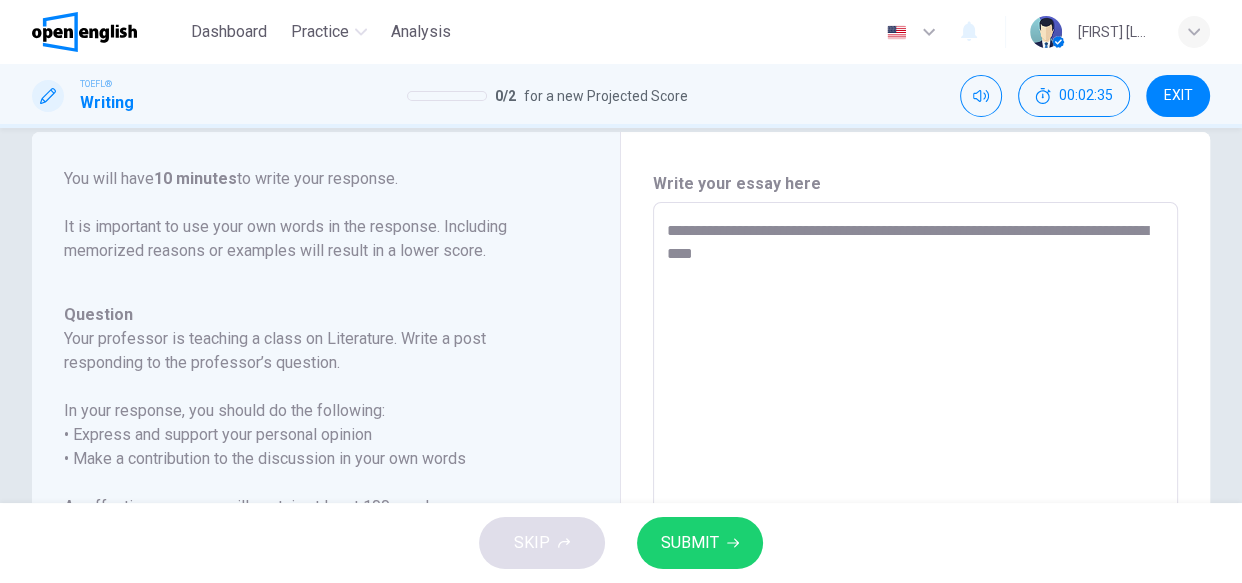 type on "**********" 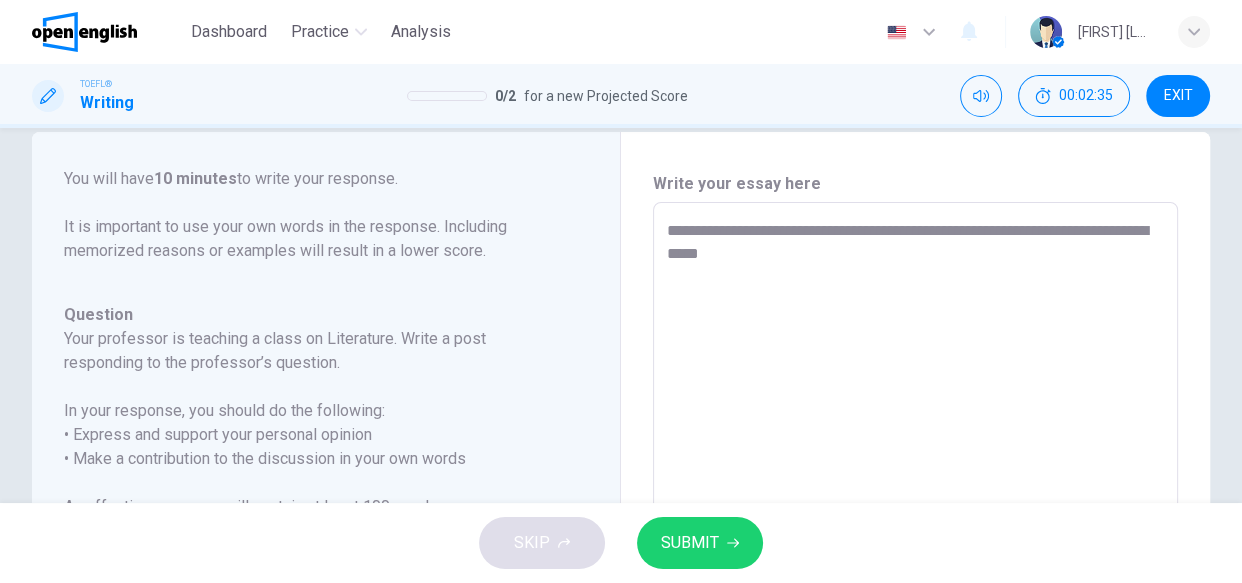 type on "*" 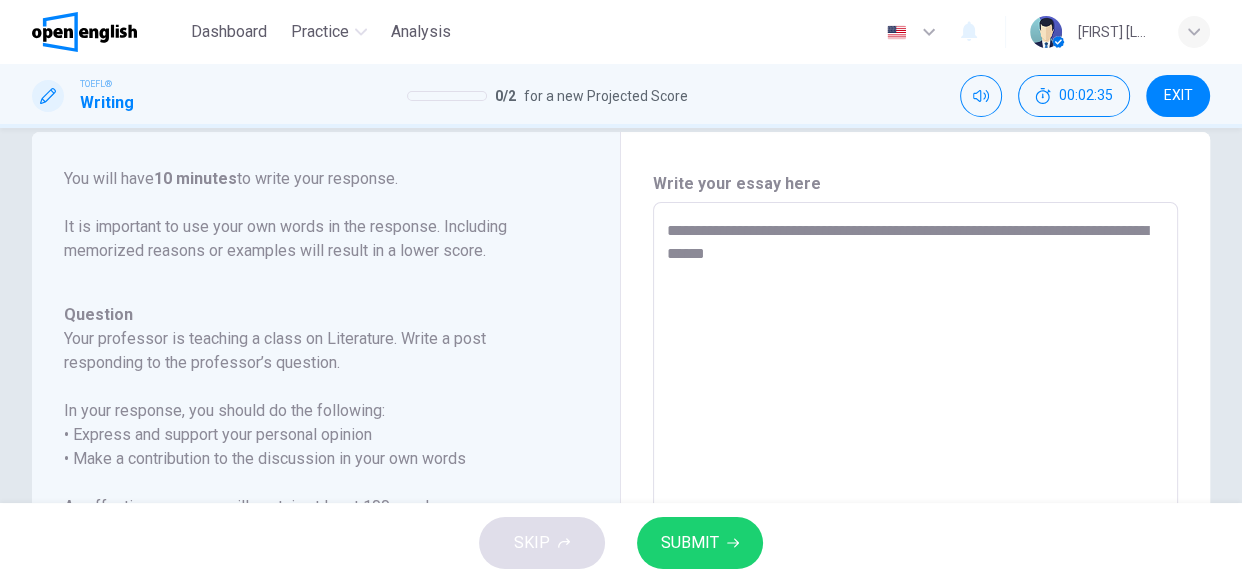 type on "**********" 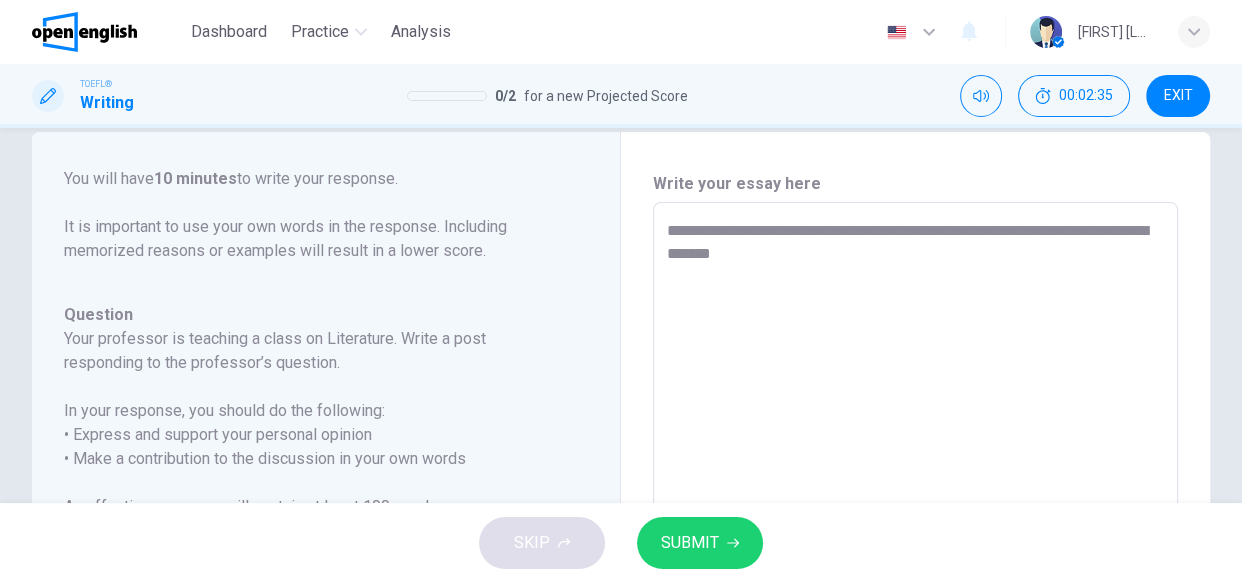 type on "*" 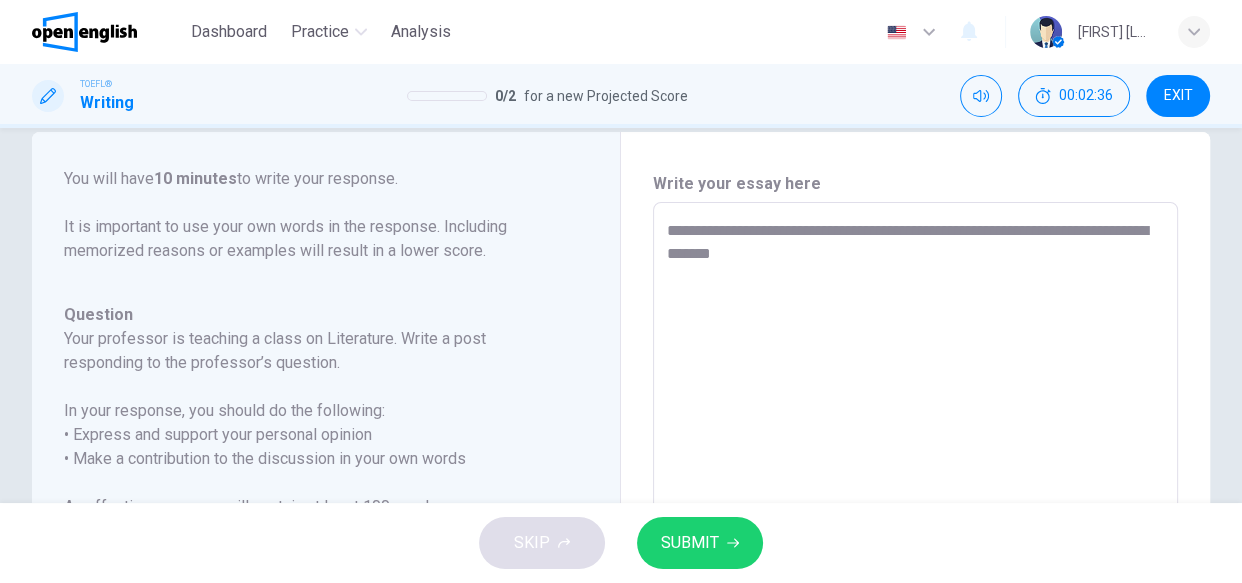type on "**********" 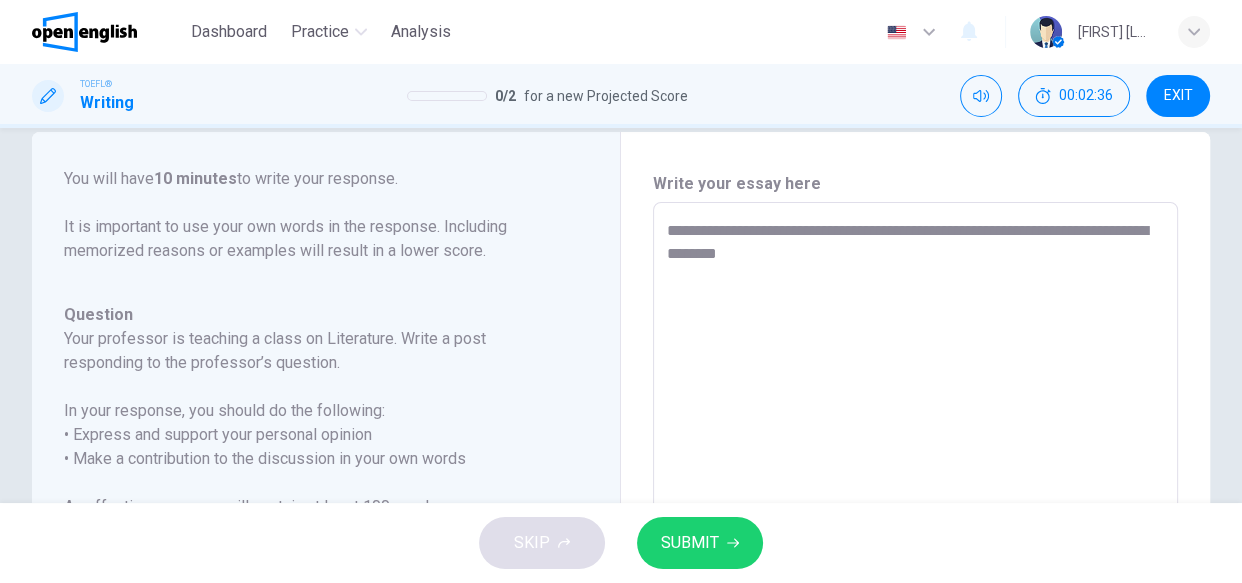 type on "*" 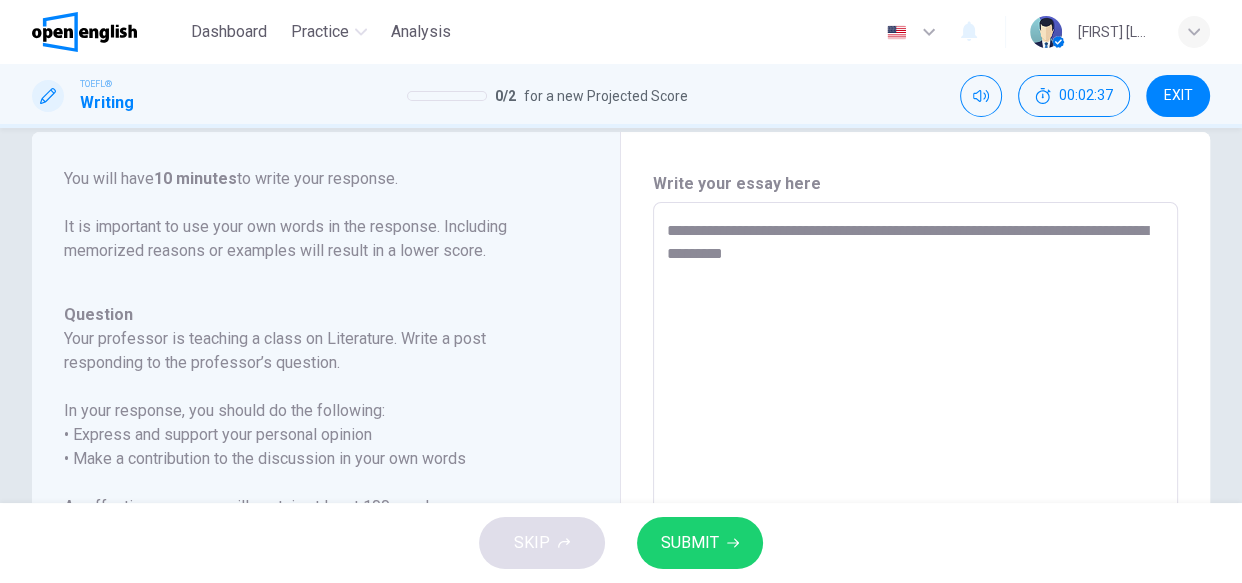 type on "*" 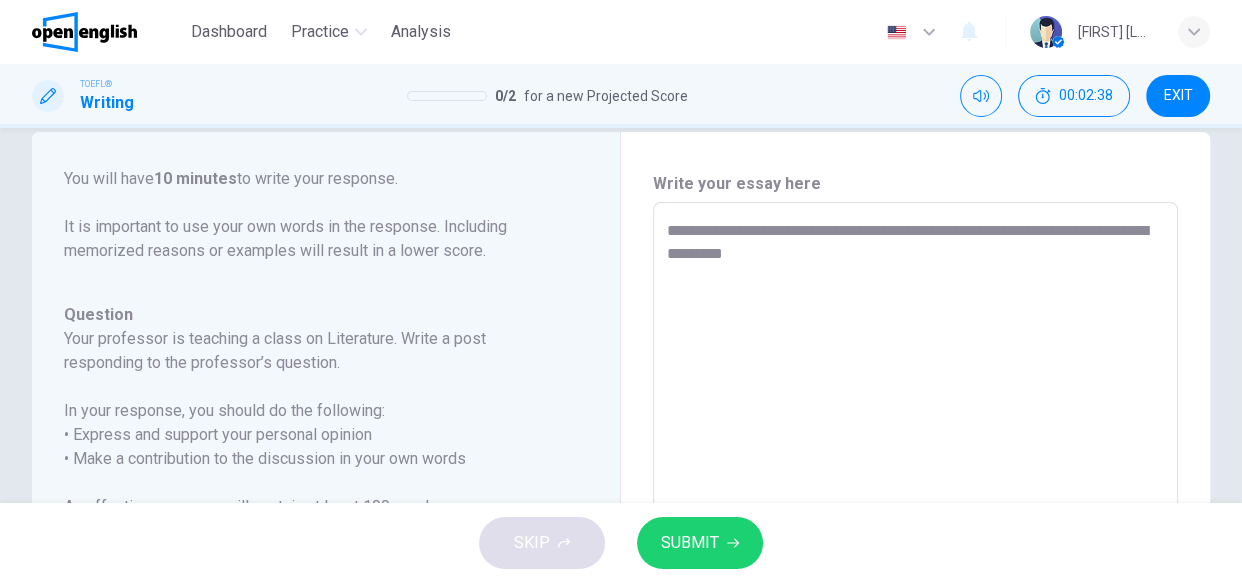 type on "**********" 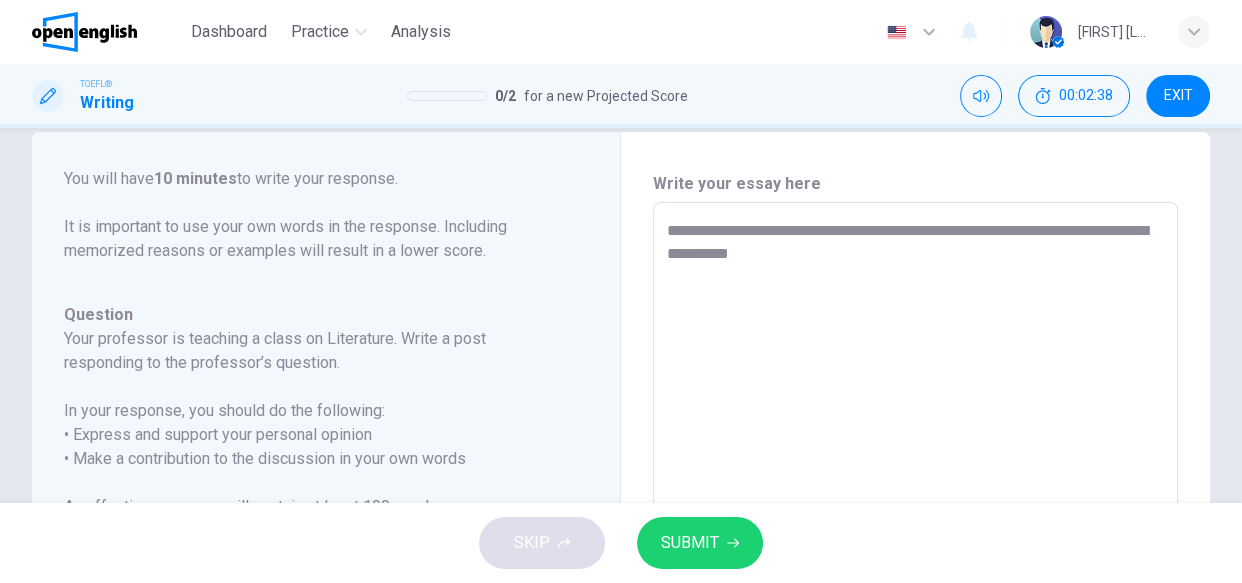 type on "*" 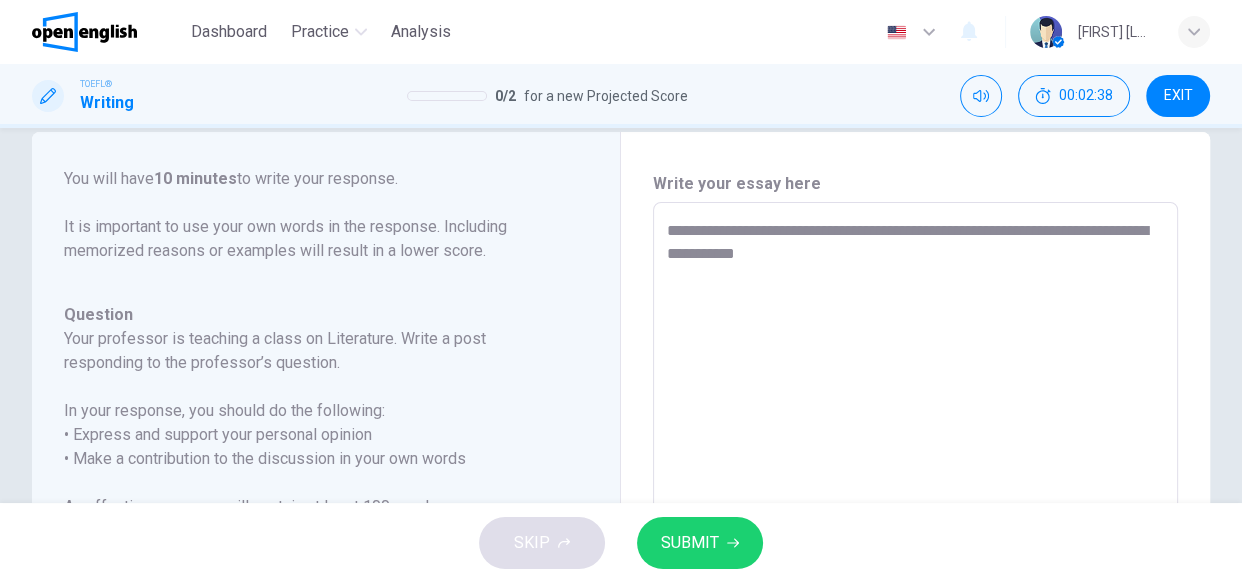 type on "**********" 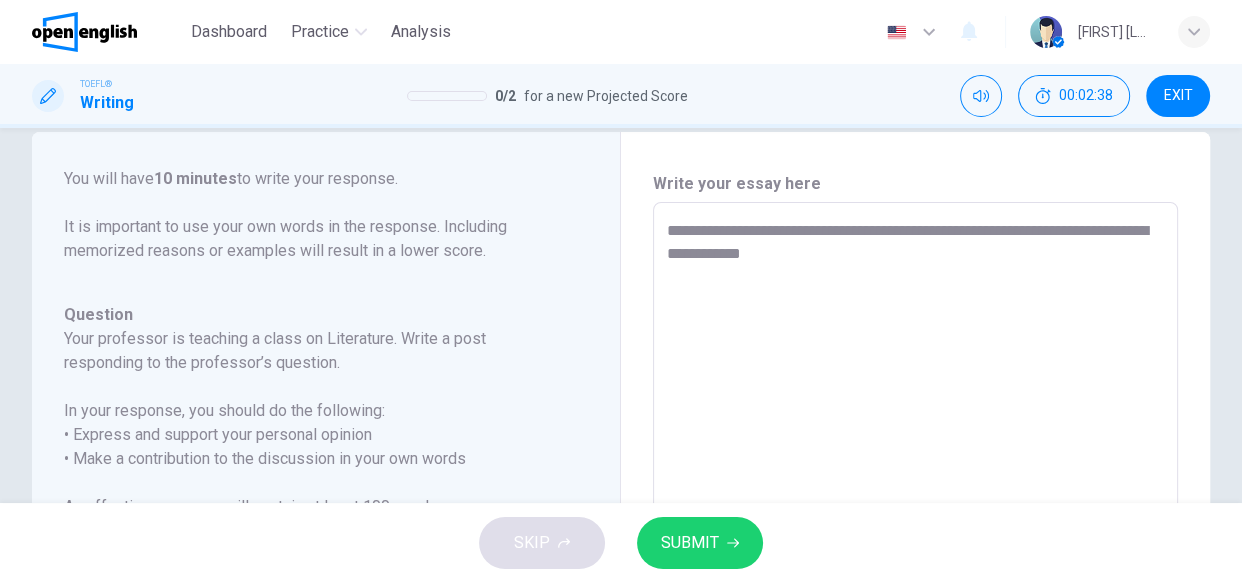 type on "*" 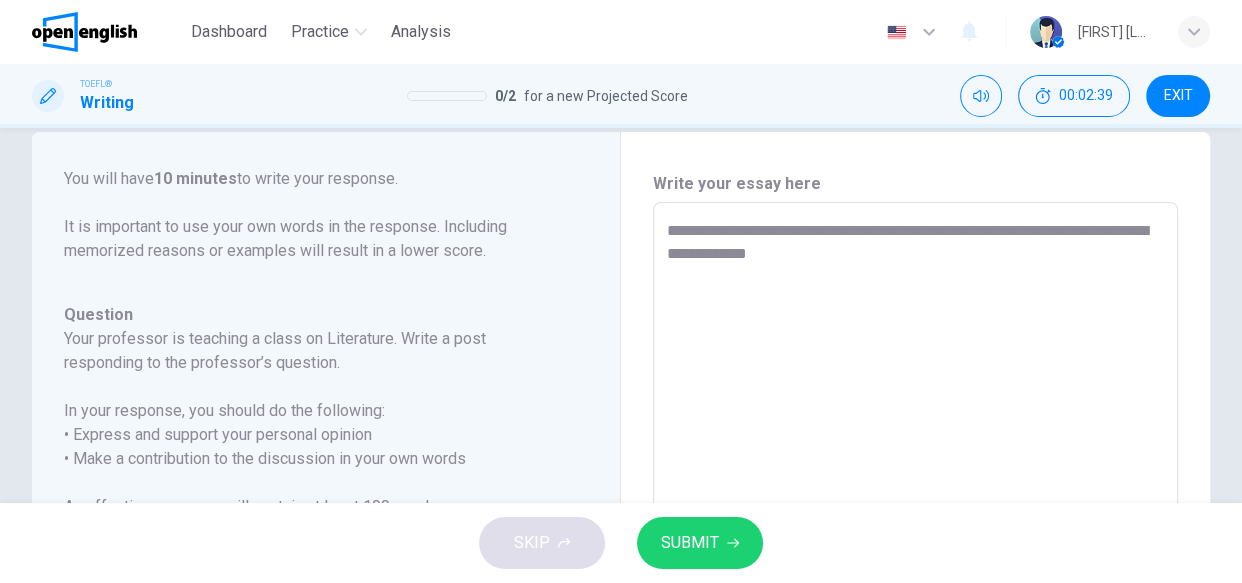 type on "**********" 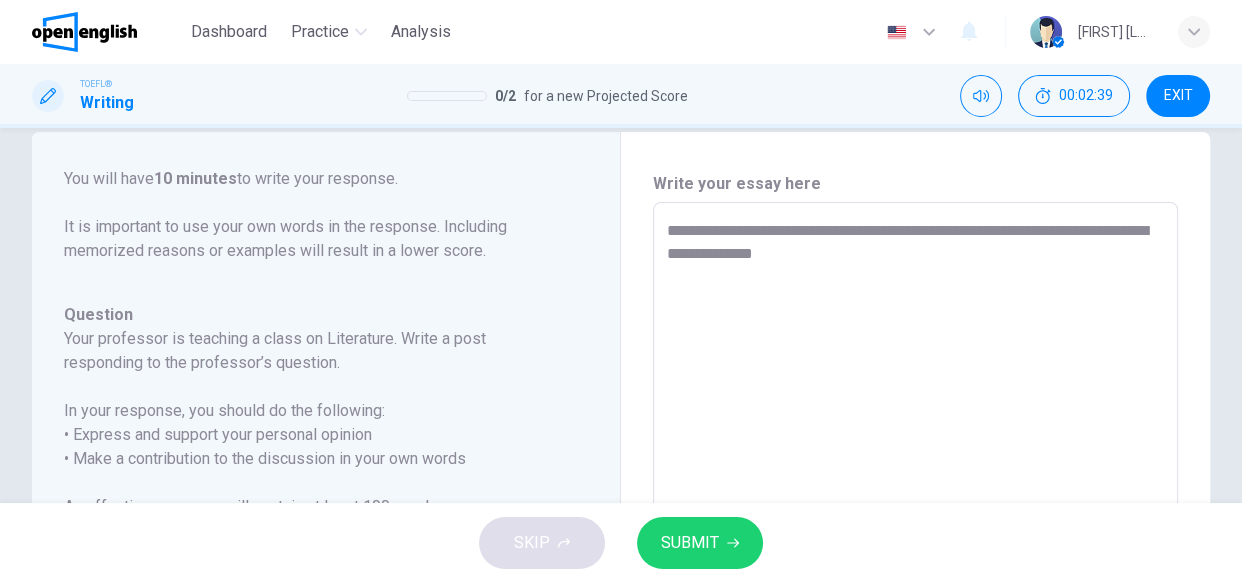 type on "*" 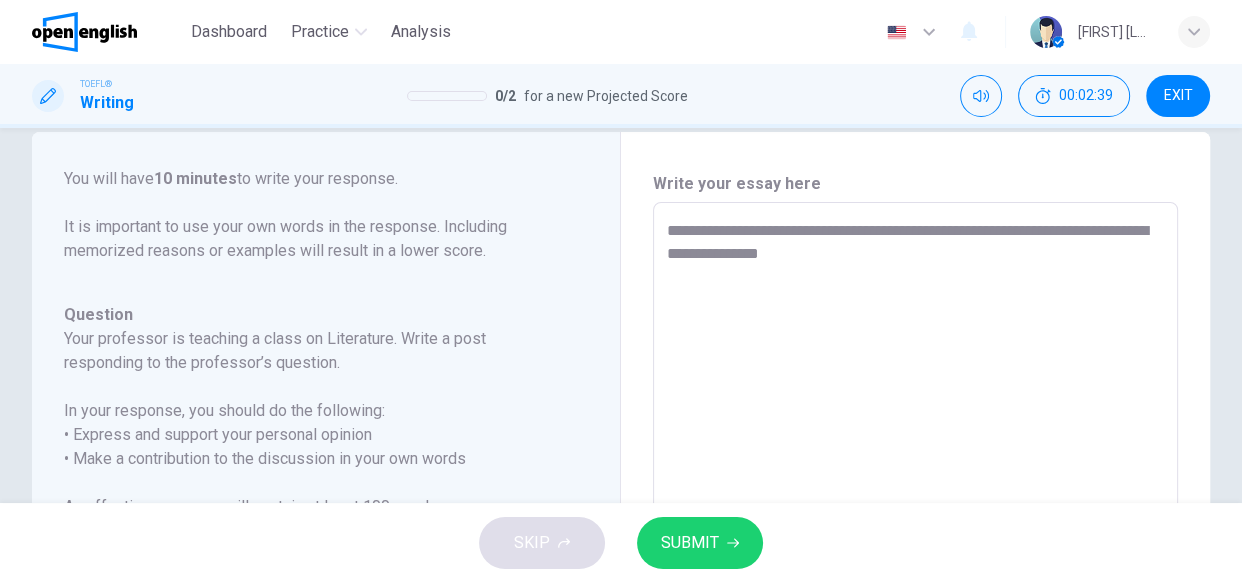 type on "**********" 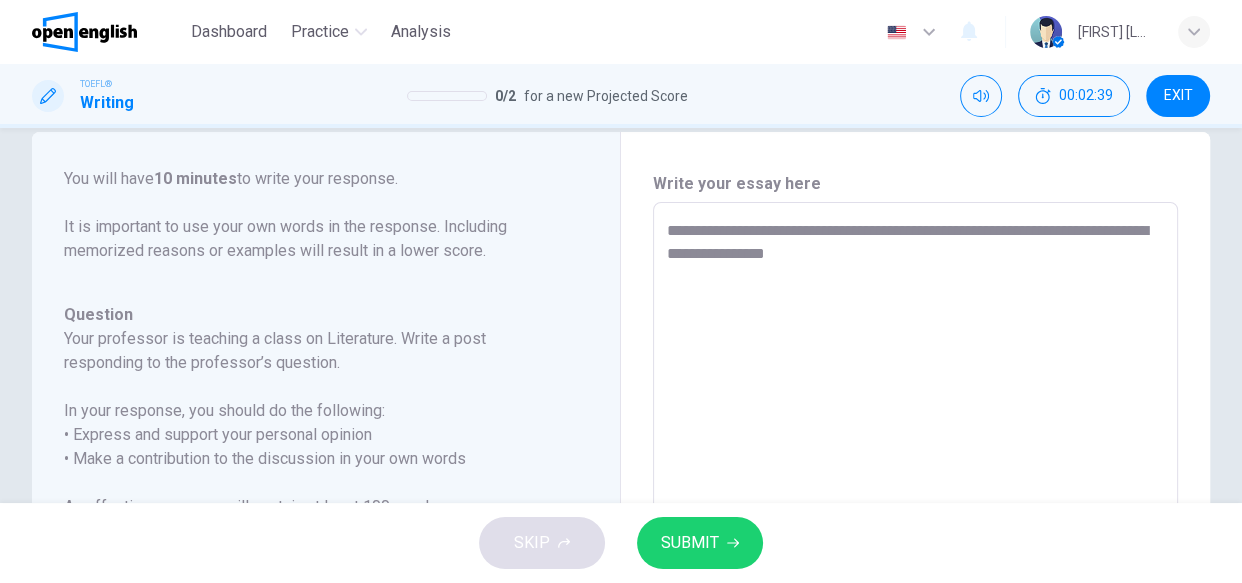 type on "*" 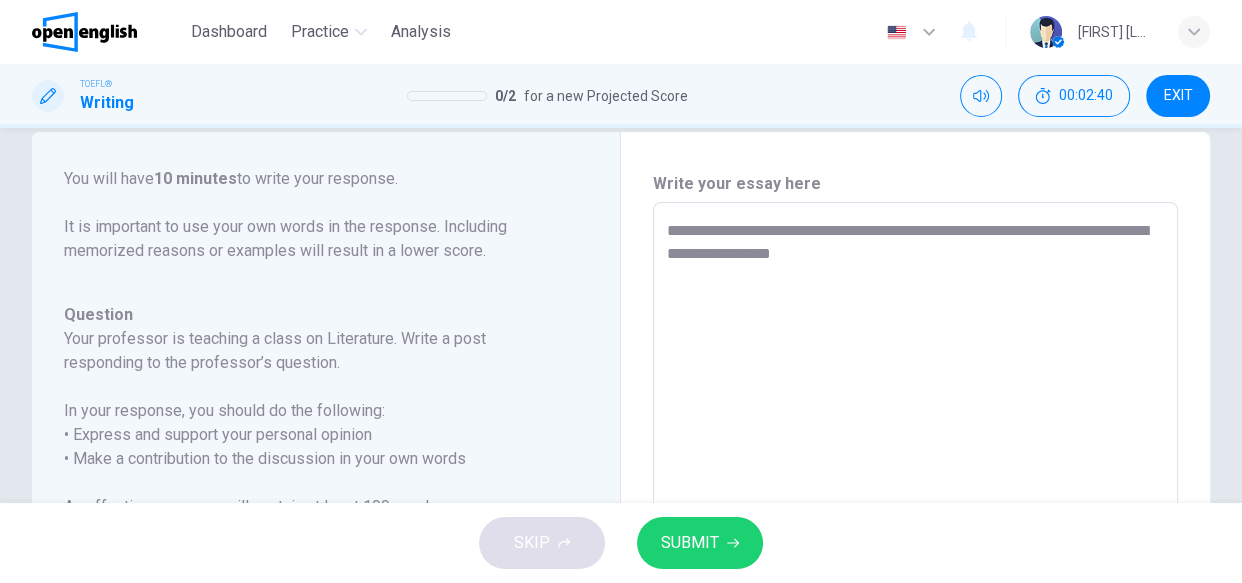 type on "*" 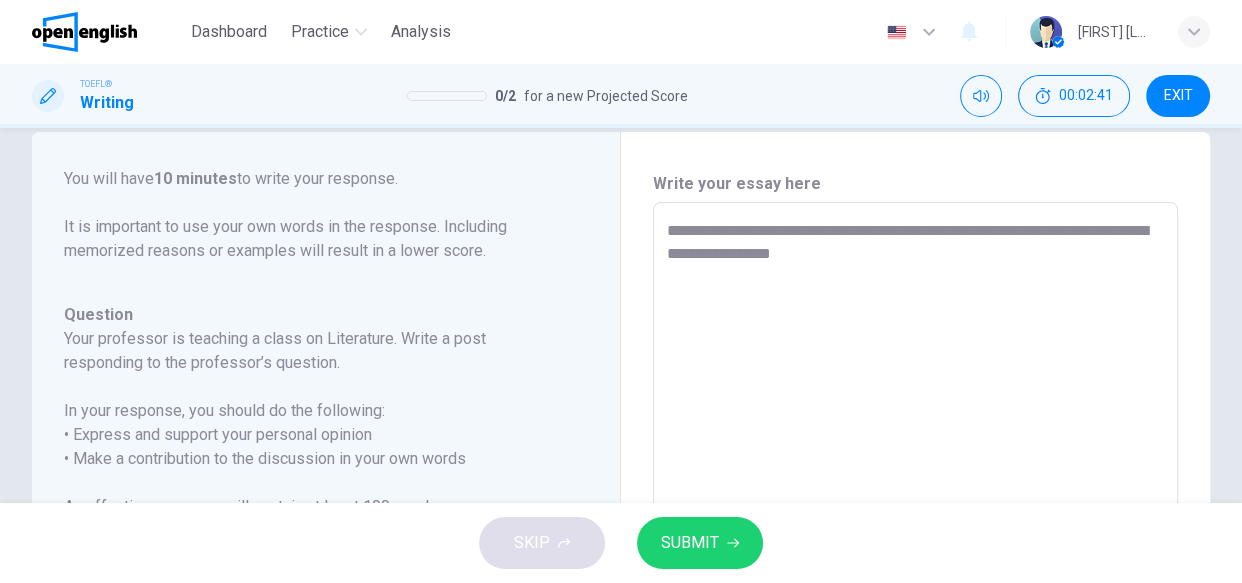 type on "**********" 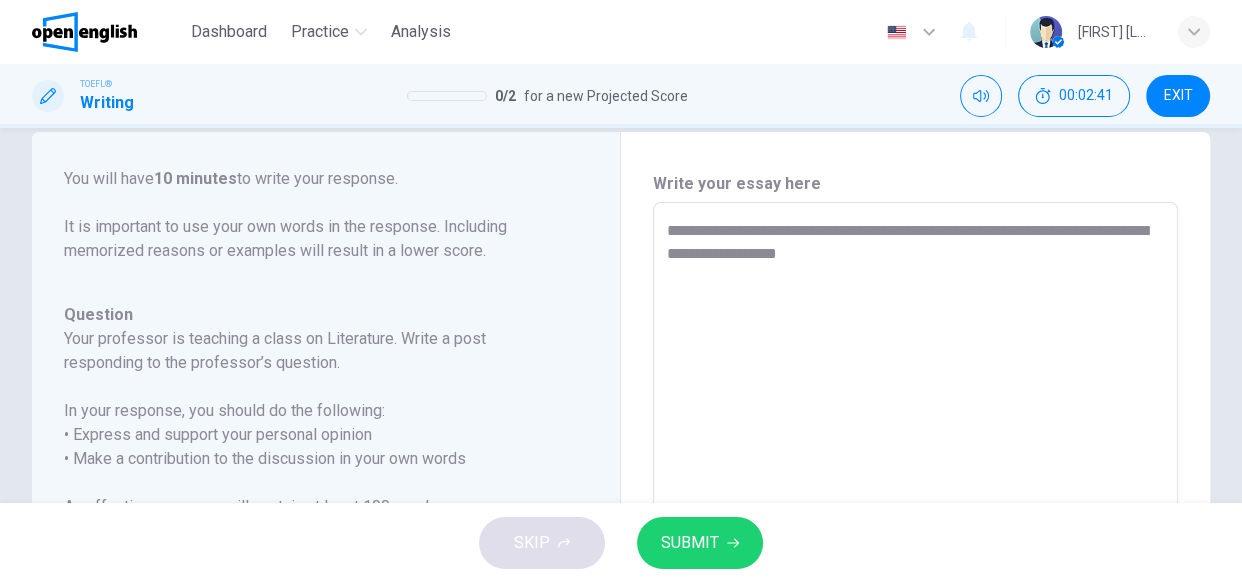 type on "*" 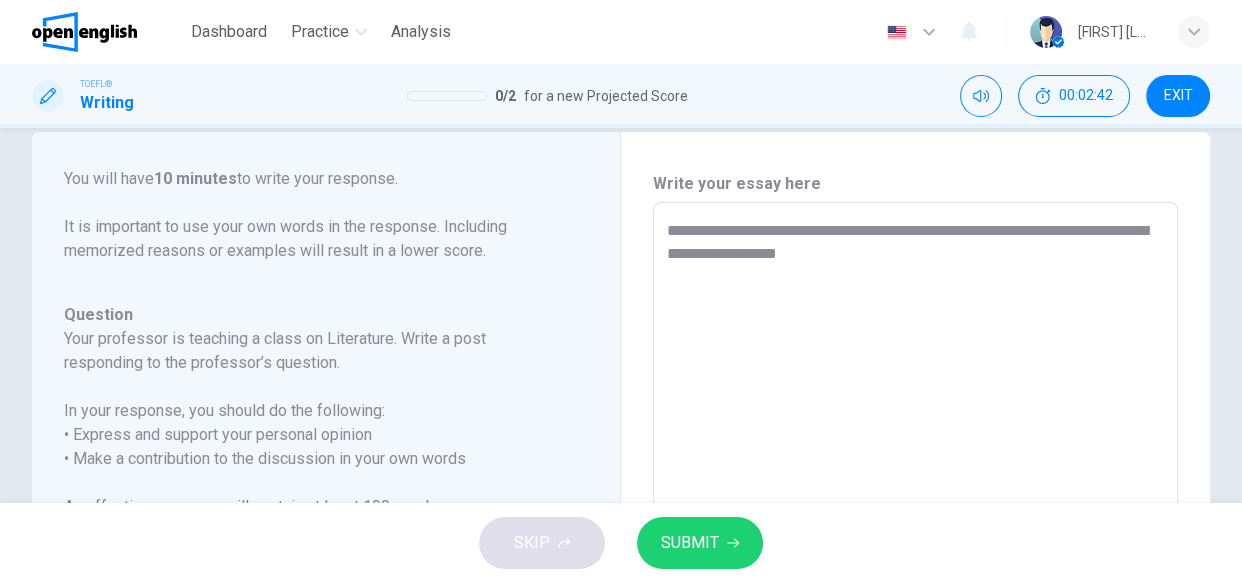 type on "**********" 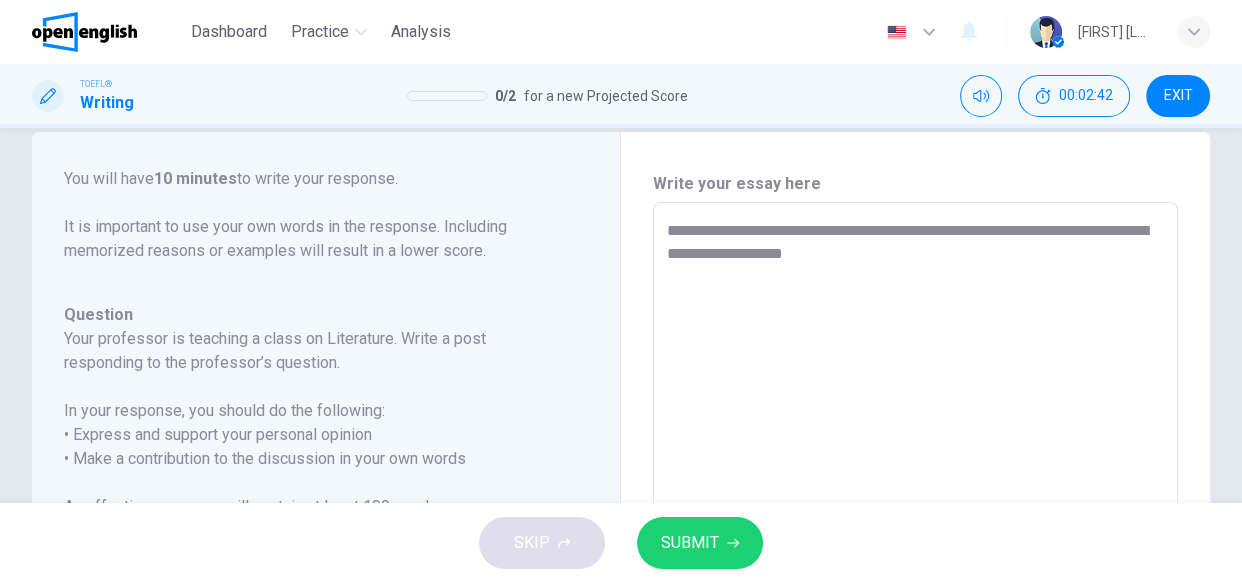 type on "*" 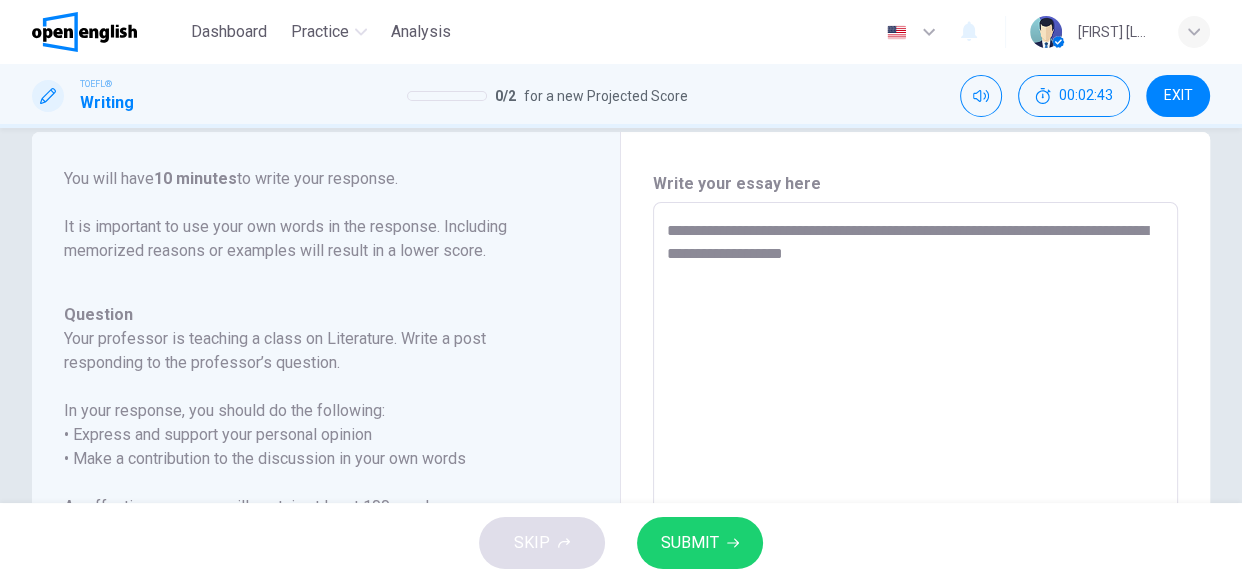 type on "**********" 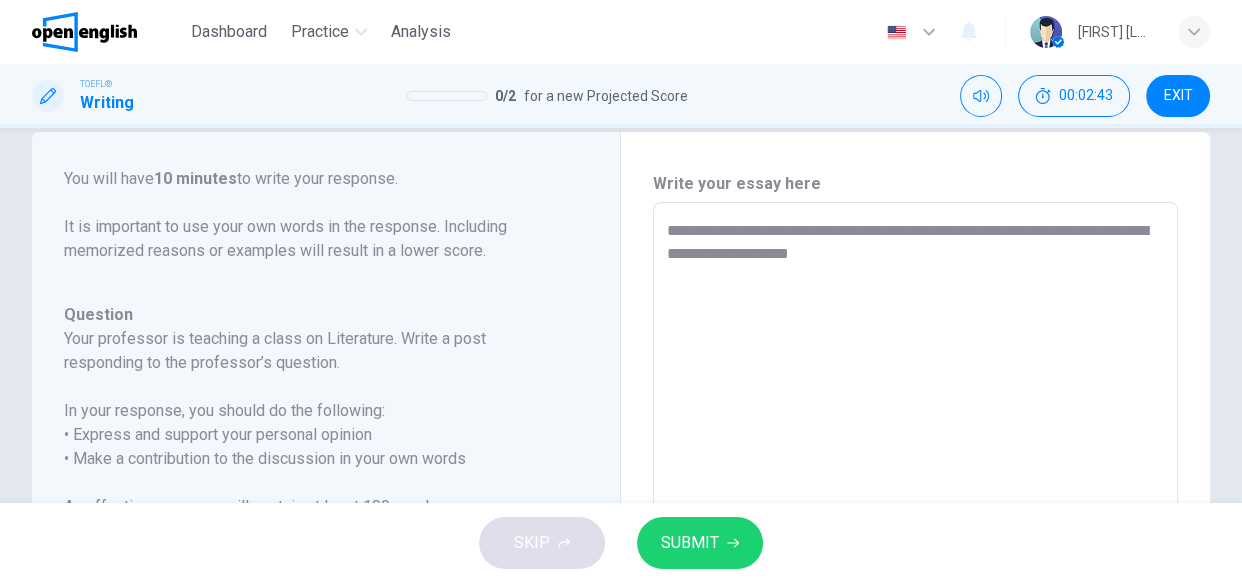 type on "*" 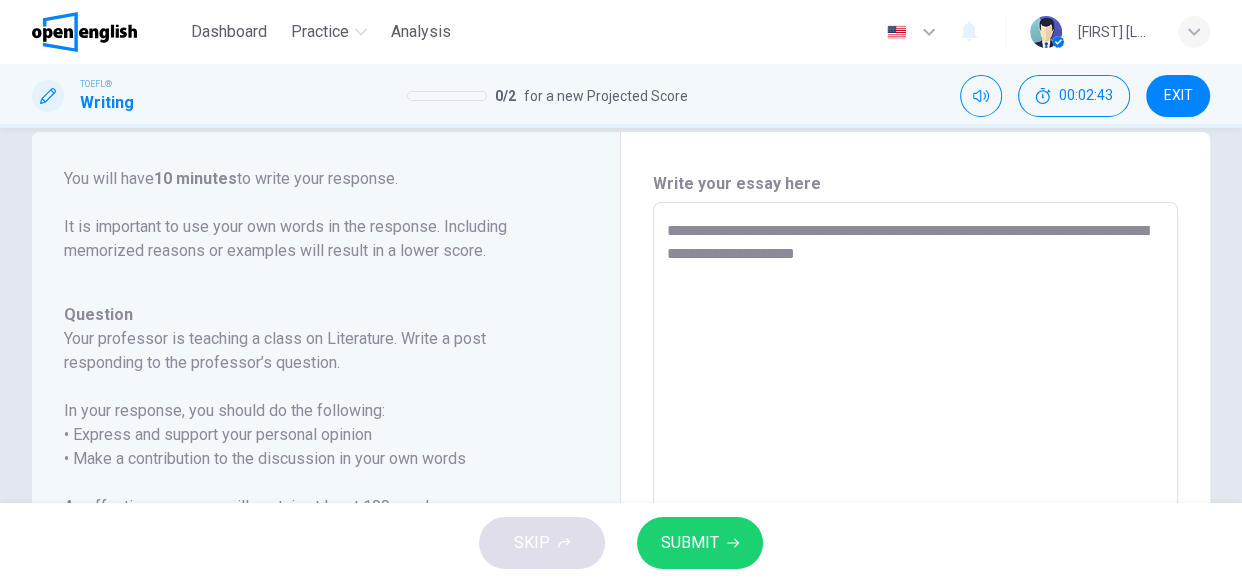 type on "**********" 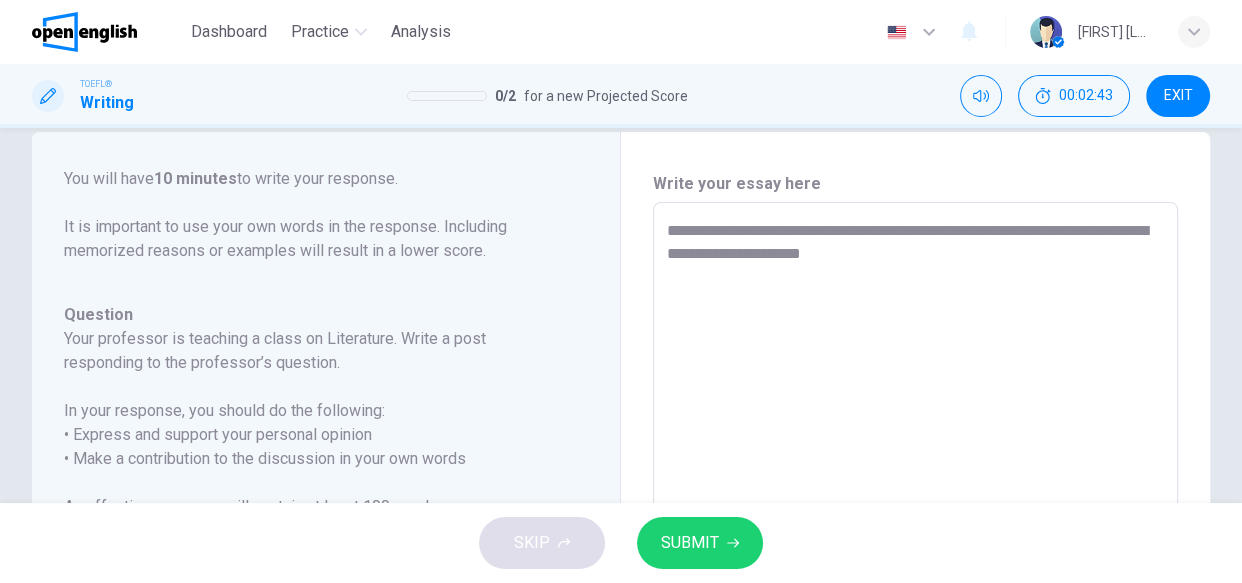 type on "*" 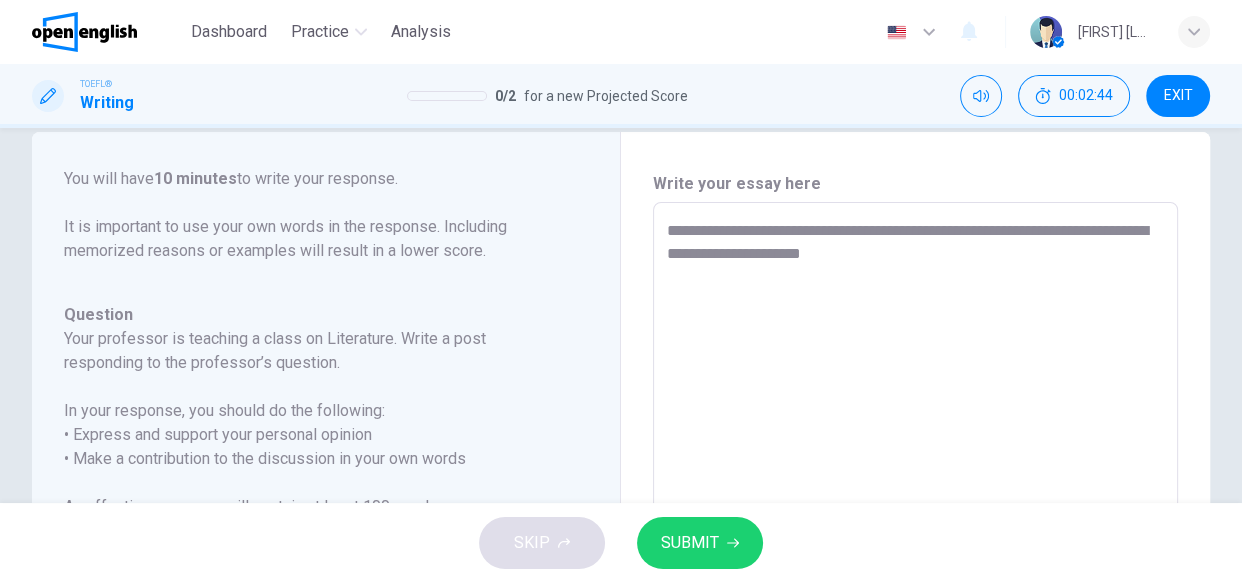 type on "**********" 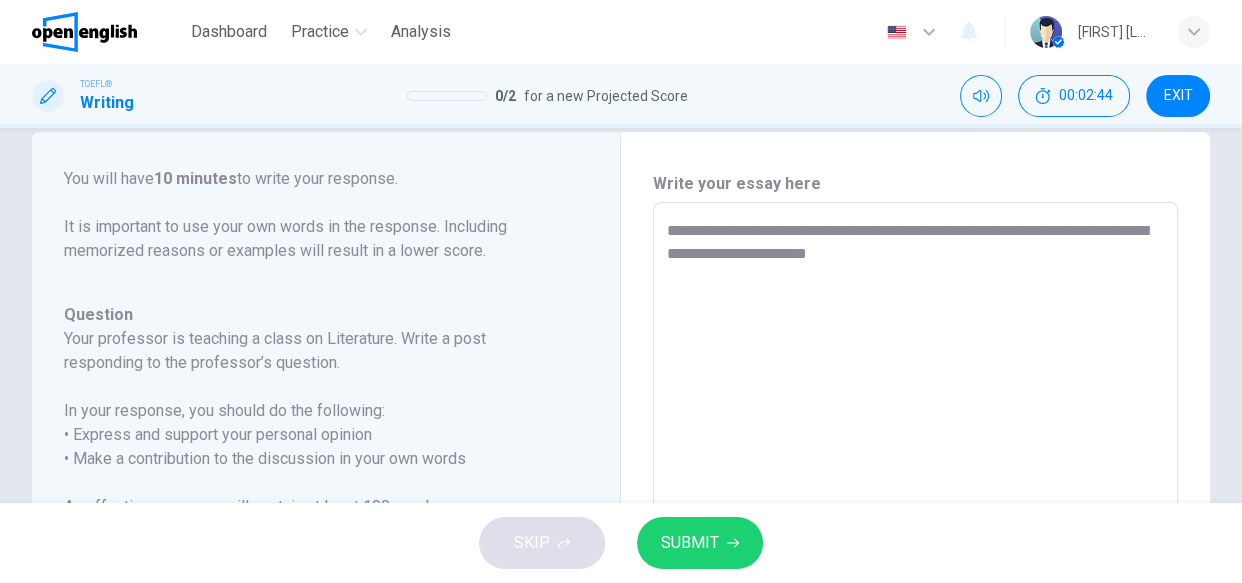 type on "*" 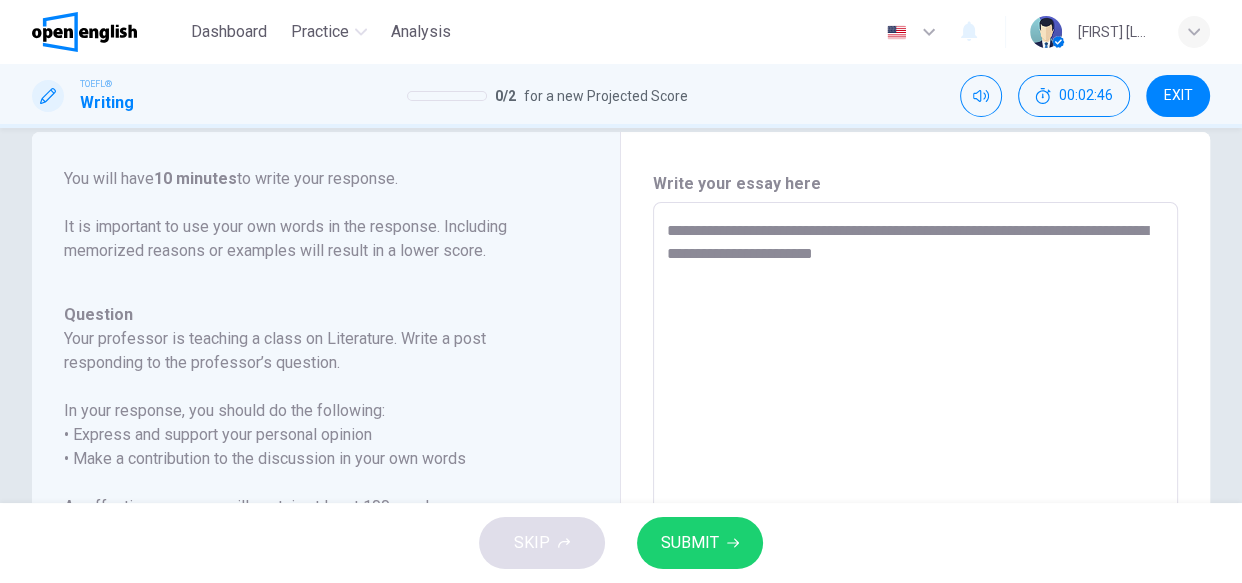 type on "**********" 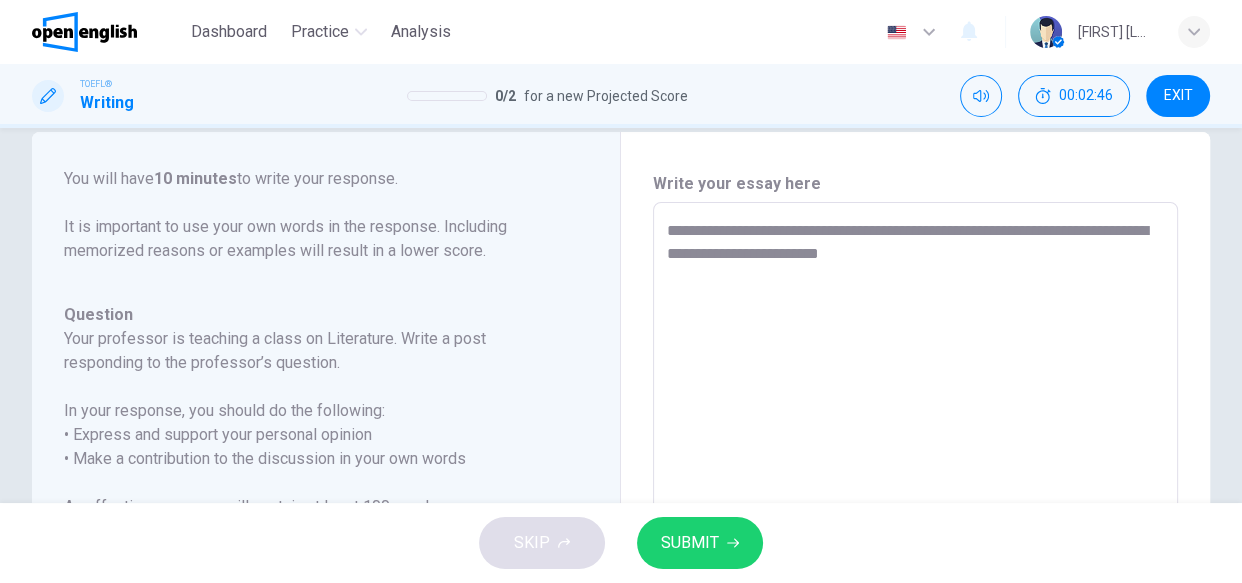 type on "*" 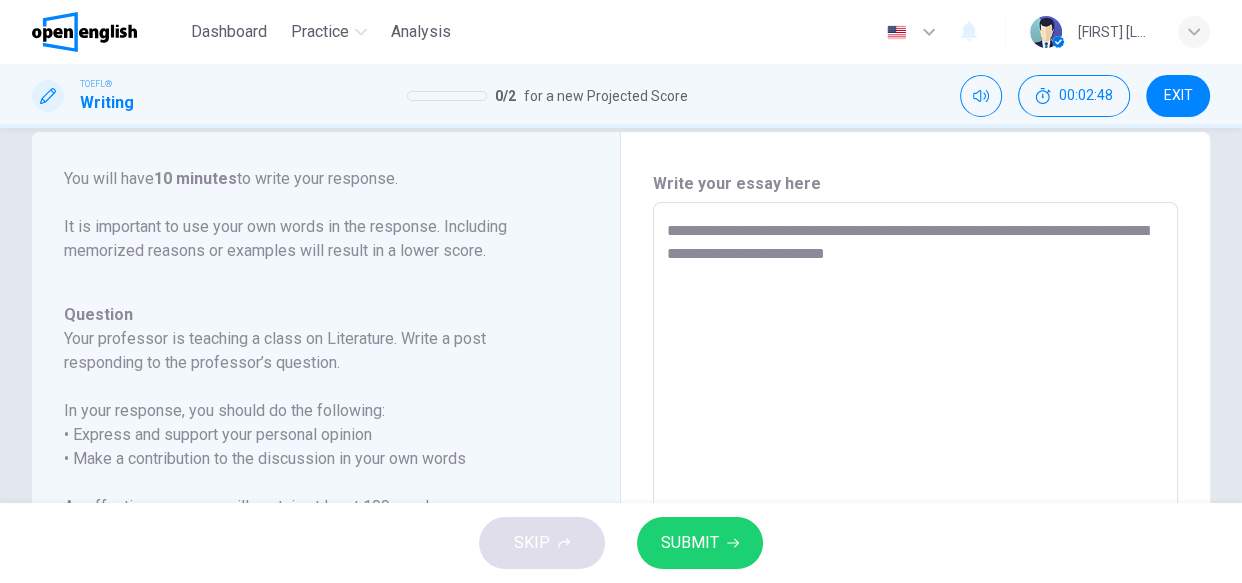 type on "**********" 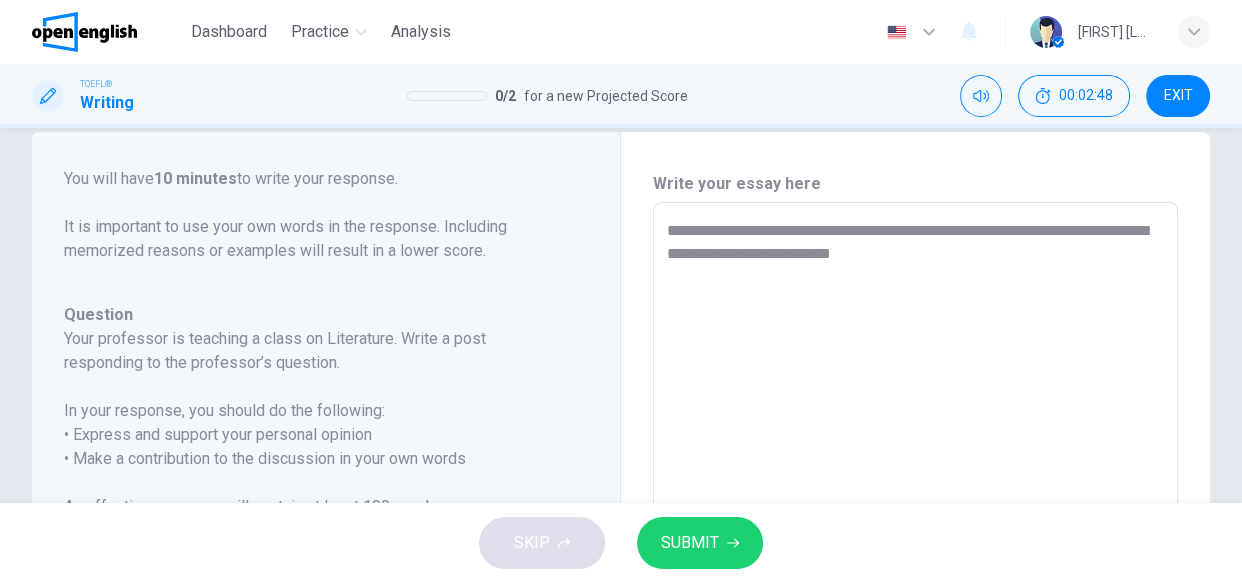 type on "*" 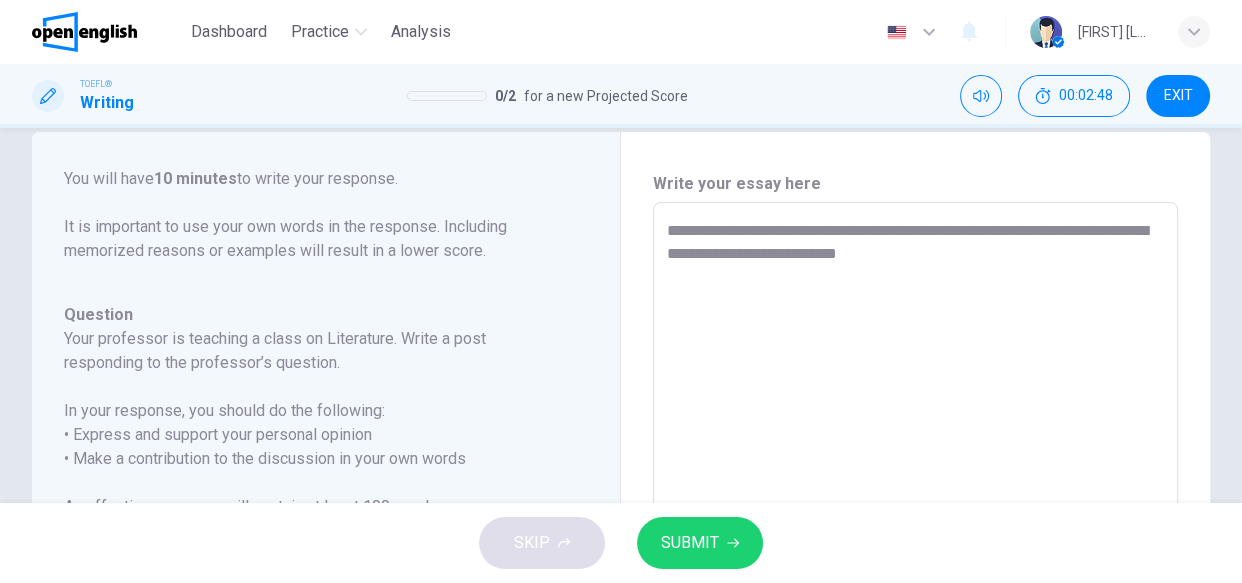 type on "*" 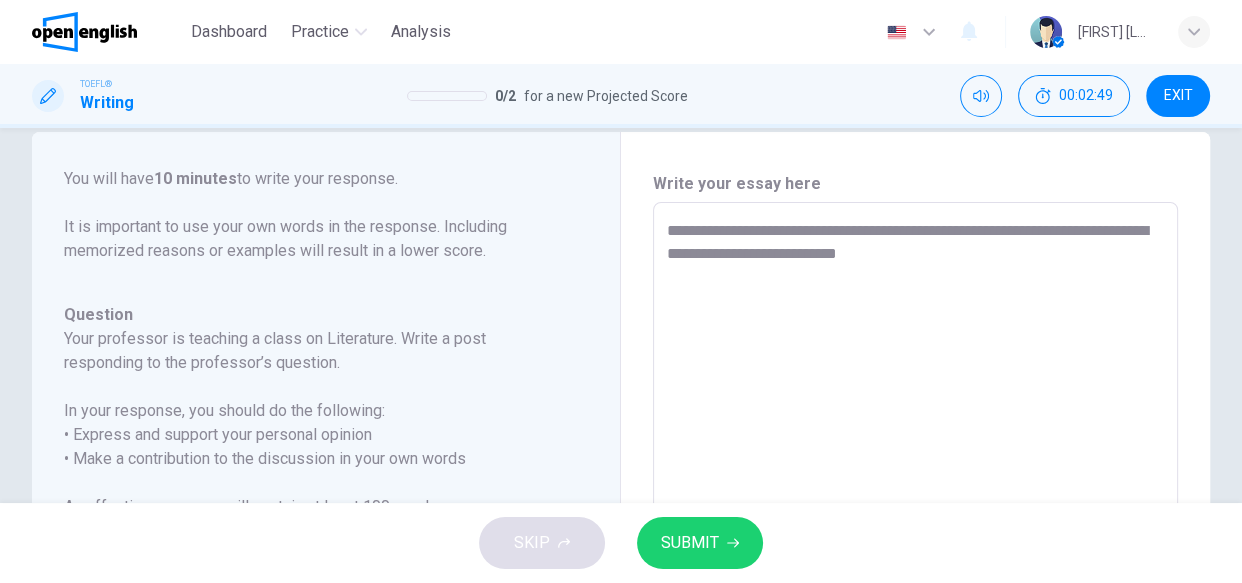 type on "**********" 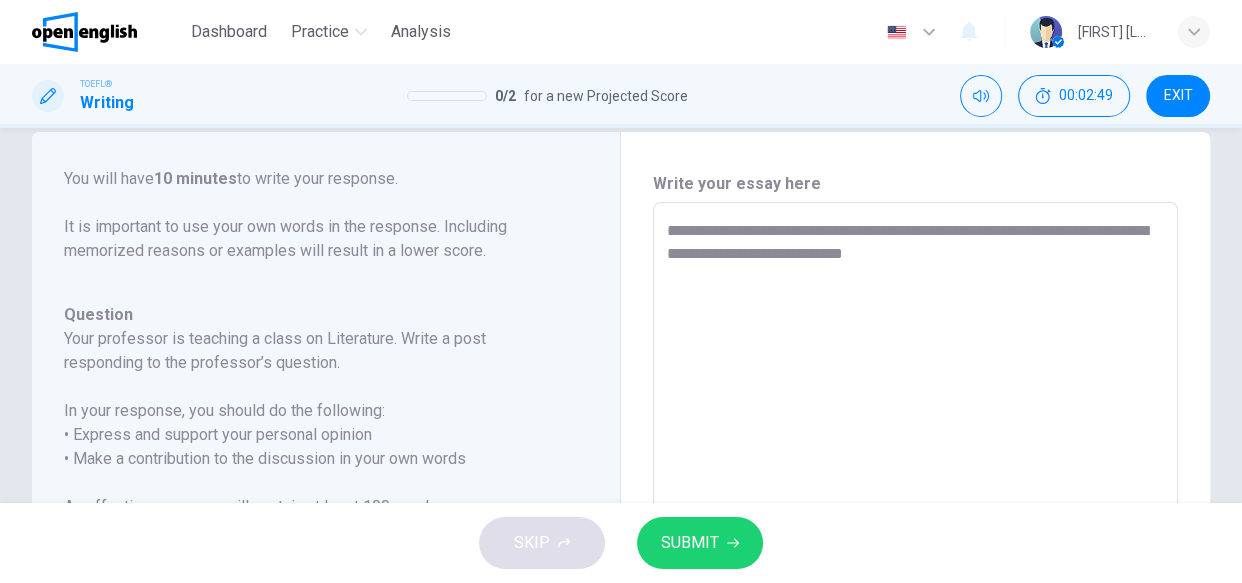 type on "*" 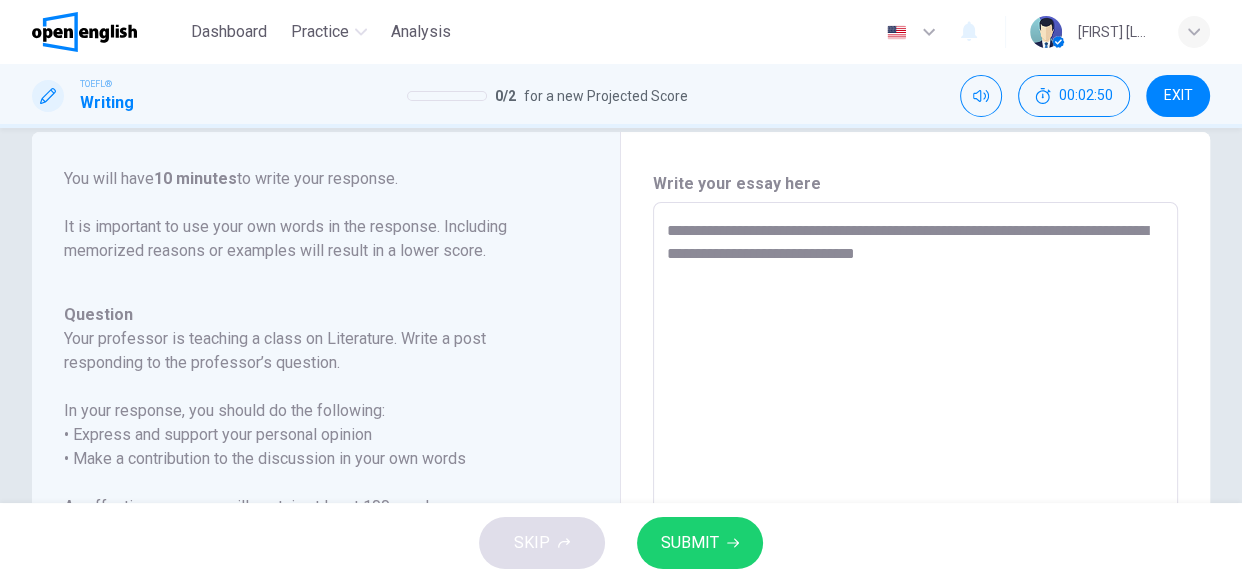 type on "**********" 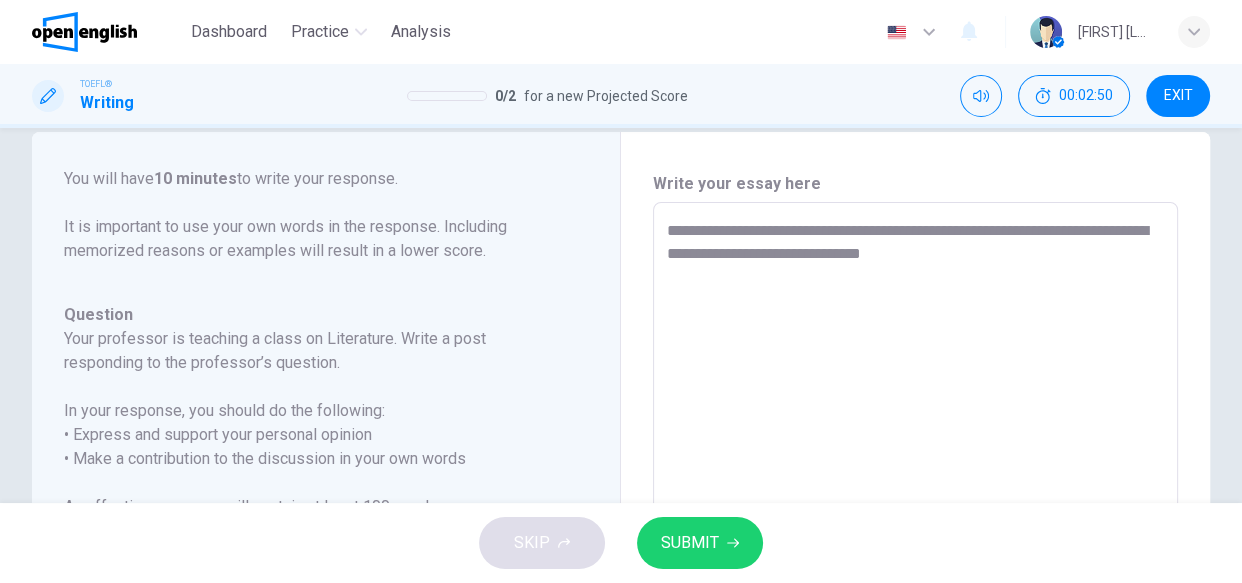 type on "*" 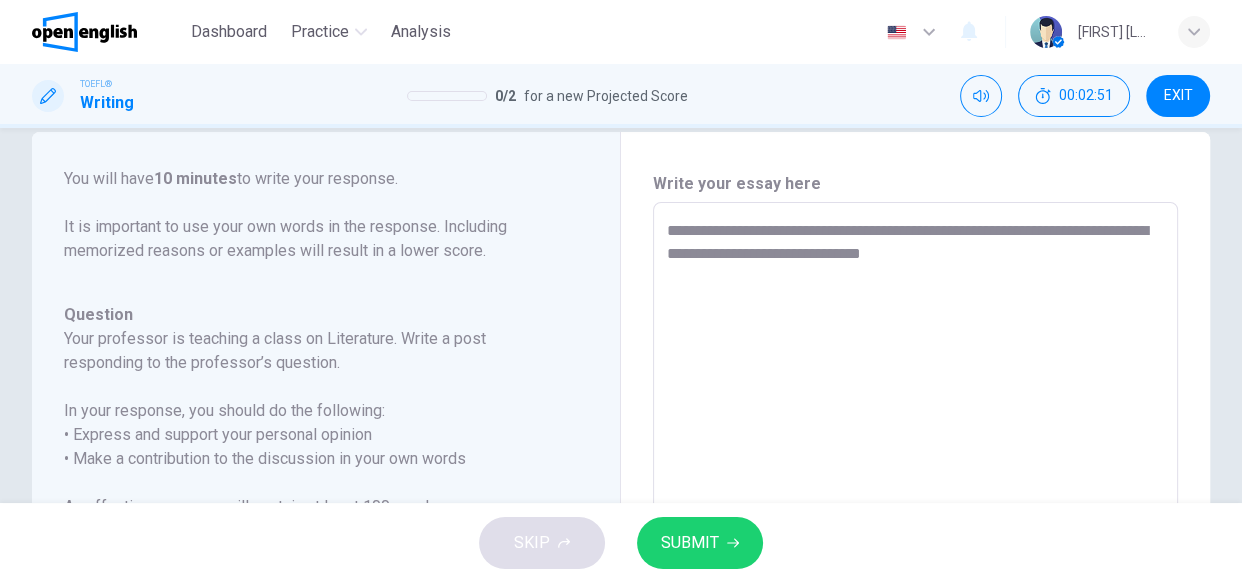 type on "**********" 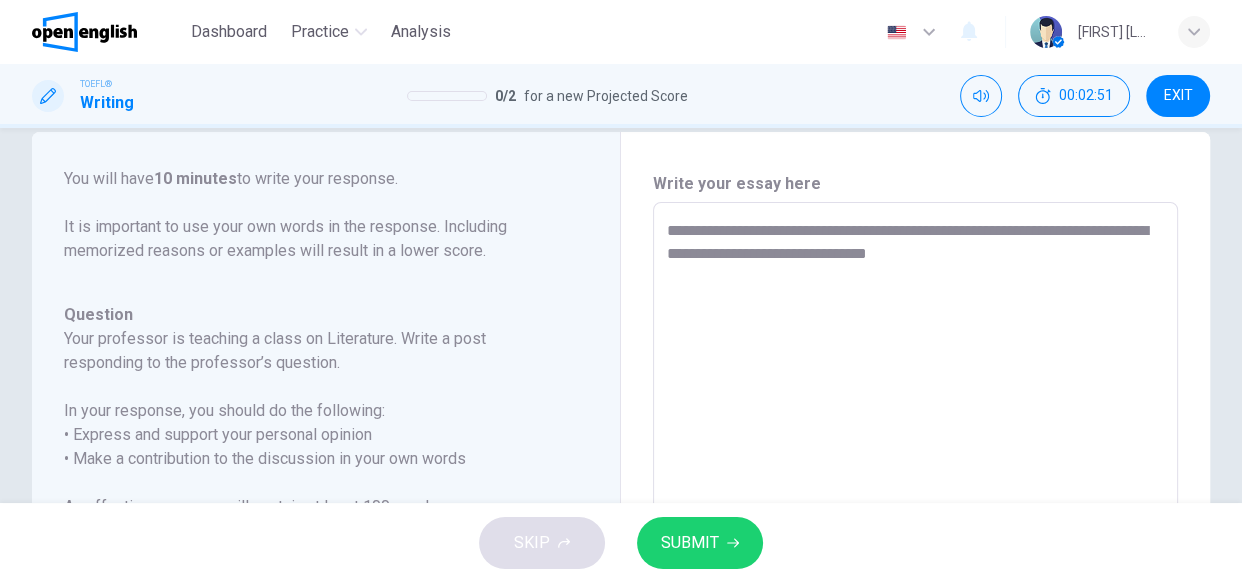 type on "*" 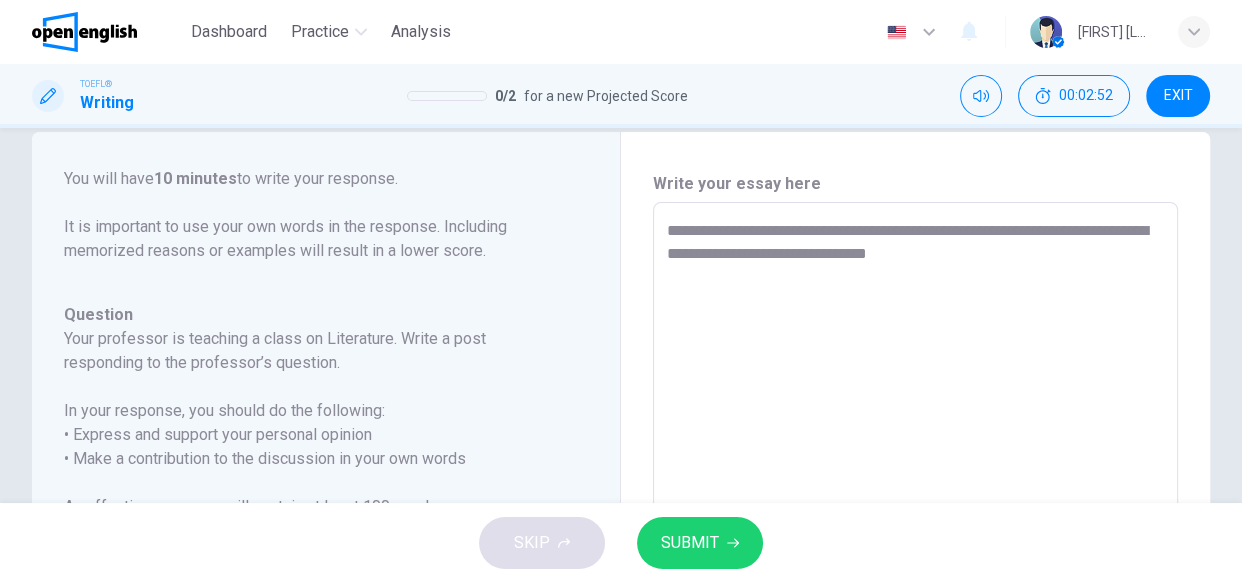 type on "**********" 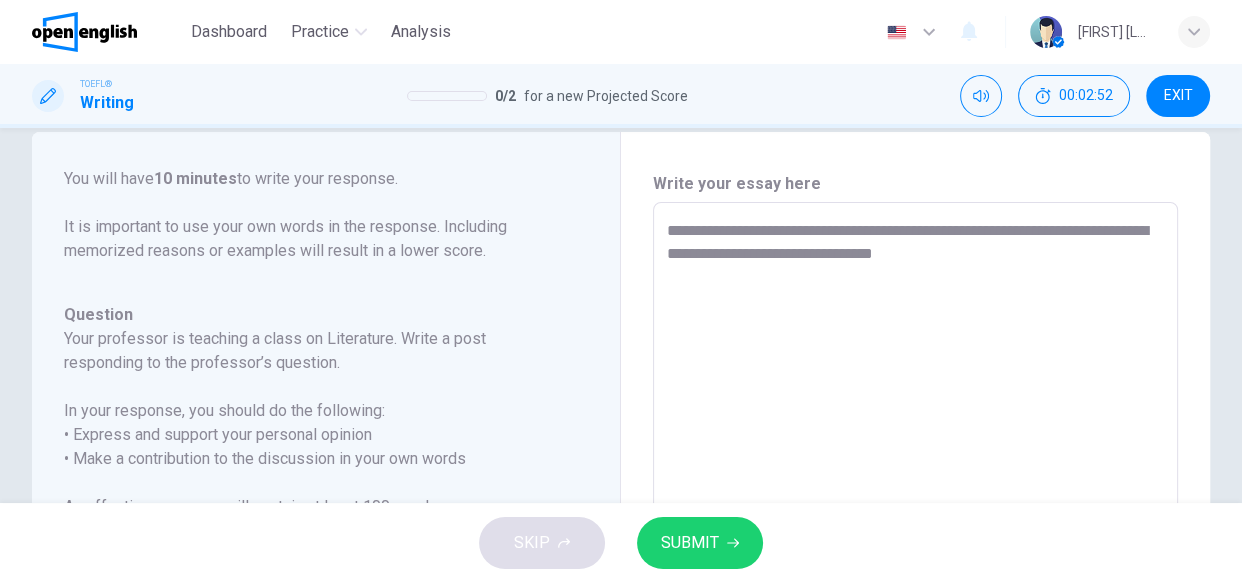 type on "*" 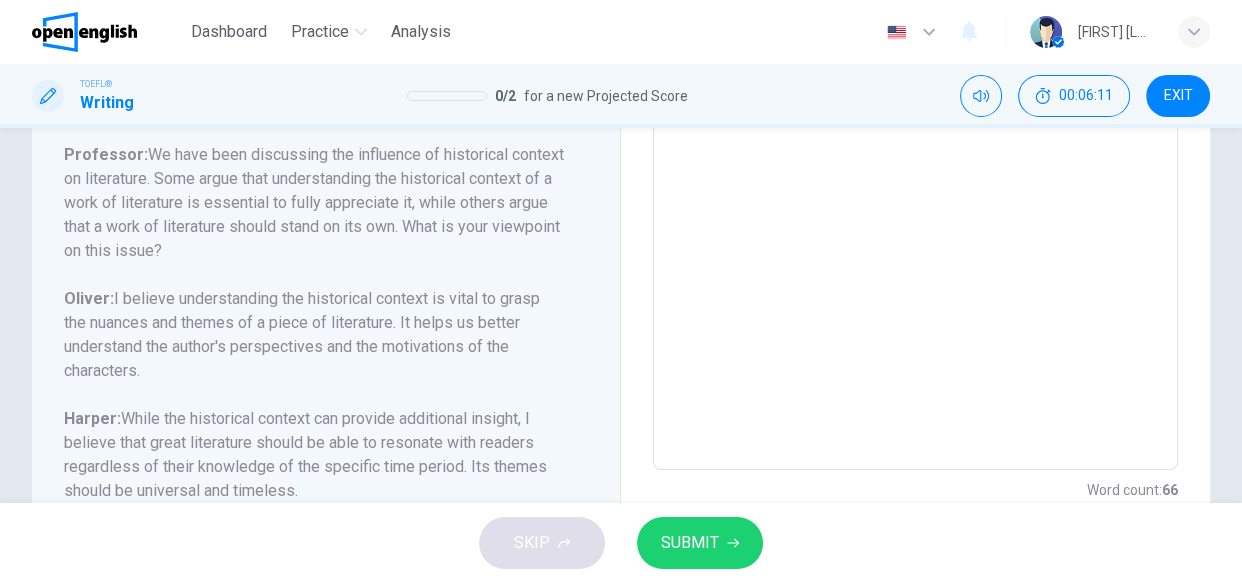 scroll, scrollTop: 472, scrollLeft: 0, axis: vertical 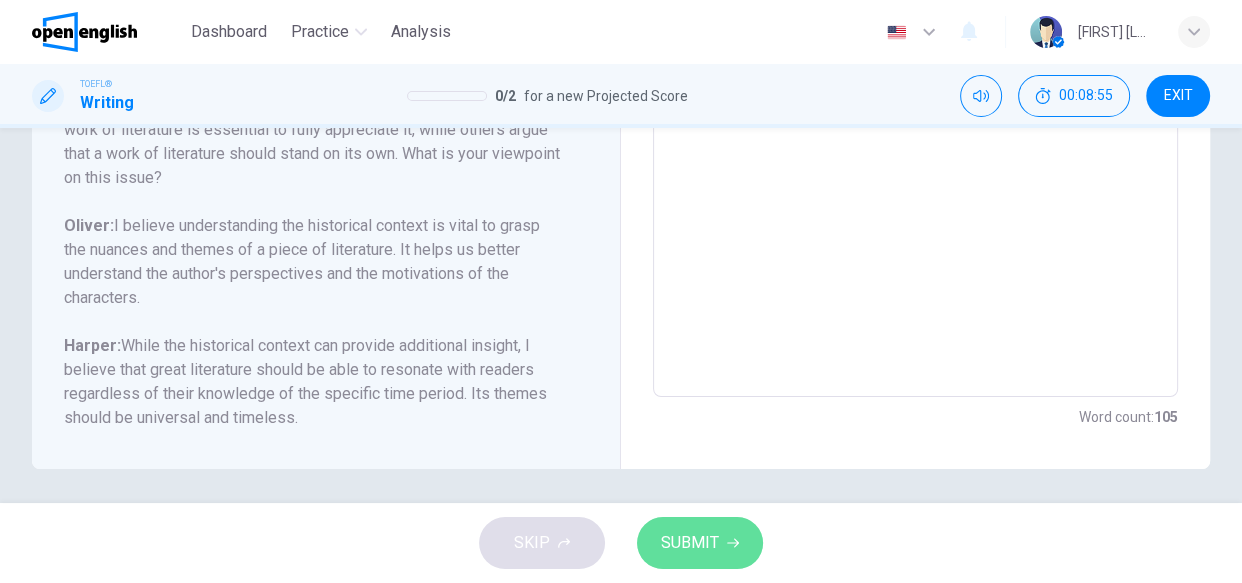 click 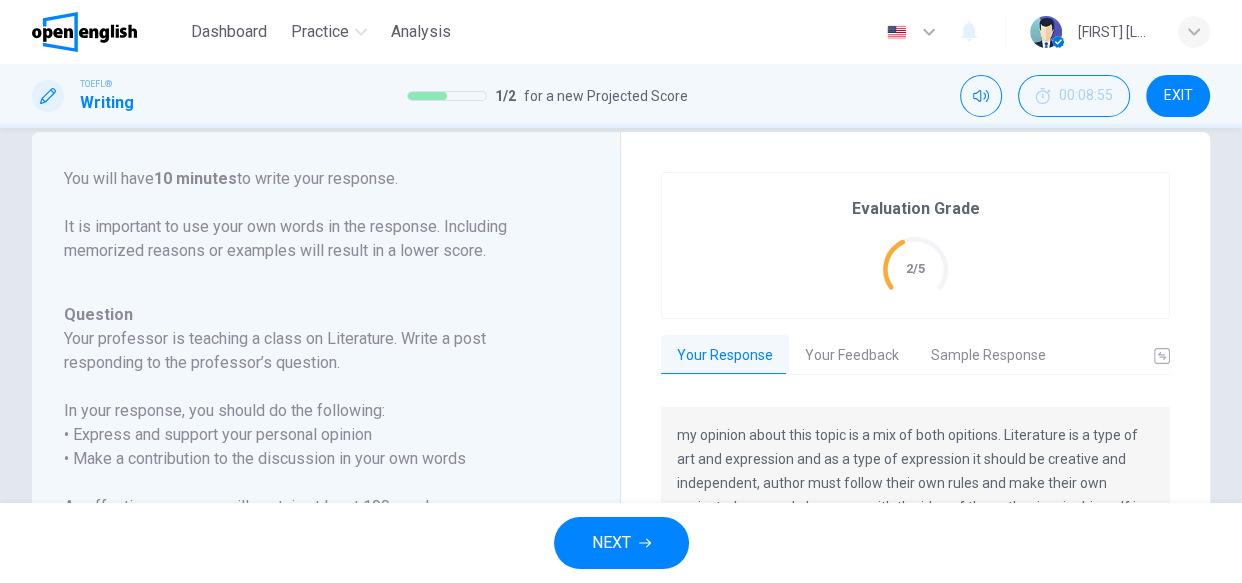 scroll, scrollTop: 0, scrollLeft: 0, axis: both 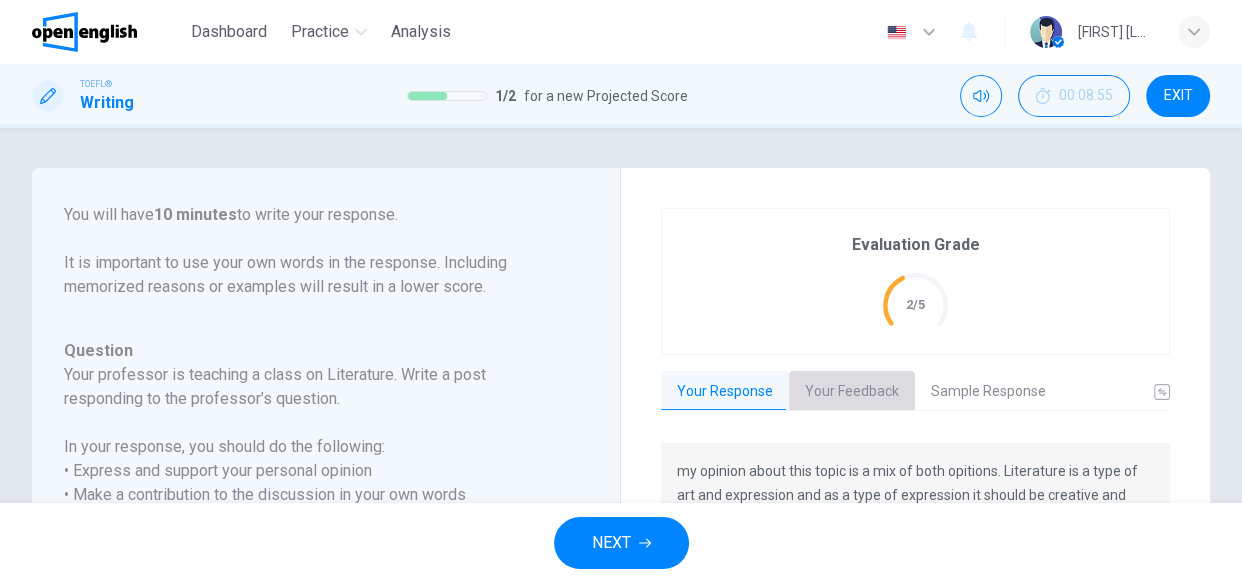 click on "Your Feedback" at bounding box center [852, 392] 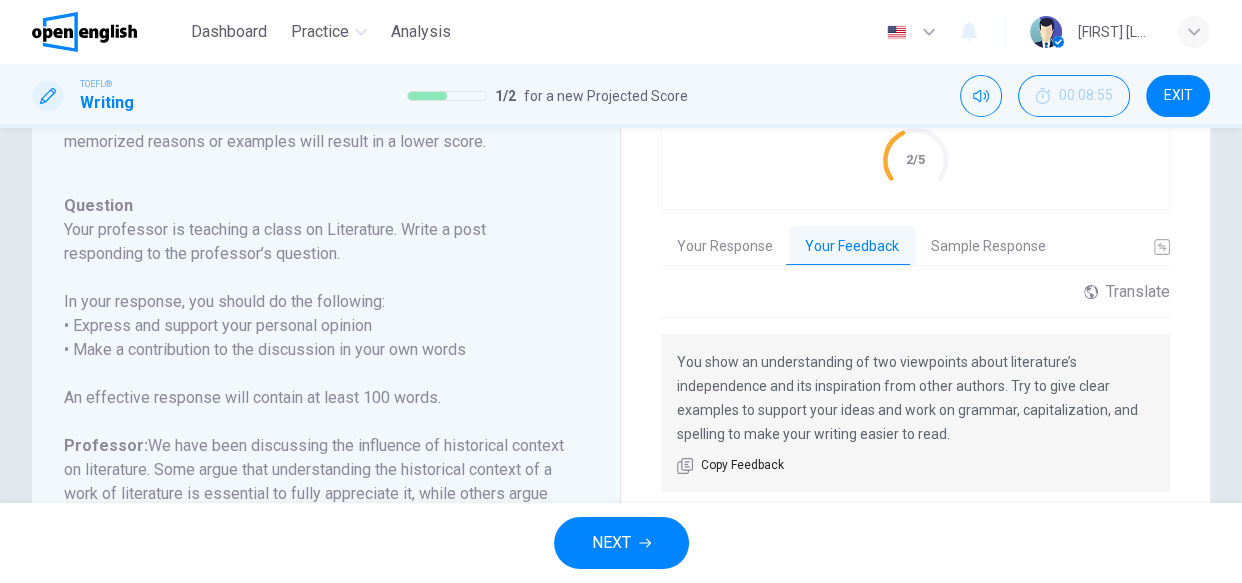 scroll, scrollTop: 181, scrollLeft: 0, axis: vertical 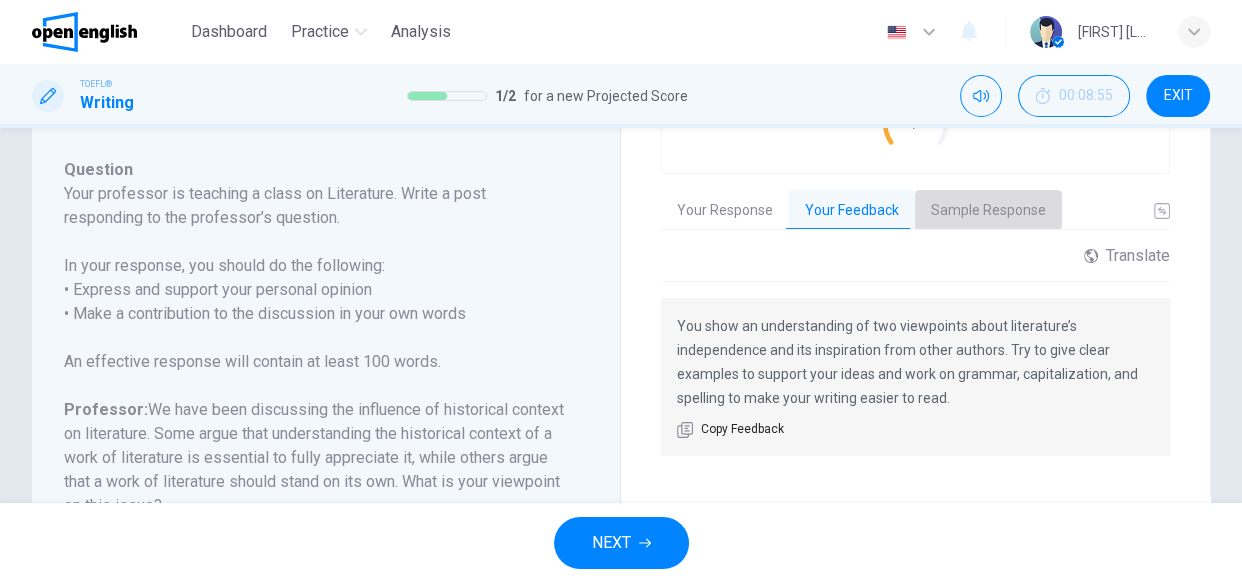 click on "Sample Response" at bounding box center (988, 211) 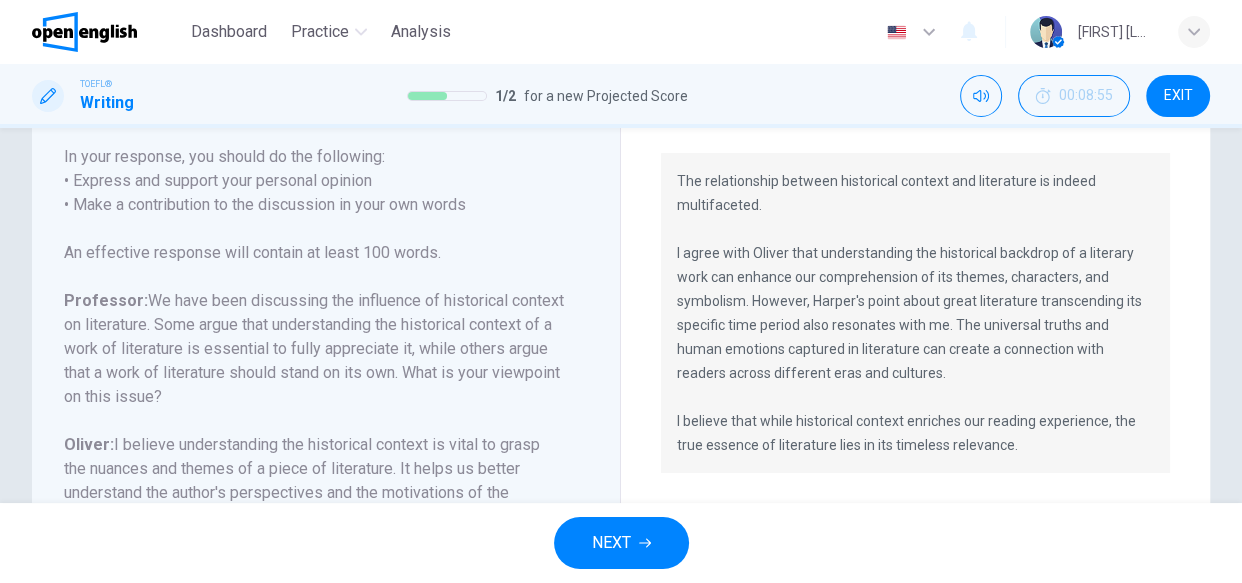 scroll, scrollTop: 327, scrollLeft: 0, axis: vertical 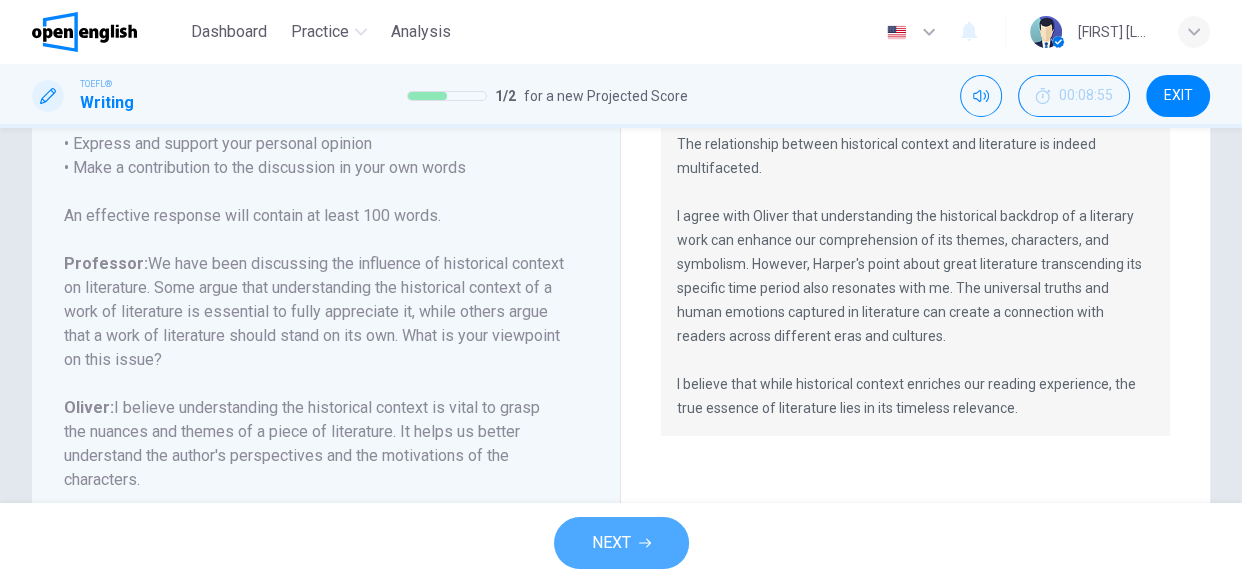 click on "NEXT" at bounding box center (621, 543) 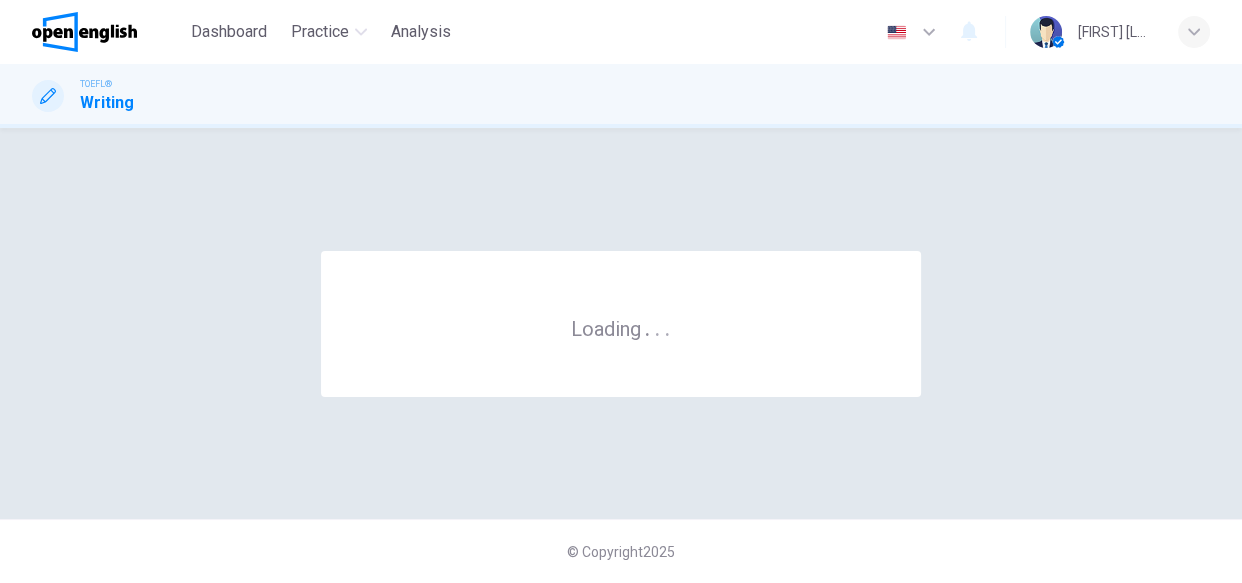 scroll, scrollTop: 0, scrollLeft: 0, axis: both 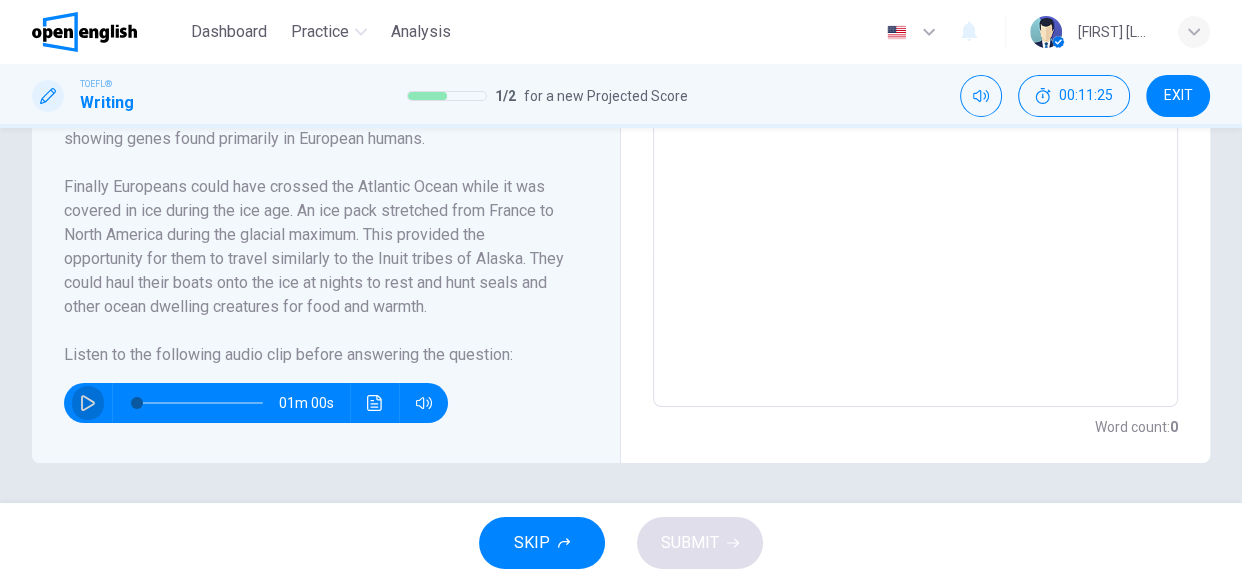 click 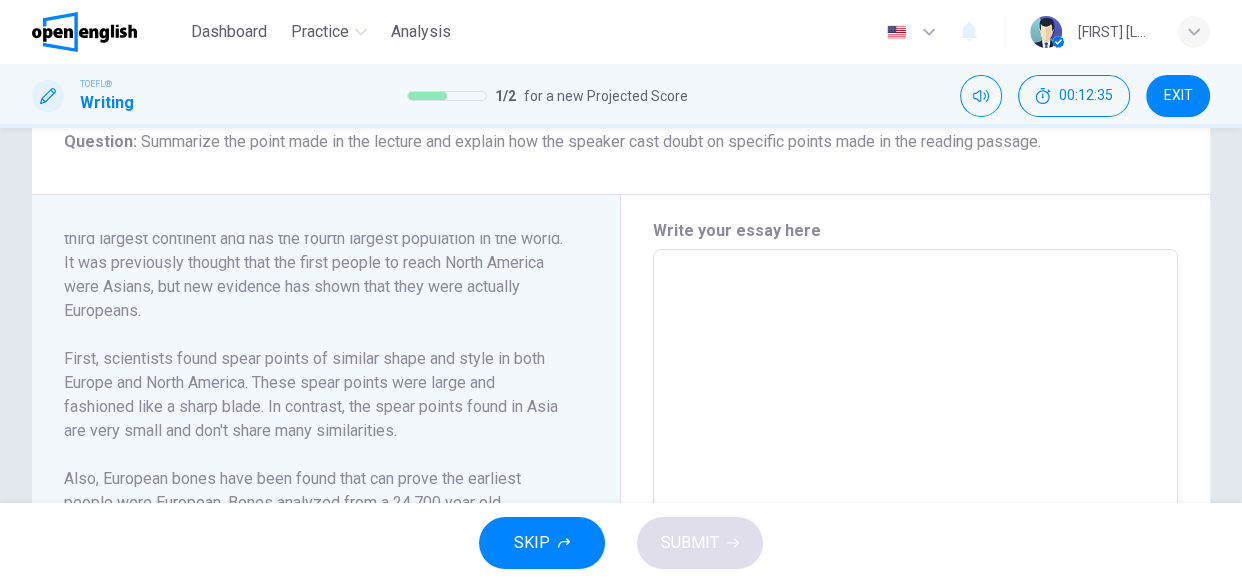 scroll, scrollTop: 321, scrollLeft: 0, axis: vertical 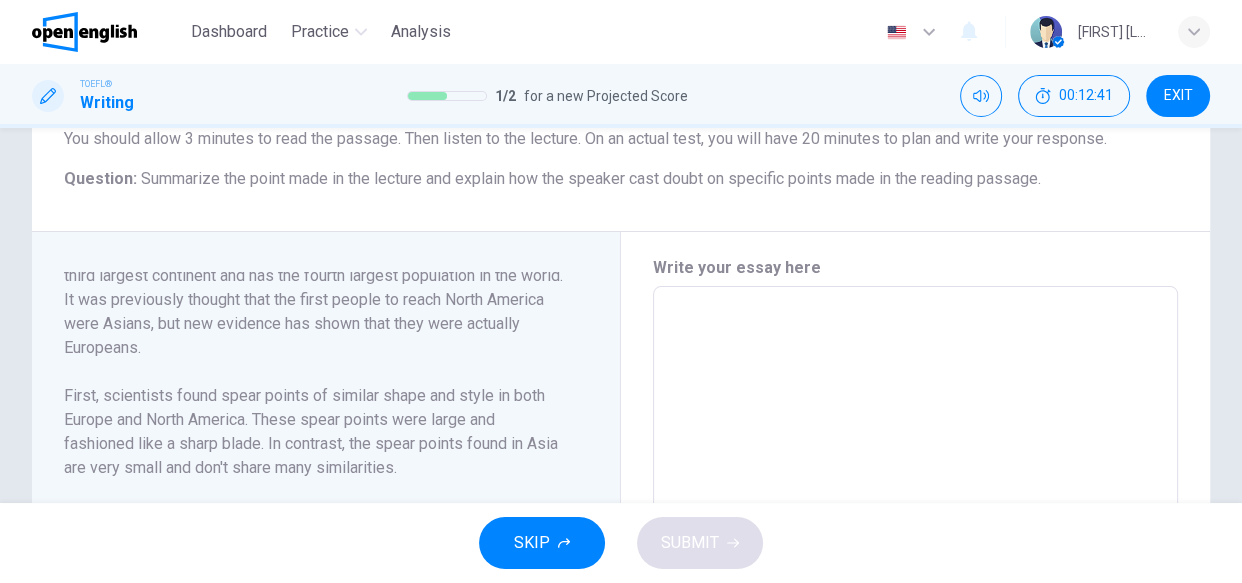 click at bounding box center (915, 571) 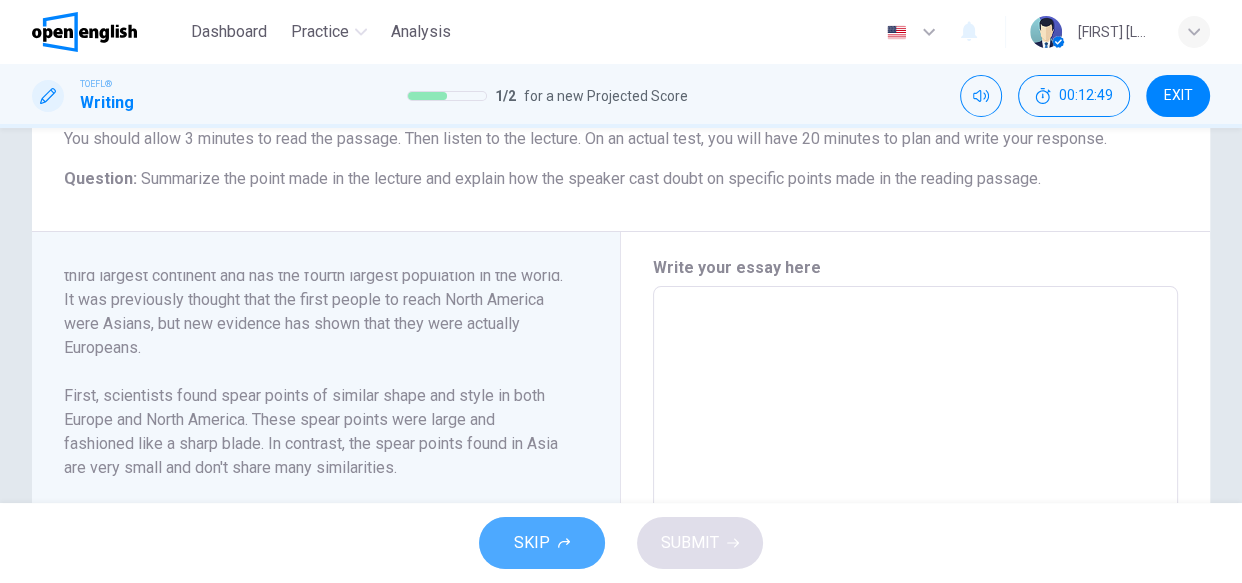 click on "SKIP" at bounding box center (542, 543) 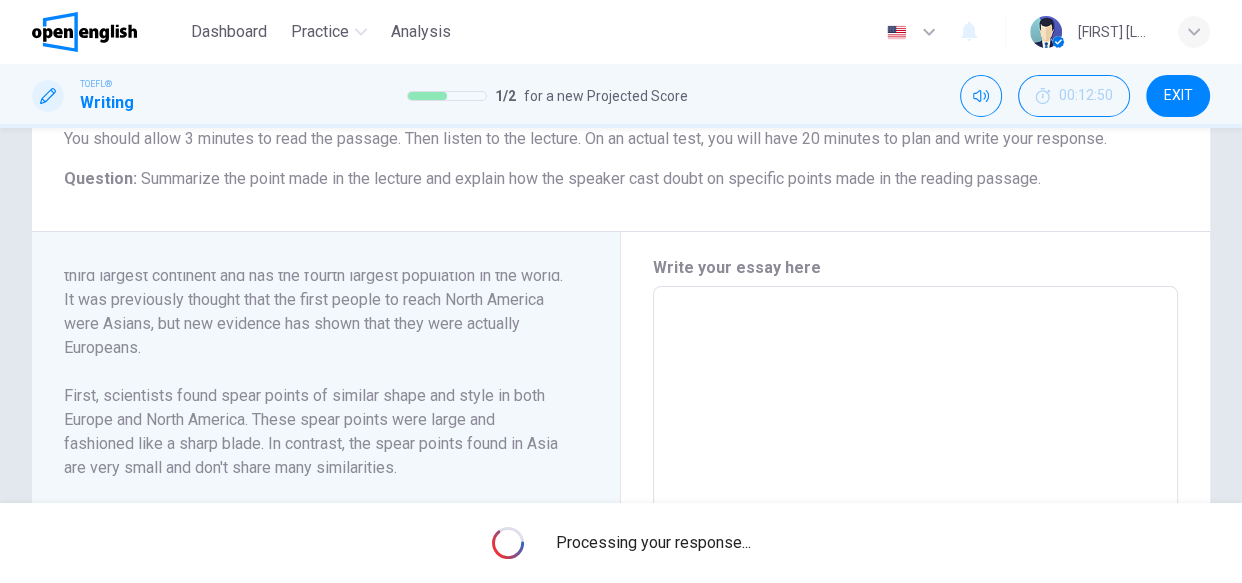 click on "Processing your response..." at bounding box center [653, 543] 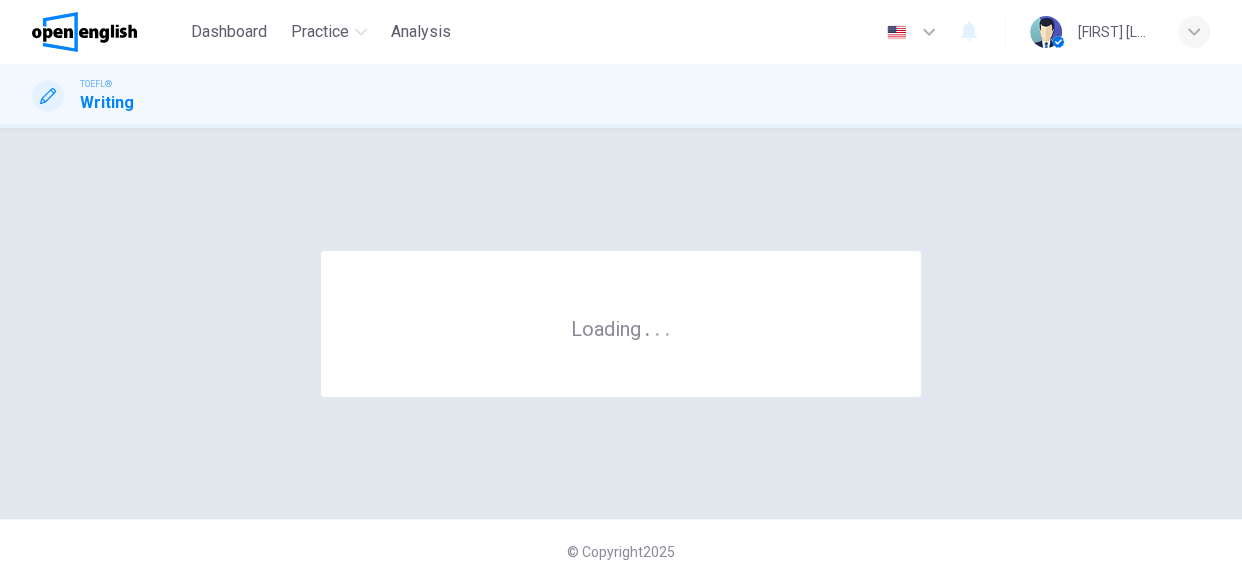 scroll, scrollTop: 0, scrollLeft: 0, axis: both 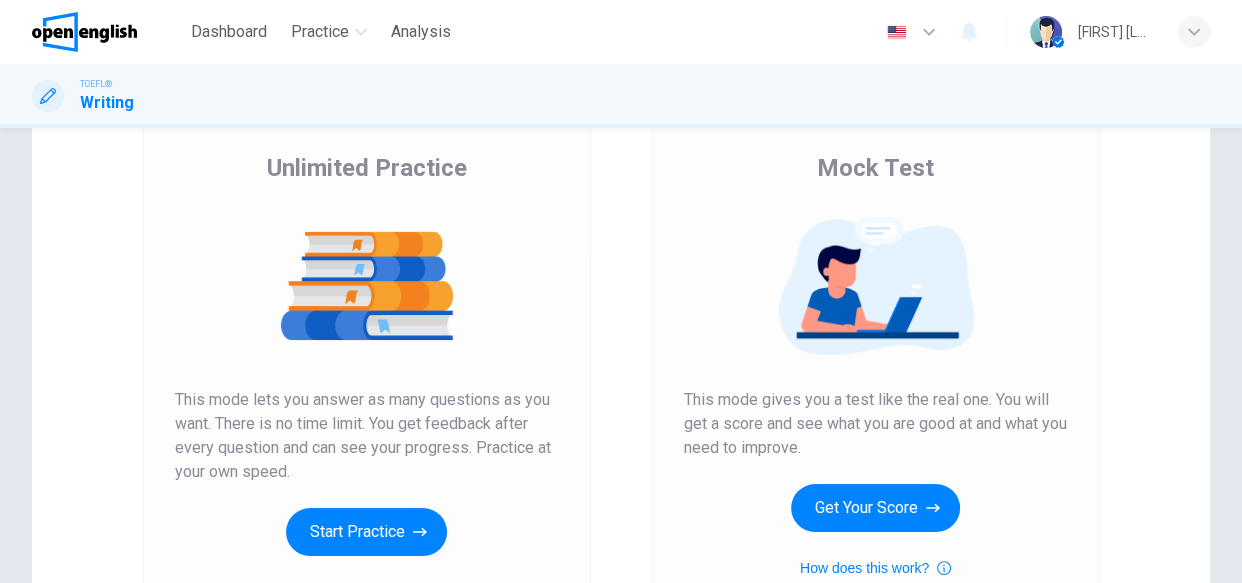 click on "Unlimited Practice This mode lets you answer as many questions as you want. There is no time limit. You get feedback after every question and can see your progress. Practice at your own speed. Start Practice" at bounding box center (367, 354) 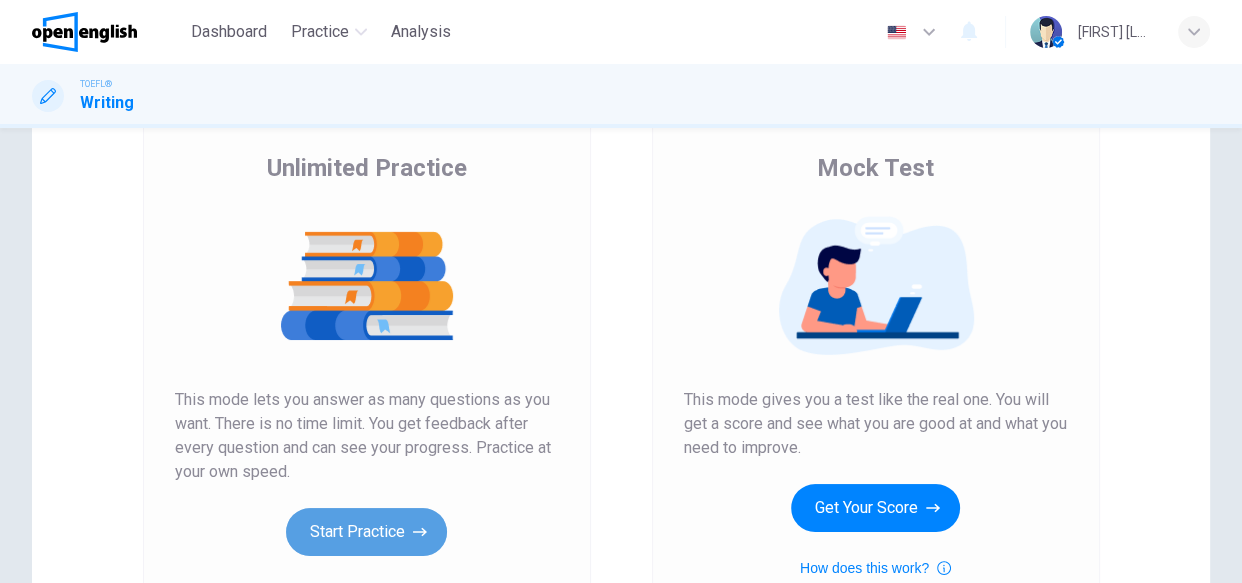 click on "Start Practice" at bounding box center [366, 532] 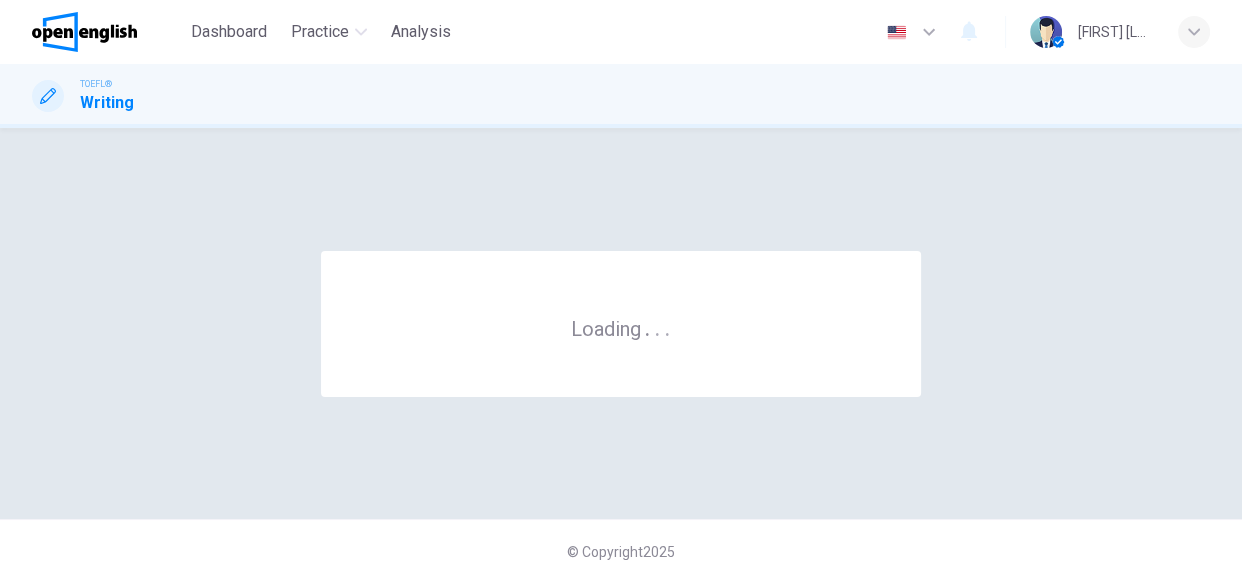 scroll, scrollTop: 0, scrollLeft: 0, axis: both 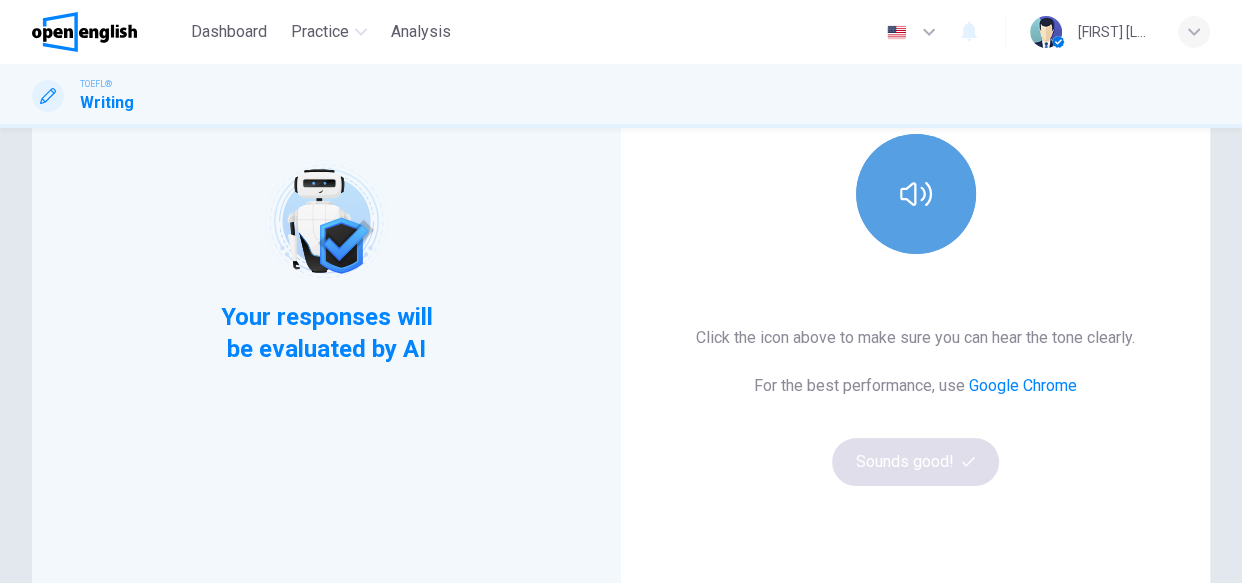 click at bounding box center [916, 194] 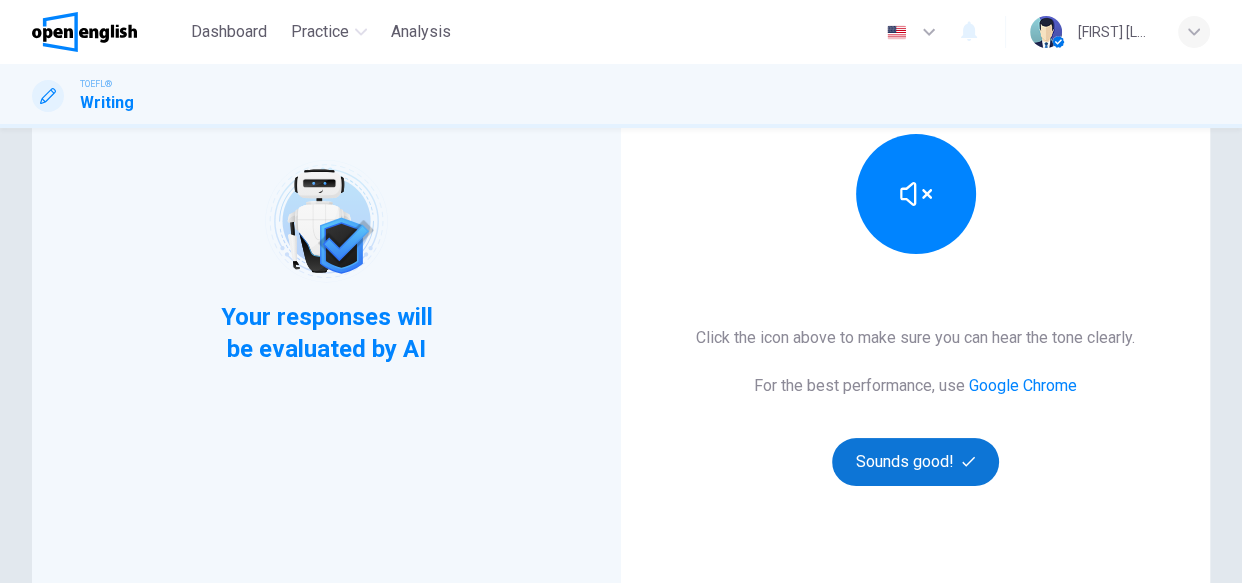 click on "Sounds good!" at bounding box center (916, 462) 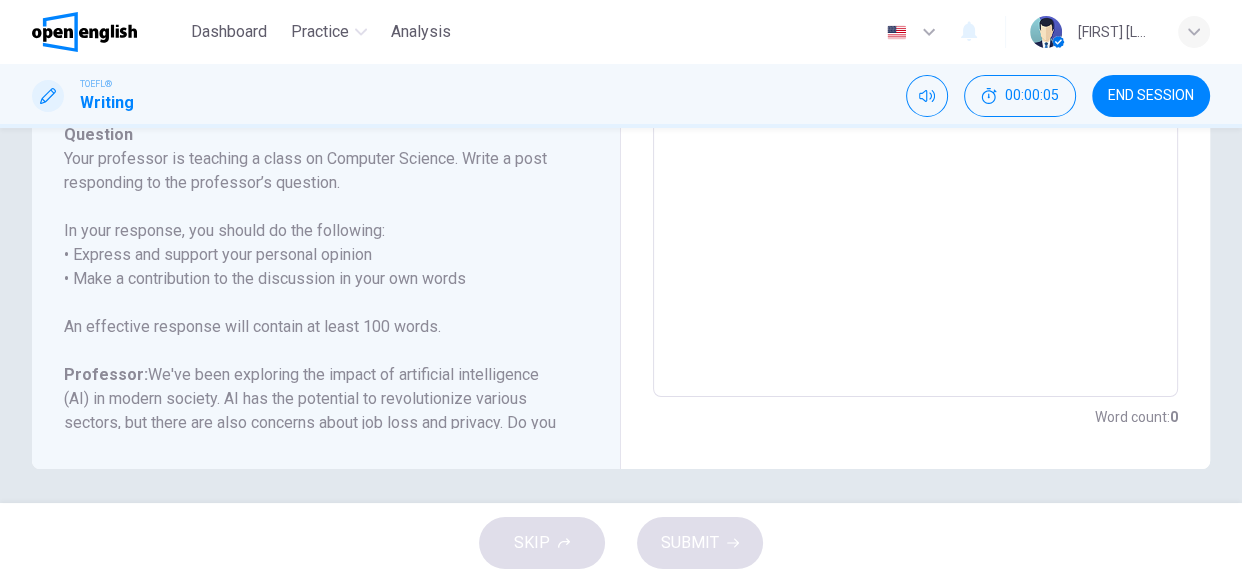 scroll, scrollTop: 515, scrollLeft: 0, axis: vertical 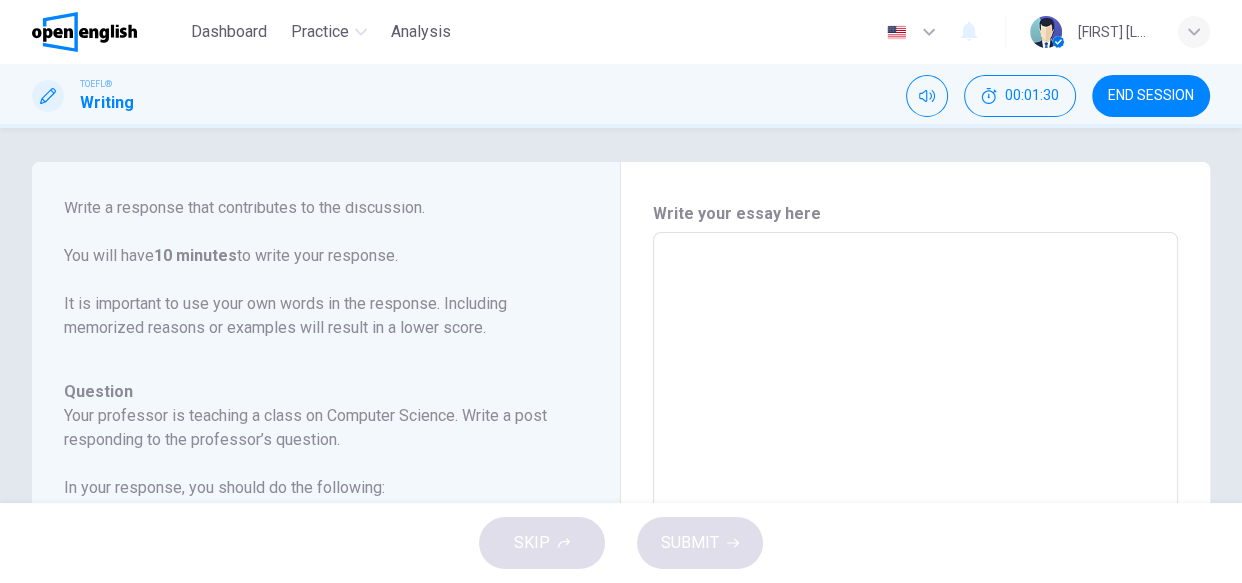 click at bounding box center (915, 566) 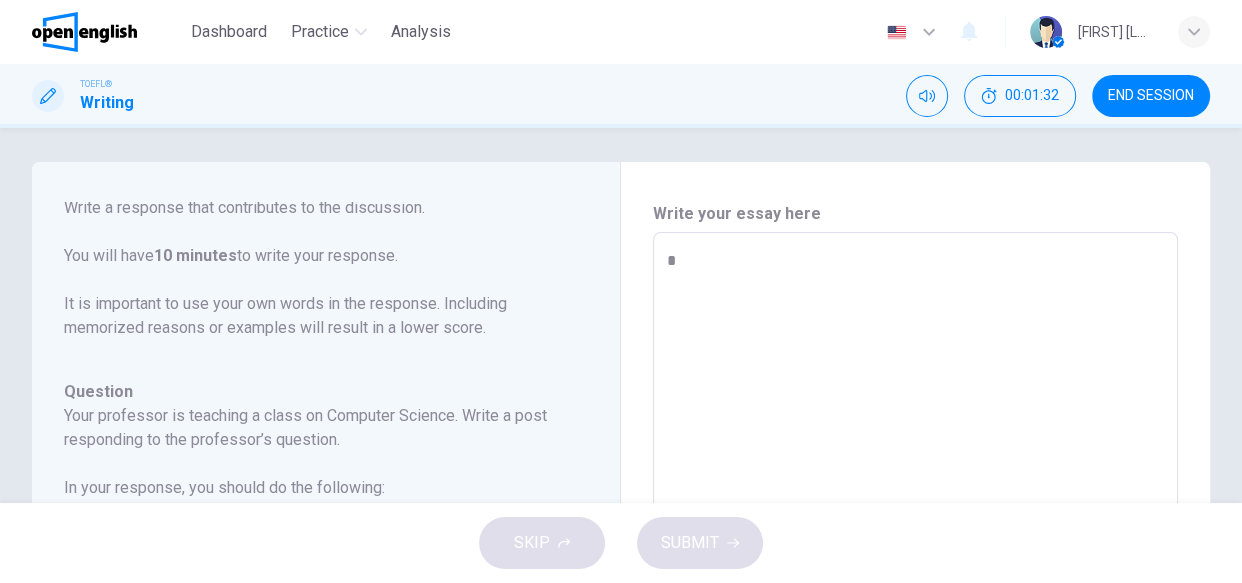 type on "*" 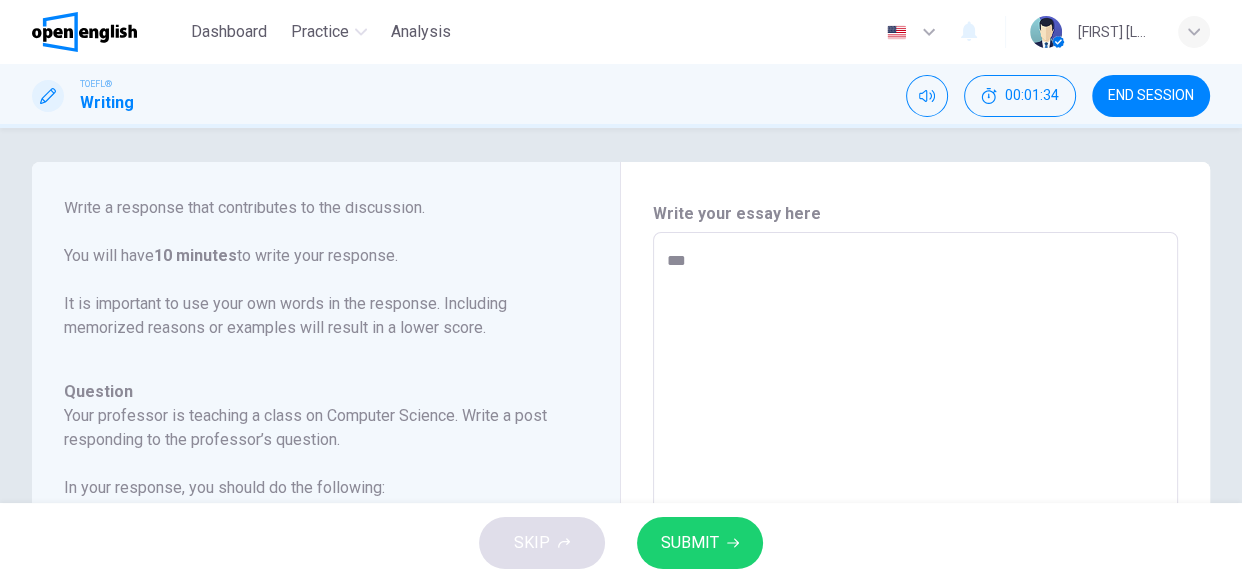 type on "****" 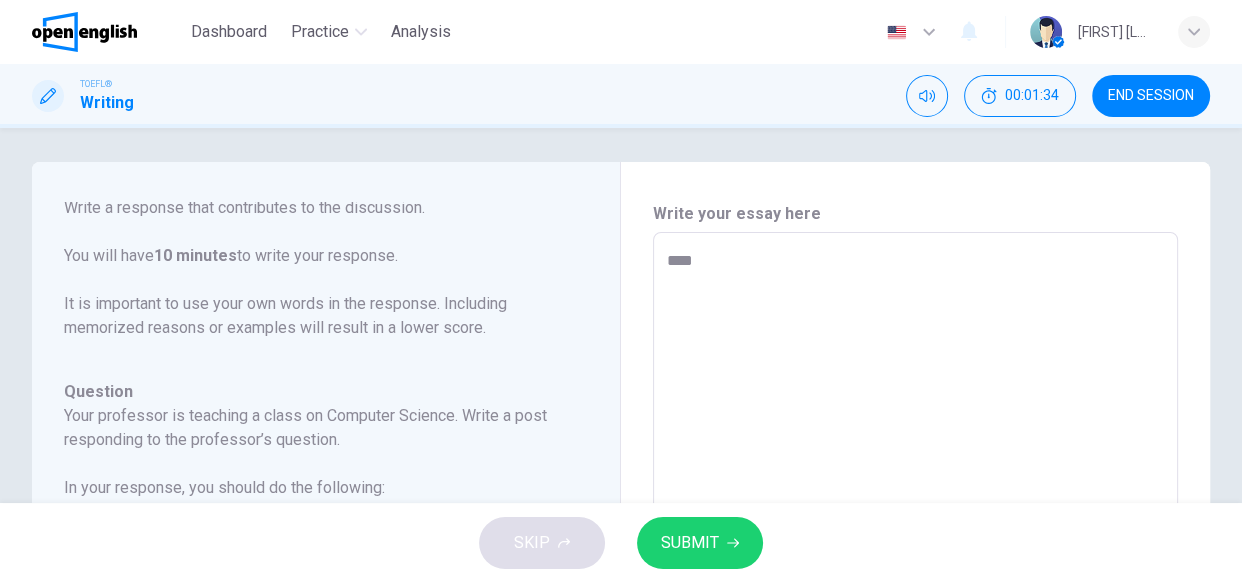 type on "*" 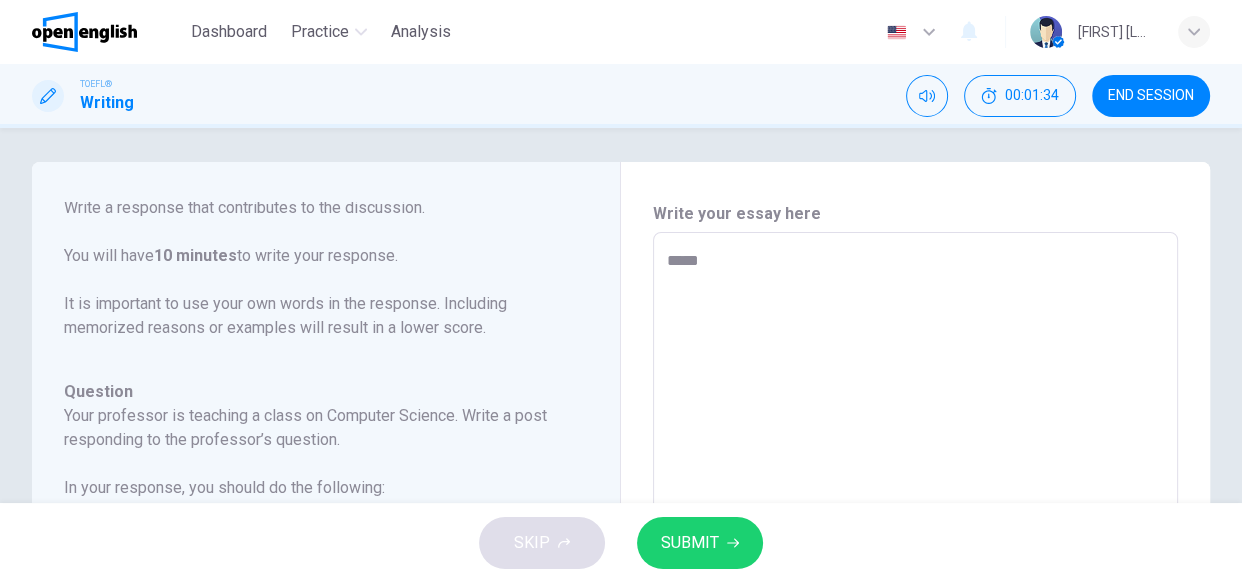 type on "*" 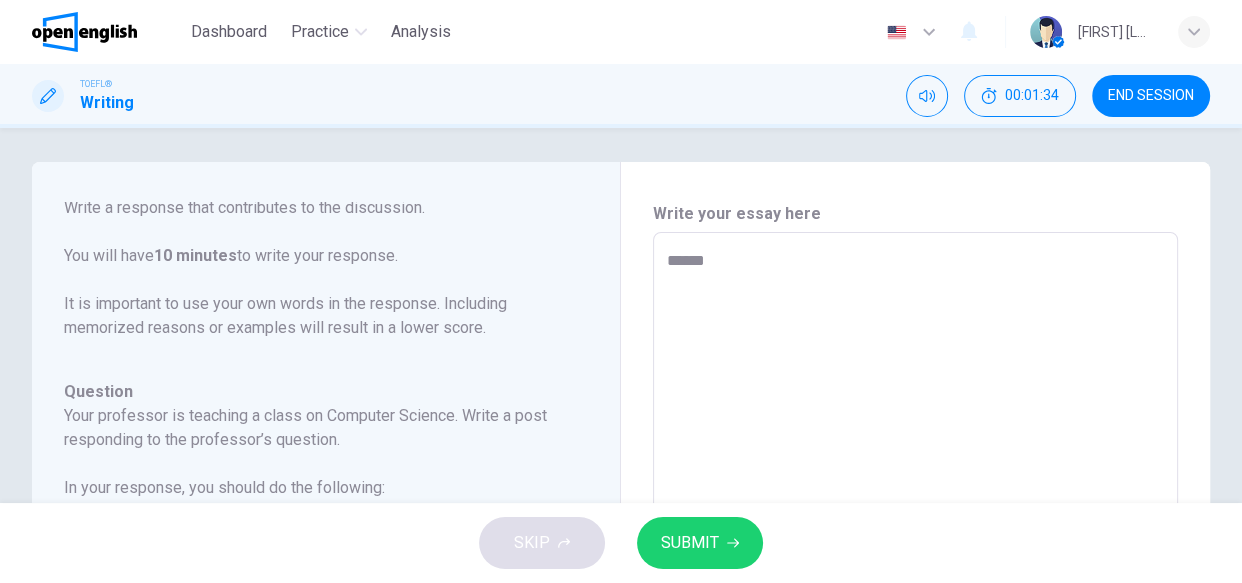 type on "*" 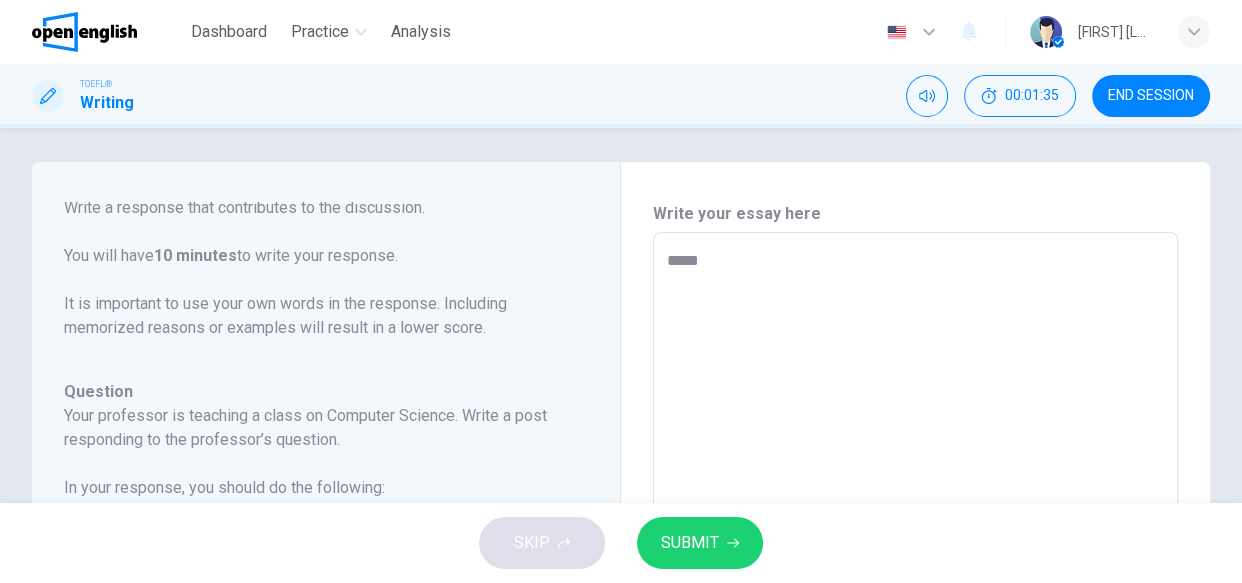 type on "****" 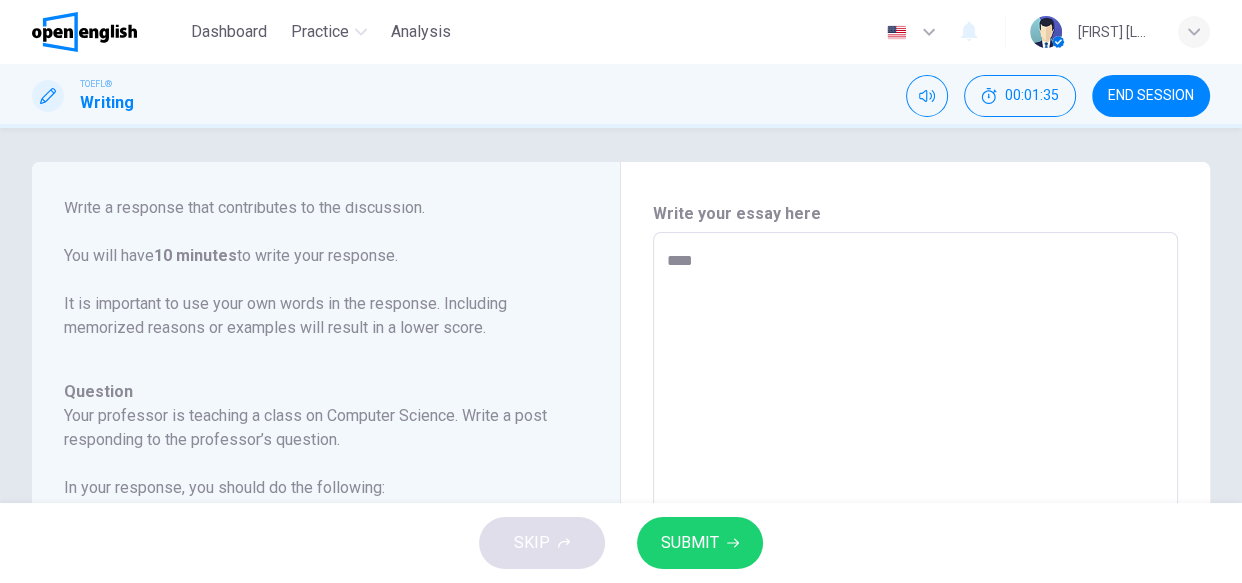 type on "*" 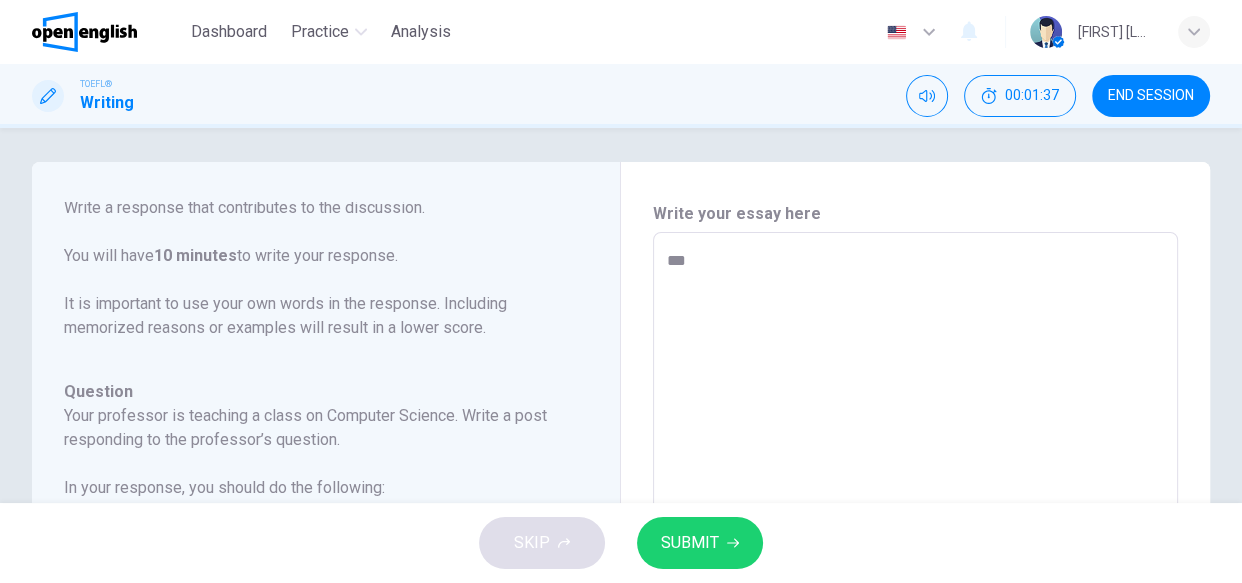 type on "*" 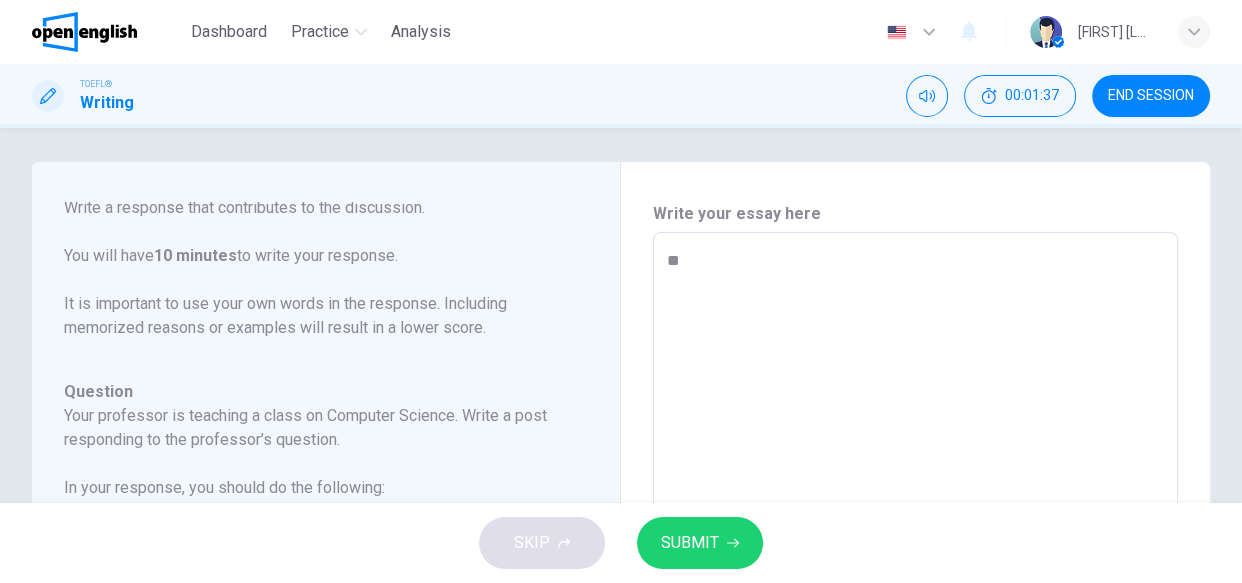 type on "*" 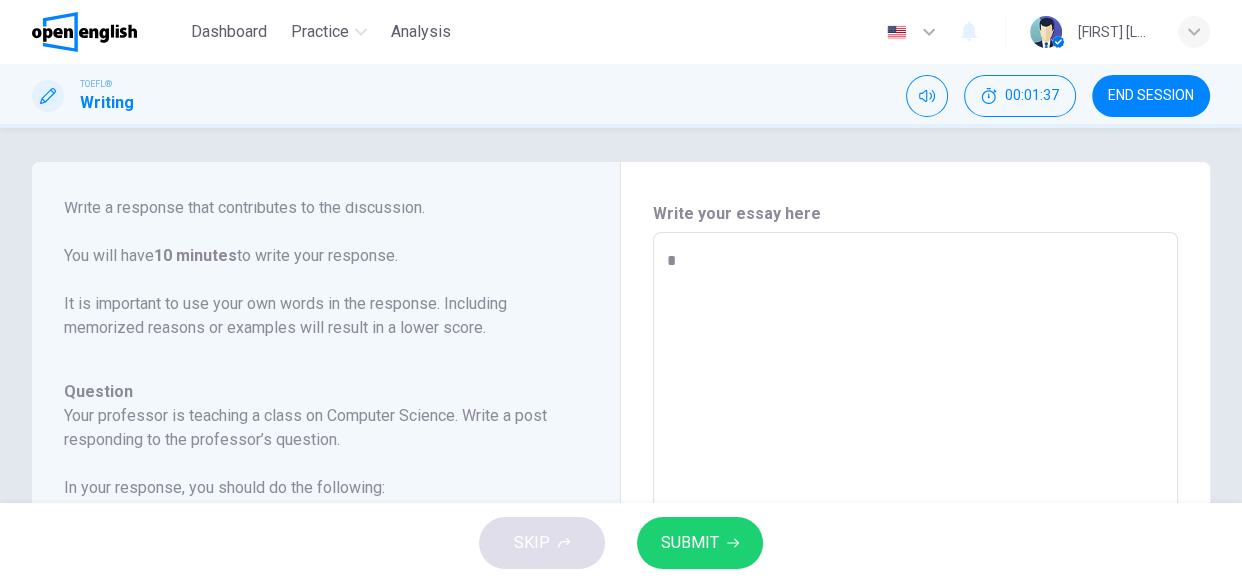 type 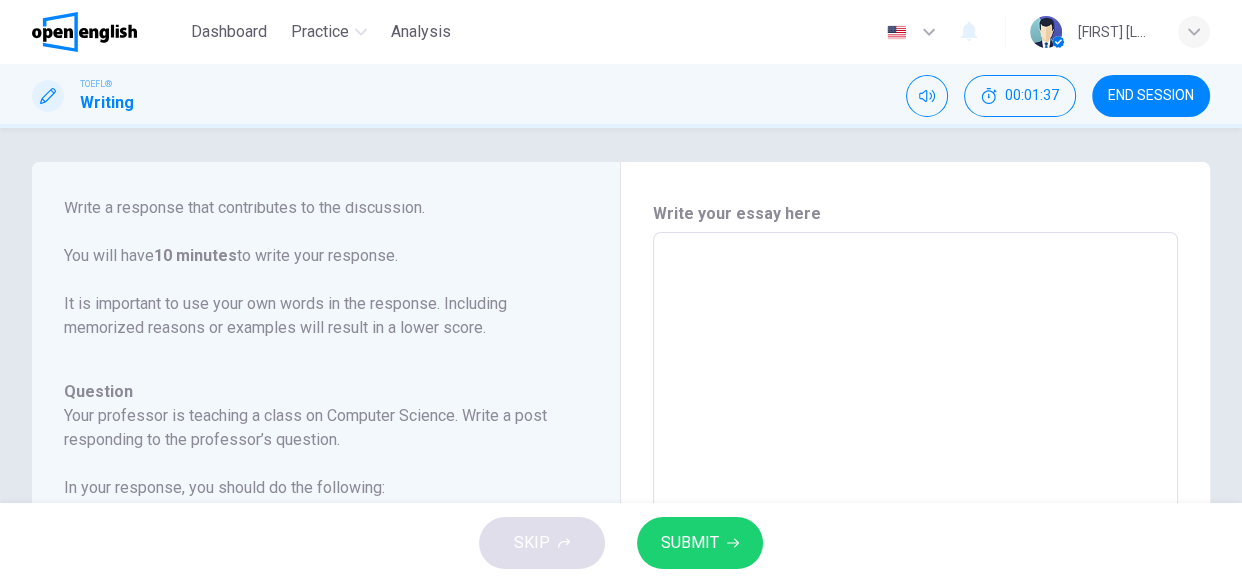 type on "*" 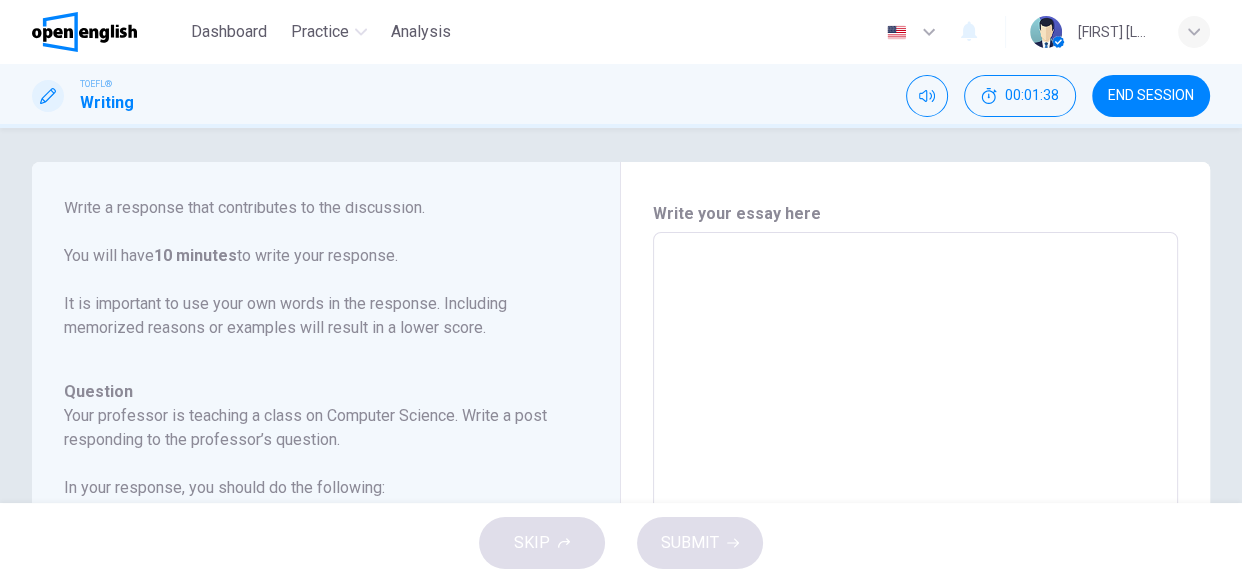 type on "*" 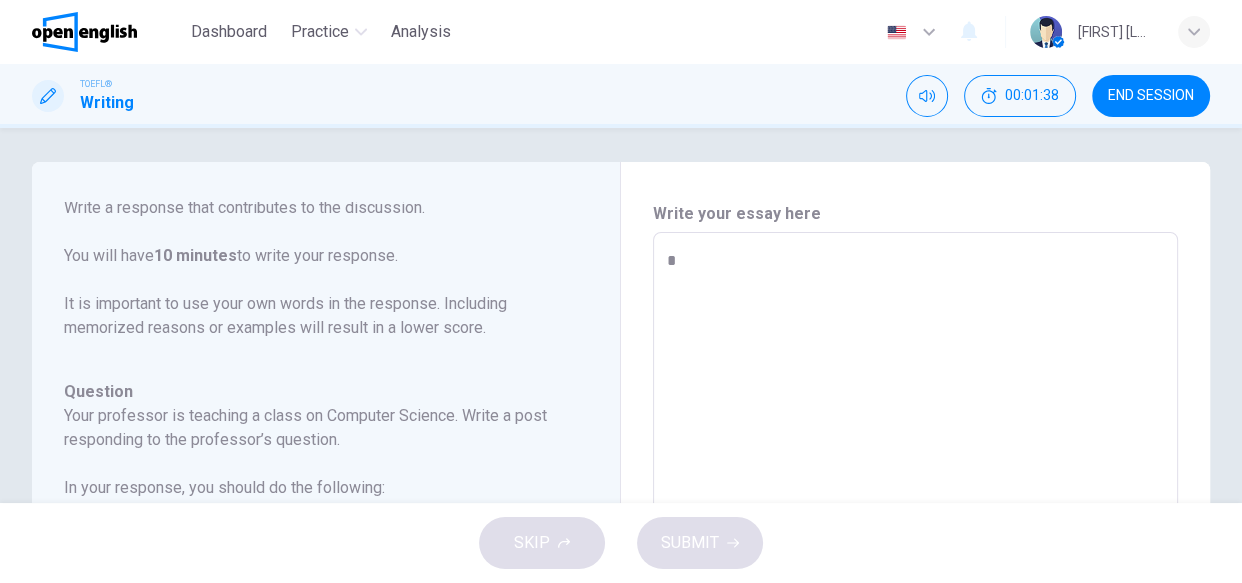 type on "*" 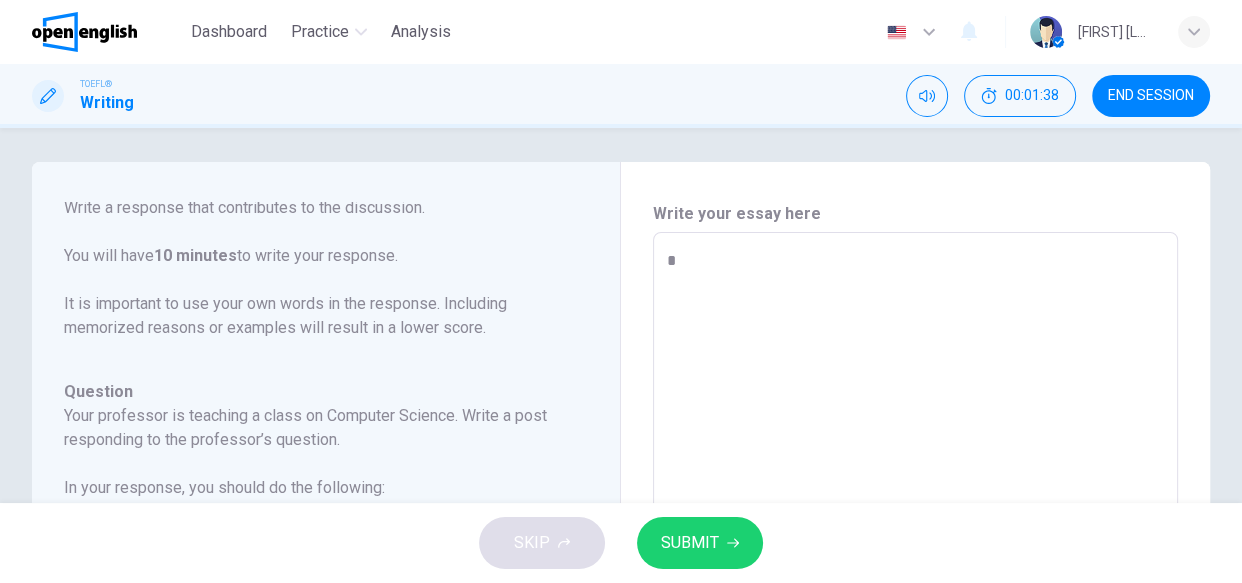 type on "**" 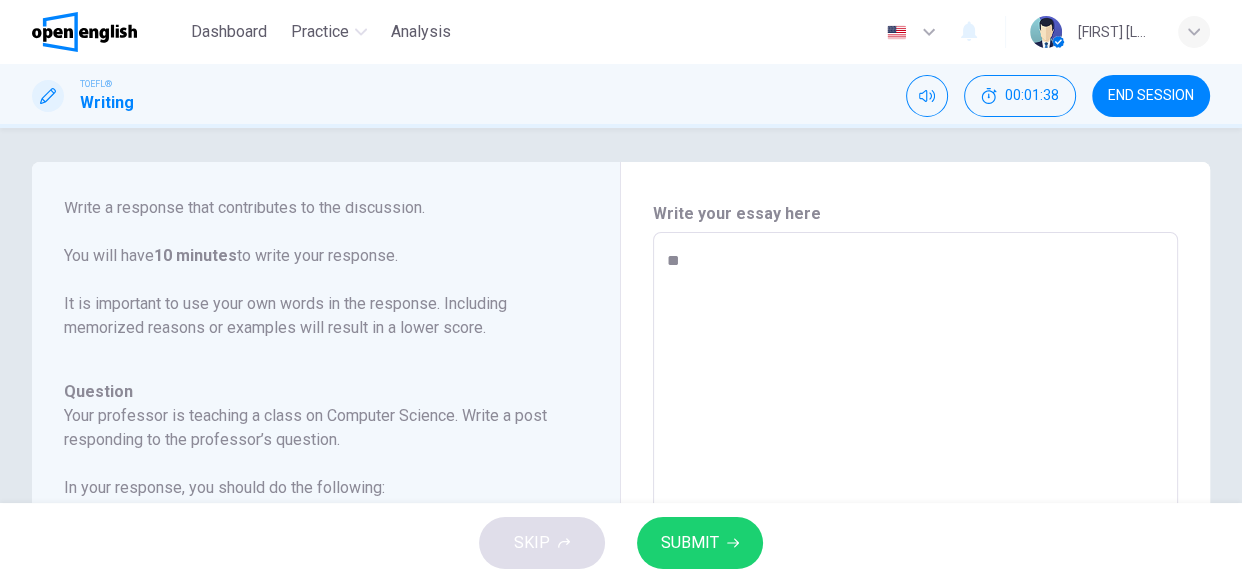 type on "*" 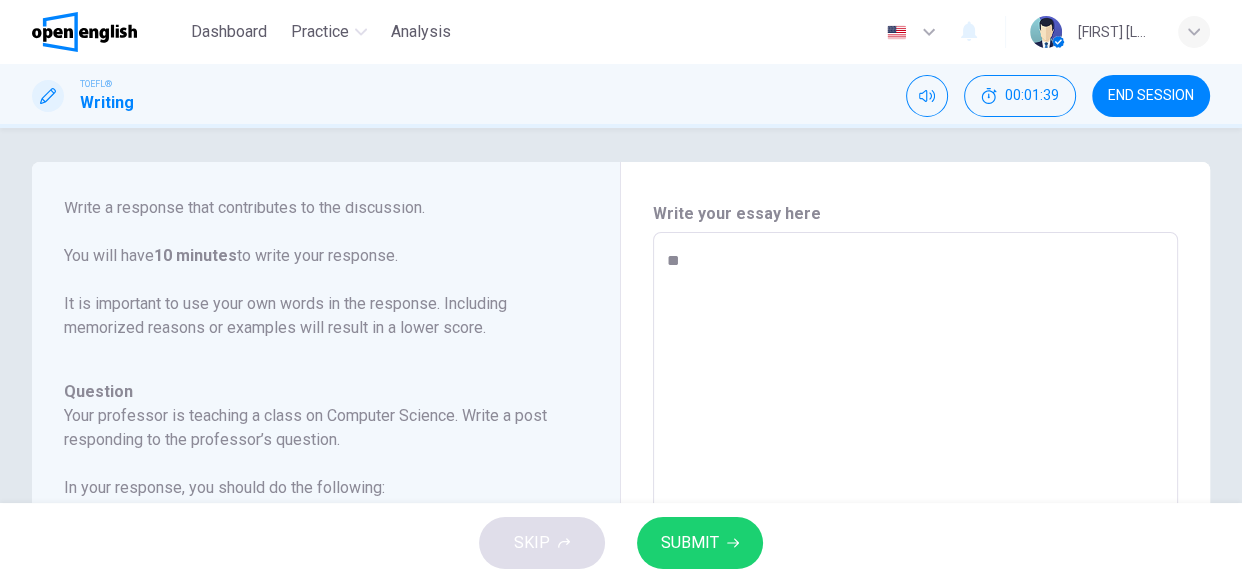 type on "**" 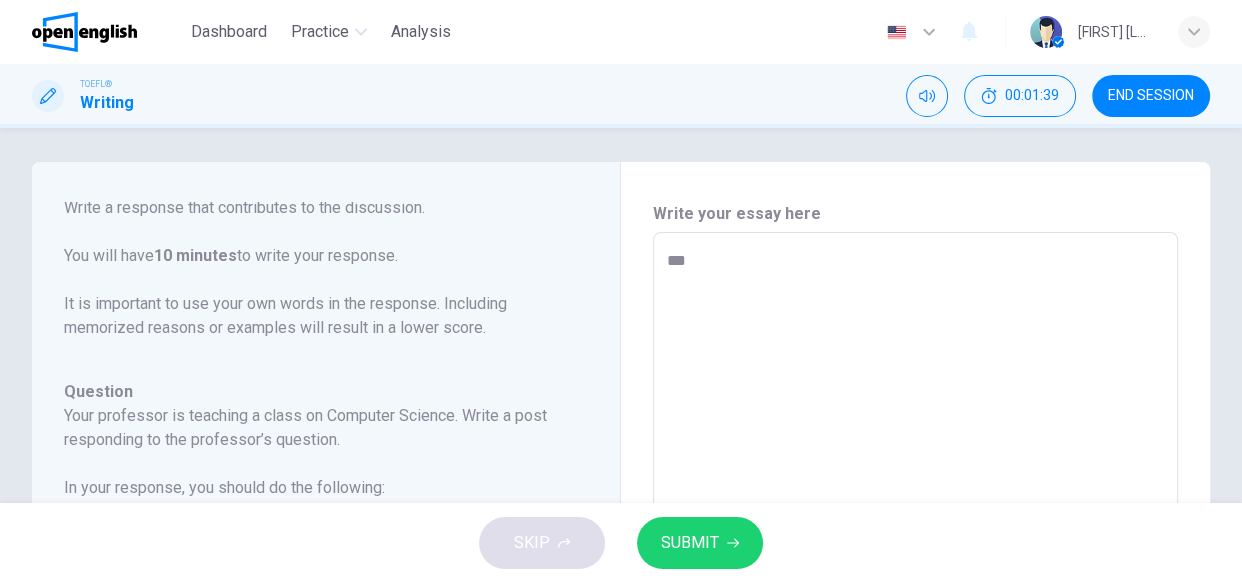 type on "*" 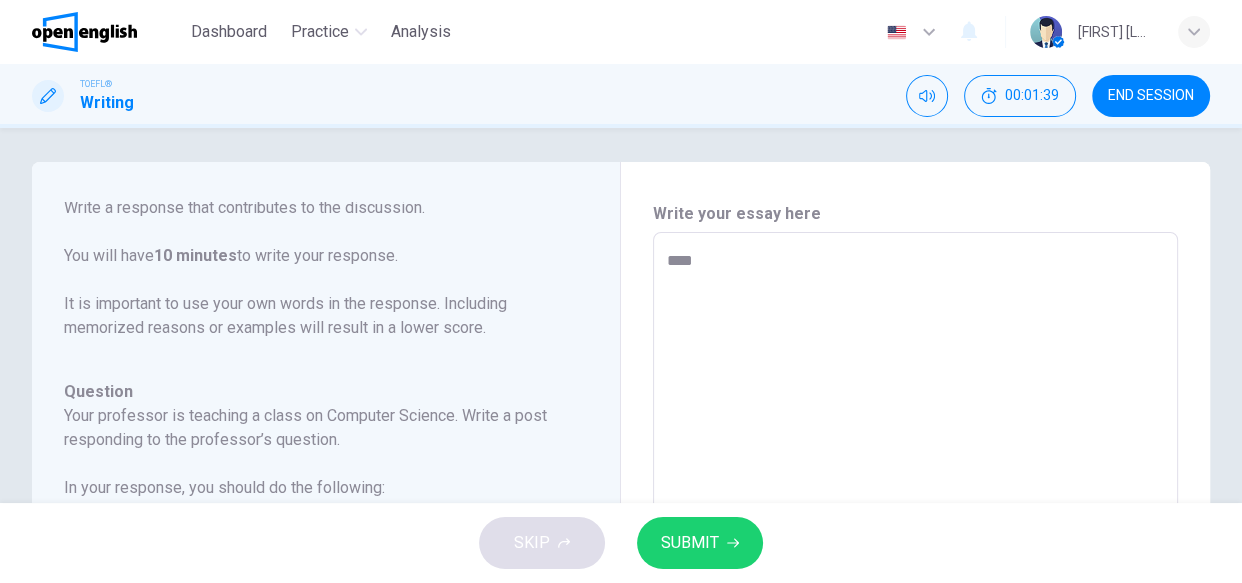 type on "*" 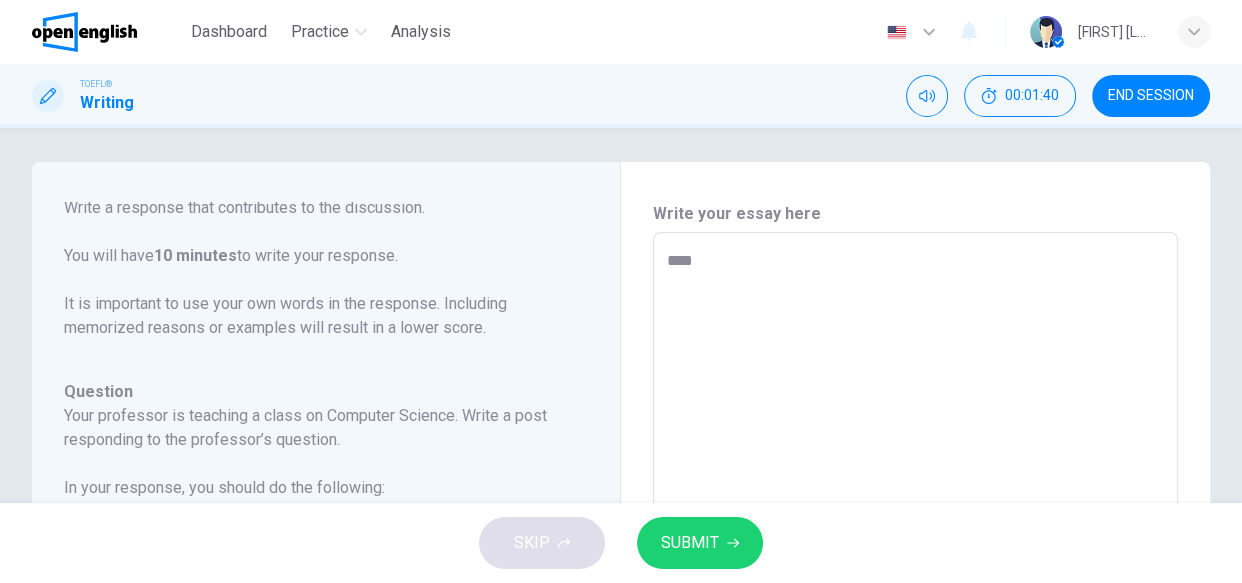 type on "*****" 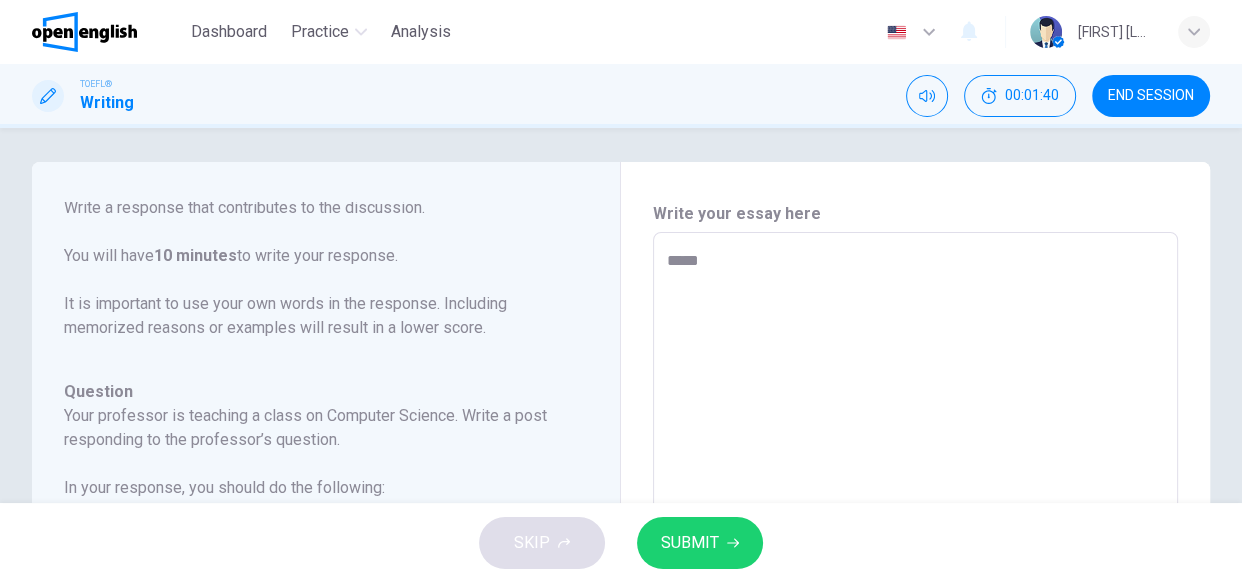 type on "*" 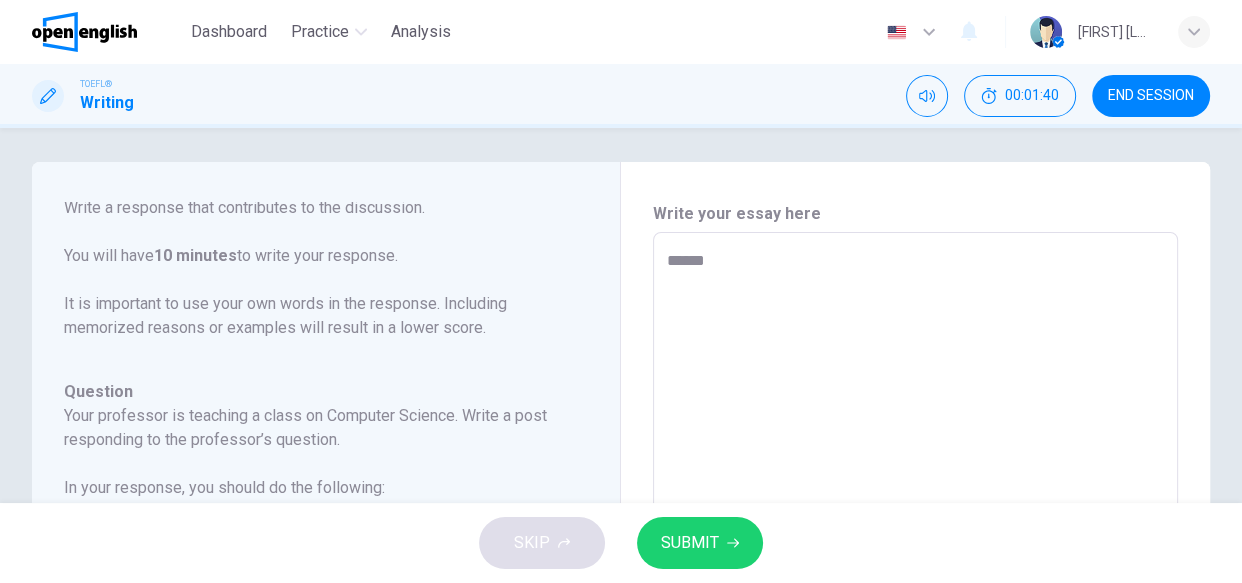 type on "*" 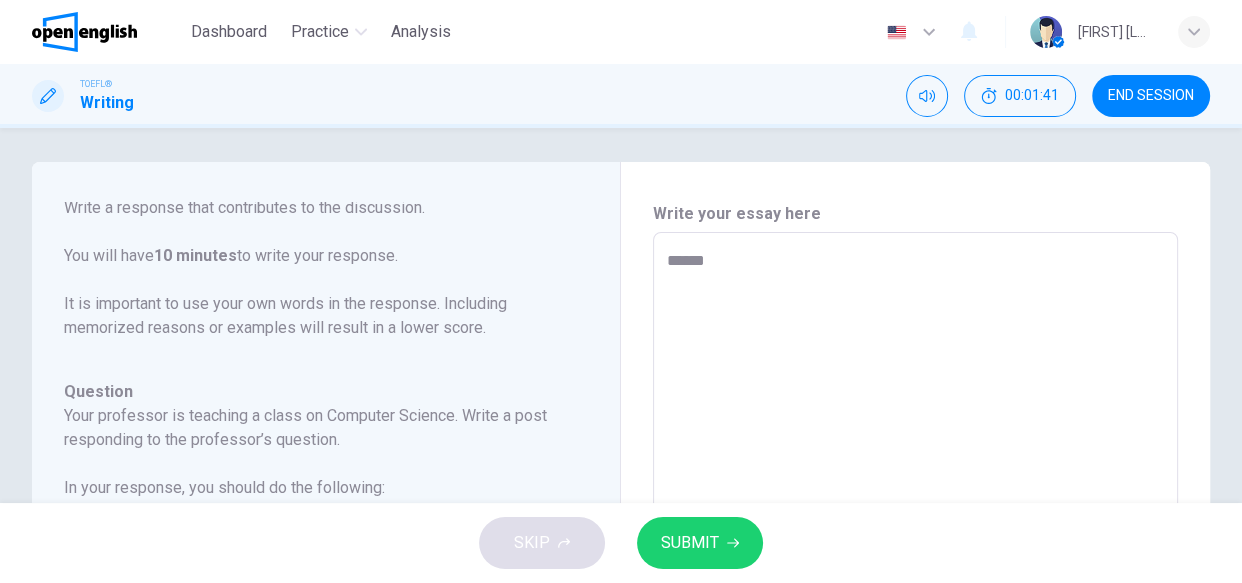 type on "*******" 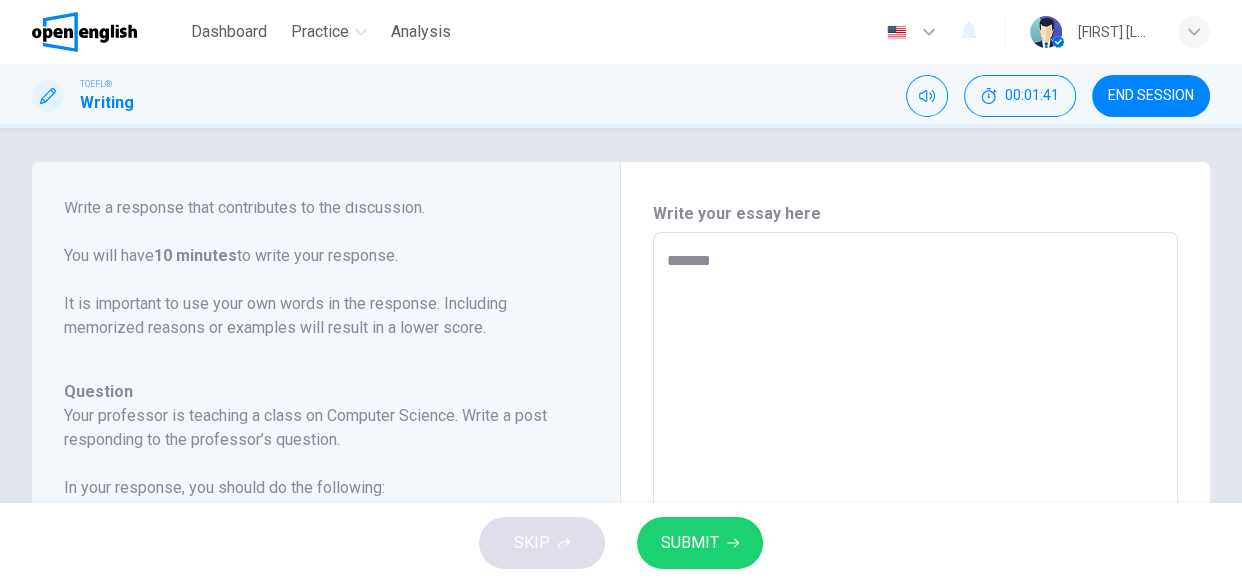type on "*" 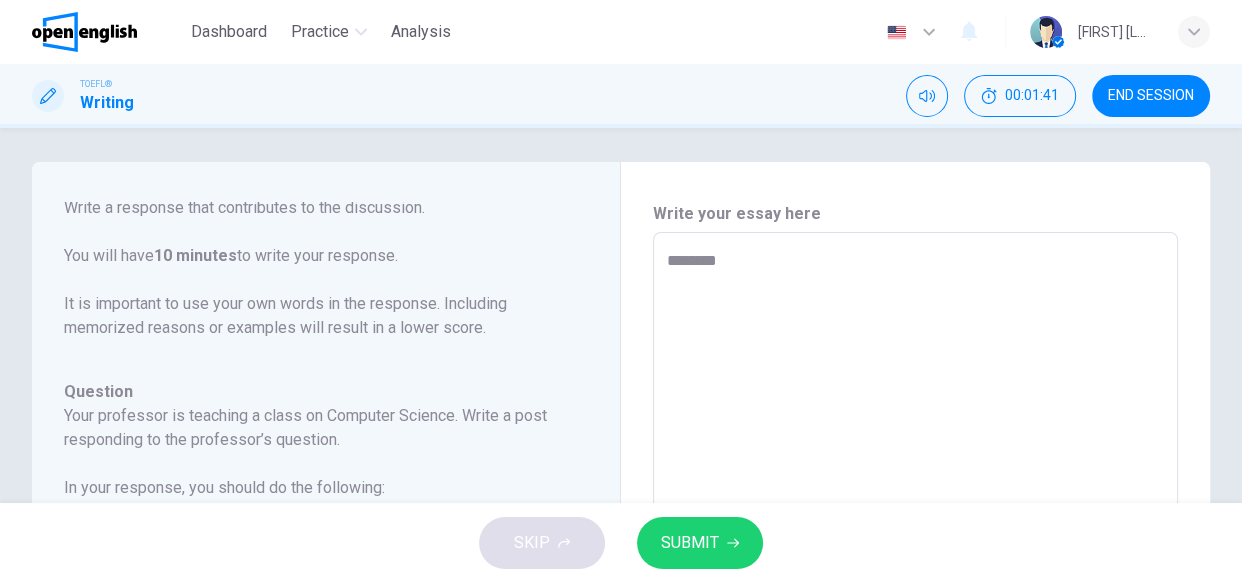 type on "*********" 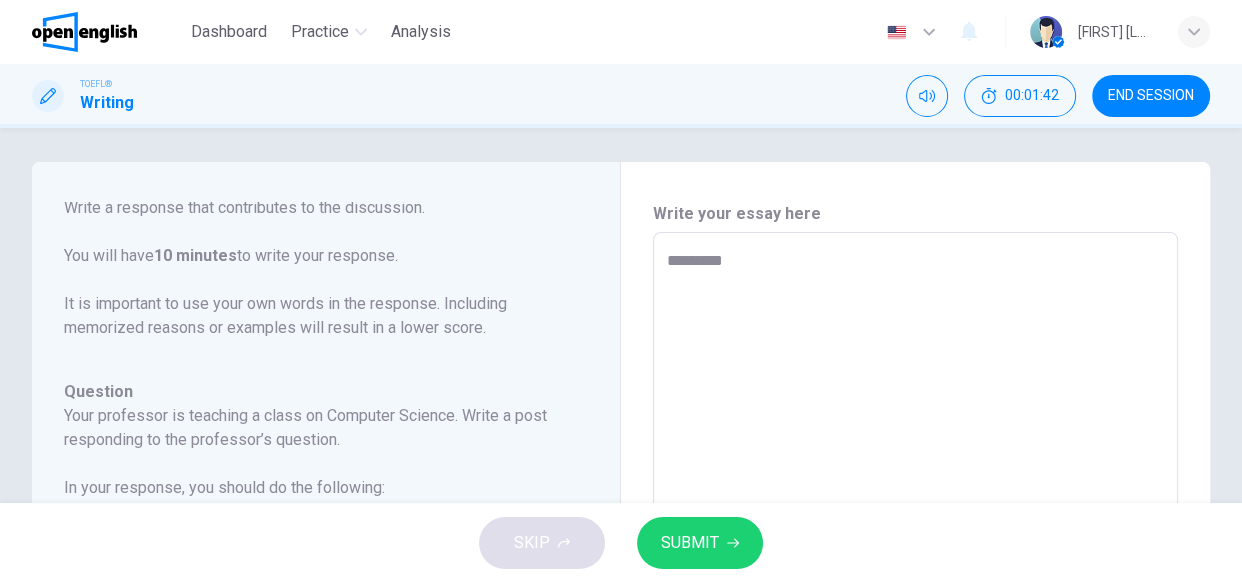 type on "*" 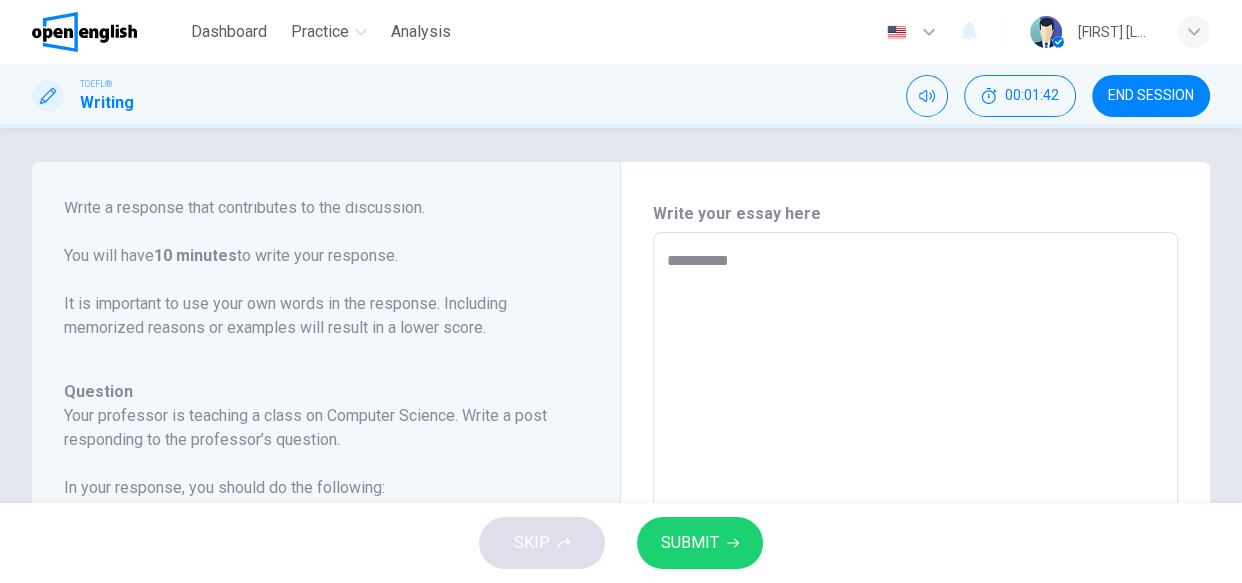 type on "*" 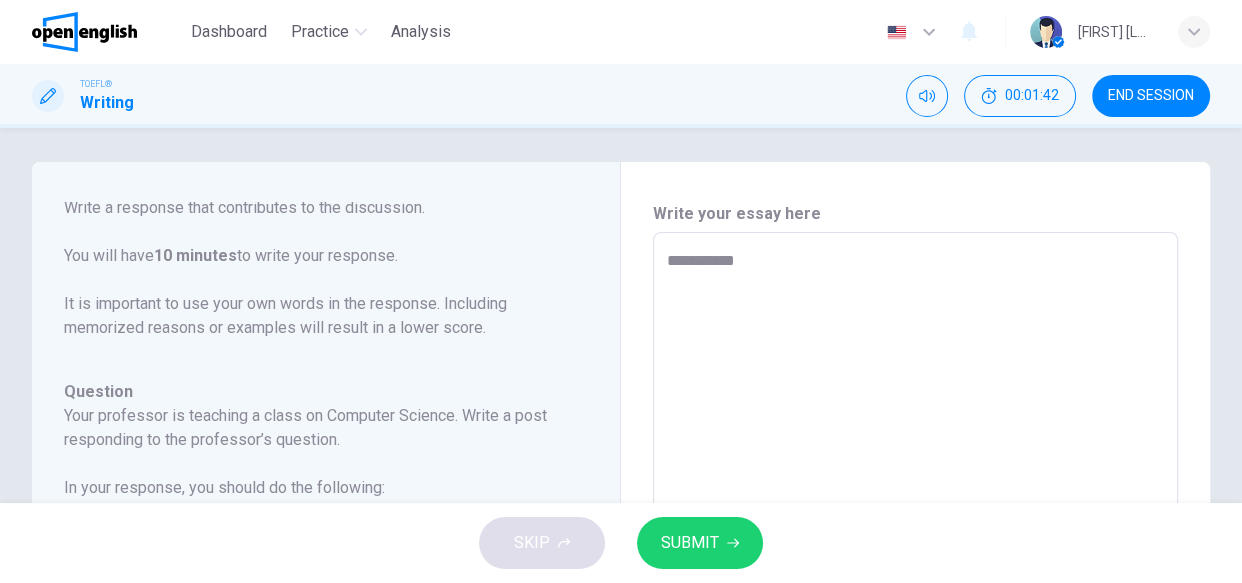 type on "**********" 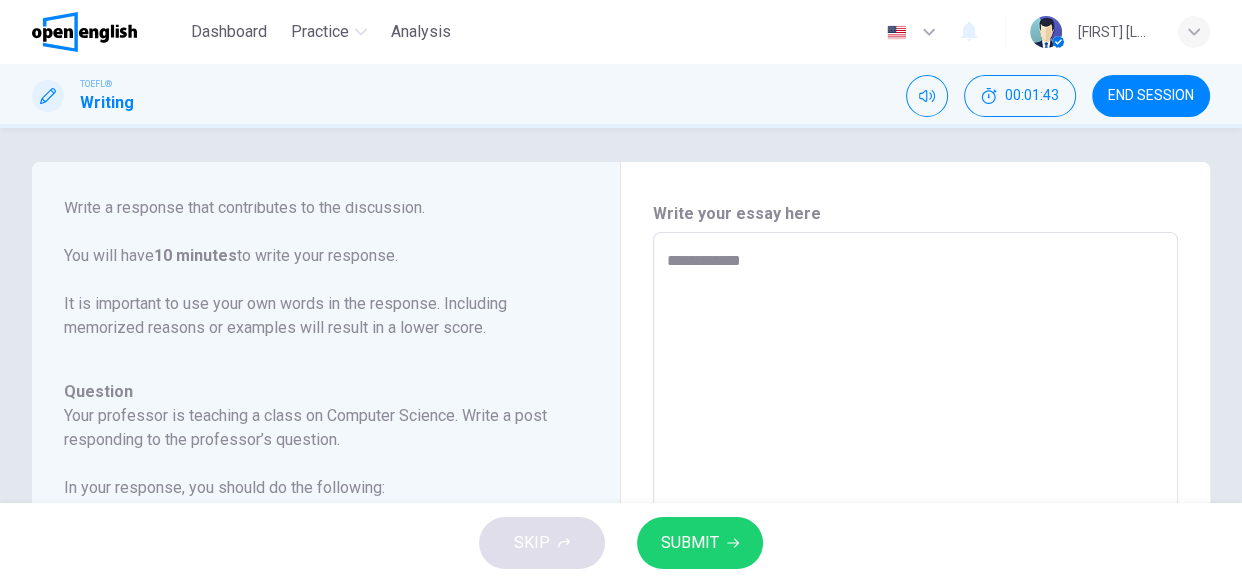 type on "*" 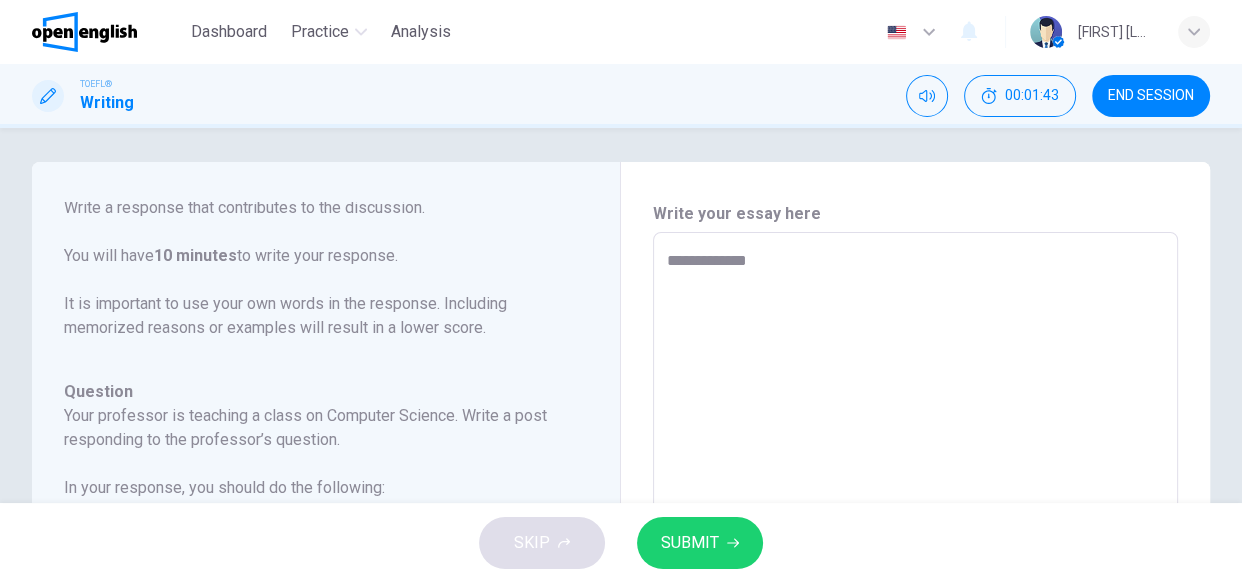 type on "**********" 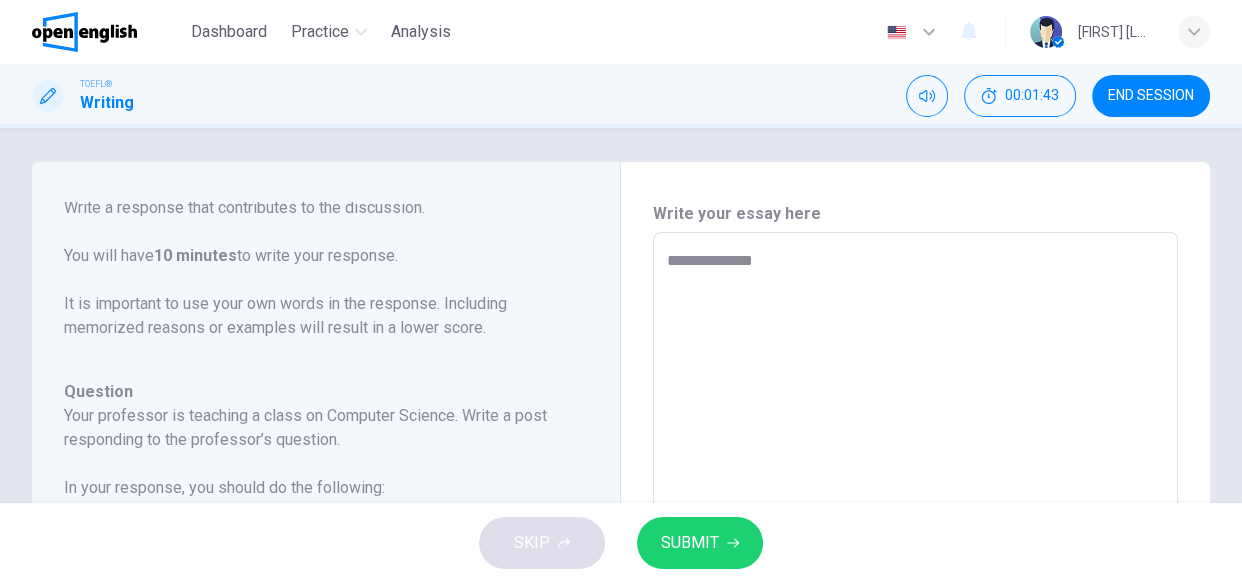 type on "*" 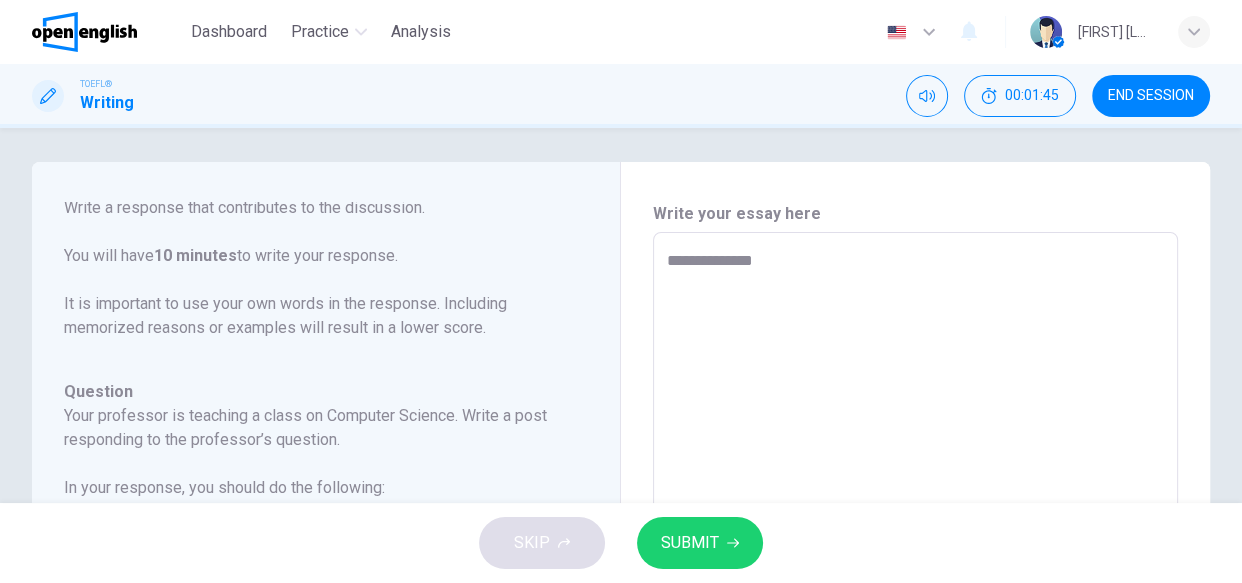 type on "**********" 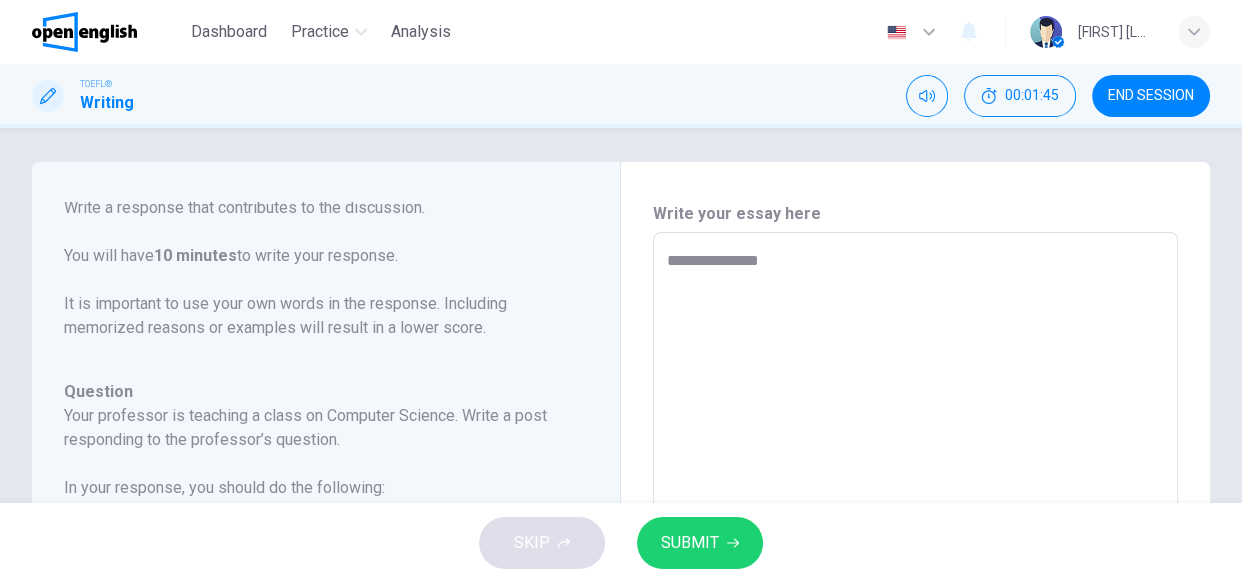 type on "*" 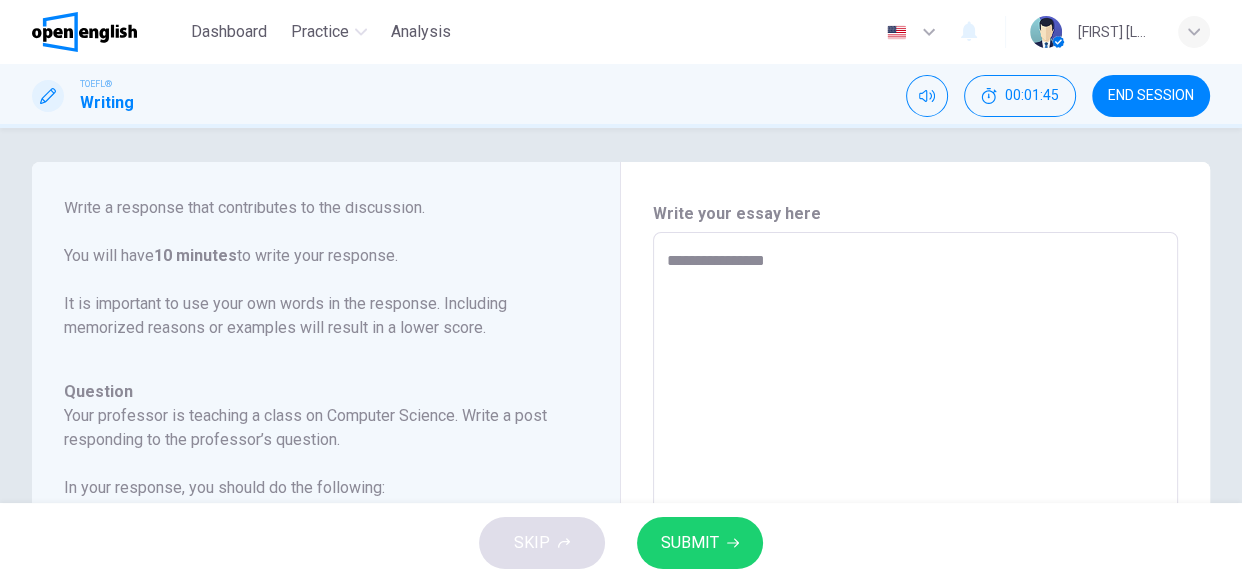 type on "*" 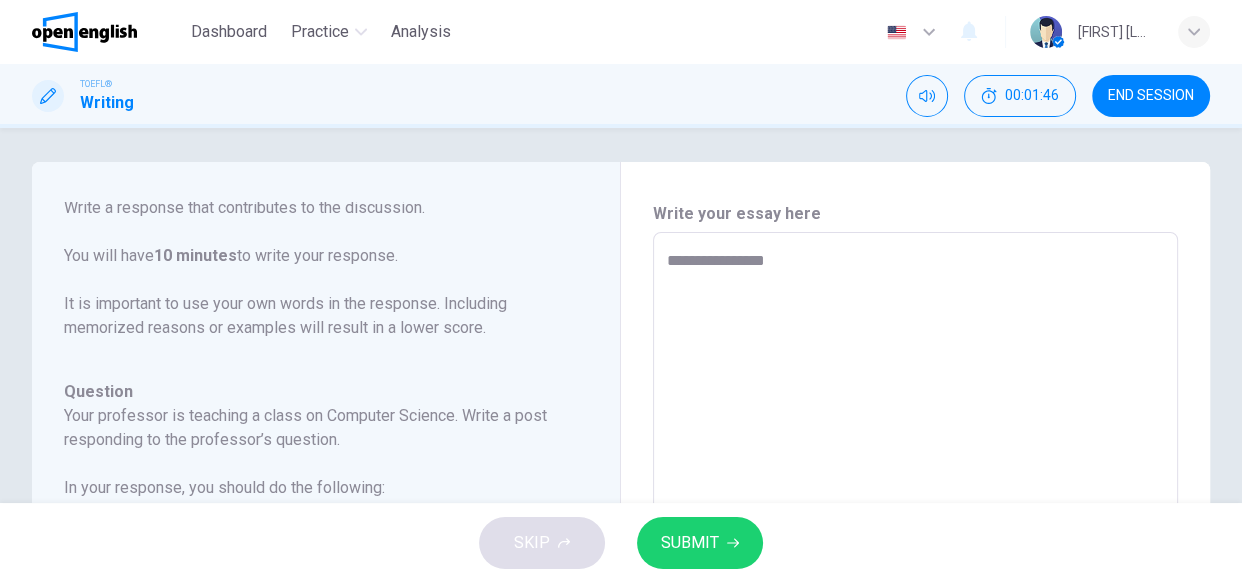 type on "**********" 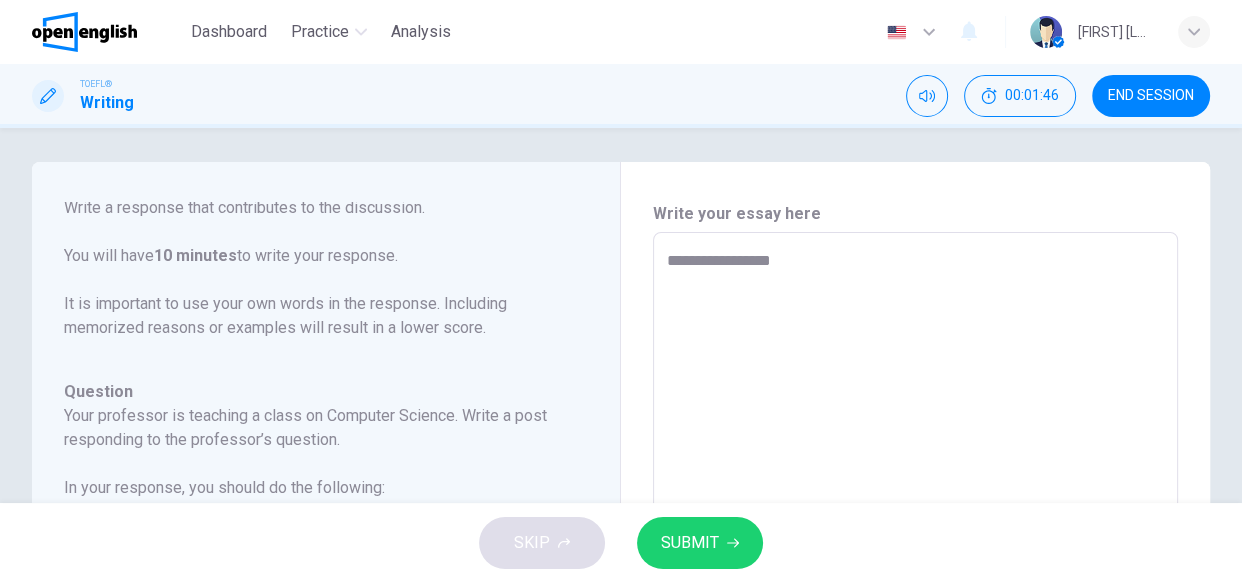 type on "*" 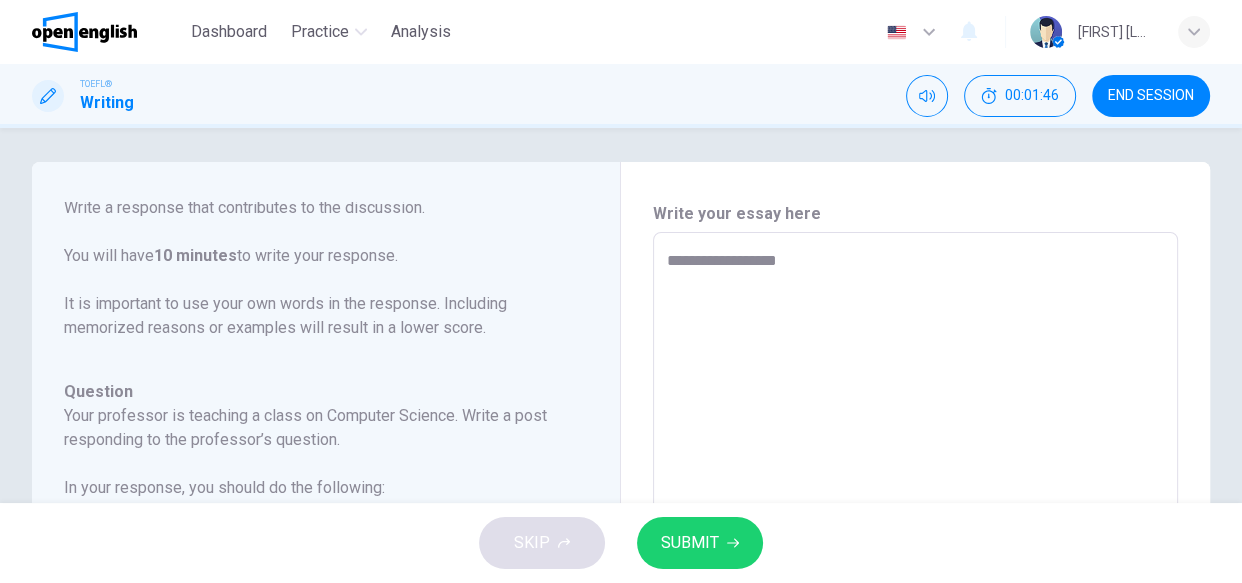 type on "*" 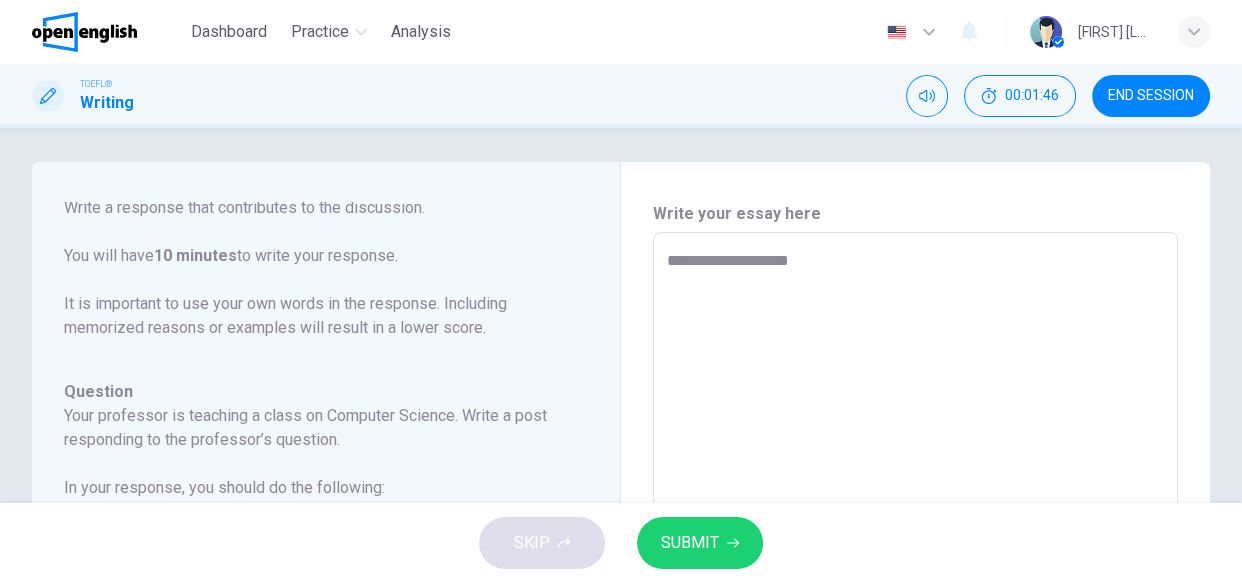 type on "**********" 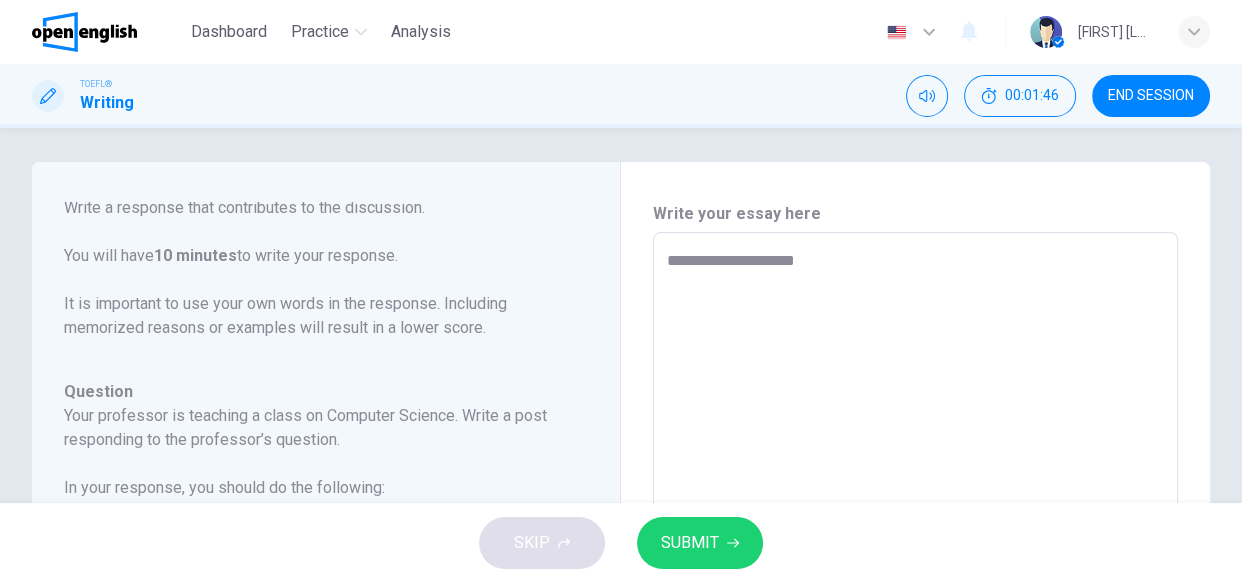 type on "*" 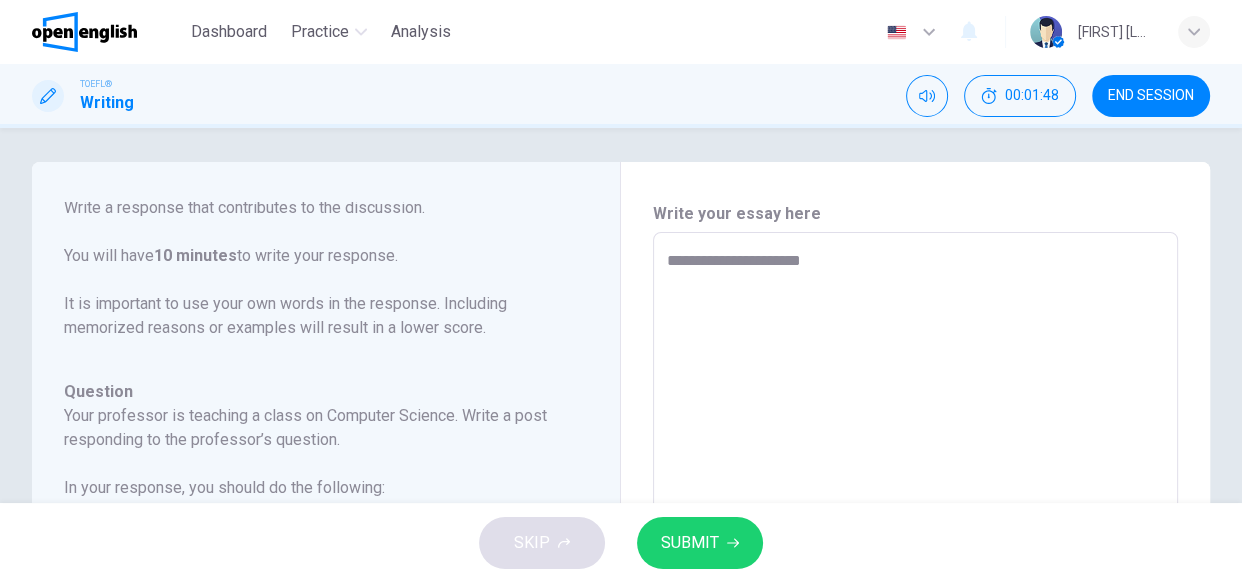 type on "*" 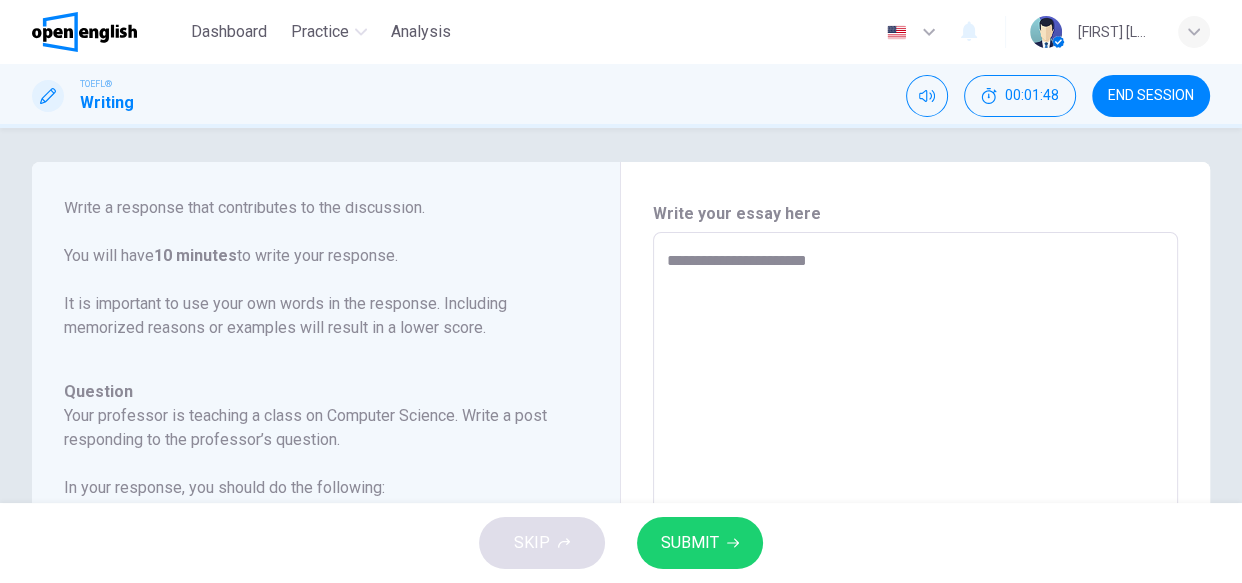 type on "*" 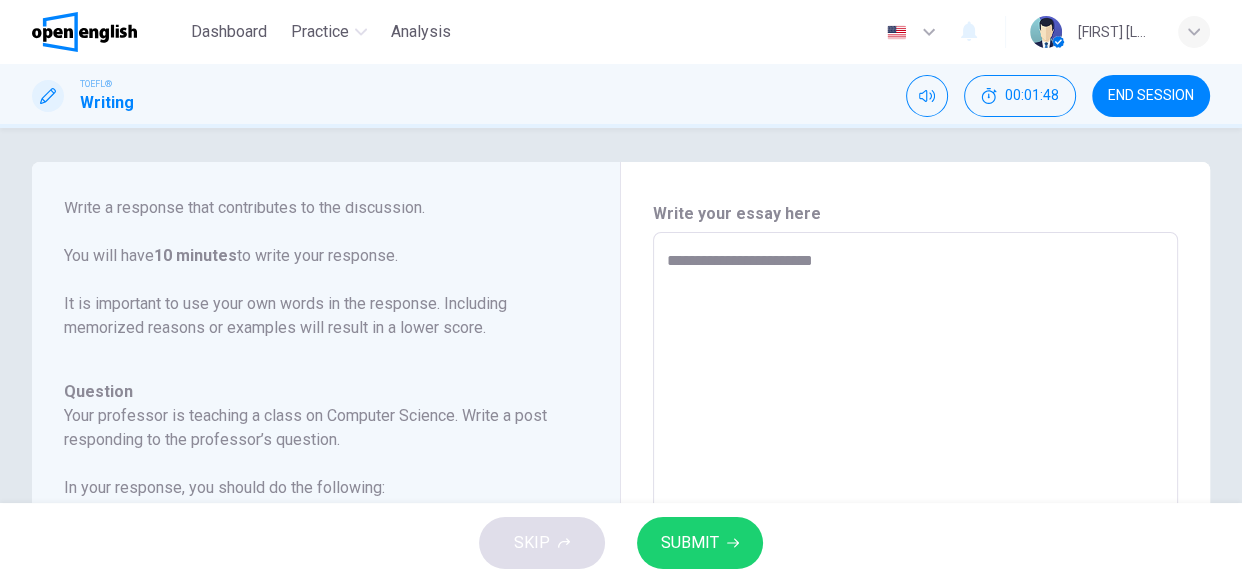 type on "*" 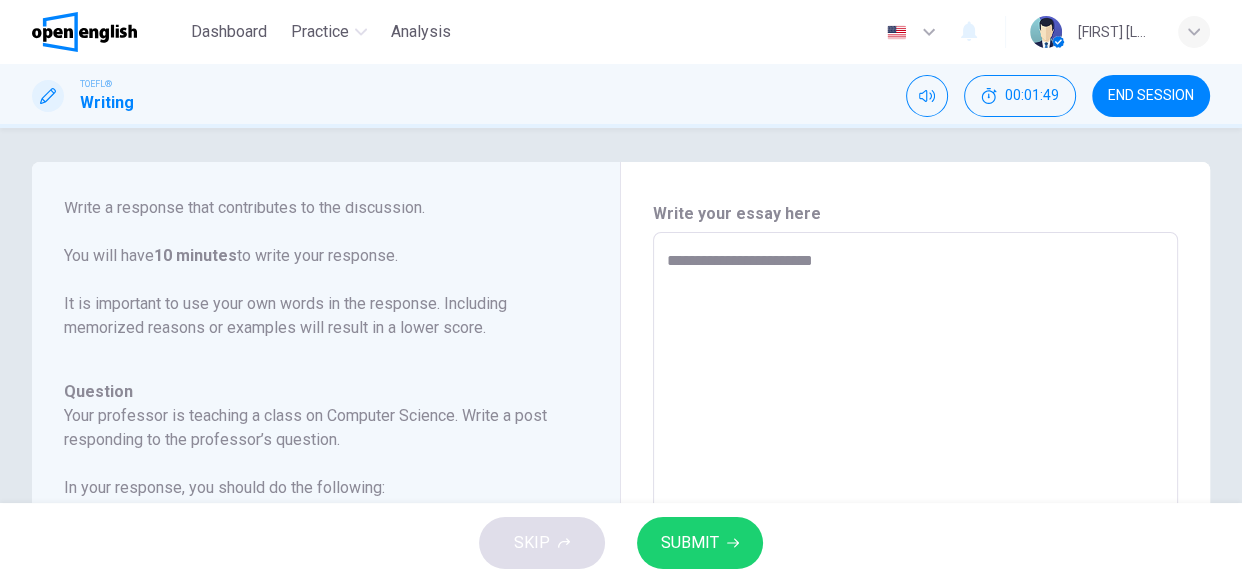 type on "**********" 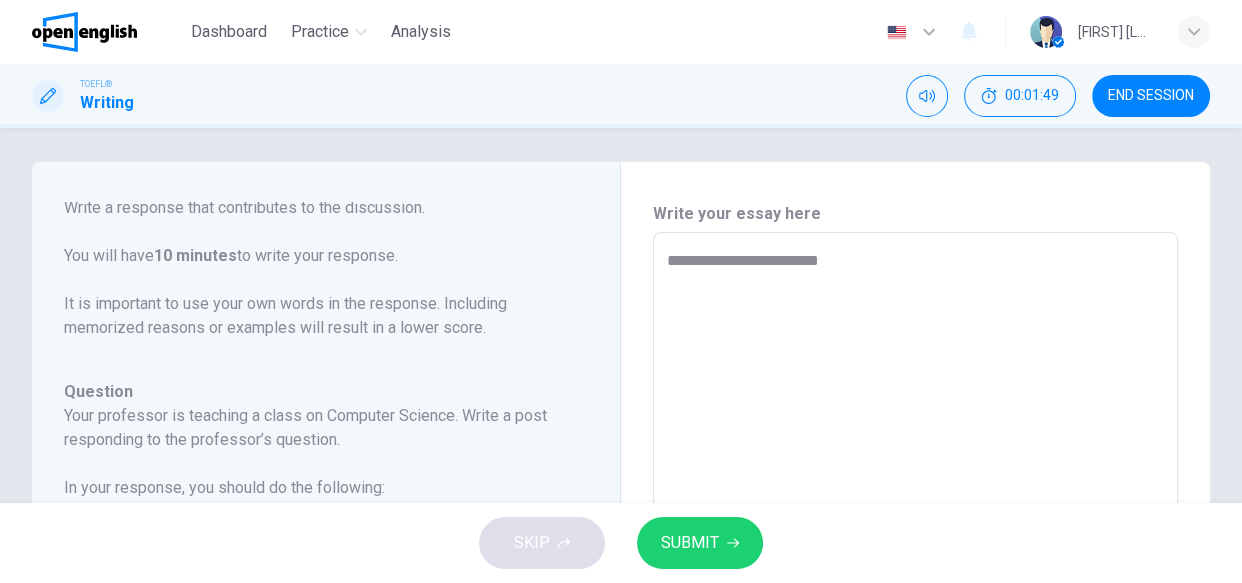 type on "*" 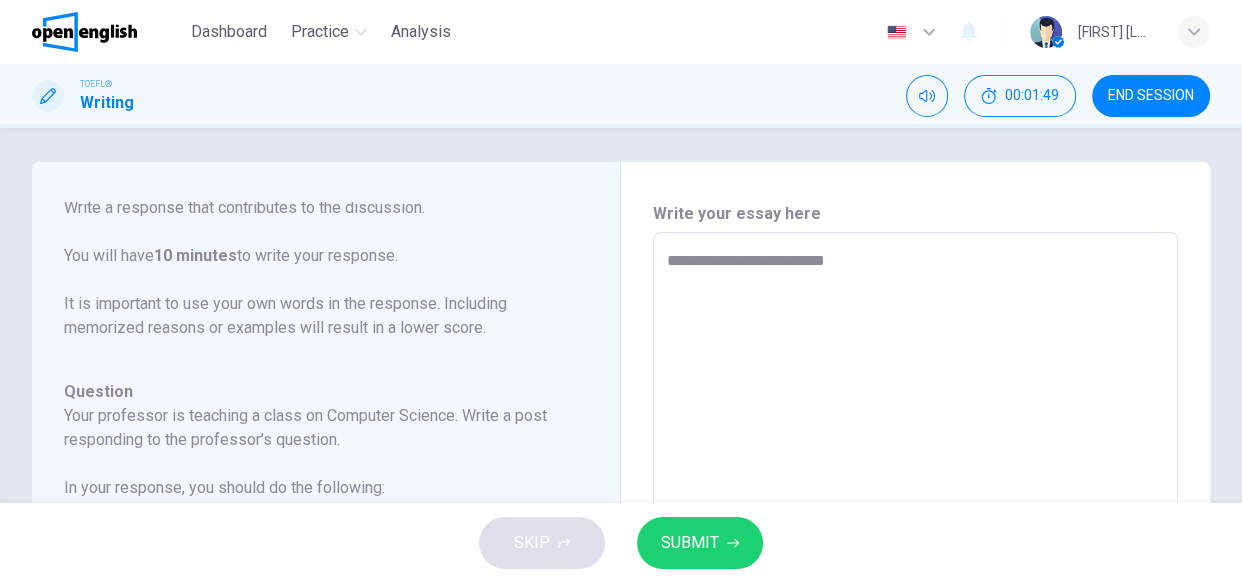 type on "*" 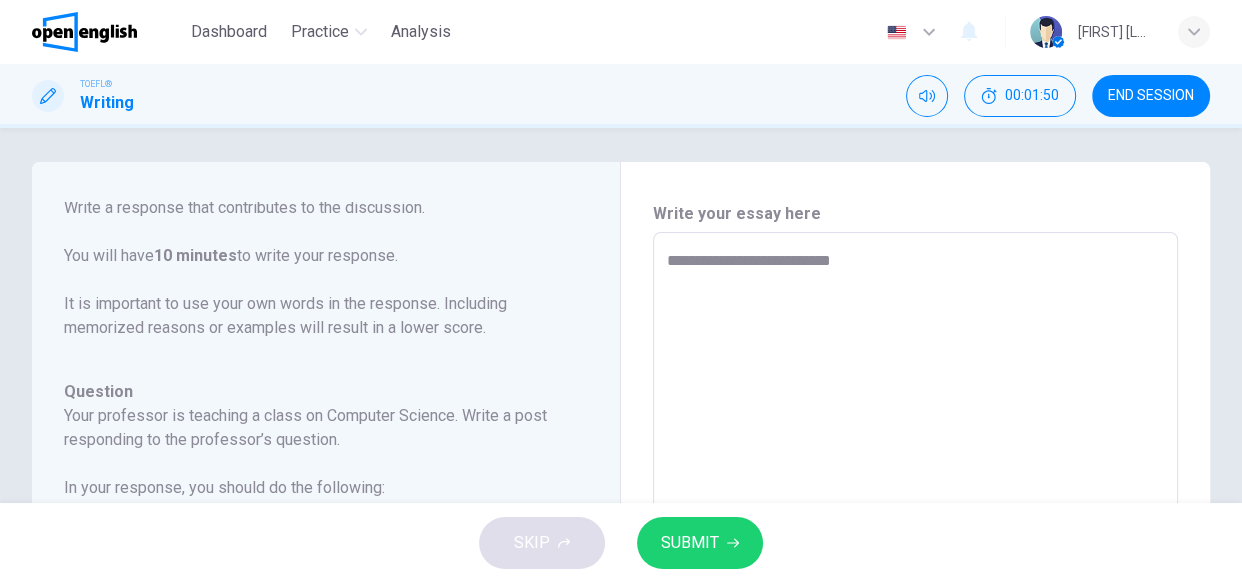 type on "*" 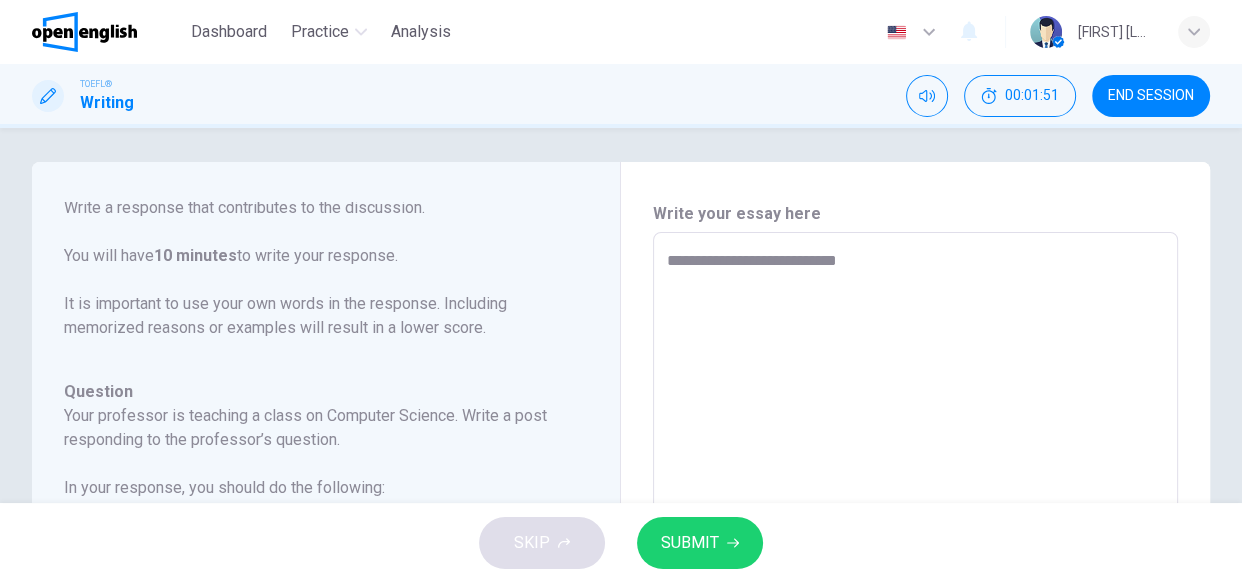 type on "**********" 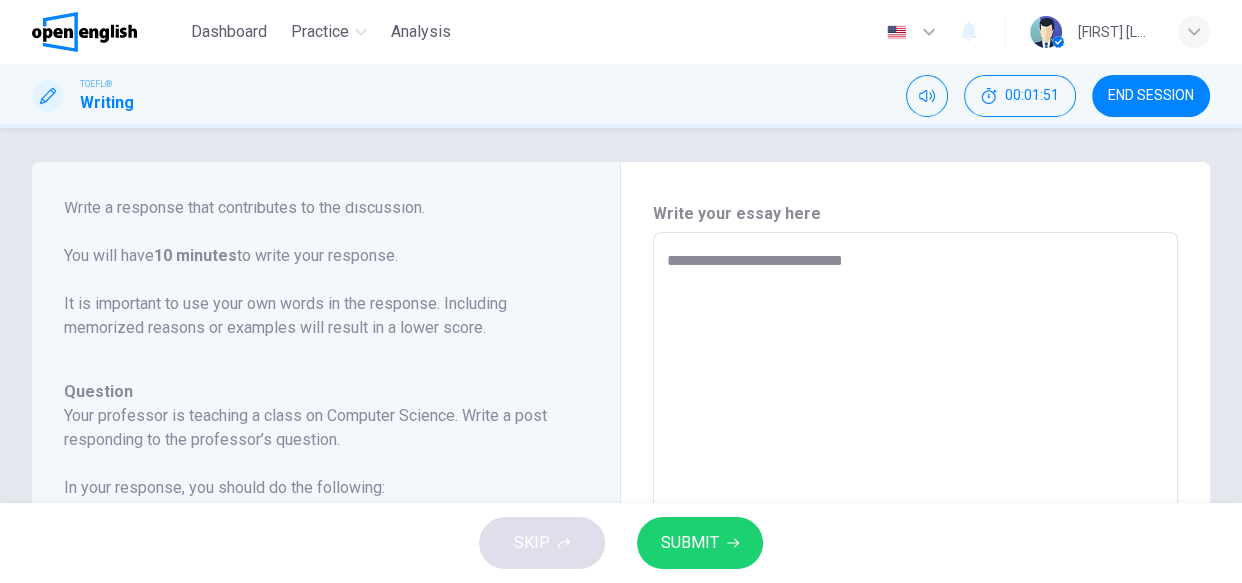 type on "**********" 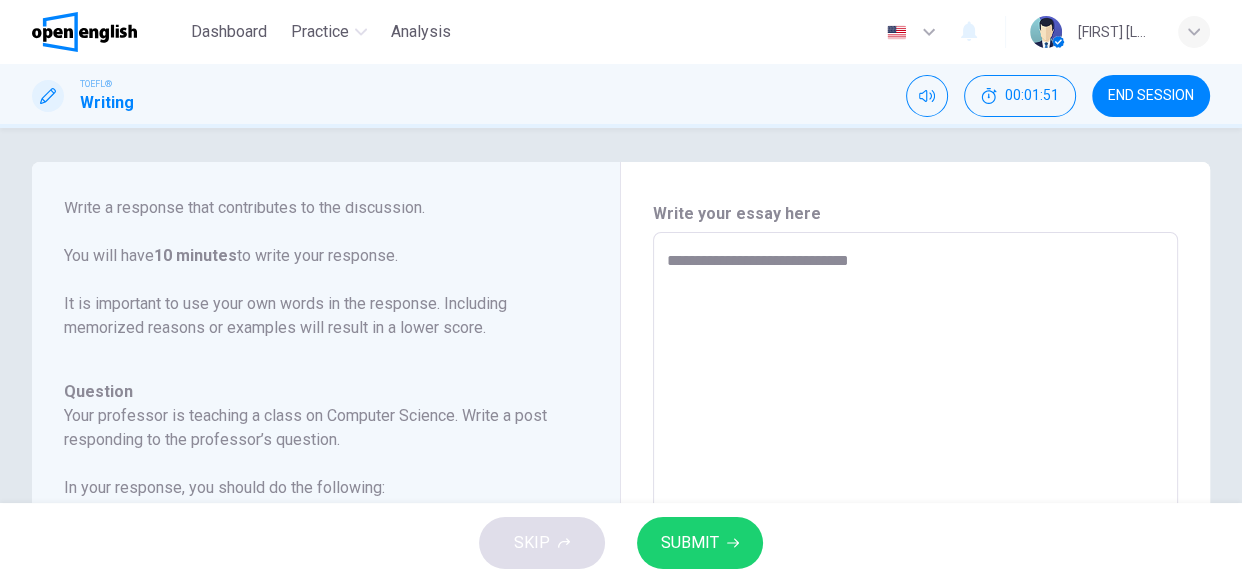 type on "*" 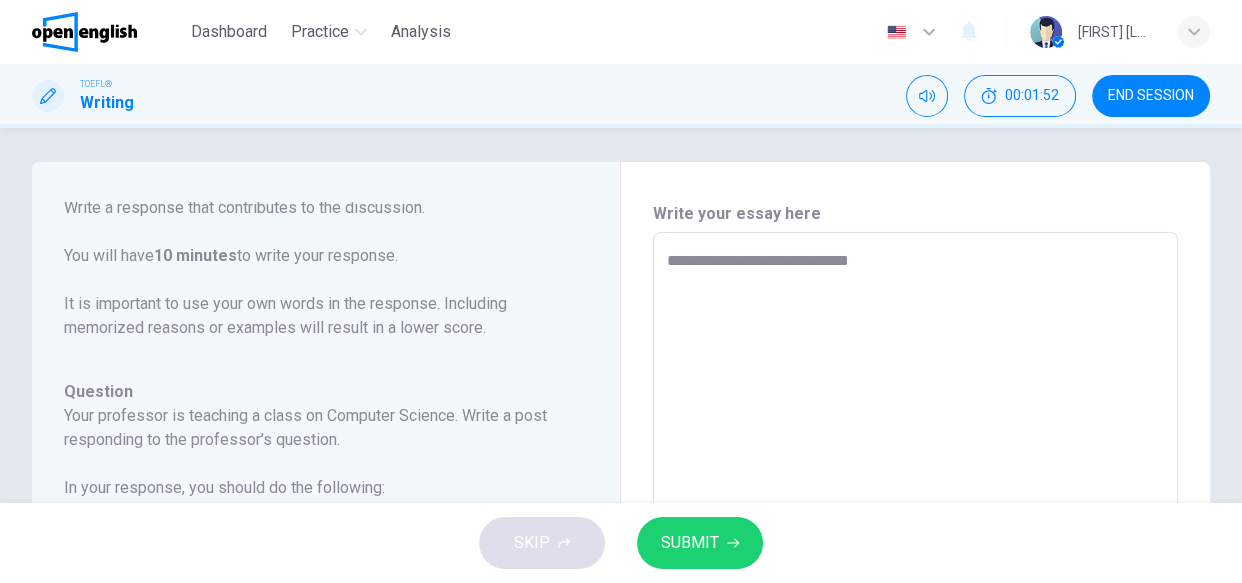 type on "**********" 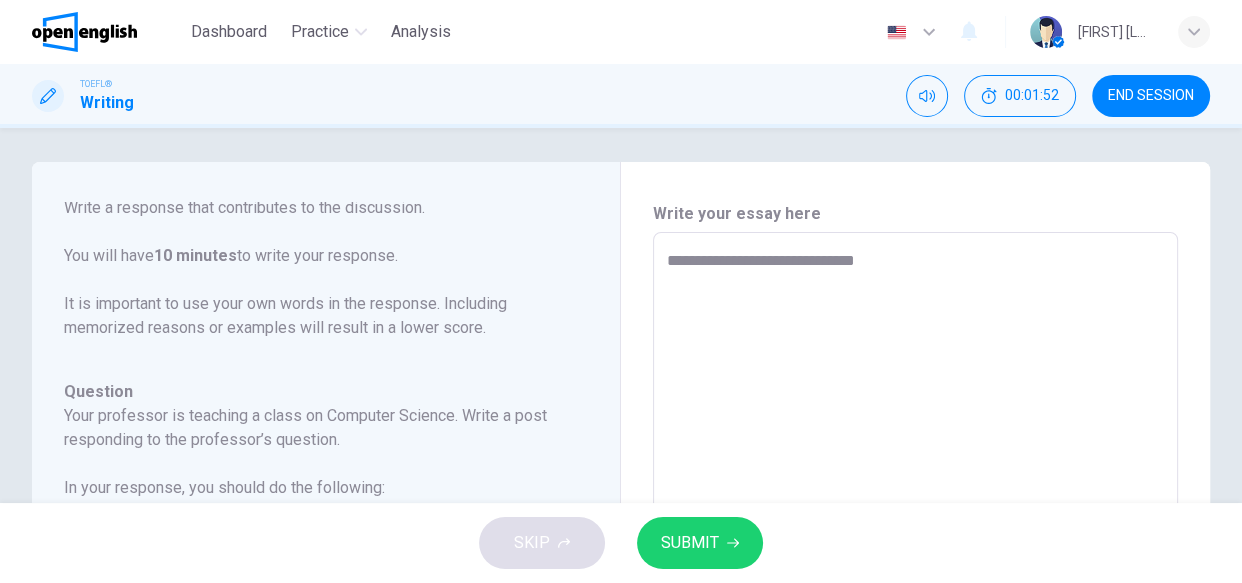 type on "*" 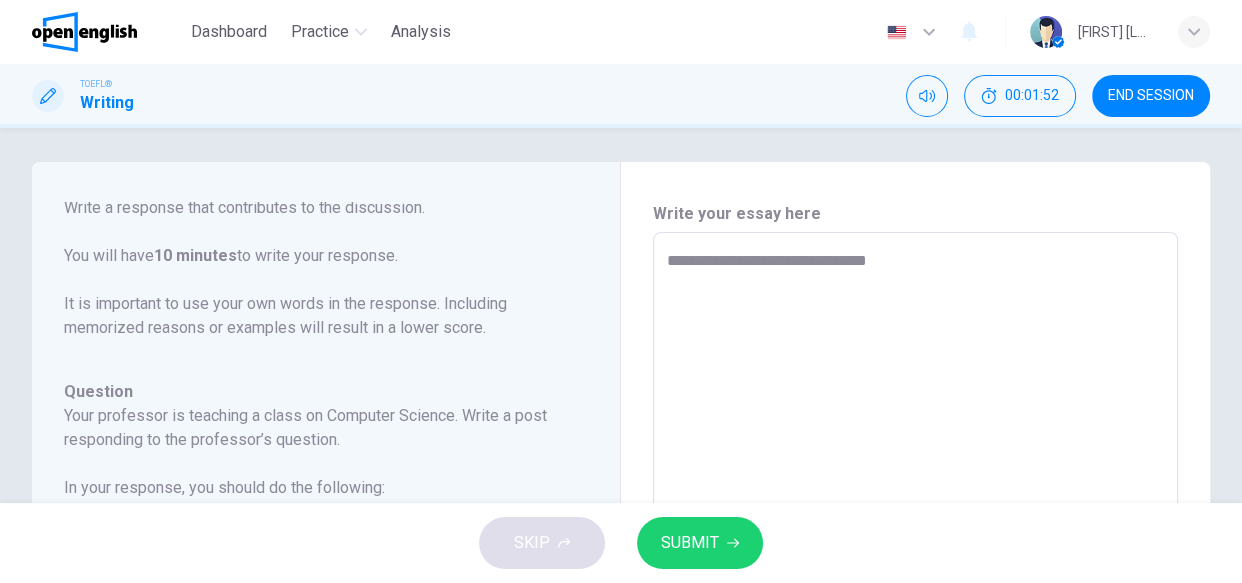 type on "**********" 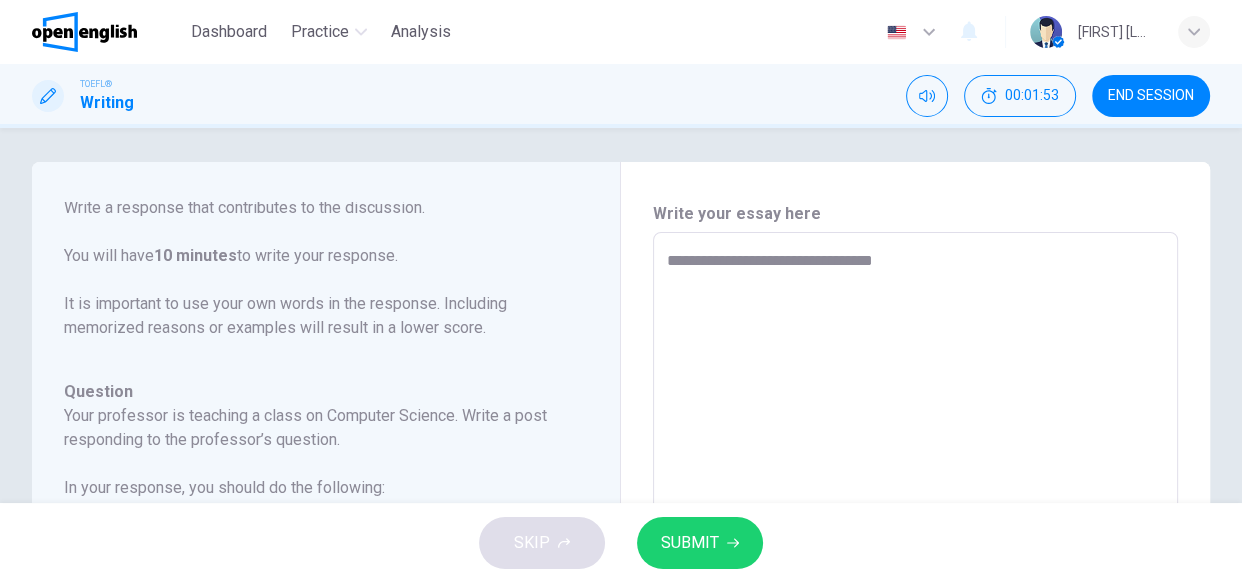 type on "*" 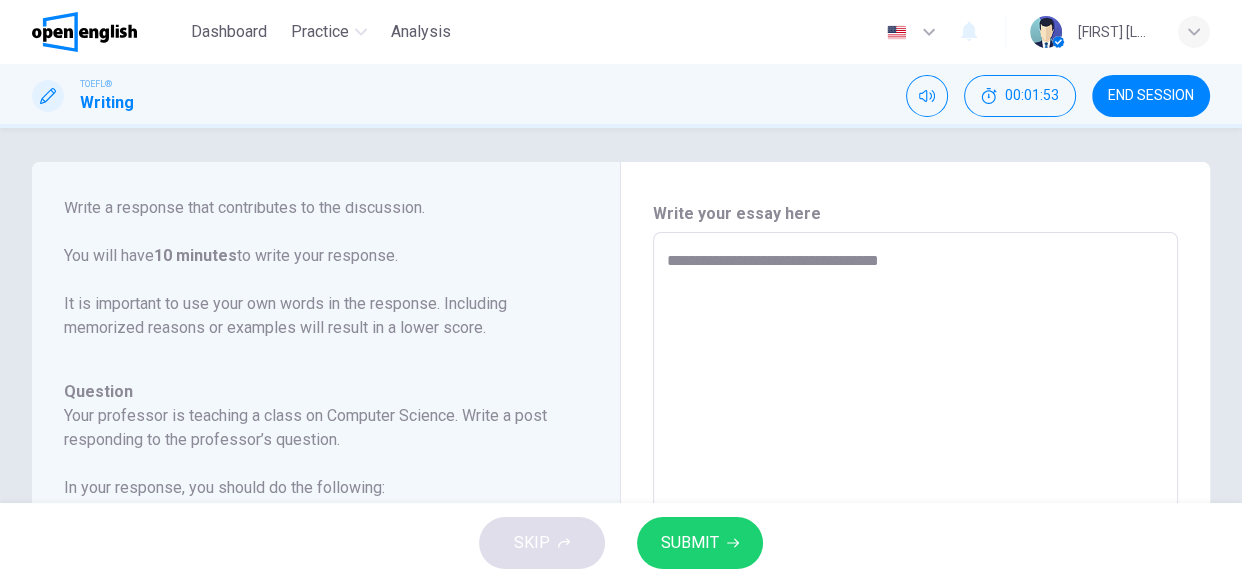 type on "*" 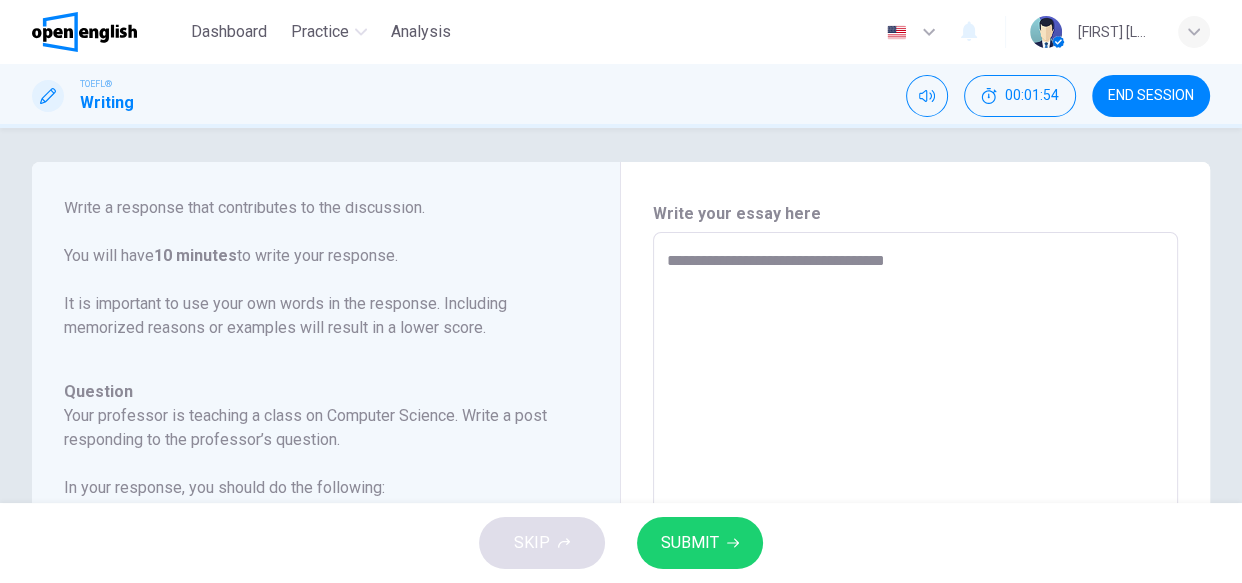 type on "**********" 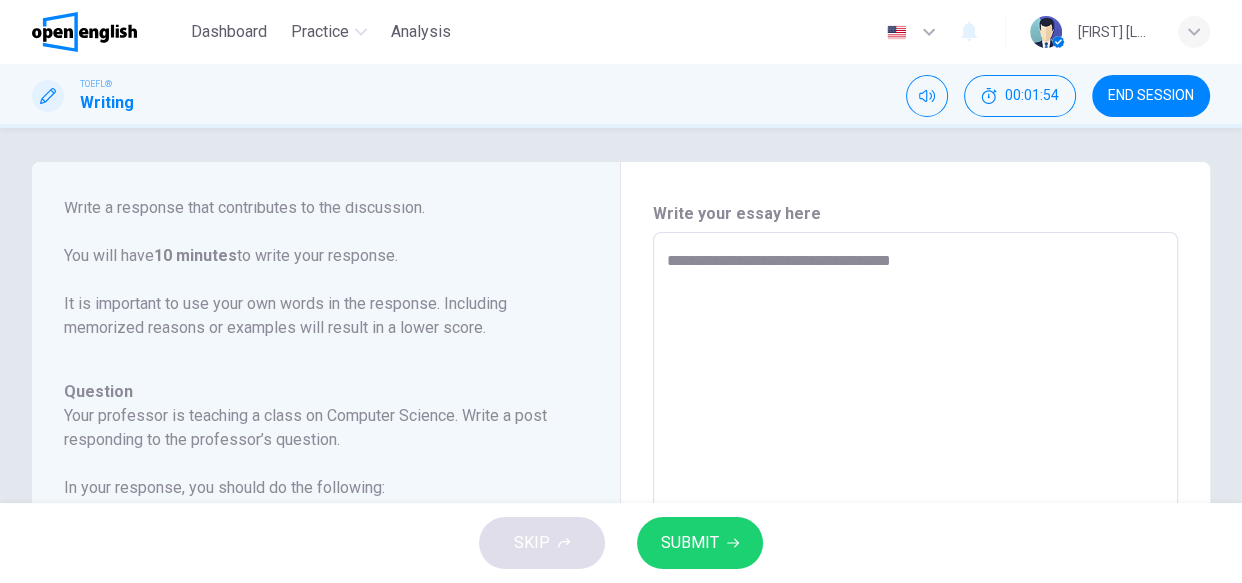 type on "*" 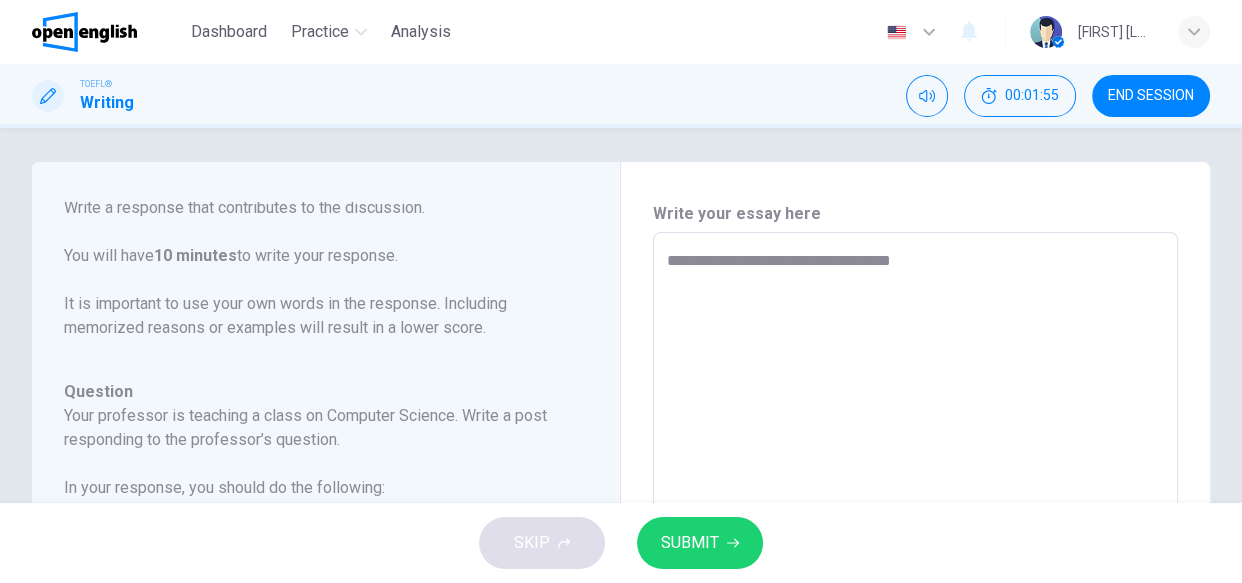 type on "**********" 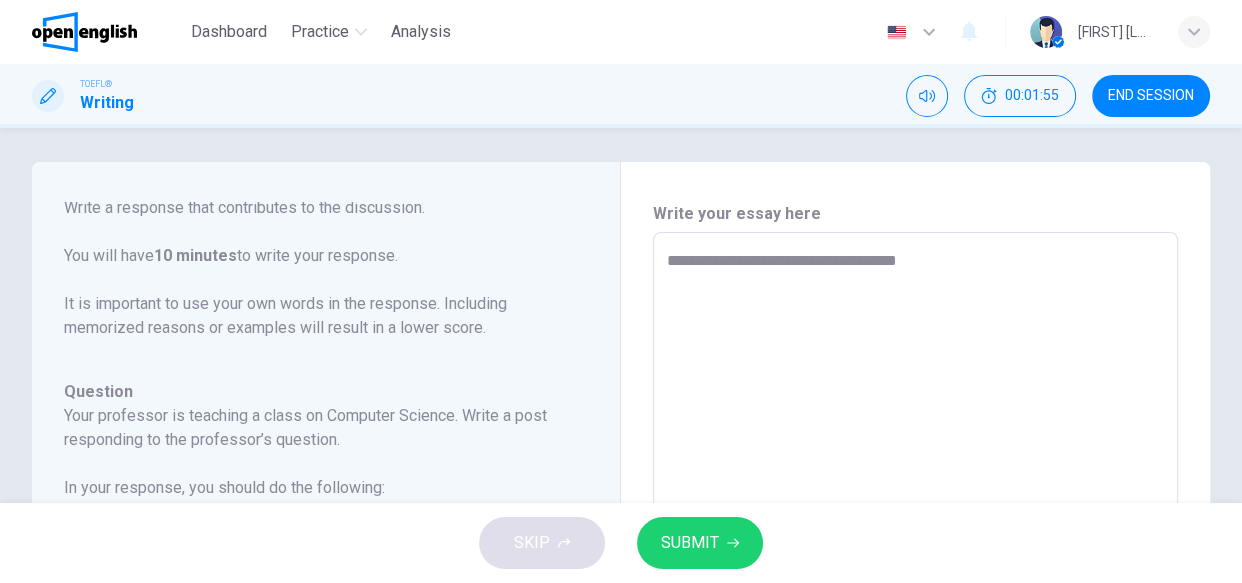 type on "*" 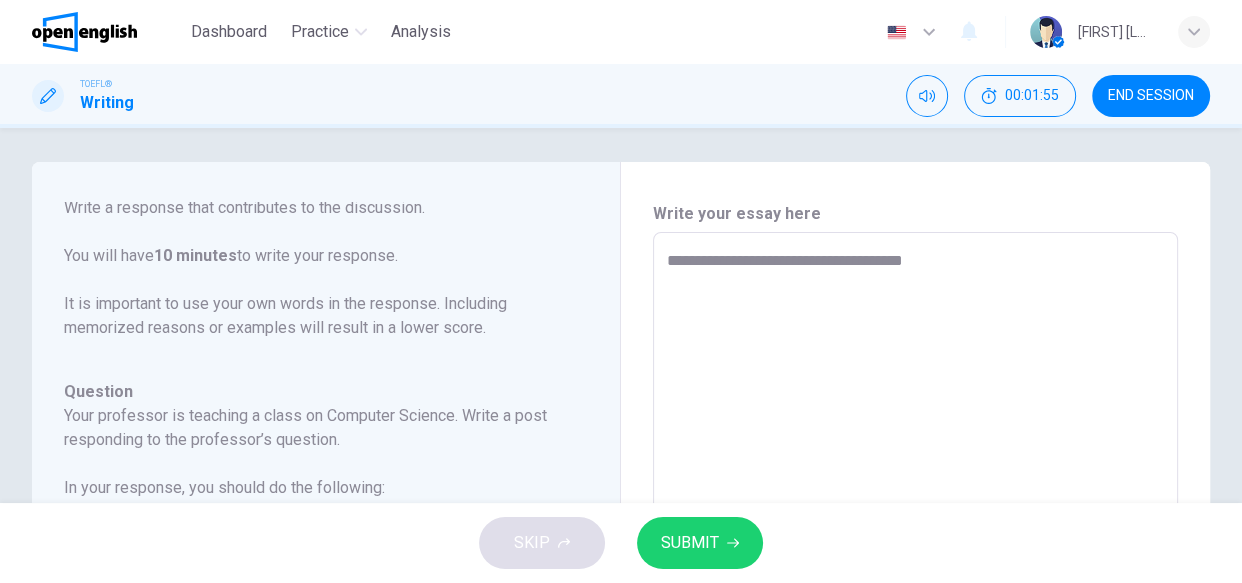 type on "*" 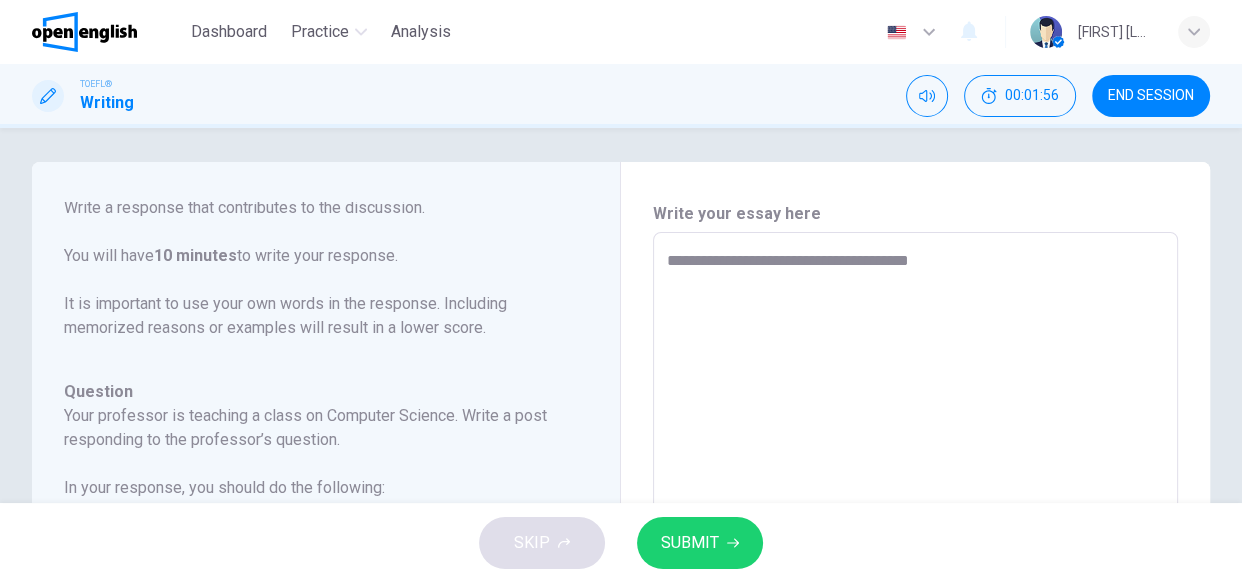 type on "**********" 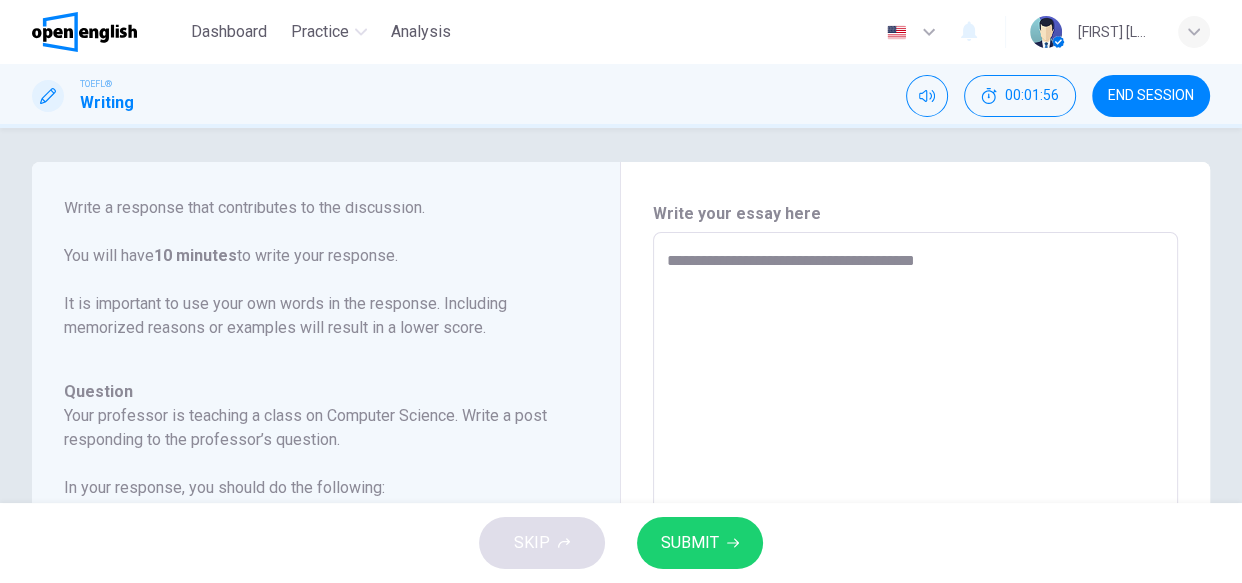 type on "*" 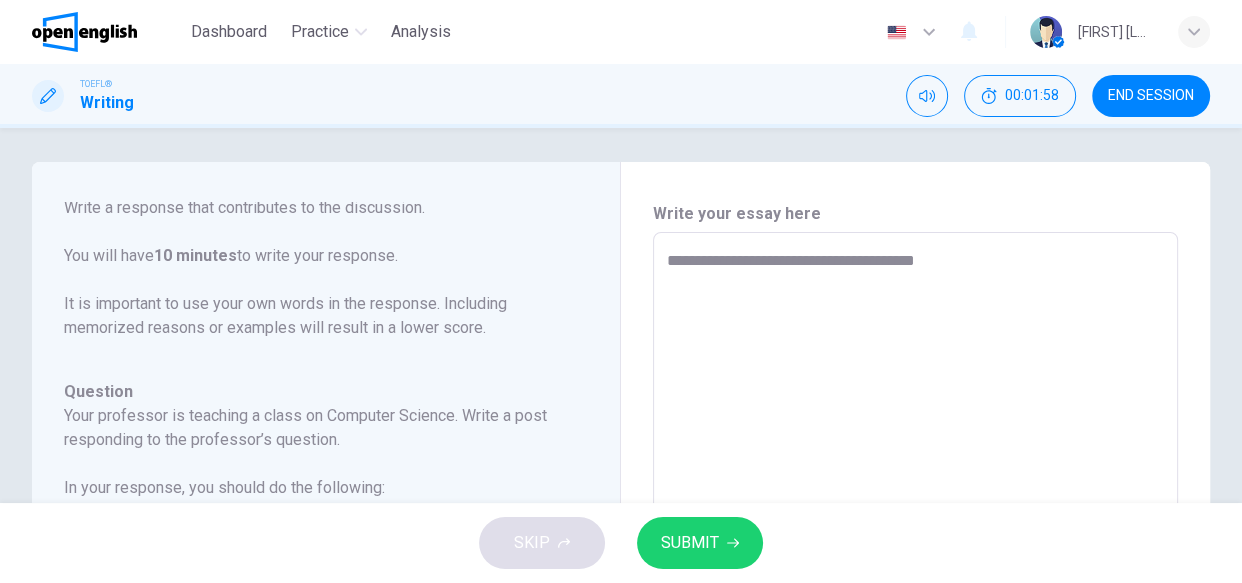 type on "**********" 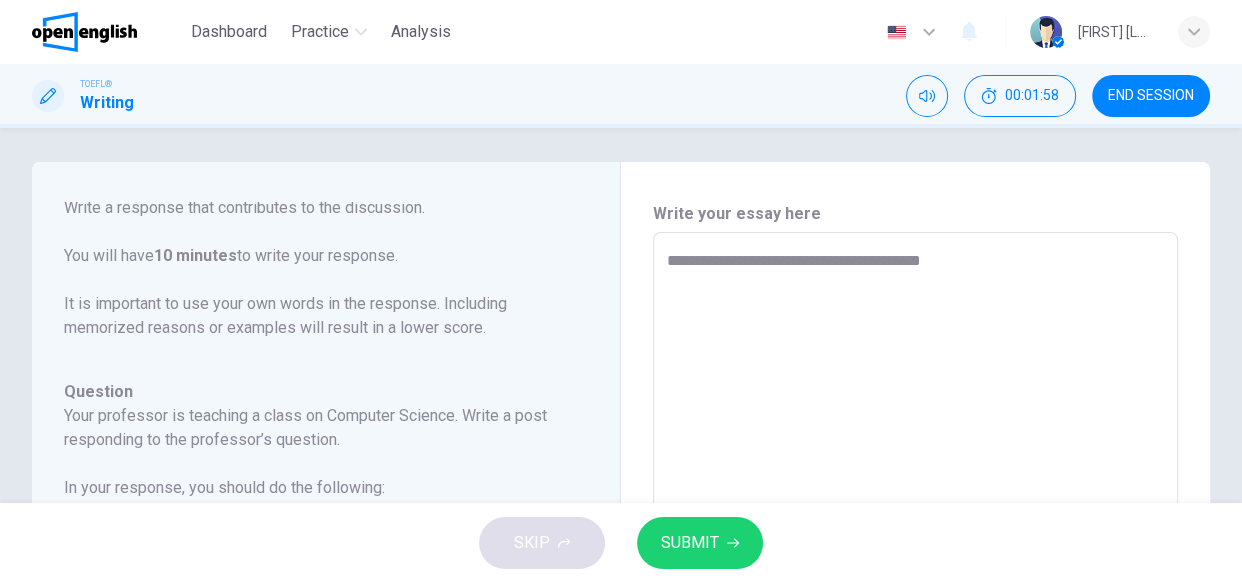 type on "*" 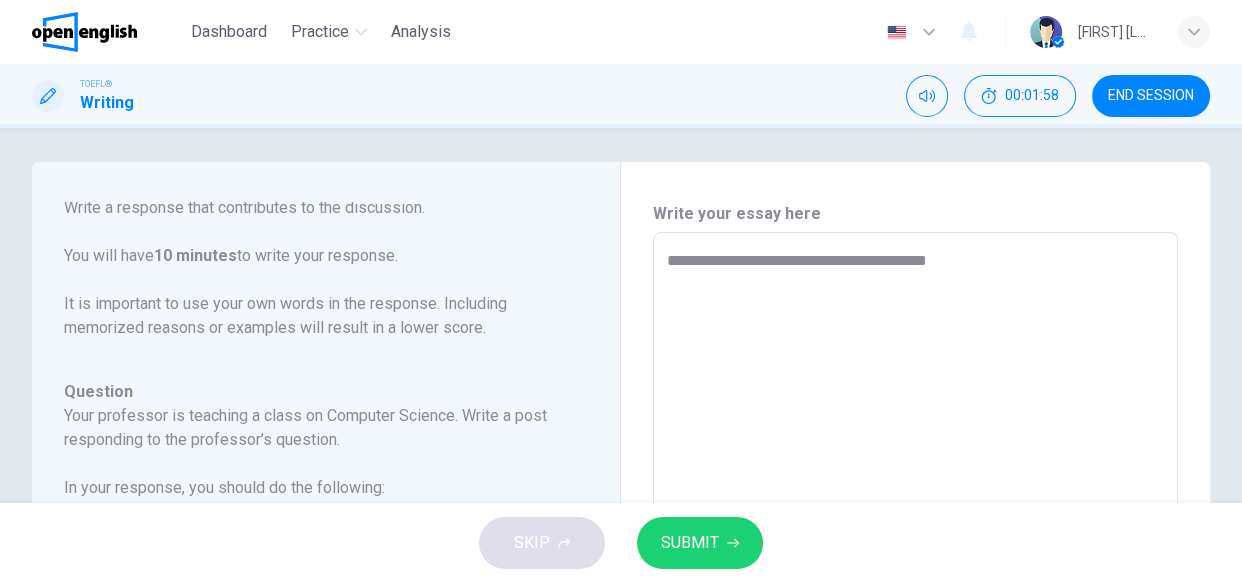 type on "*" 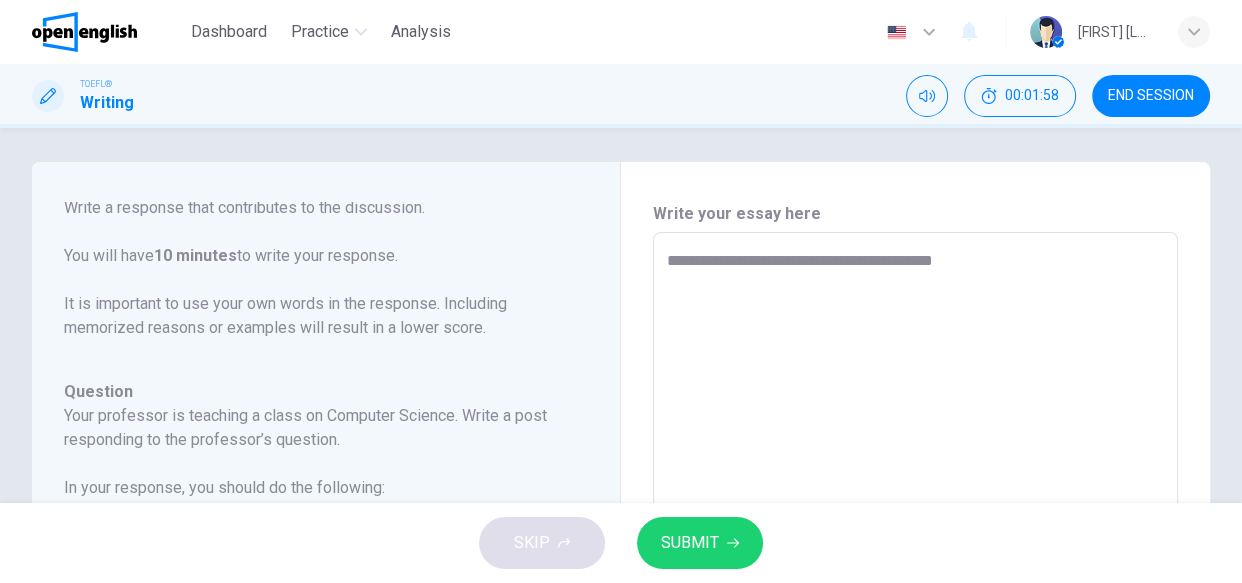 type on "*" 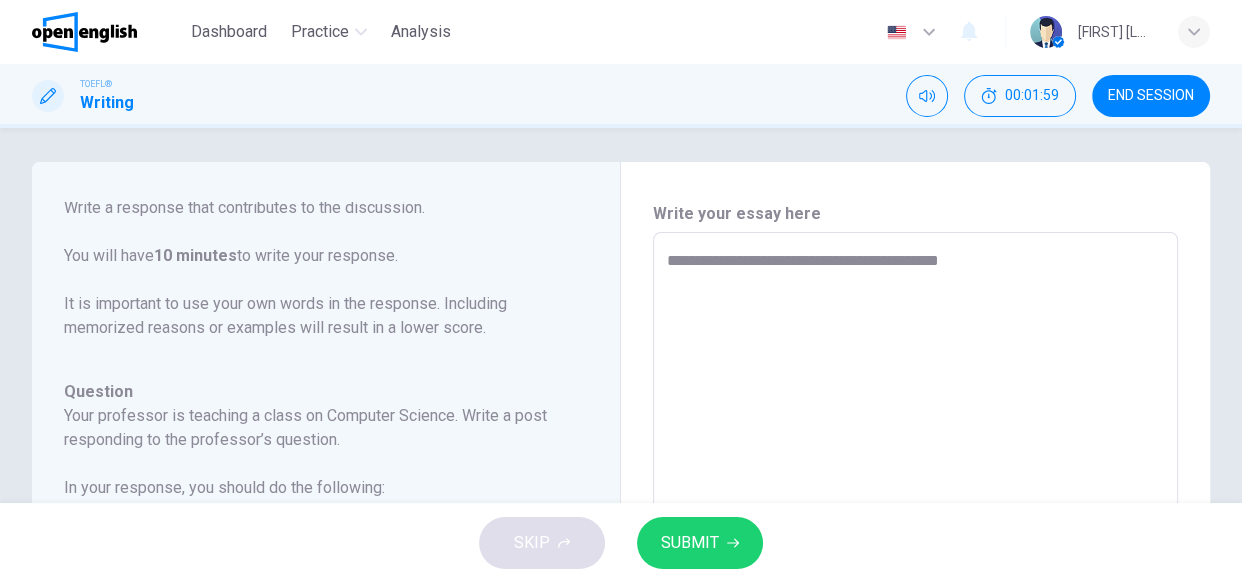 type on "**********" 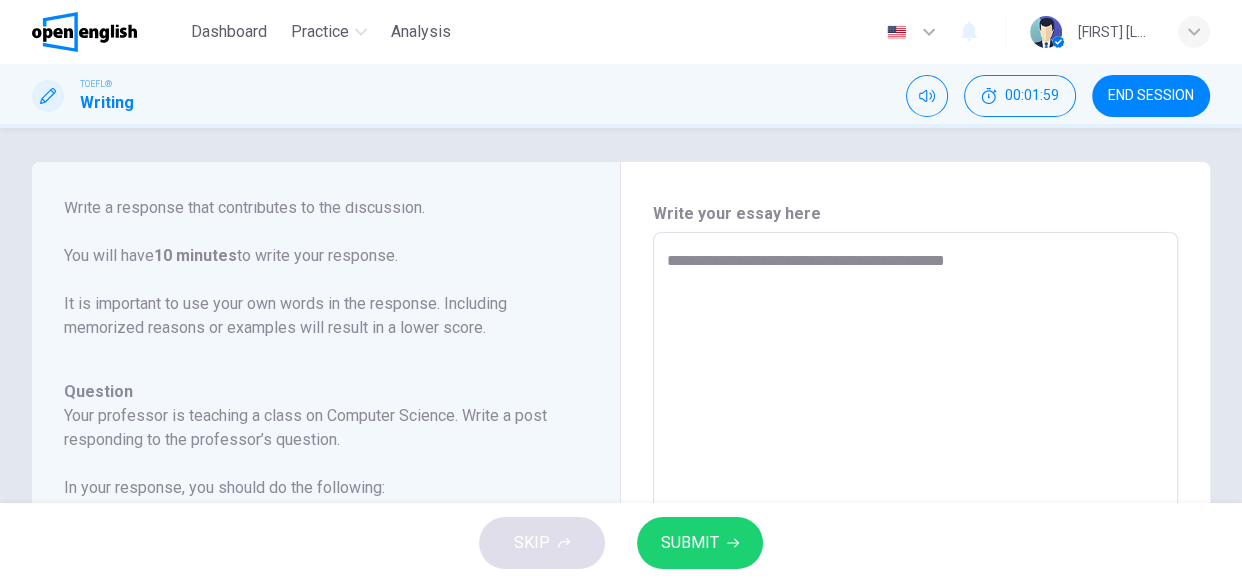 type on "*" 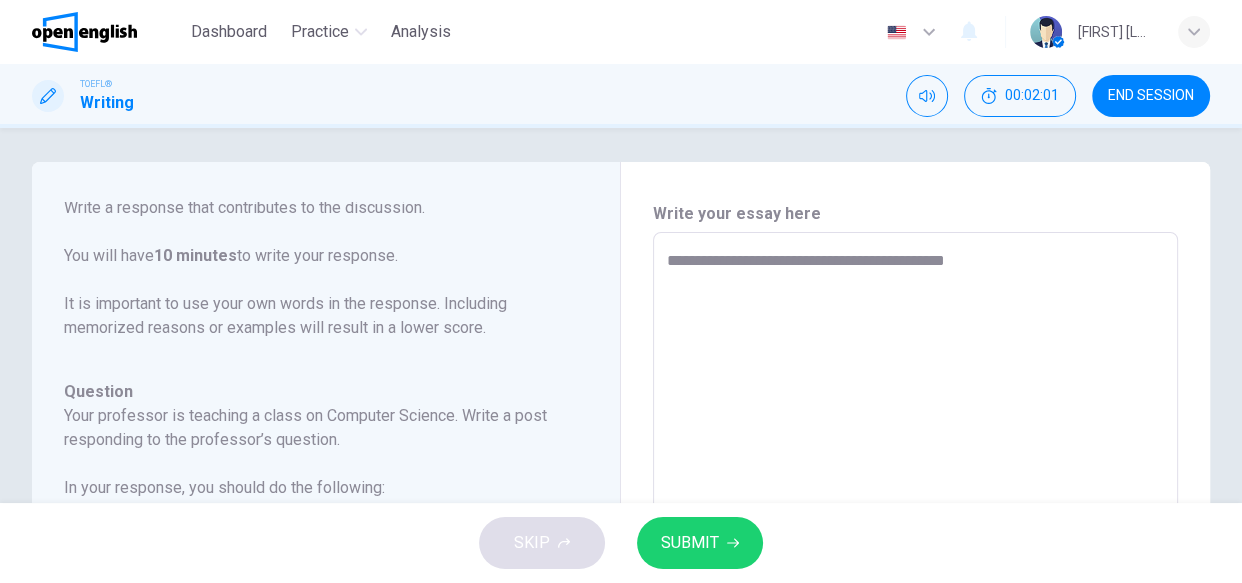 type on "**********" 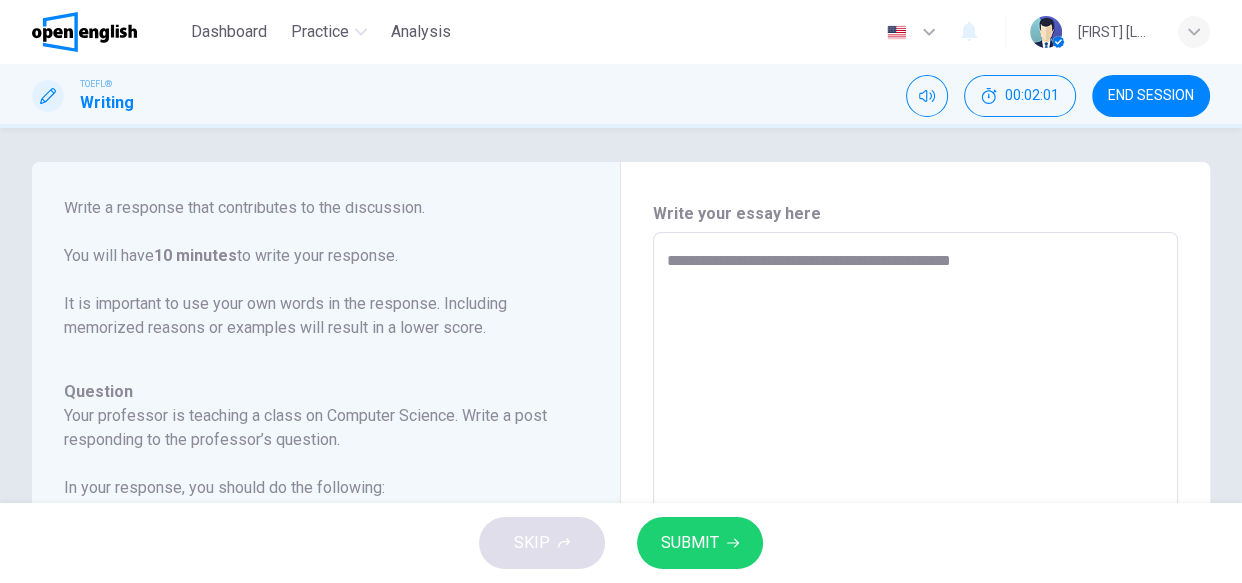 type on "*" 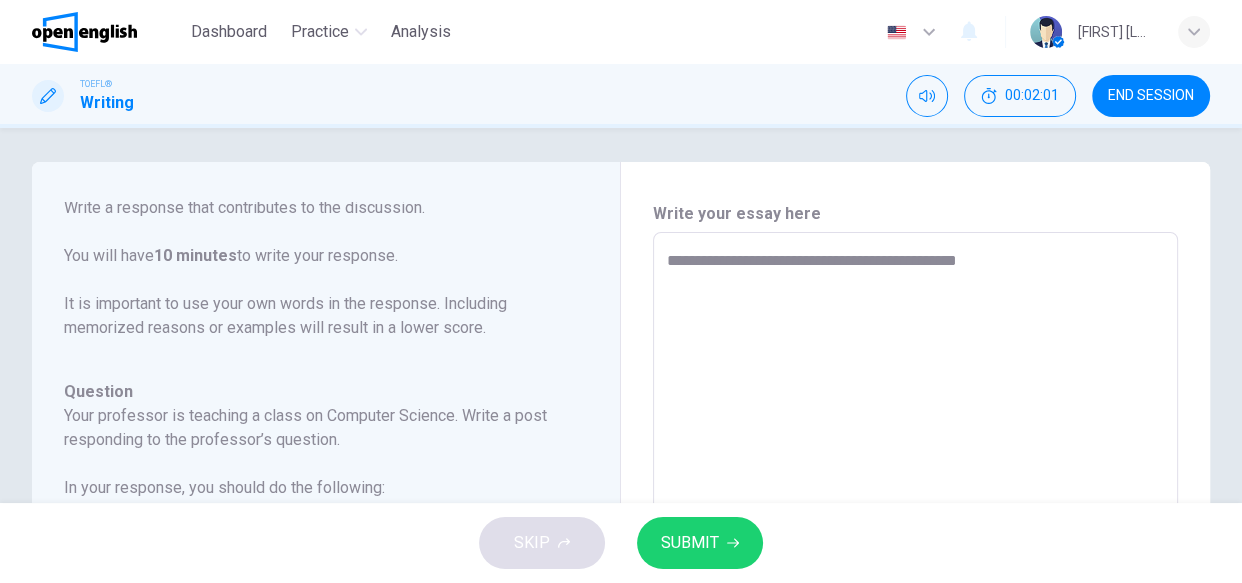 type on "*" 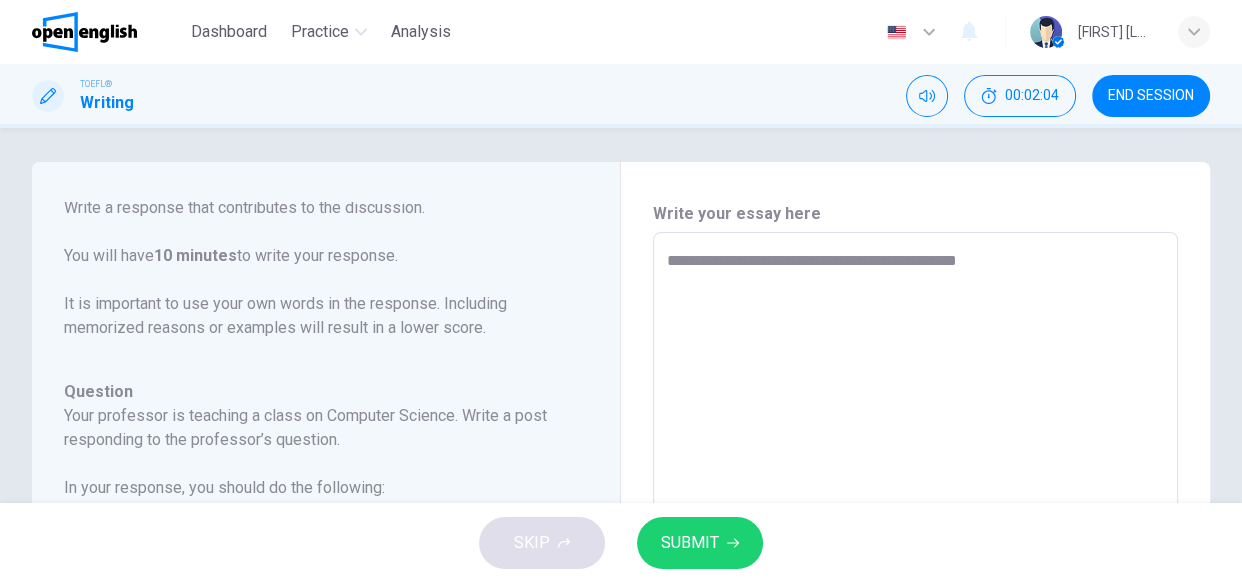 type on "**********" 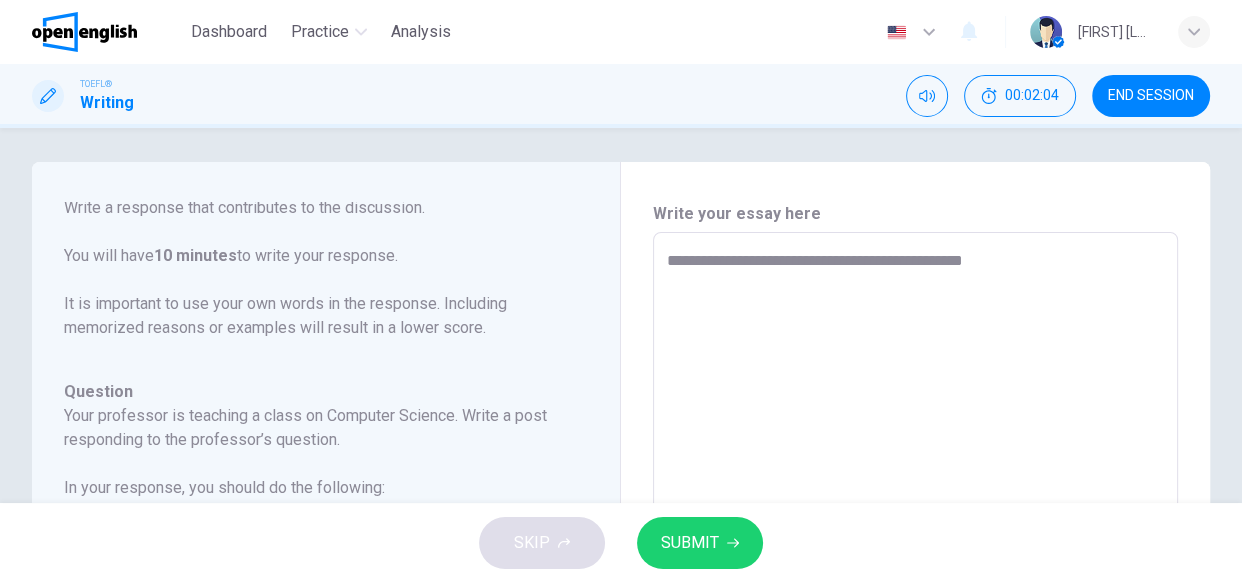 type on "*" 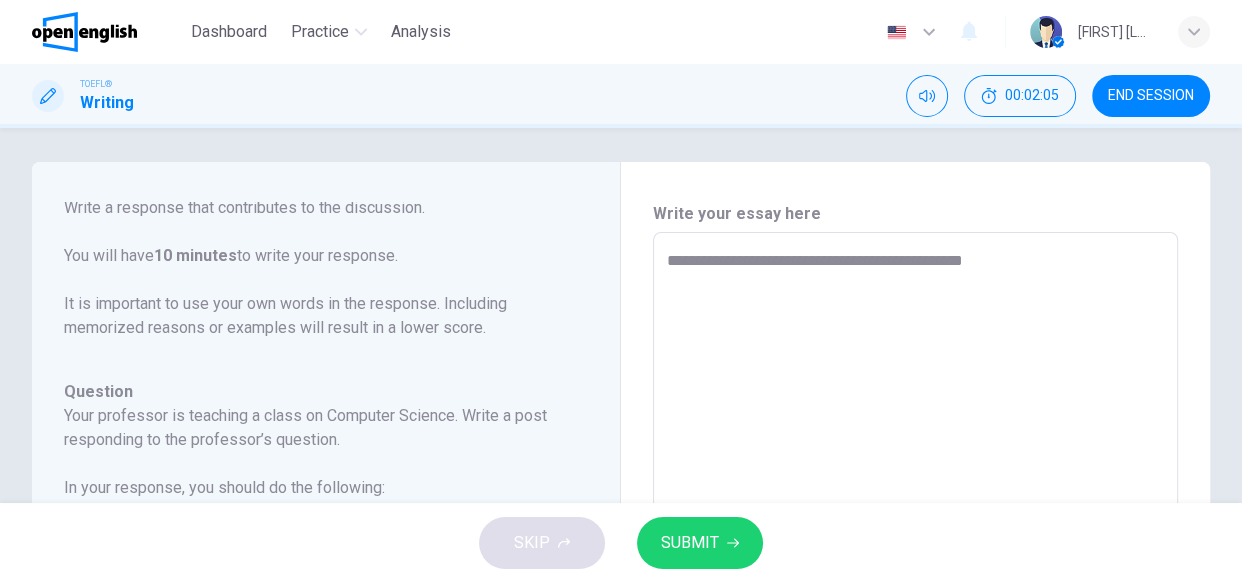 type on "**********" 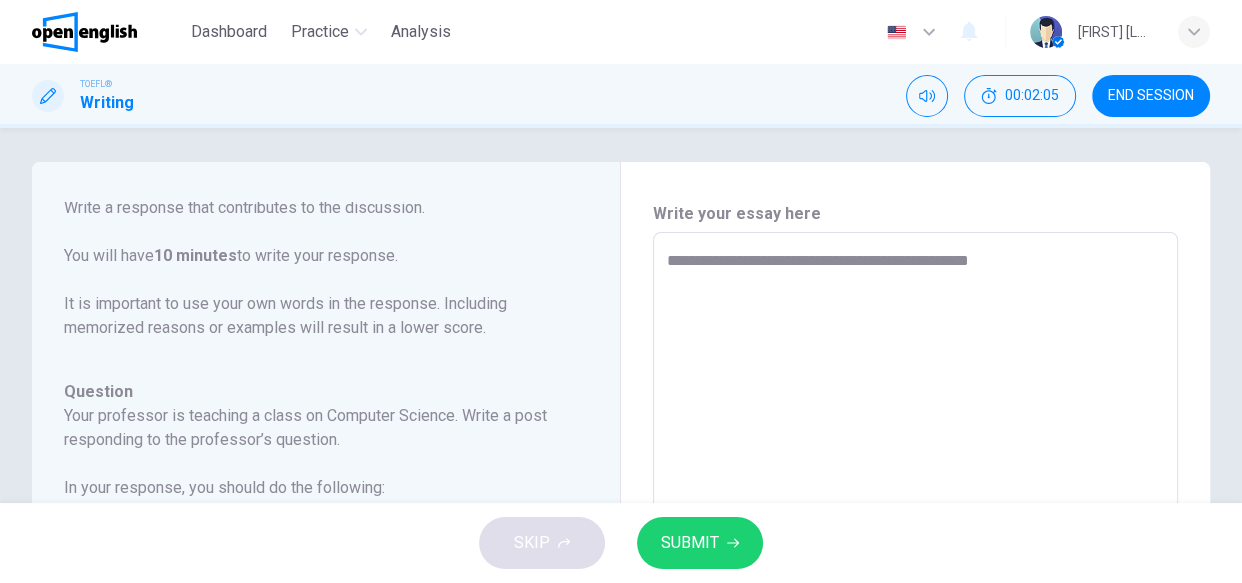 type on "*" 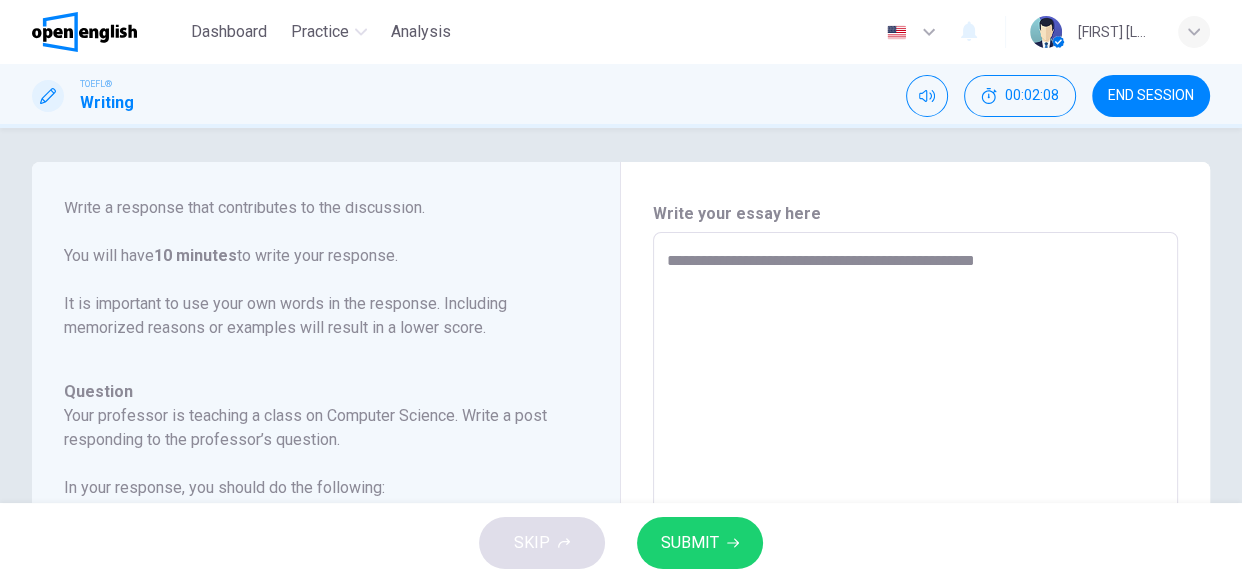 type on "**********" 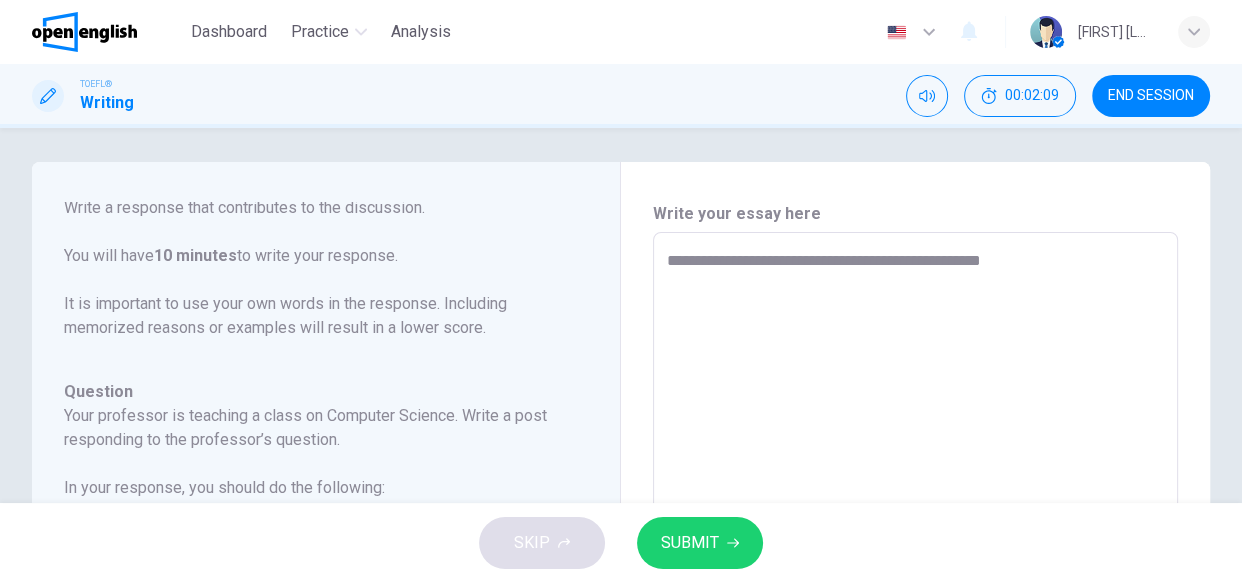 type on "*" 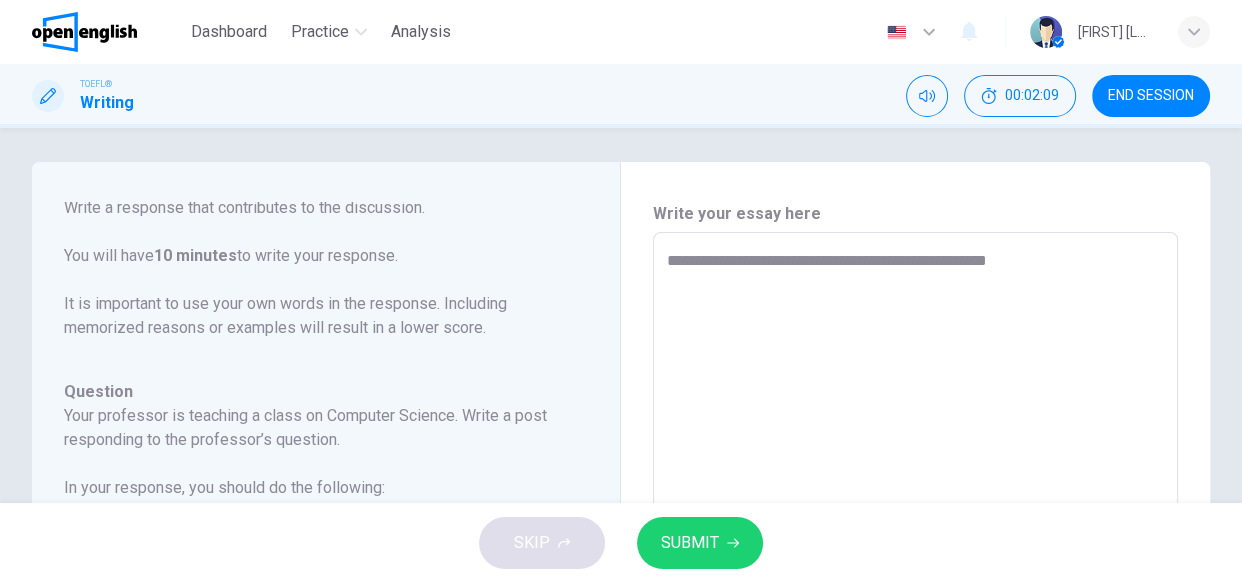 type on "*" 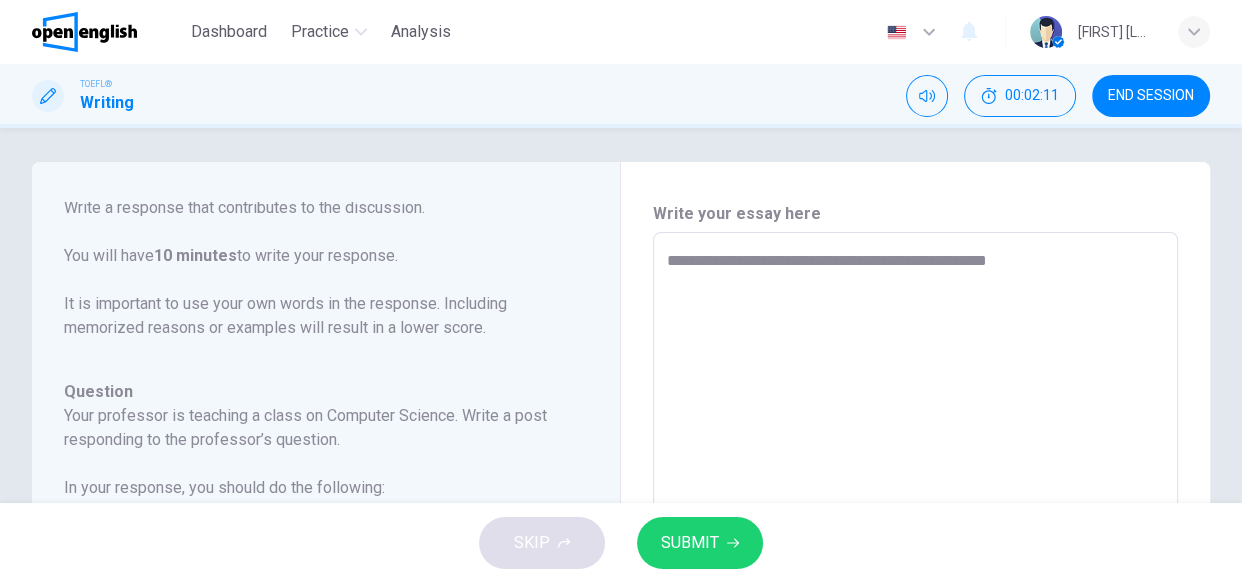 type on "**********" 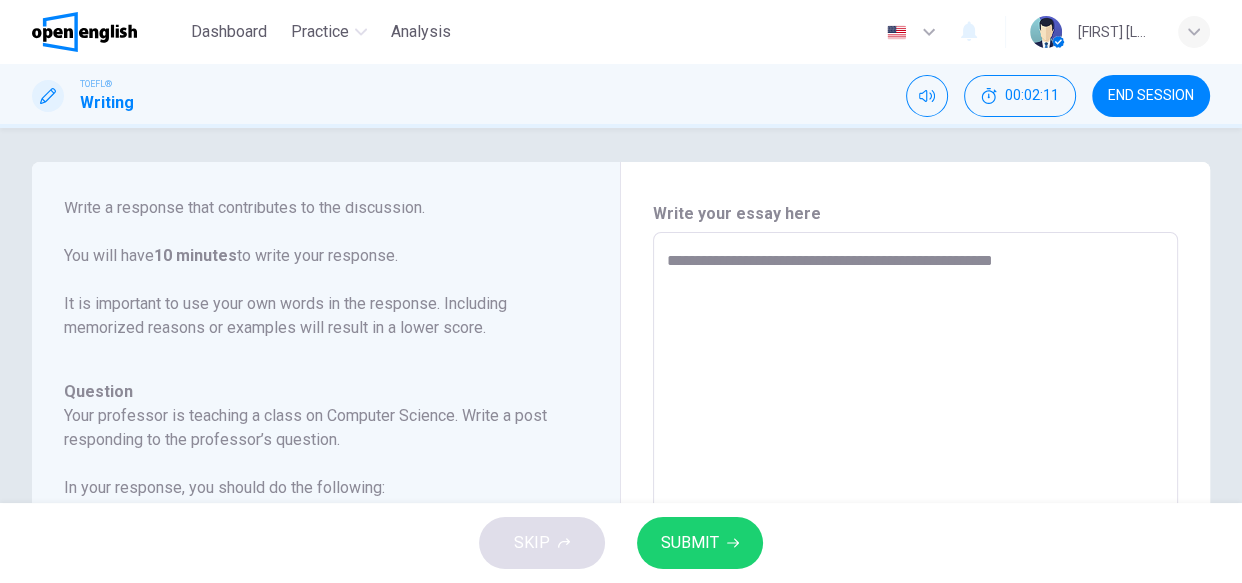 type on "*" 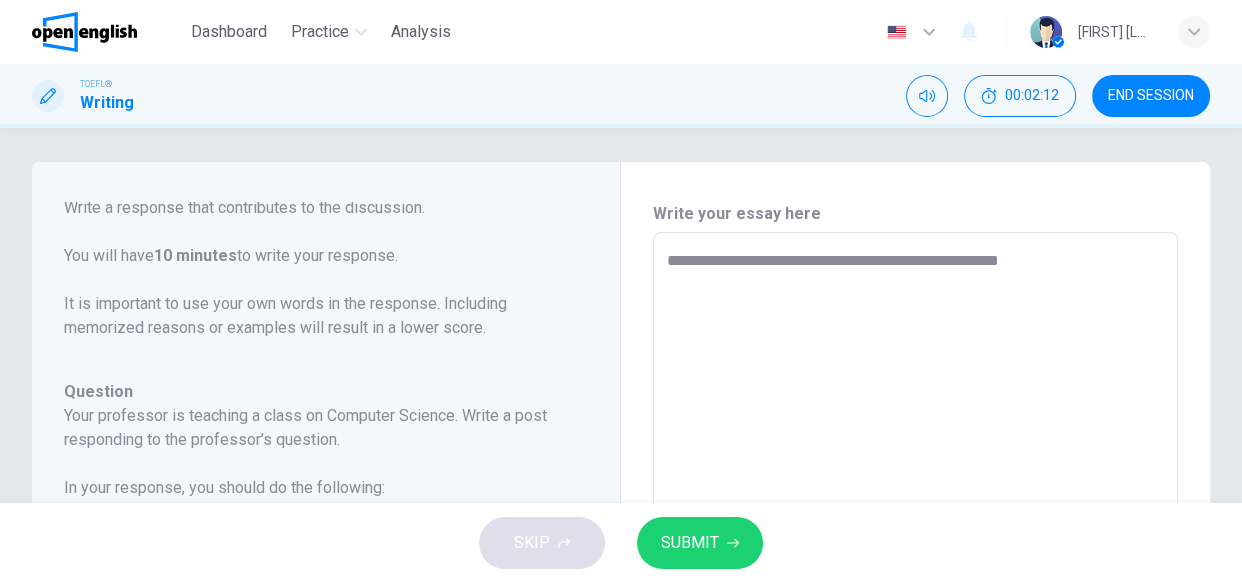 type on "*" 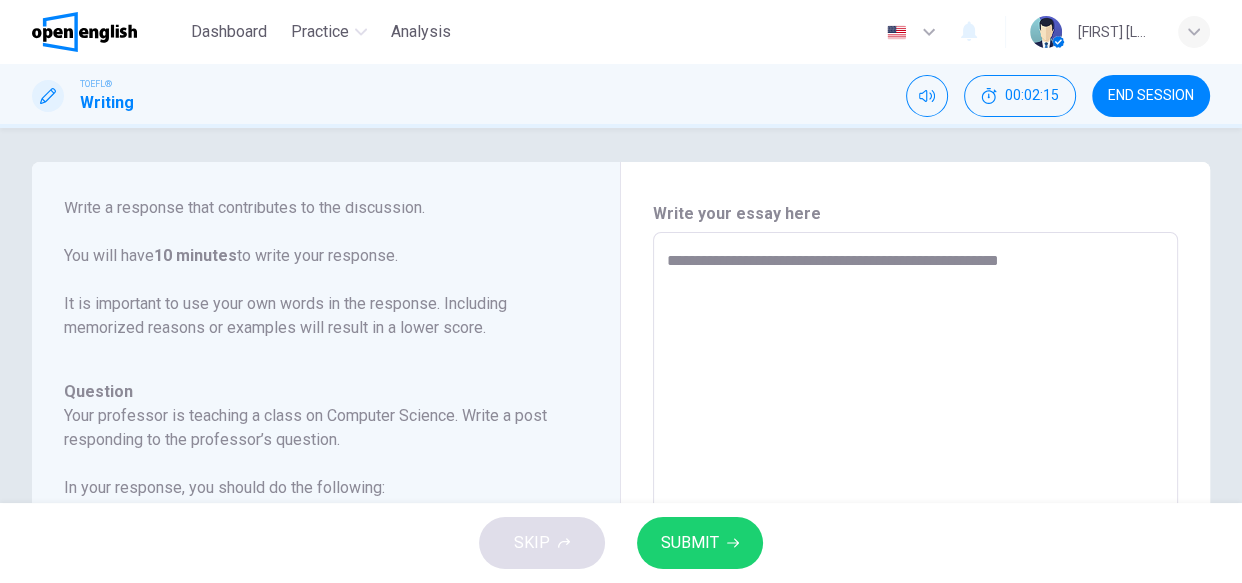 type on "**********" 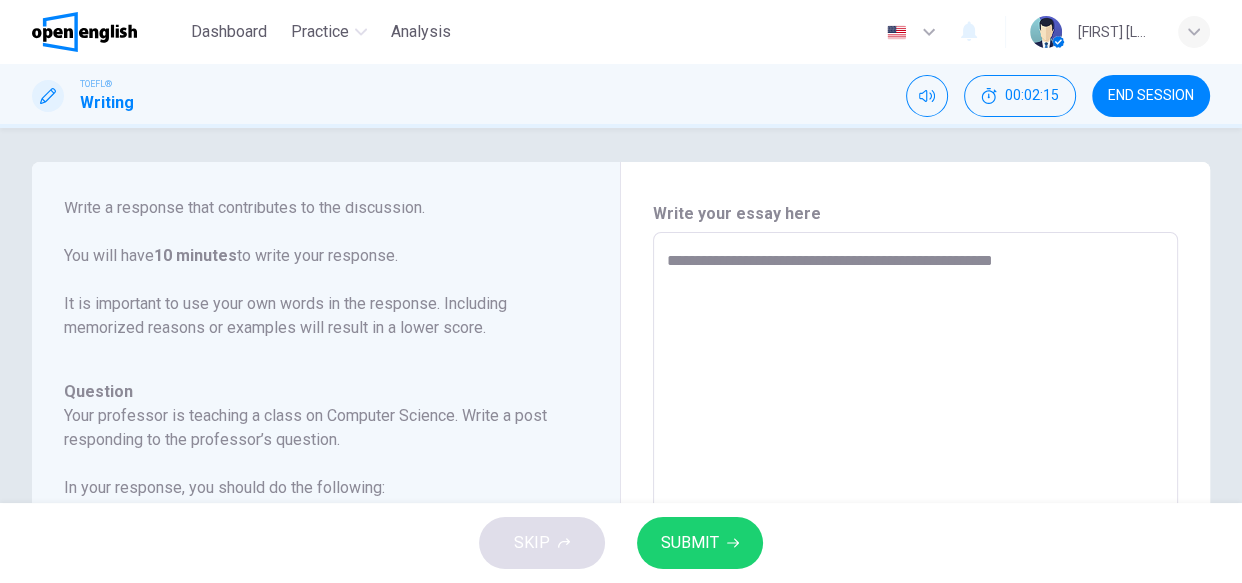 type on "*" 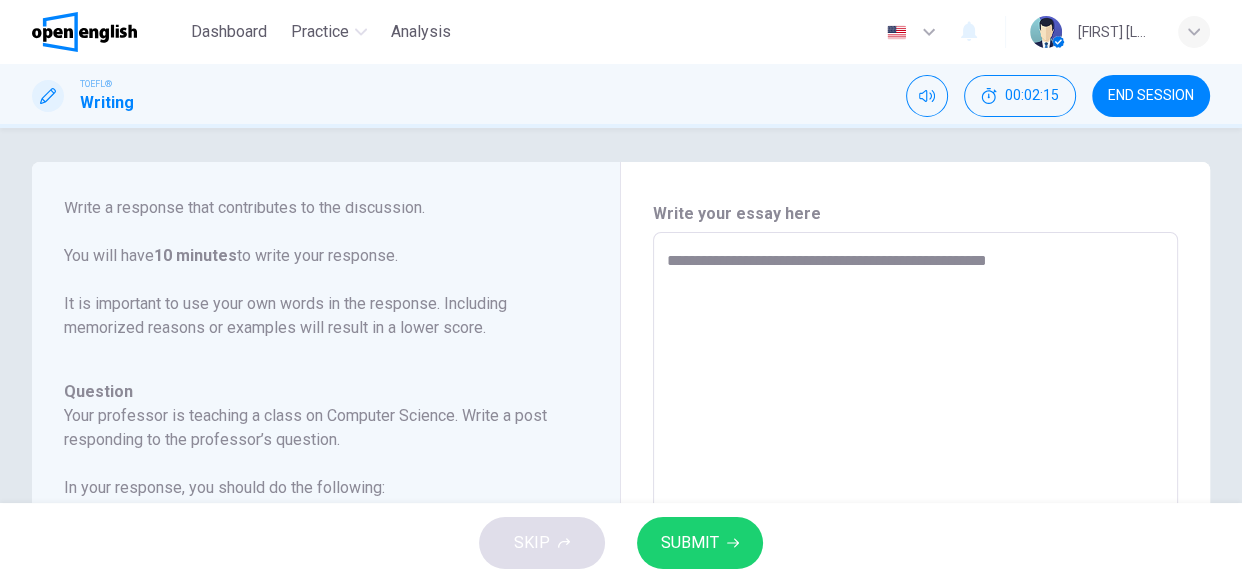 type on "*" 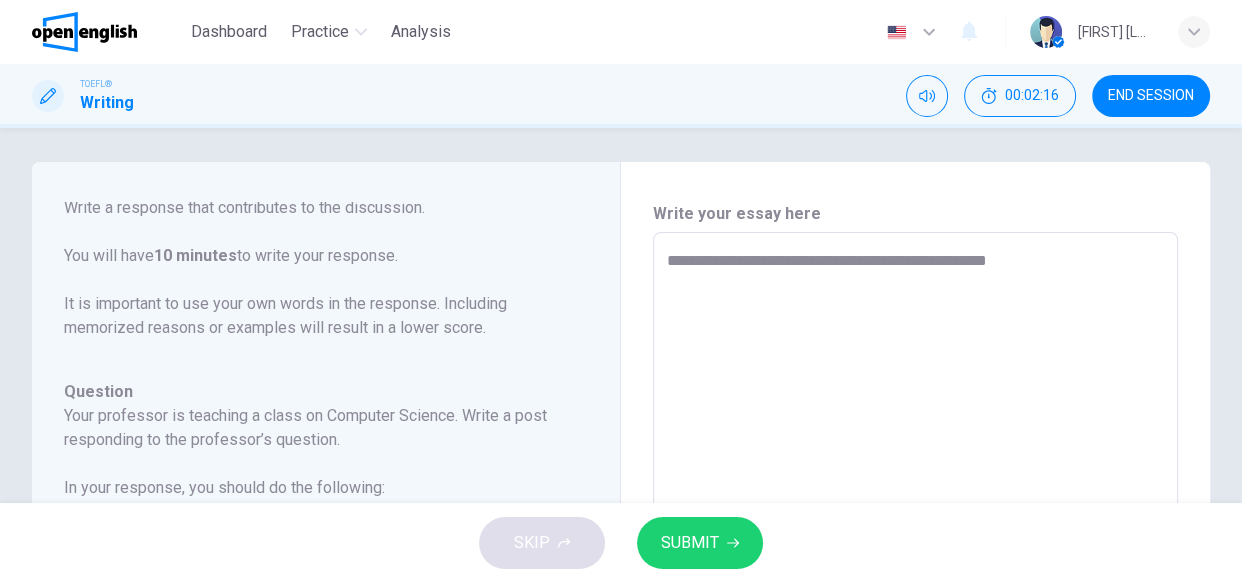 type on "**********" 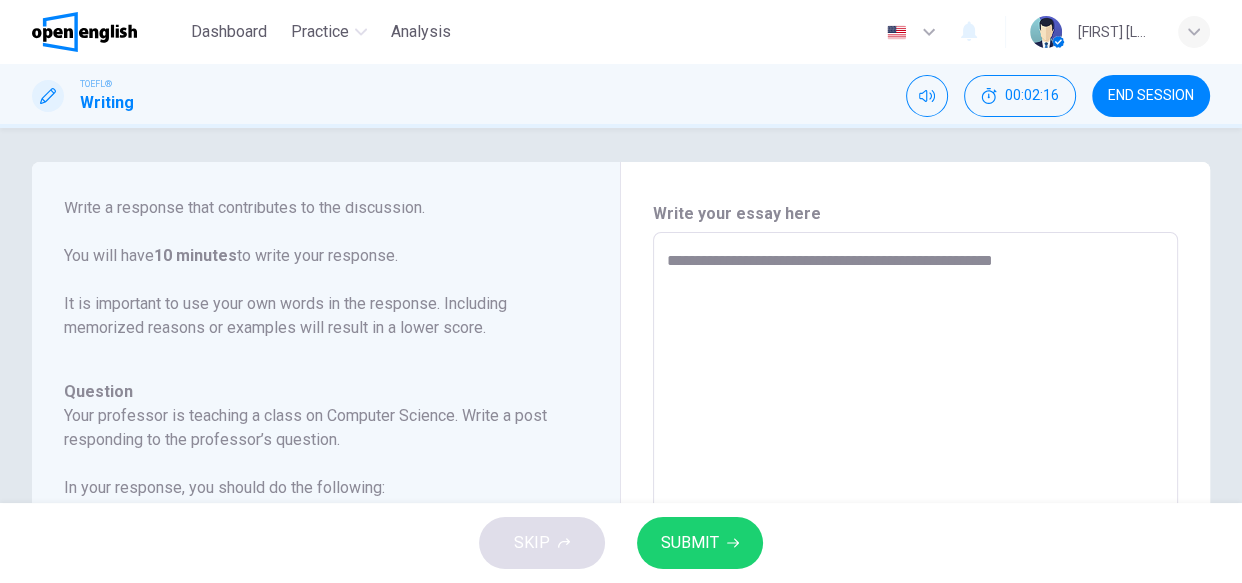type on "*" 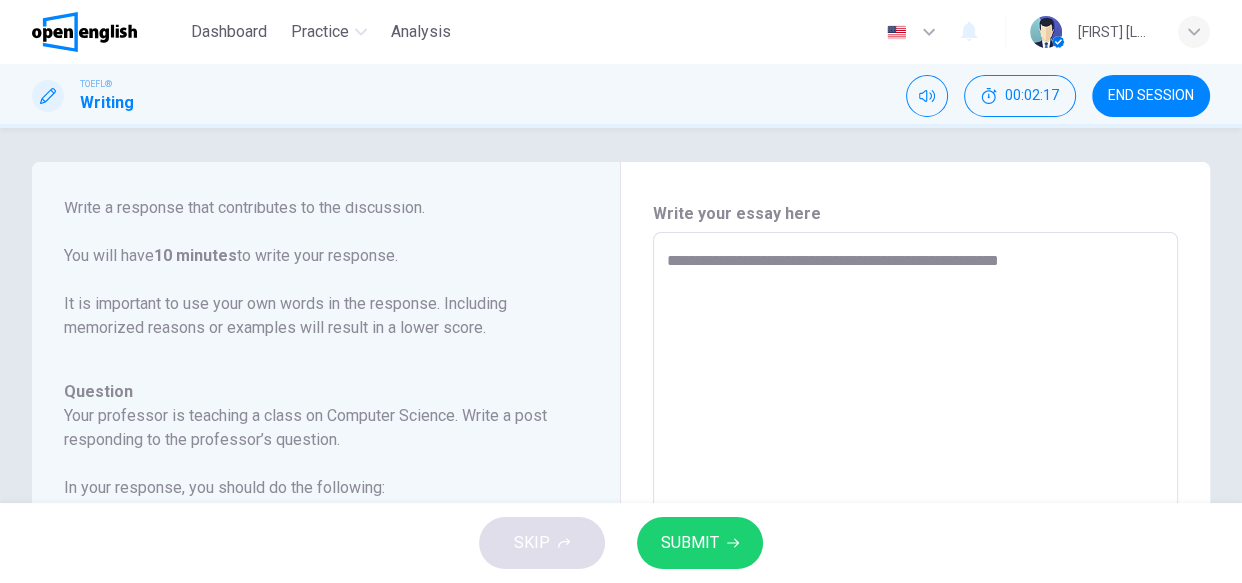 type on "*" 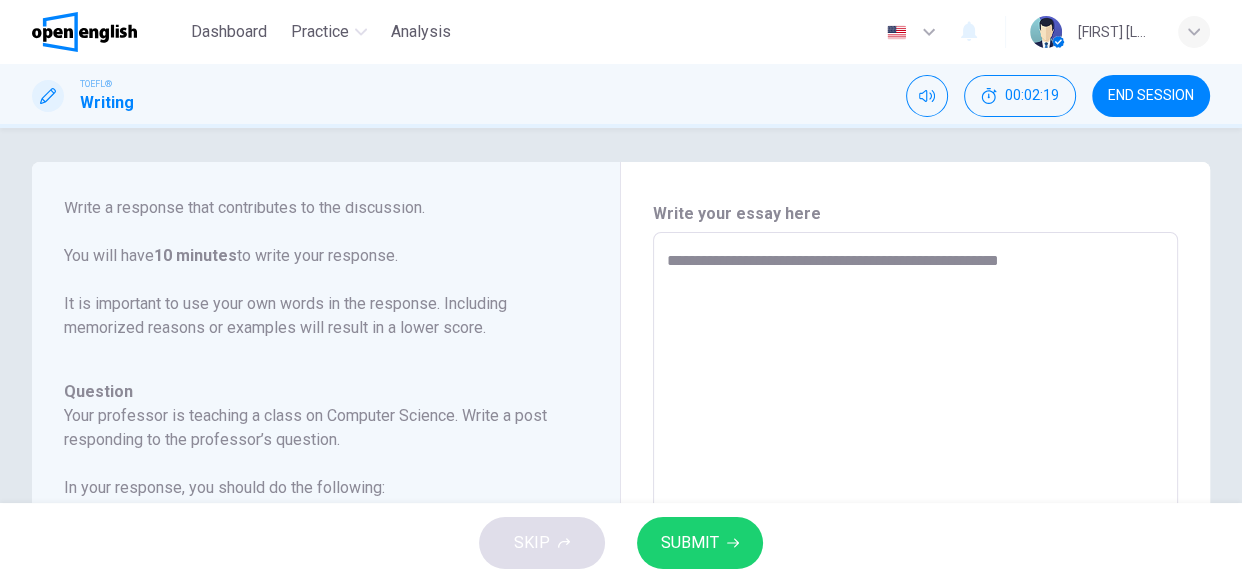 type on "**********" 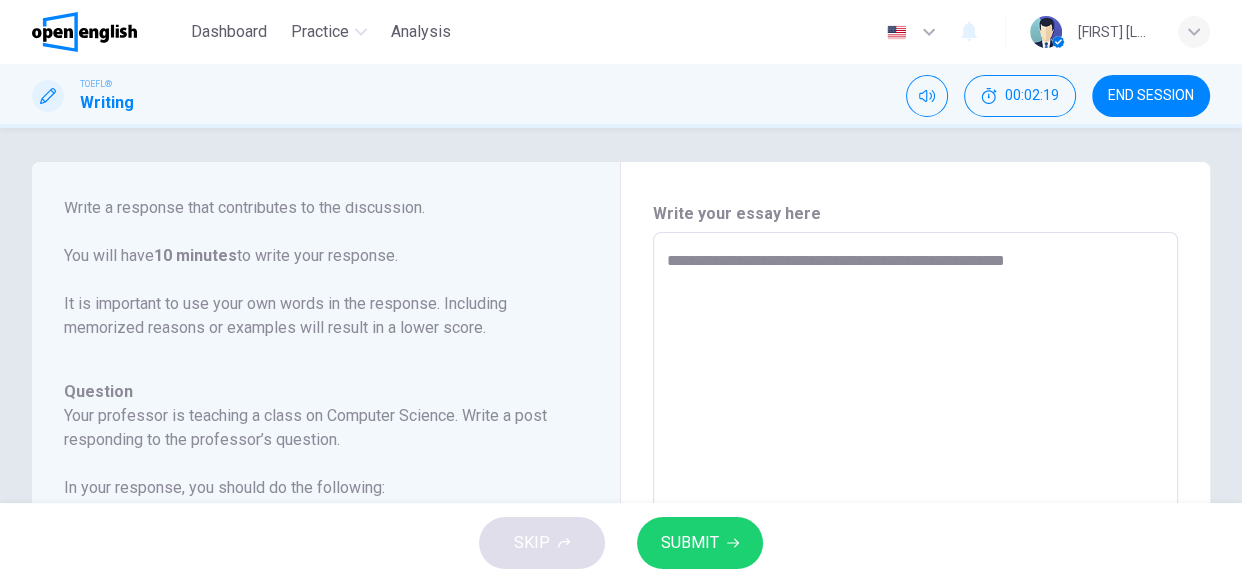 type on "*" 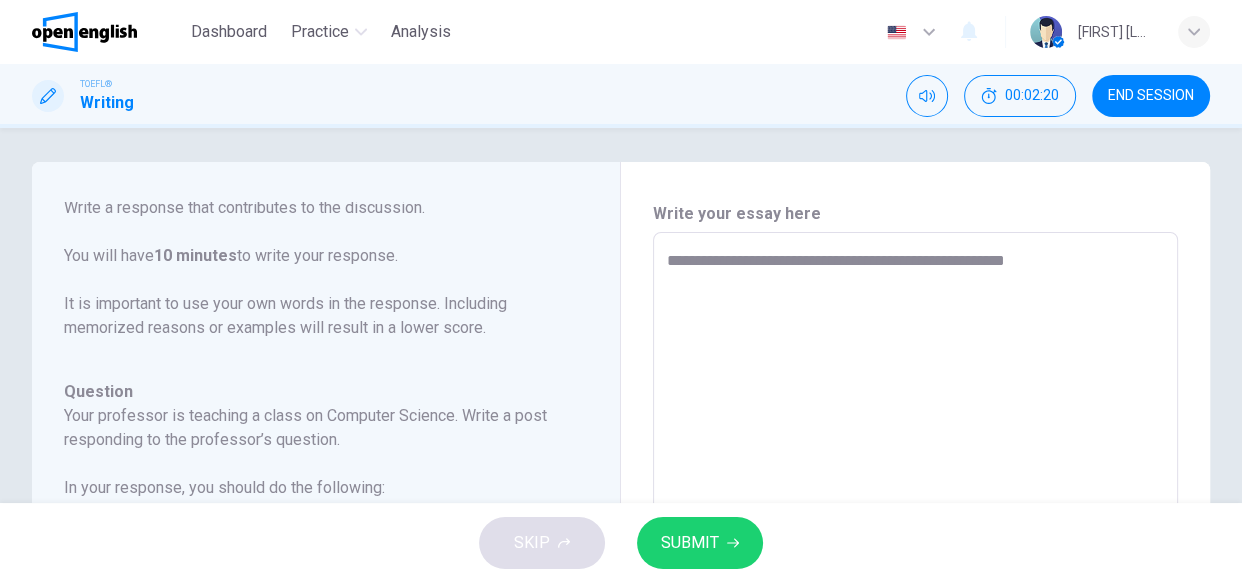 type on "**********" 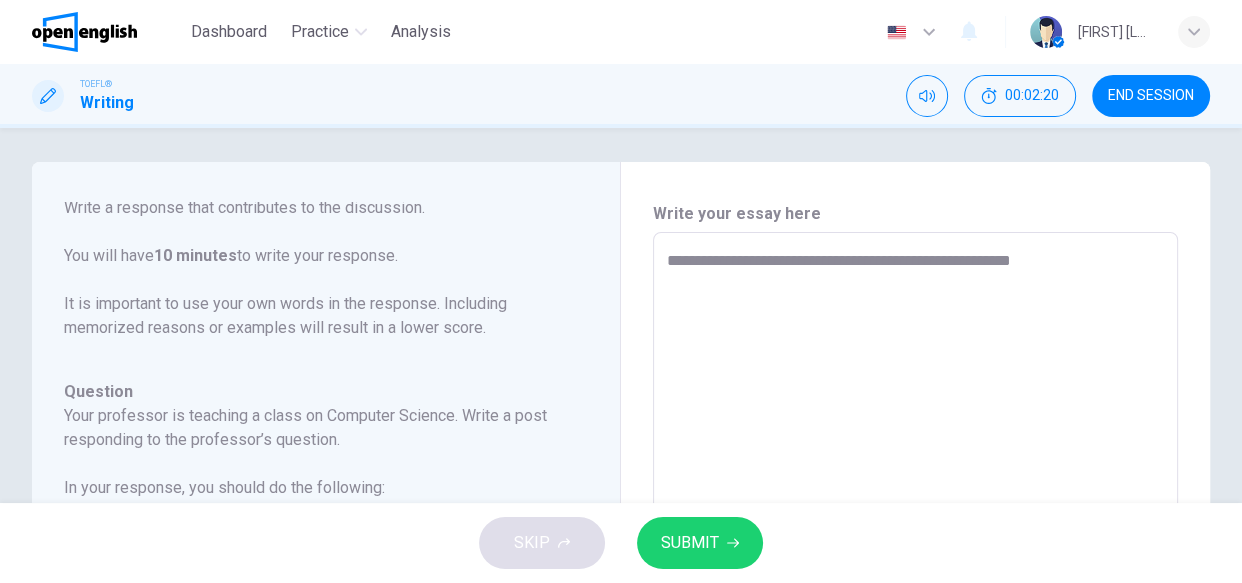 type on "*" 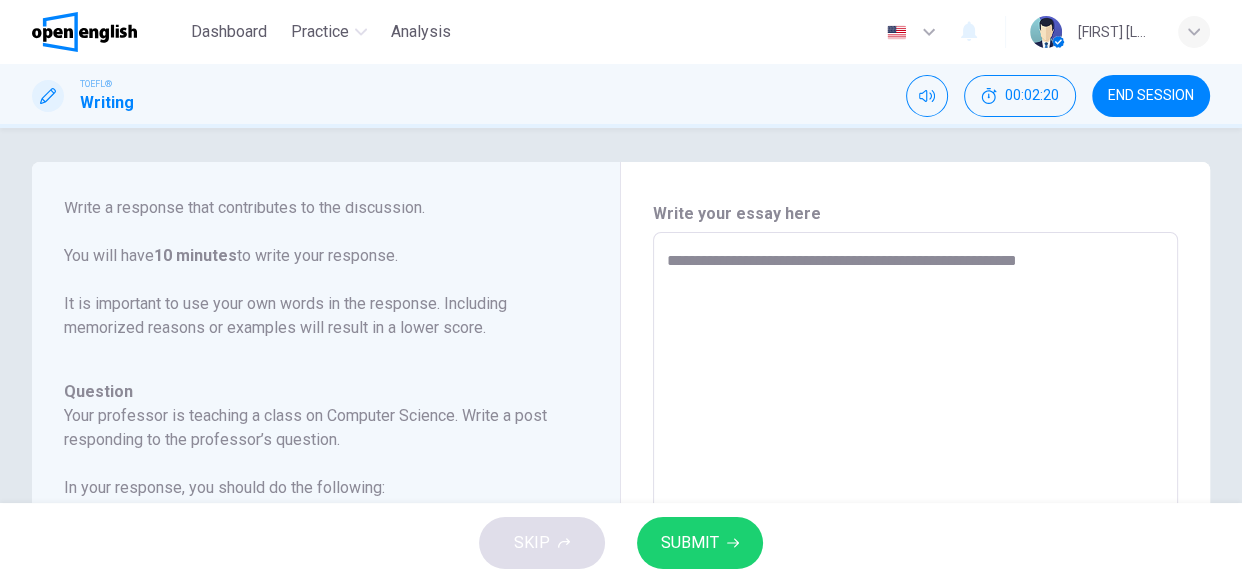 type on "*" 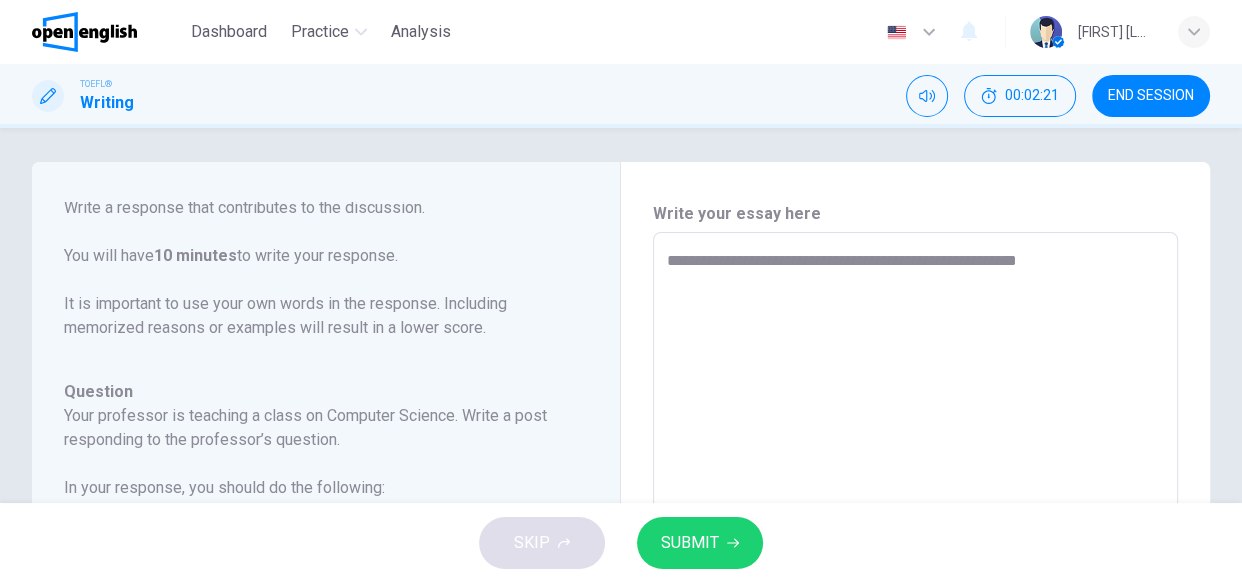 type on "**********" 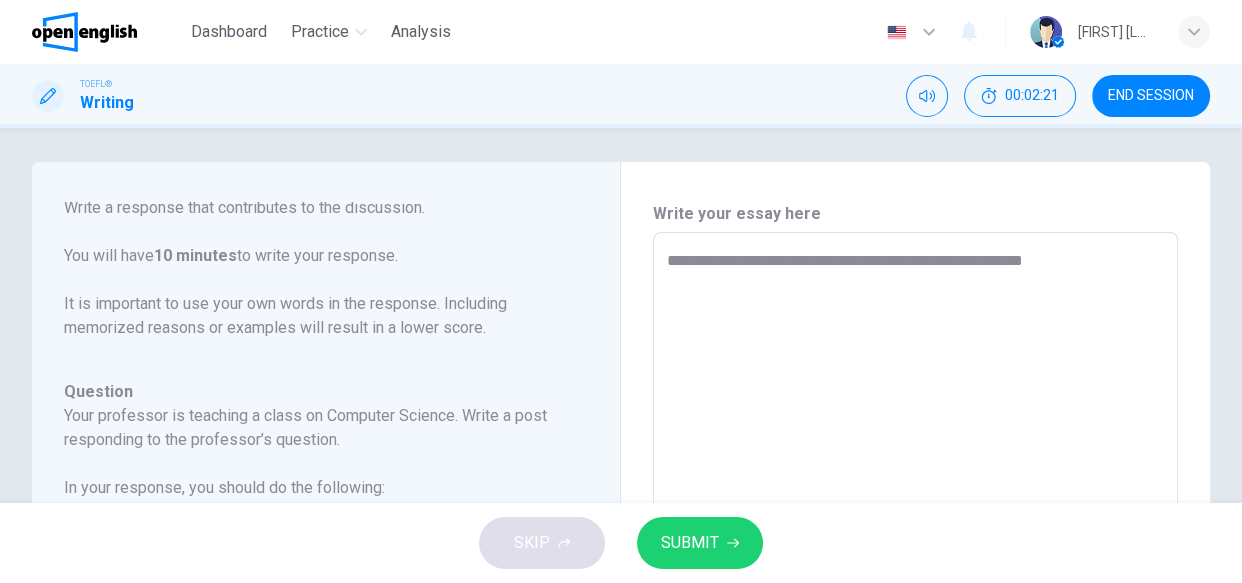 type on "*" 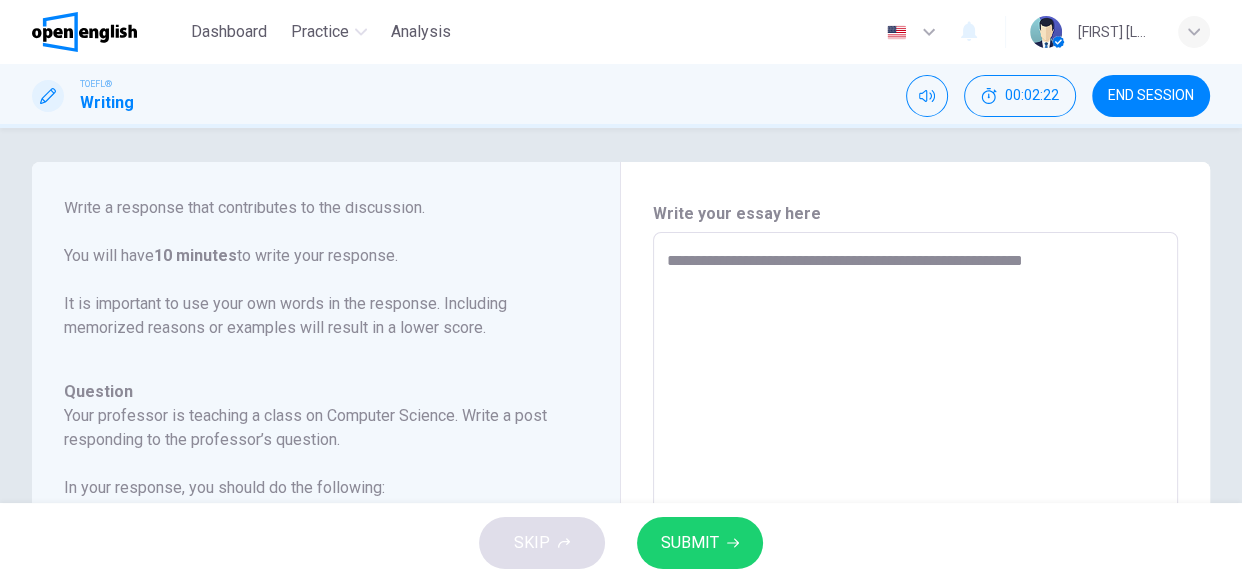 type on "**********" 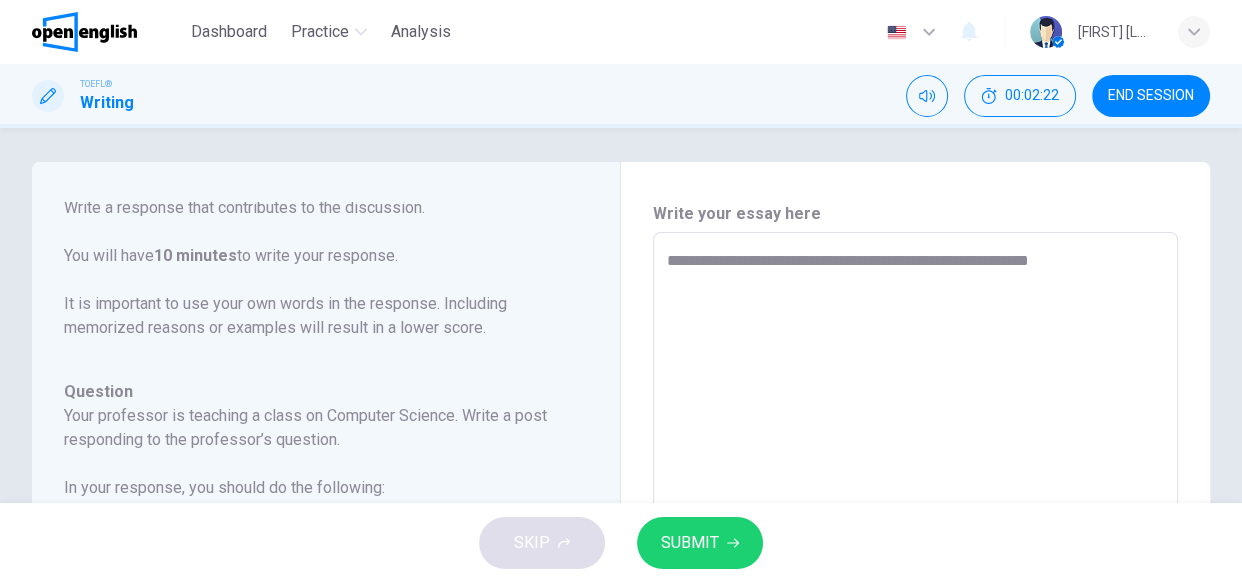 type on "*" 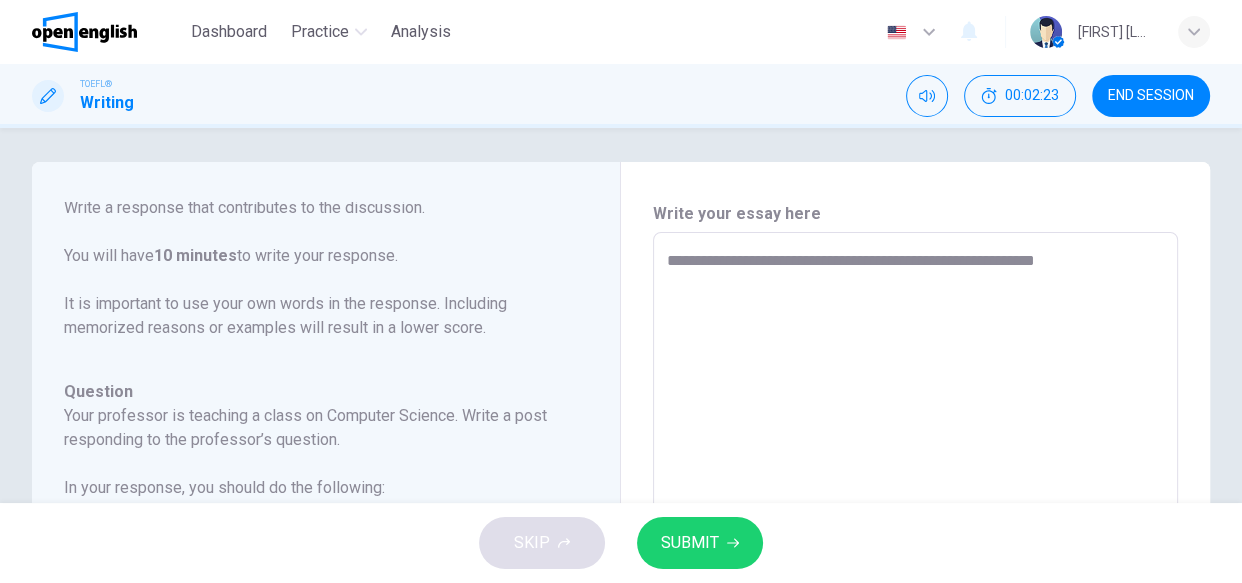 type on "**********" 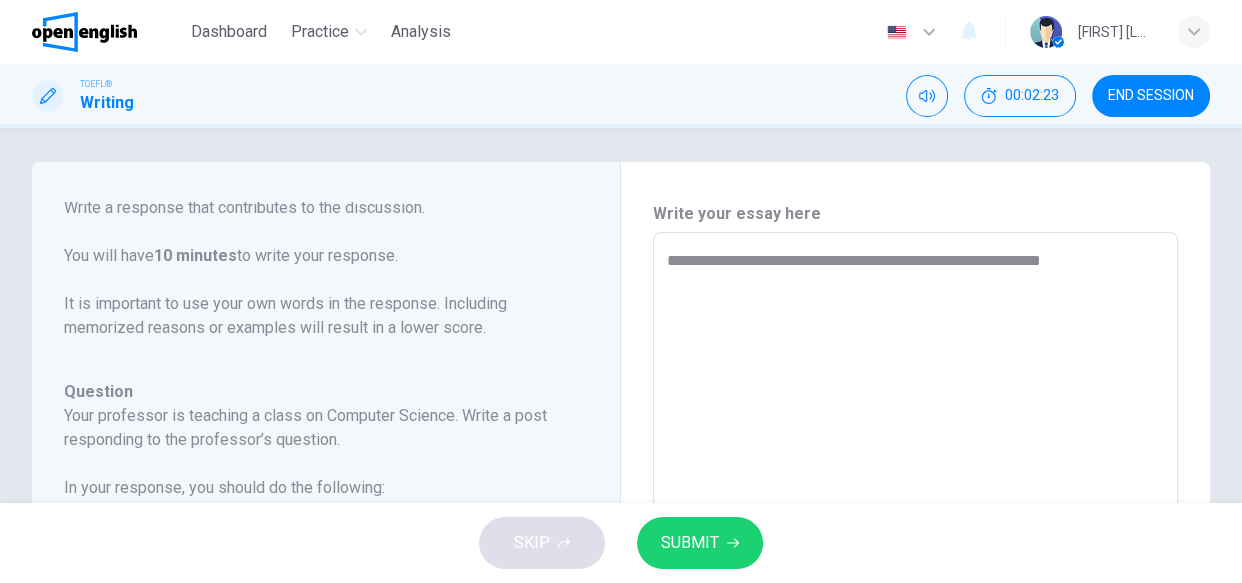 type on "*" 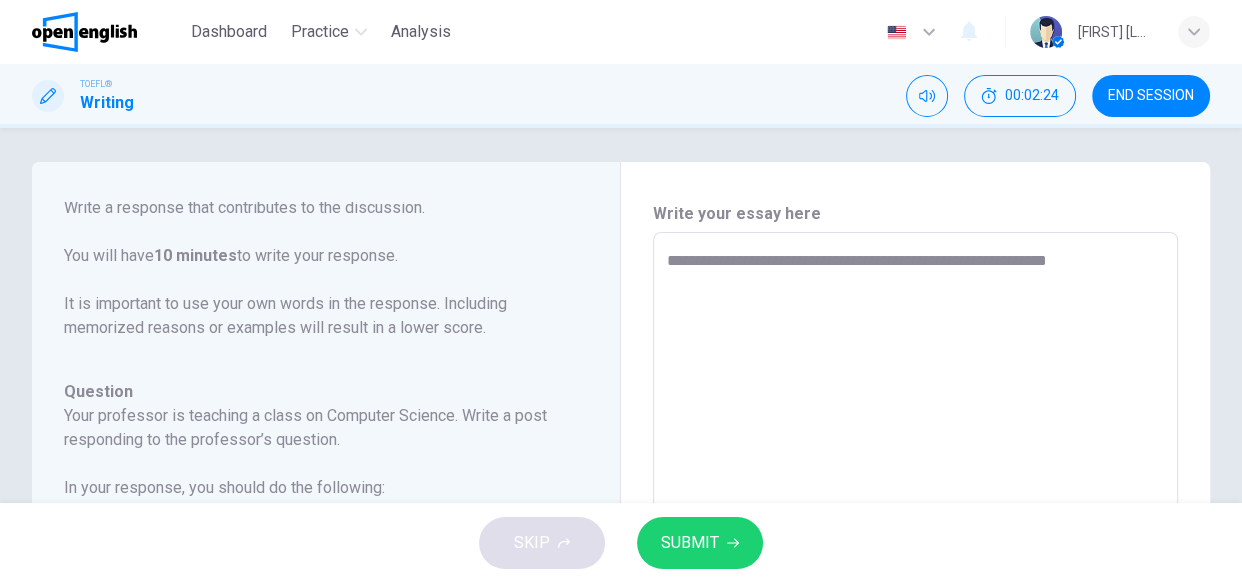 type on "**********" 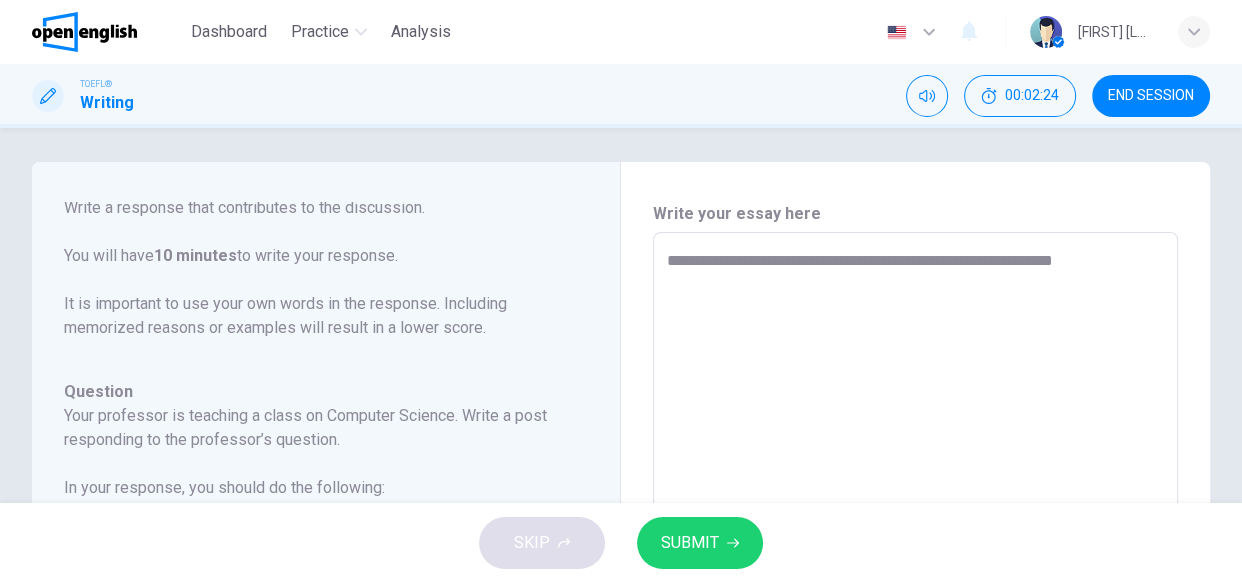 type on "*" 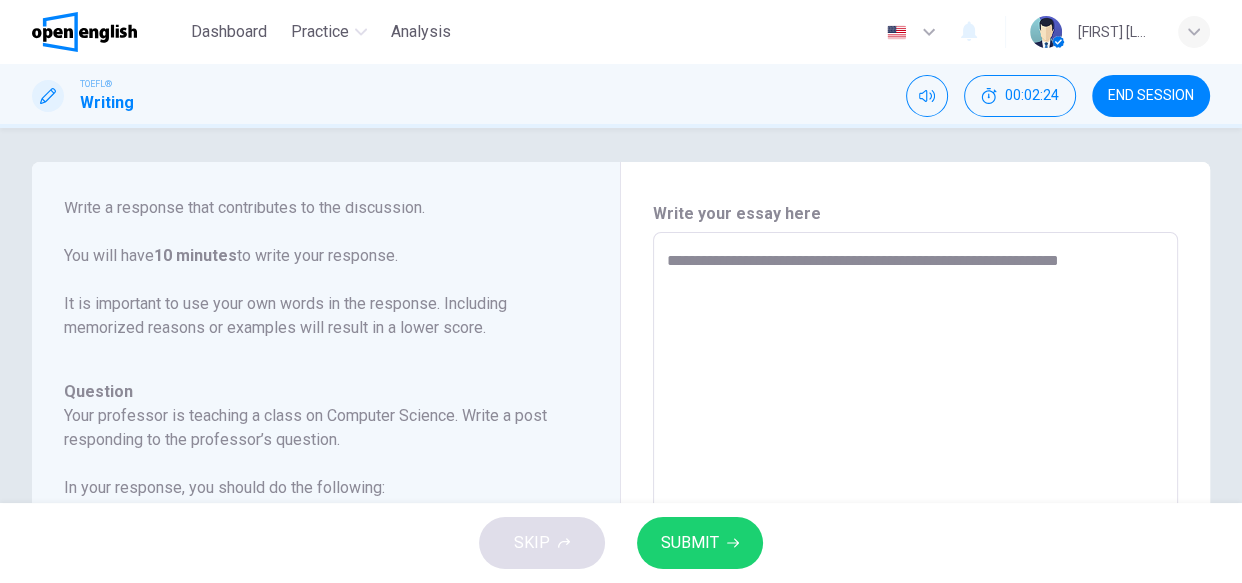 type on "**********" 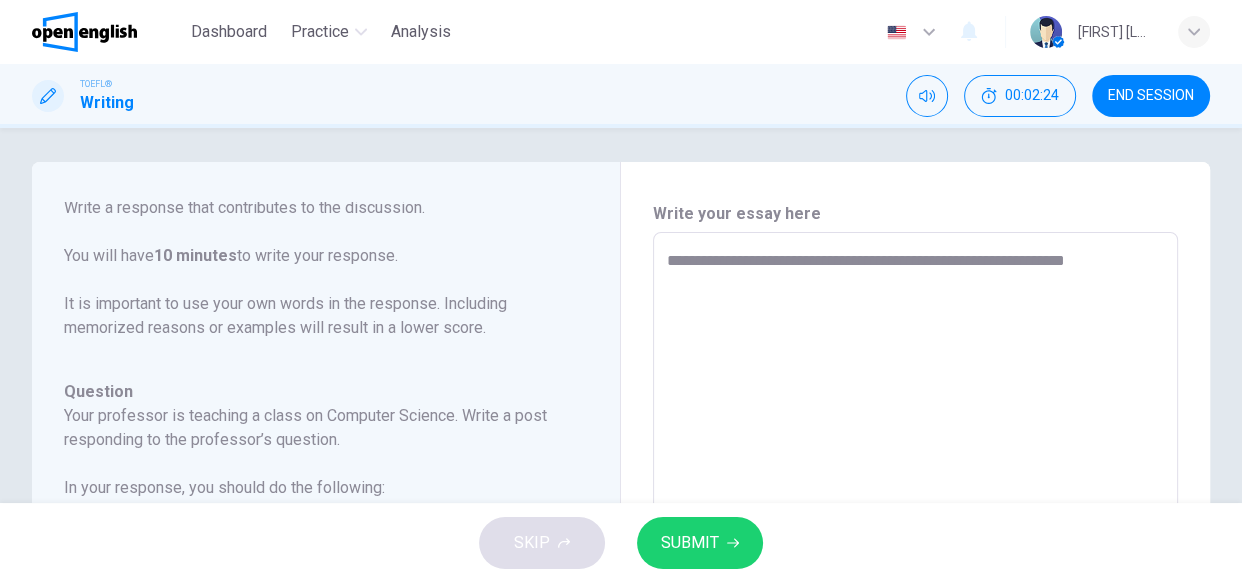 type on "*" 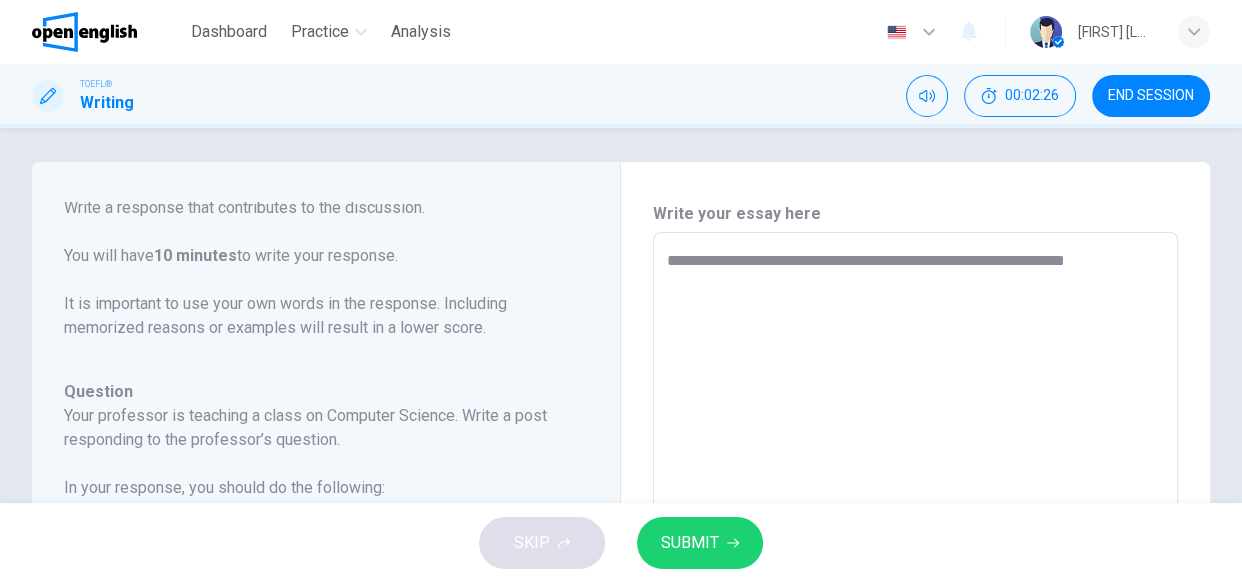 type on "**********" 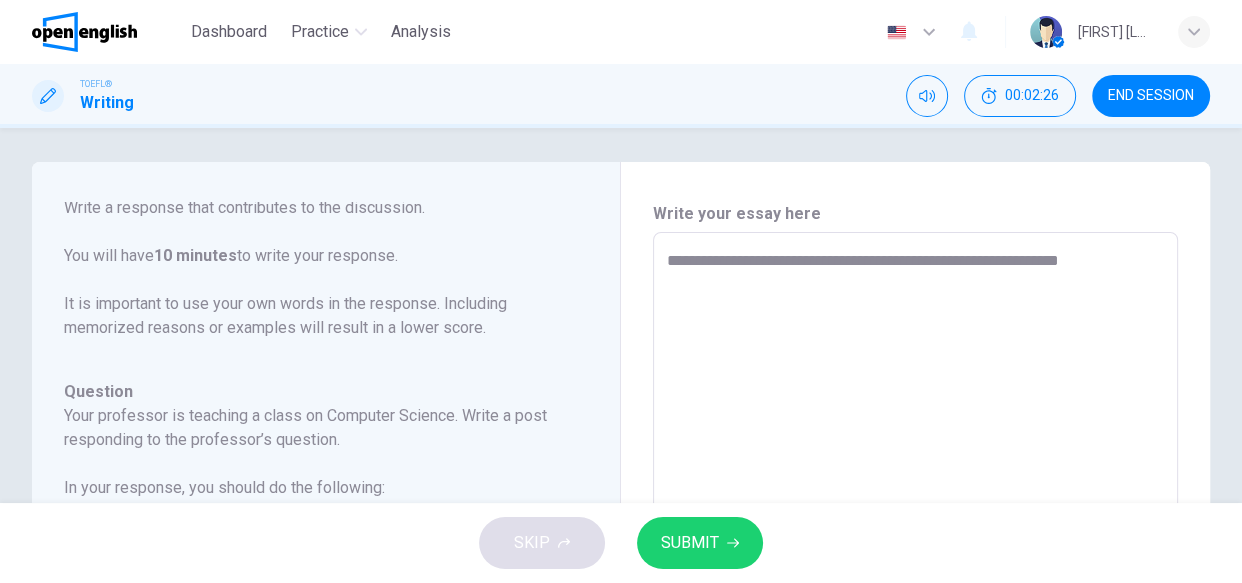 type on "*" 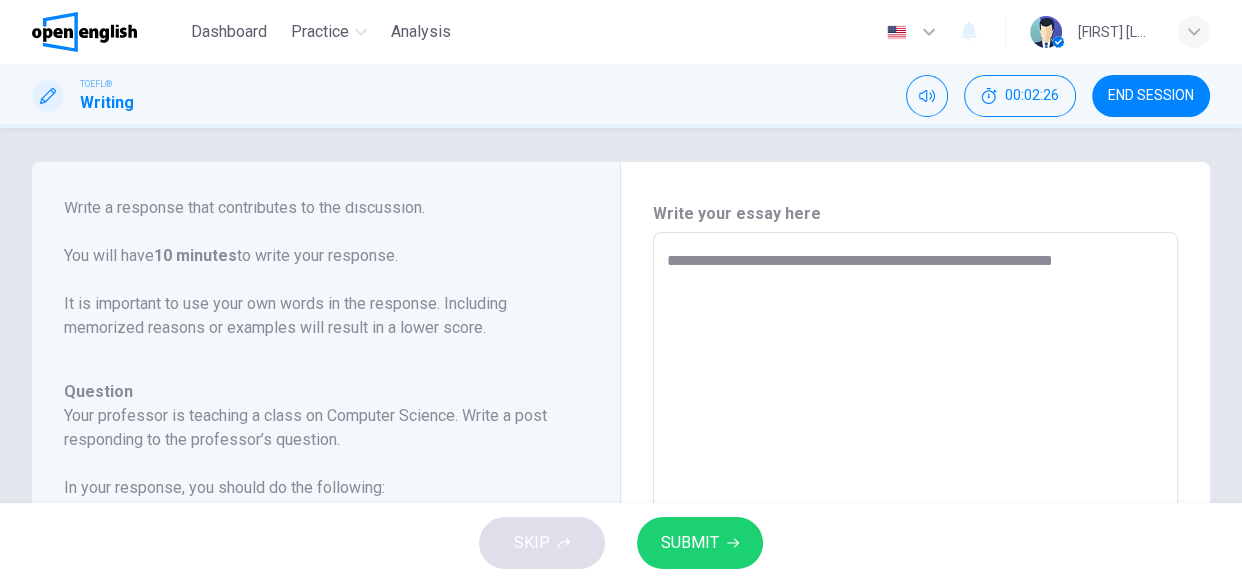 type on "*" 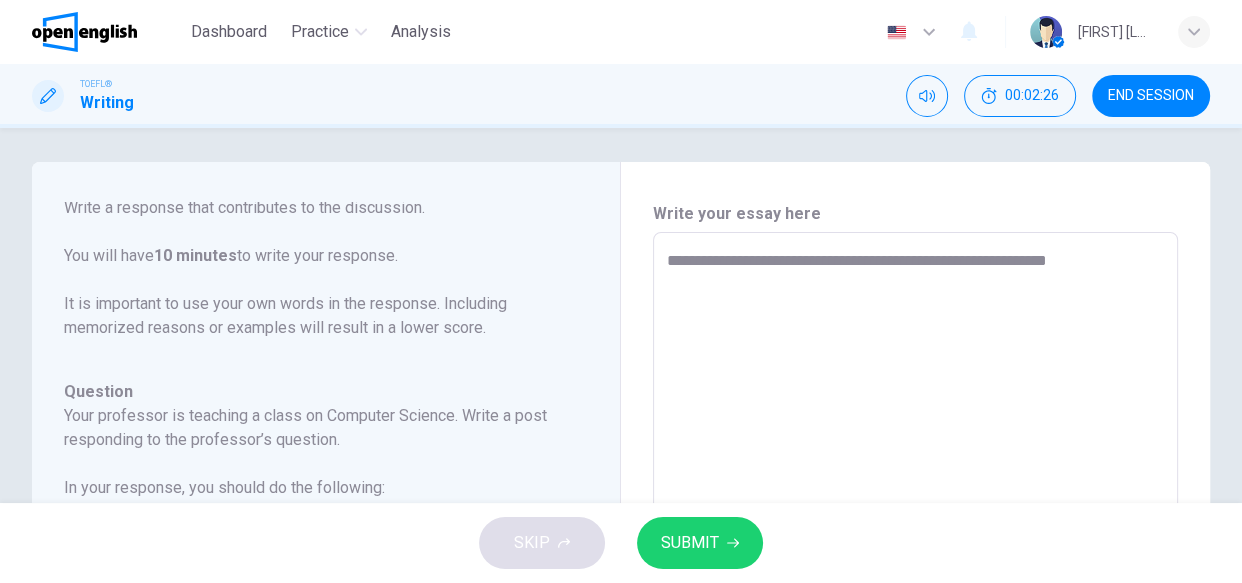 type on "*" 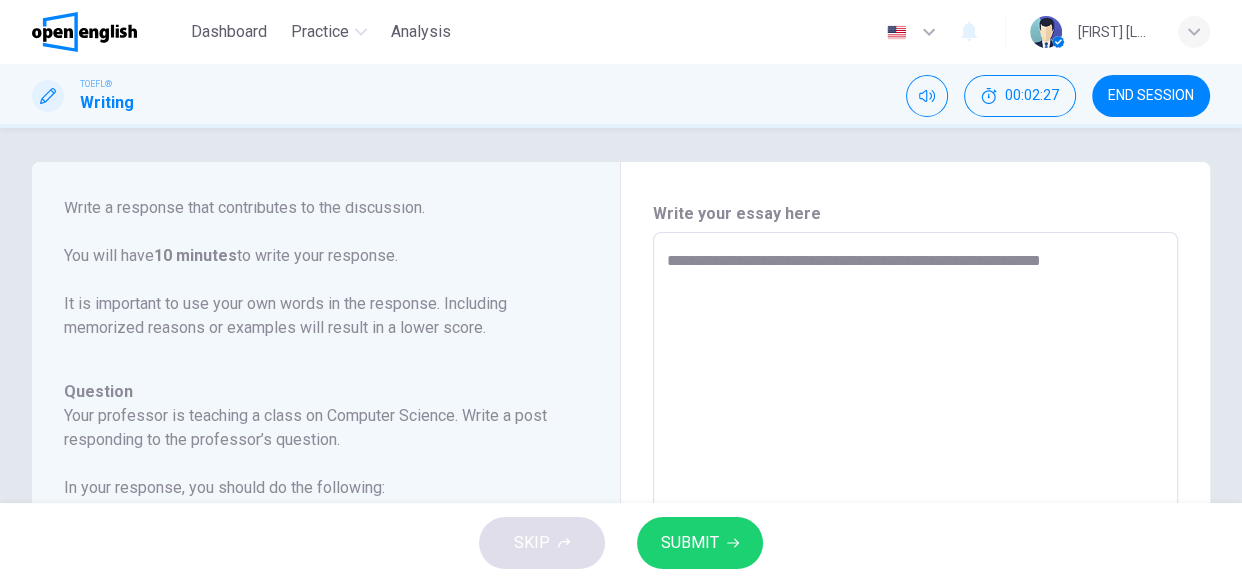 type on "*" 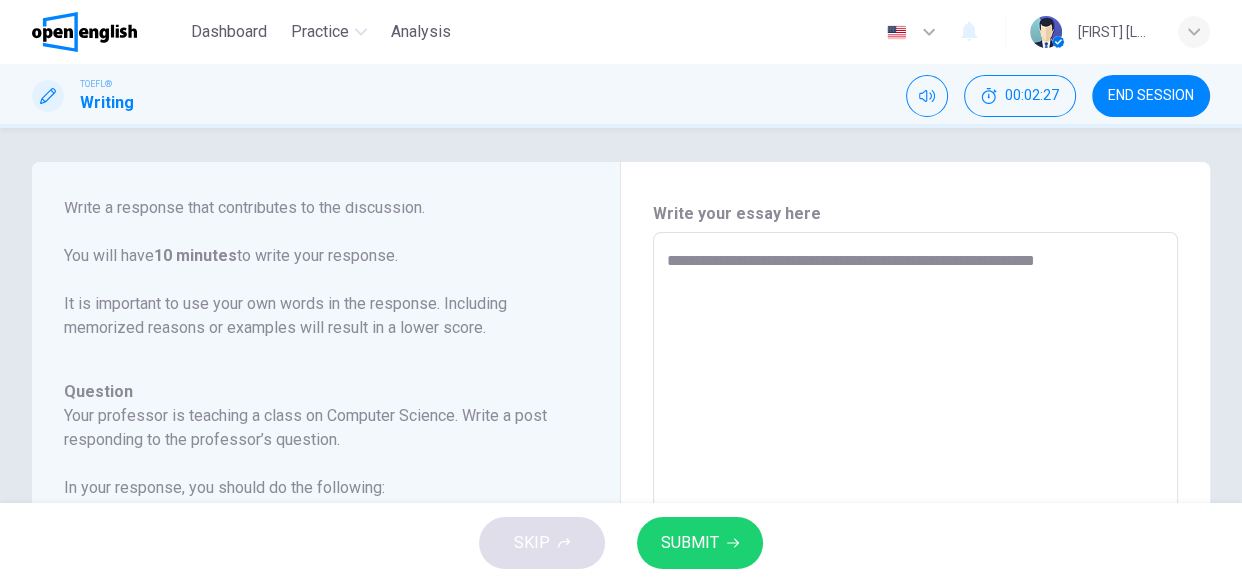 type on "*" 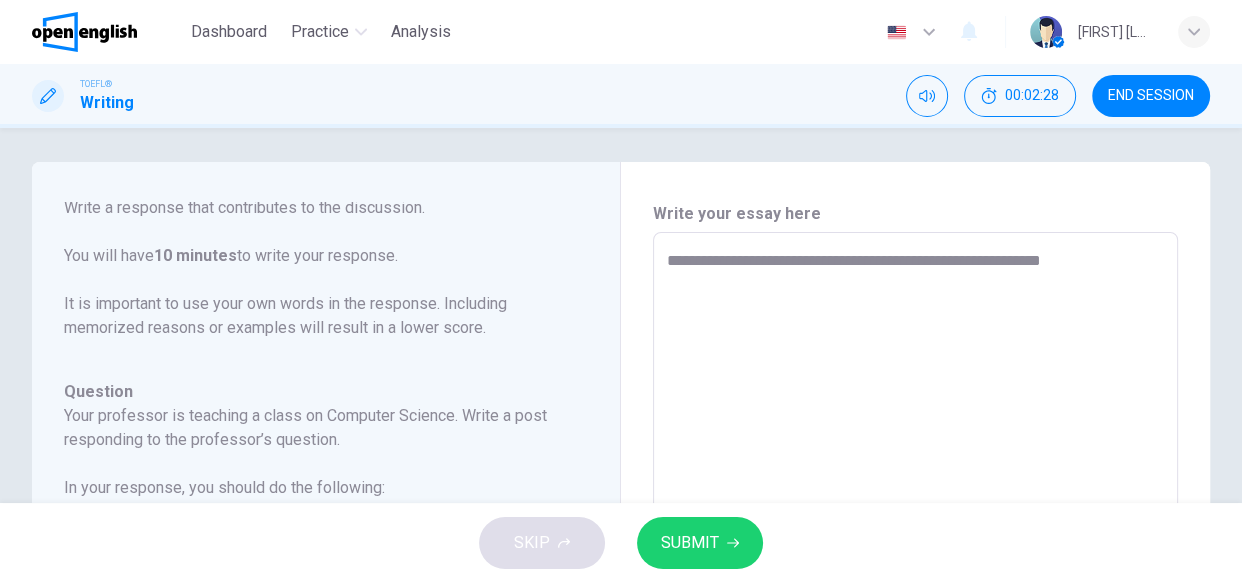 type on "**********" 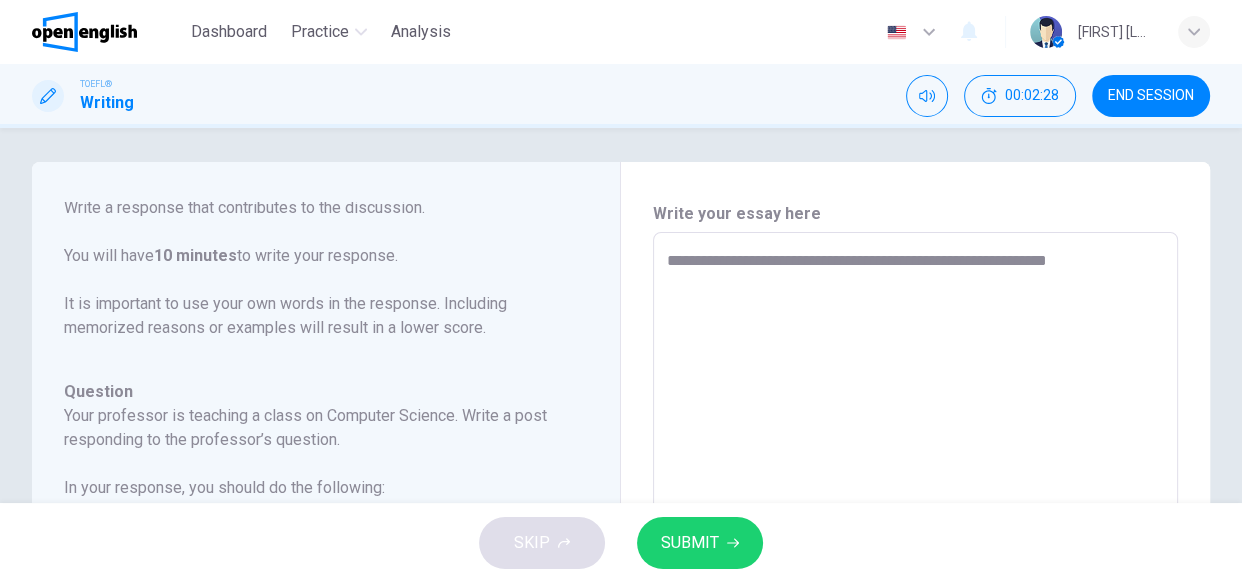 type on "*" 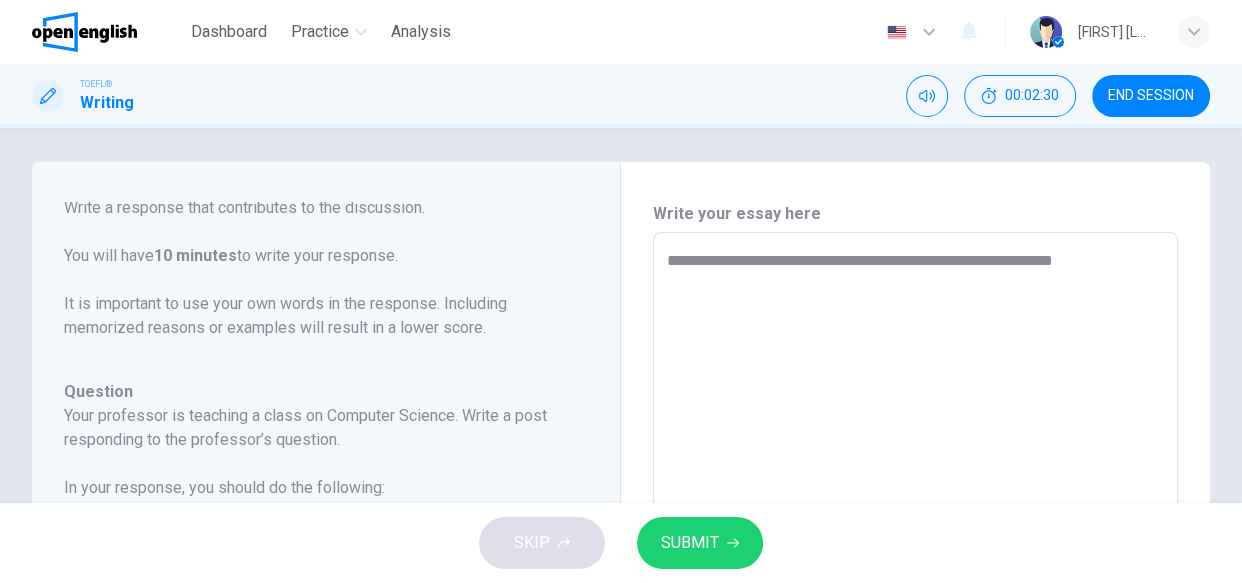 type on "*" 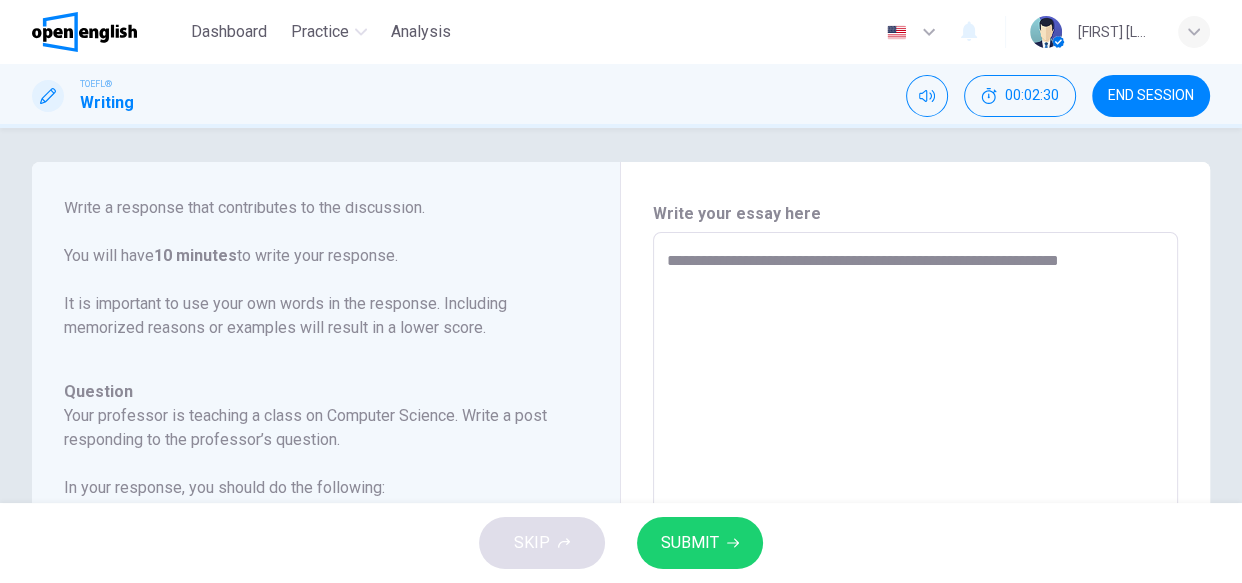 type on "*" 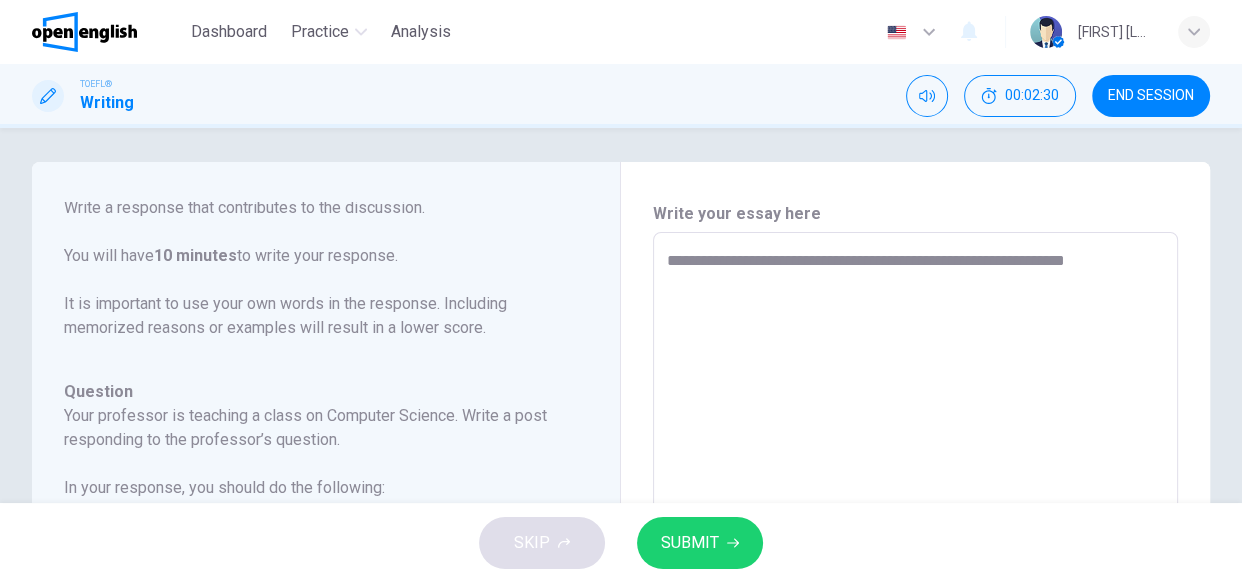type on "*" 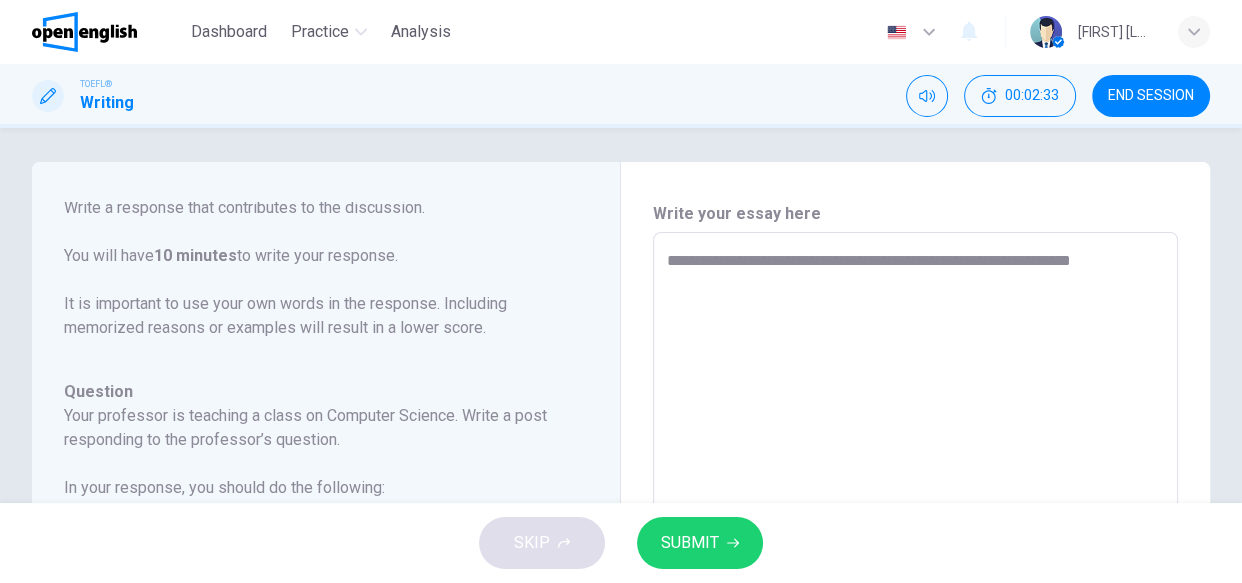 type on "**********" 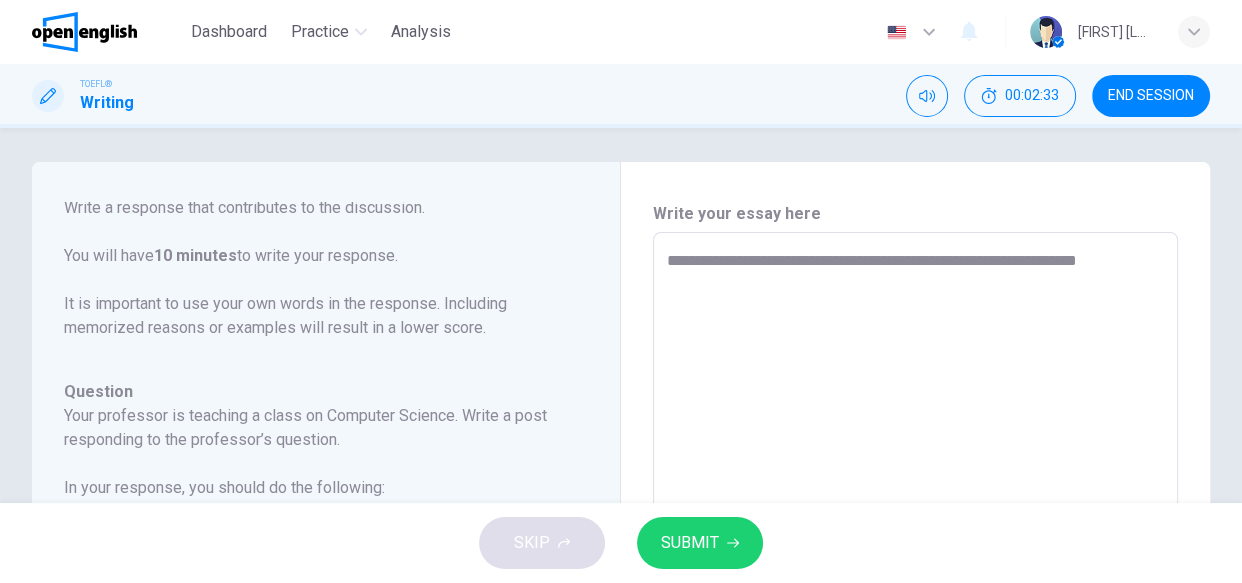 type on "*" 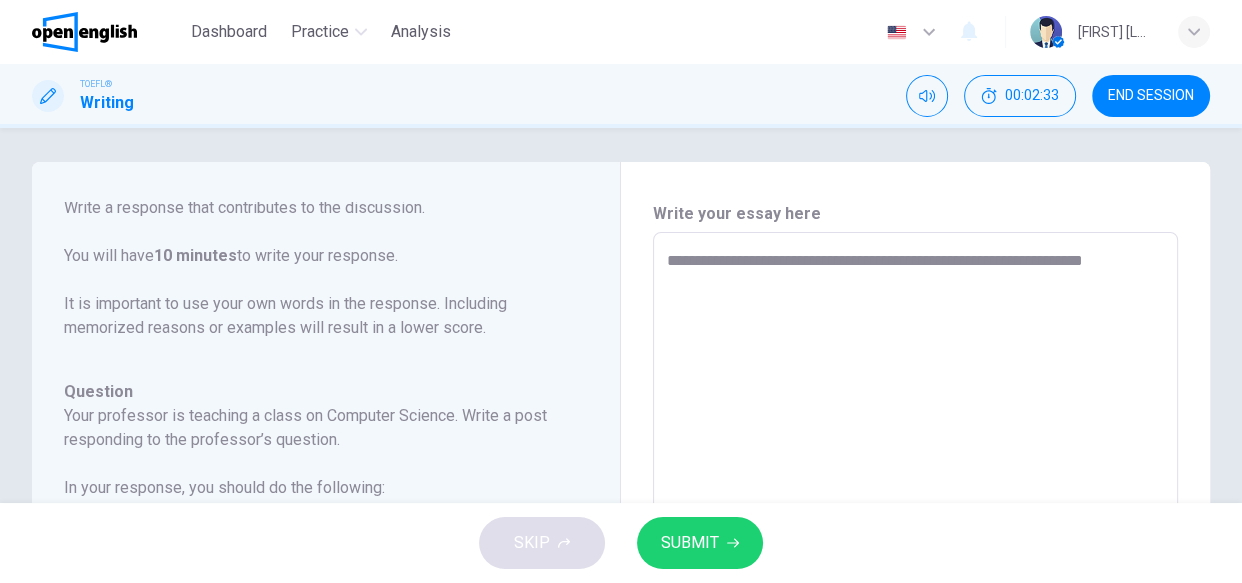type on "*" 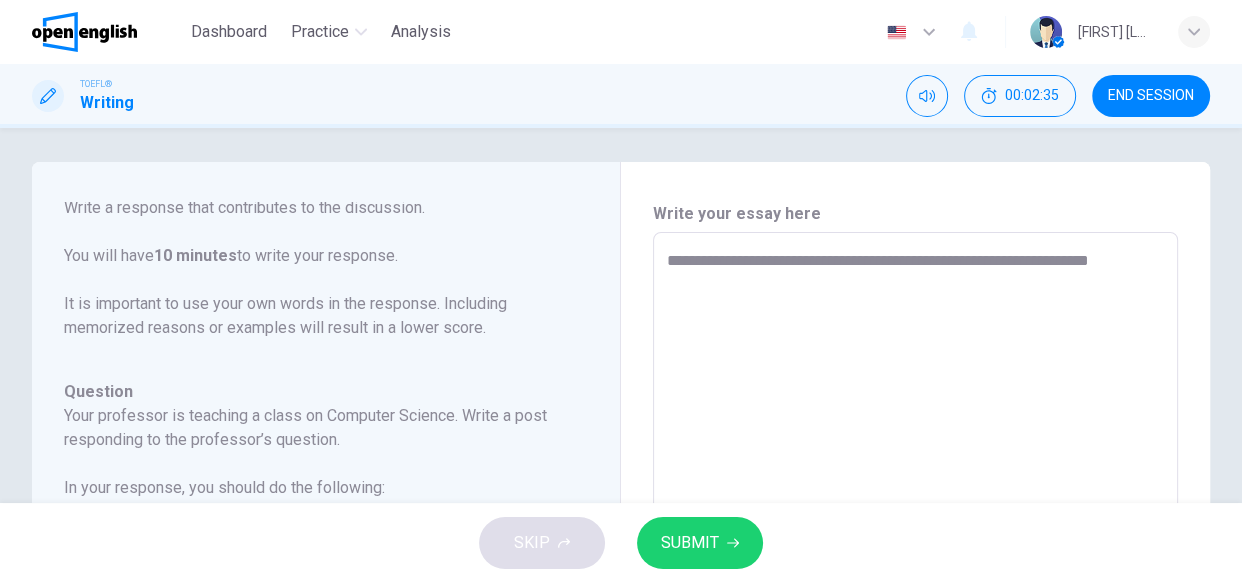 type on "**********" 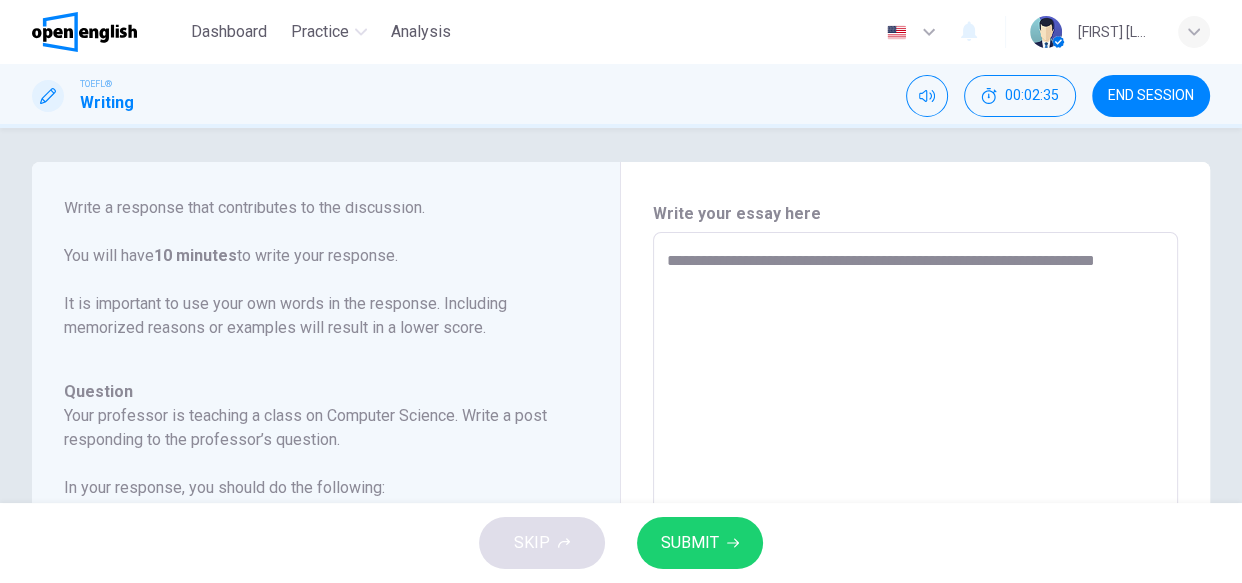type on "*" 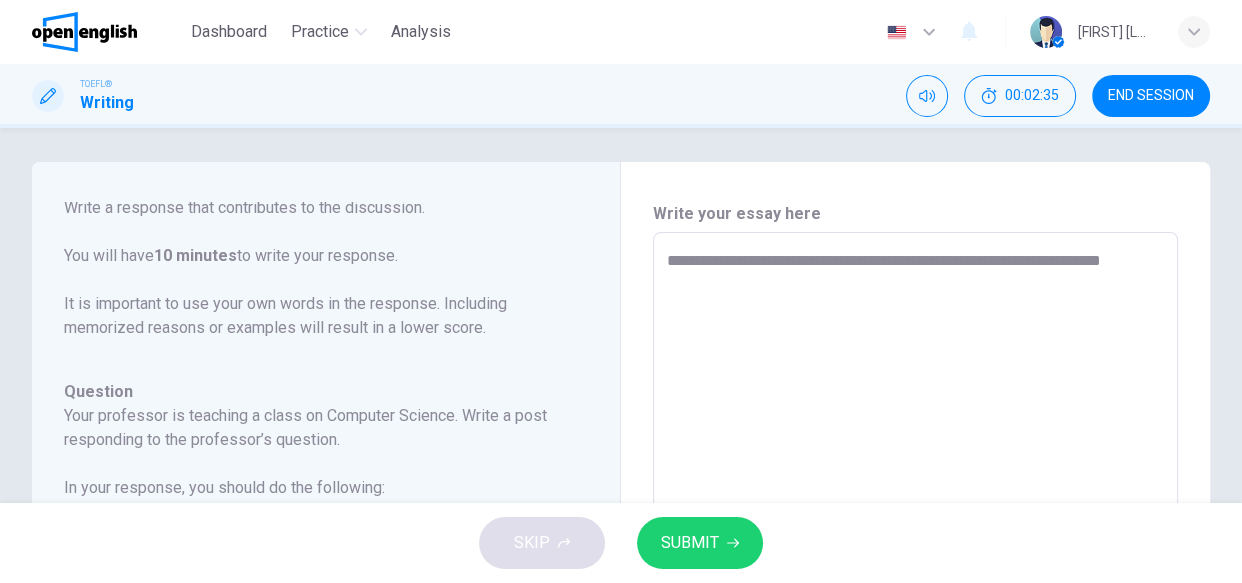 type on "*" 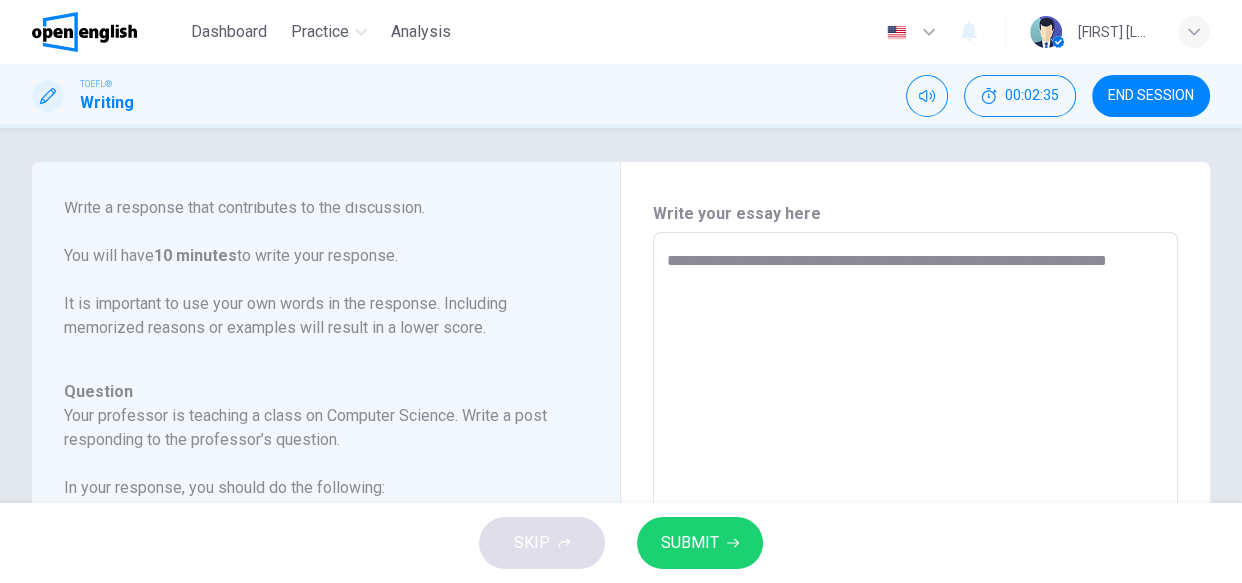 type on "*" 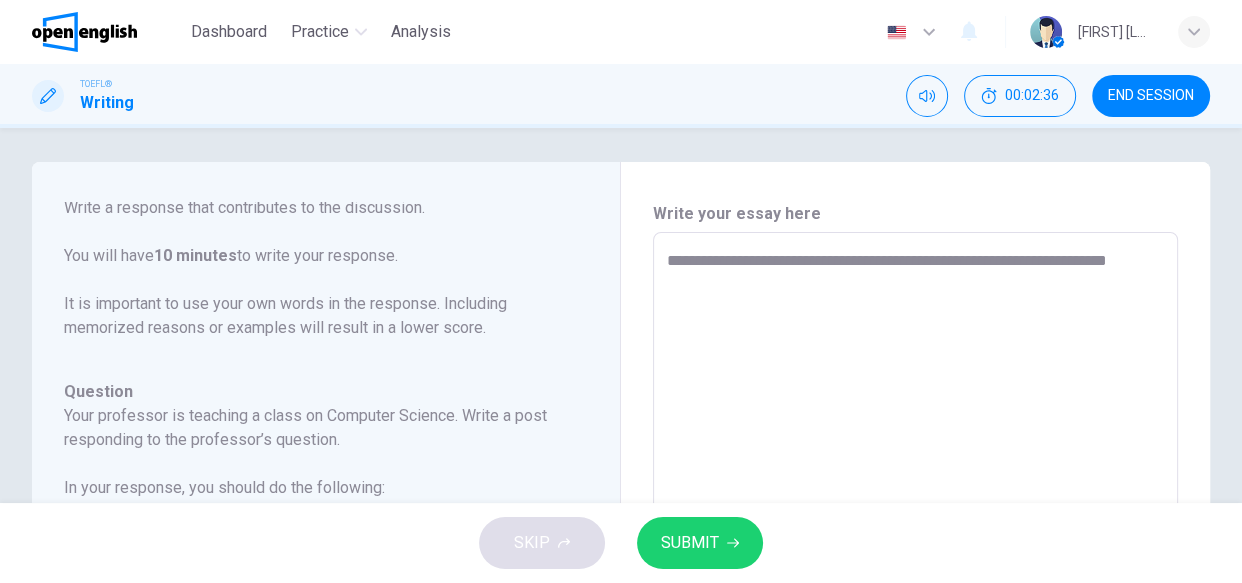 type on "**********" 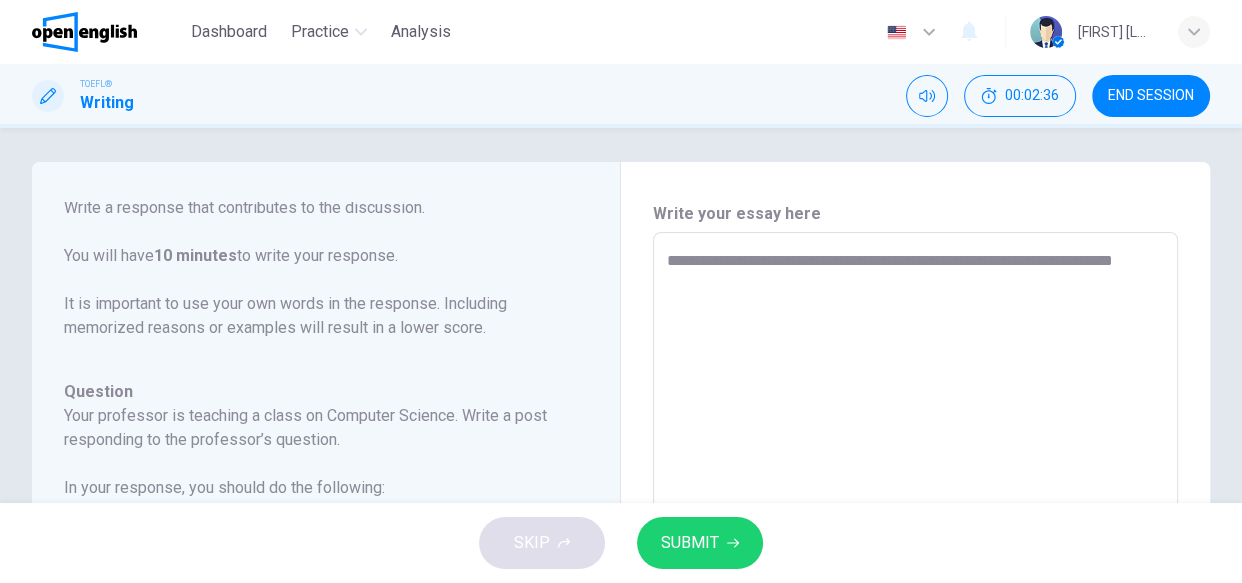 type on "*" 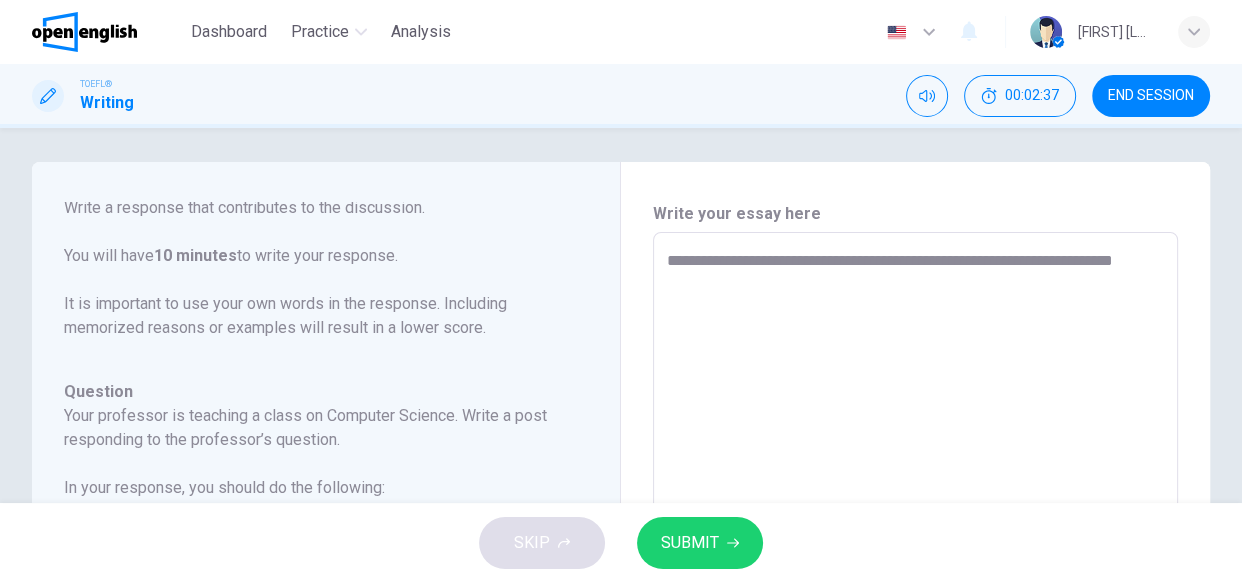 type on "**********" 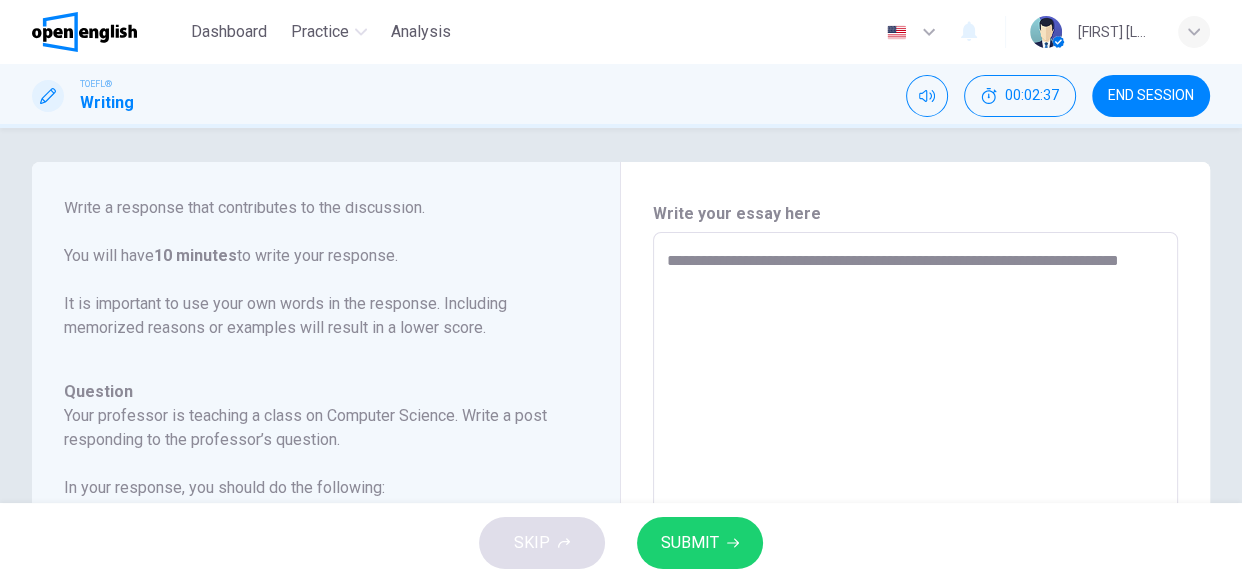 type on "*" 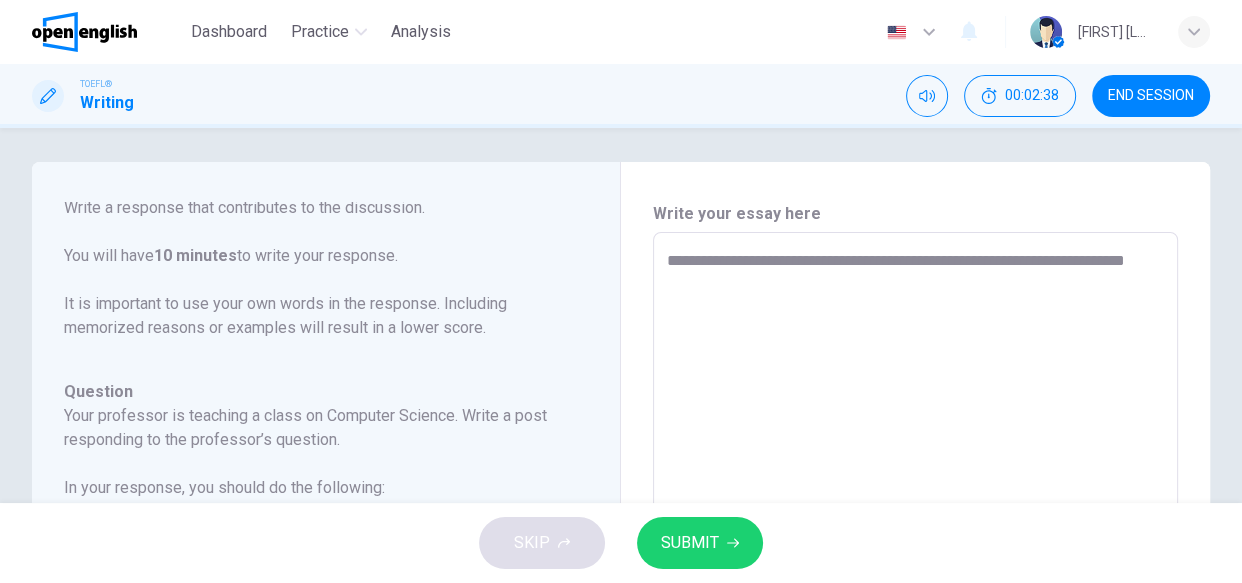type on "*" 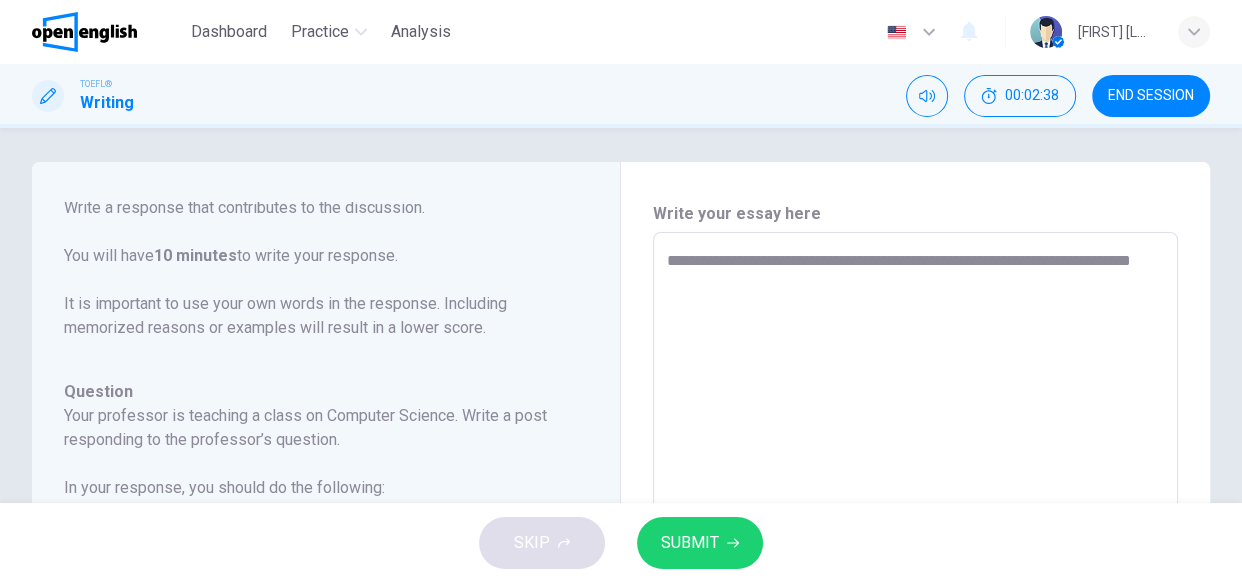 type on "*" 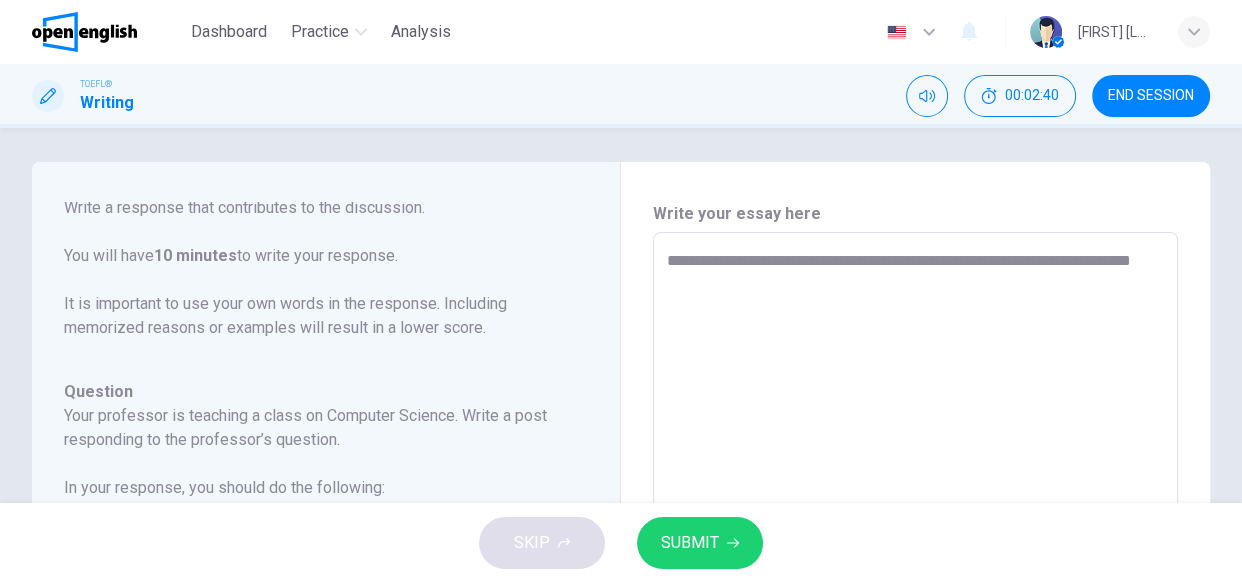 type on "**********" 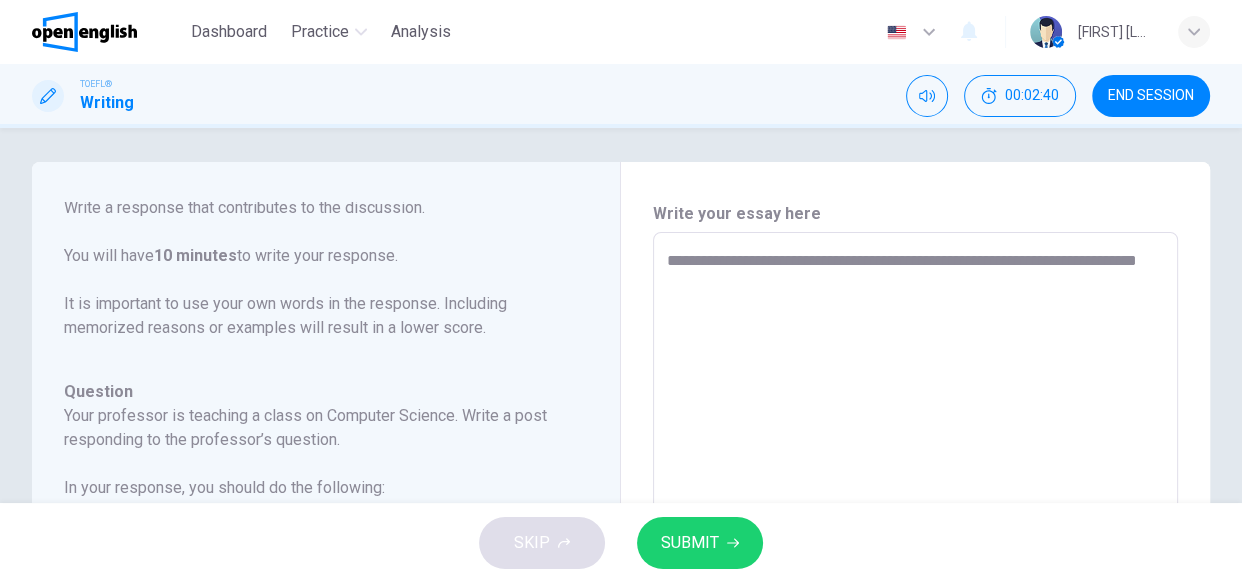 type on "*" 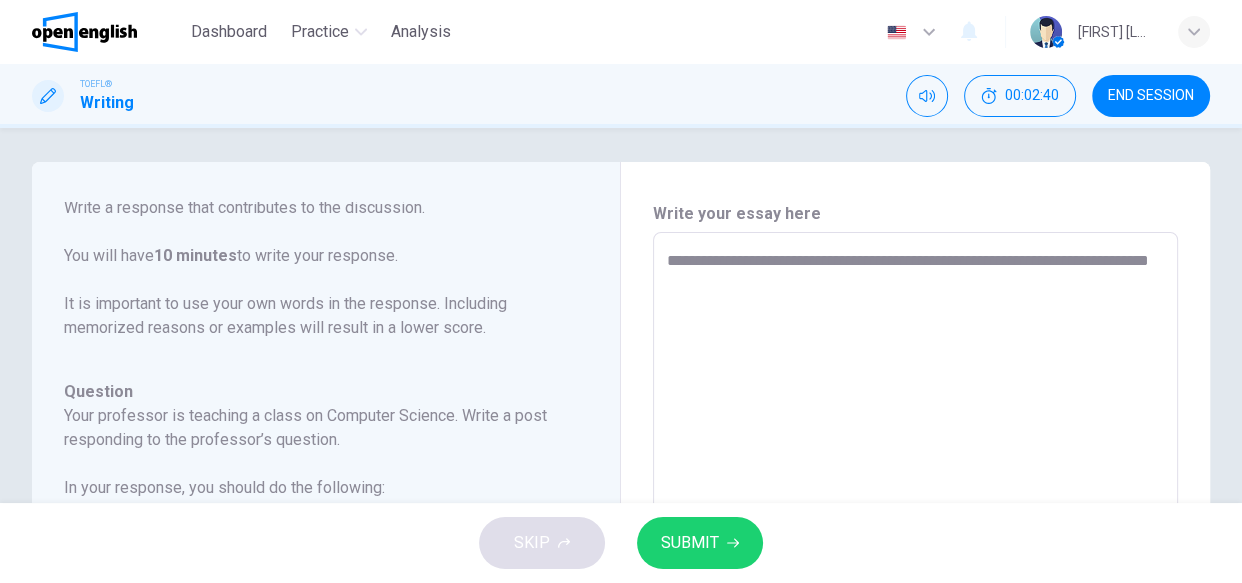 type on "**********" 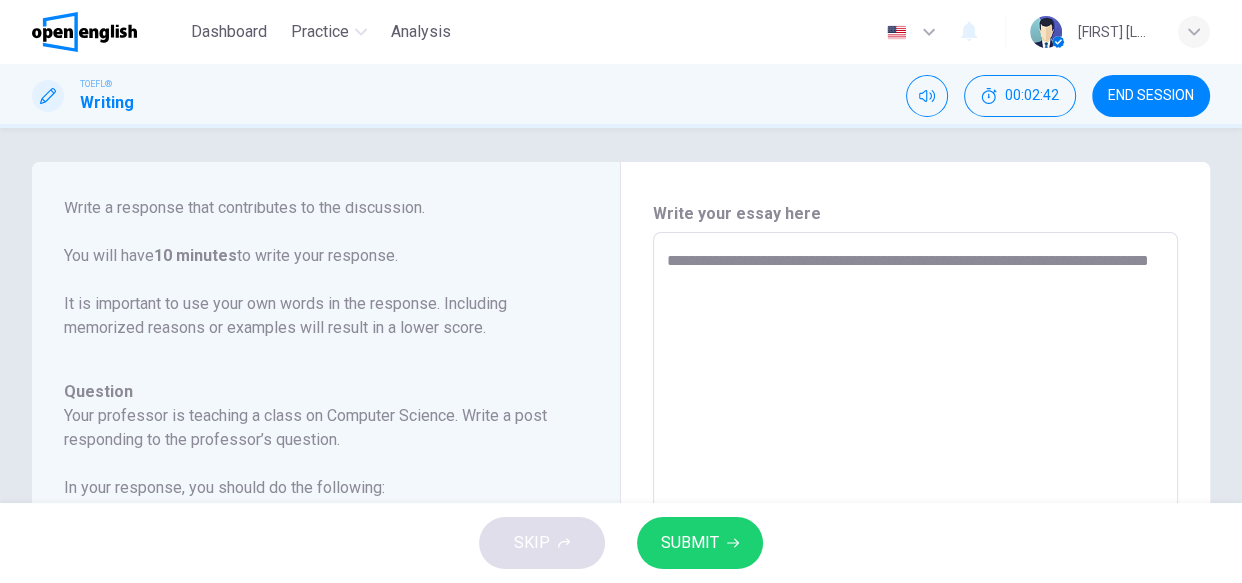 type on "*" 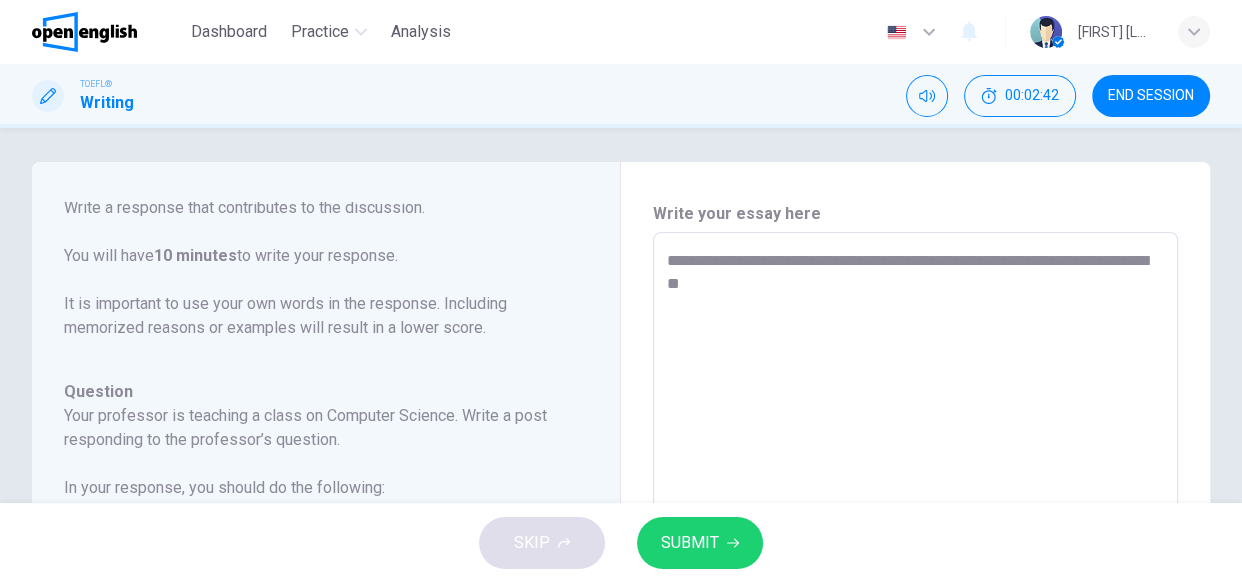 type on "*" 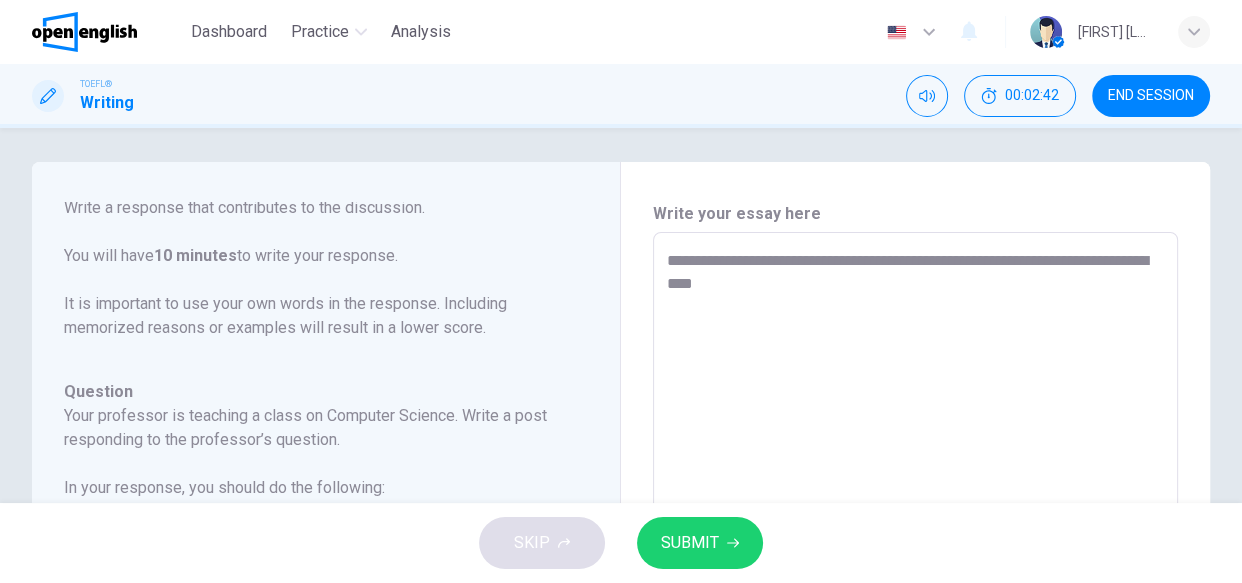 type on "**********" 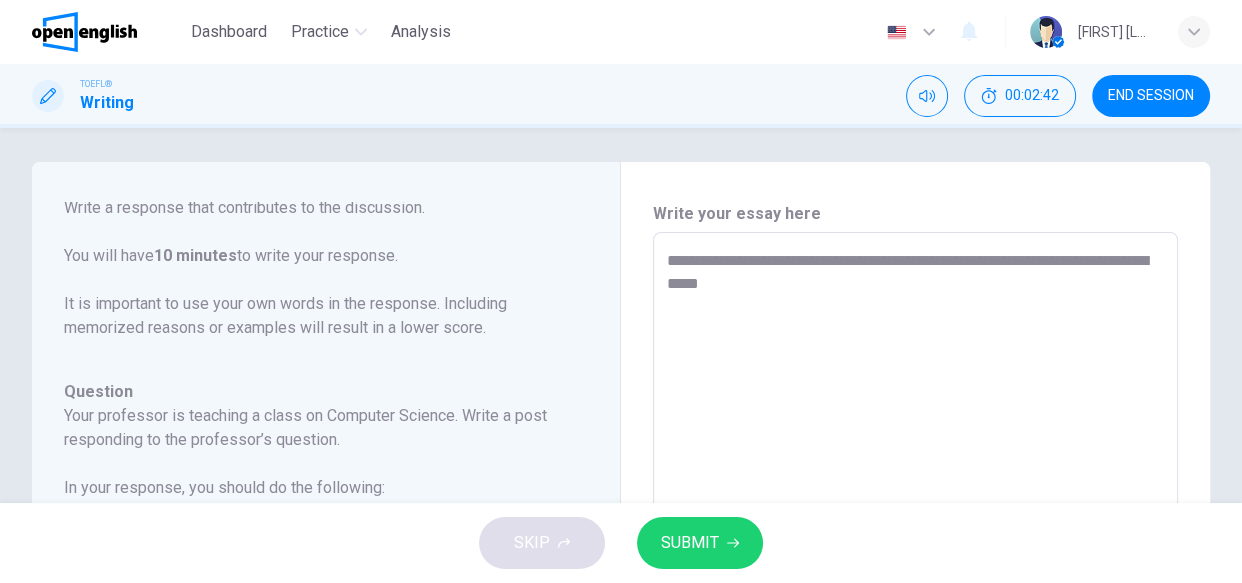 type on "*" 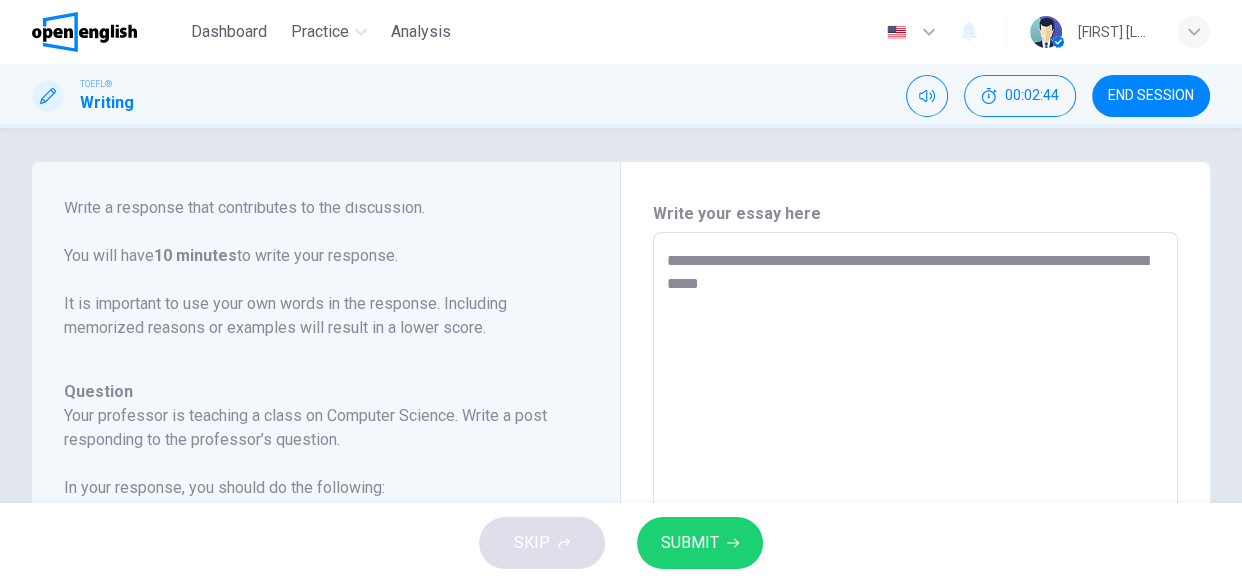 type on "**********" 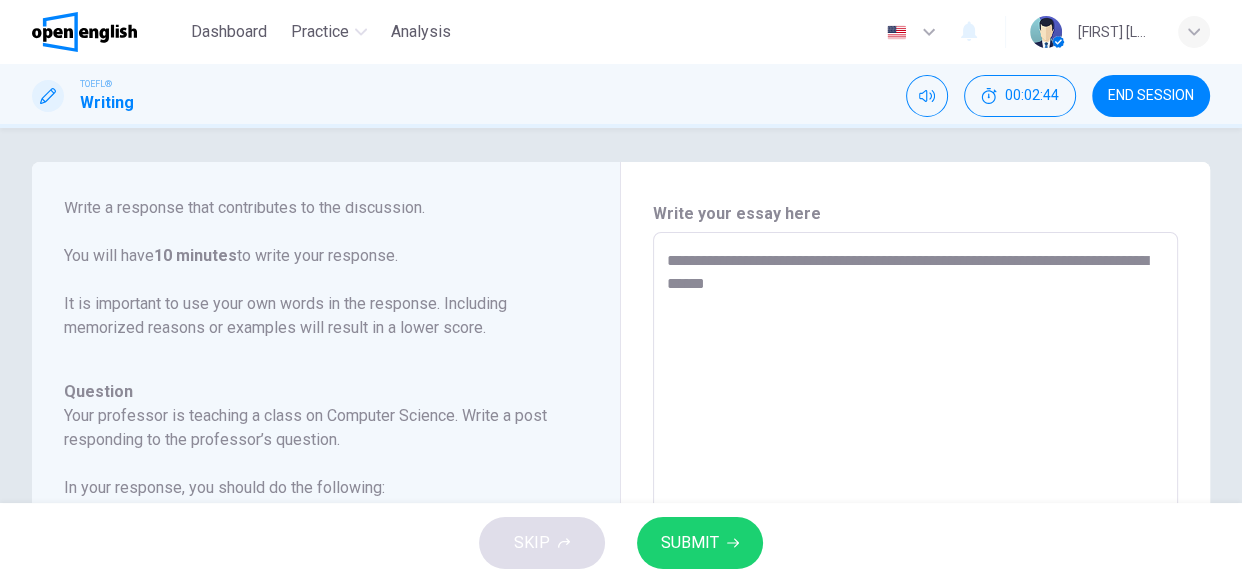 type on "*" 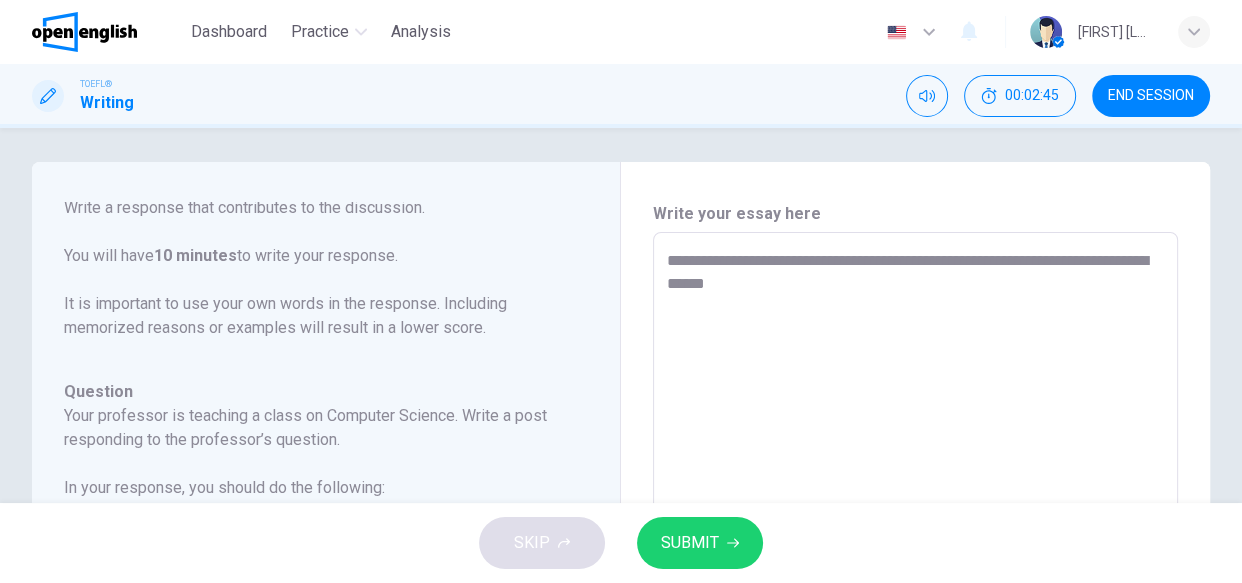 type on "**********" 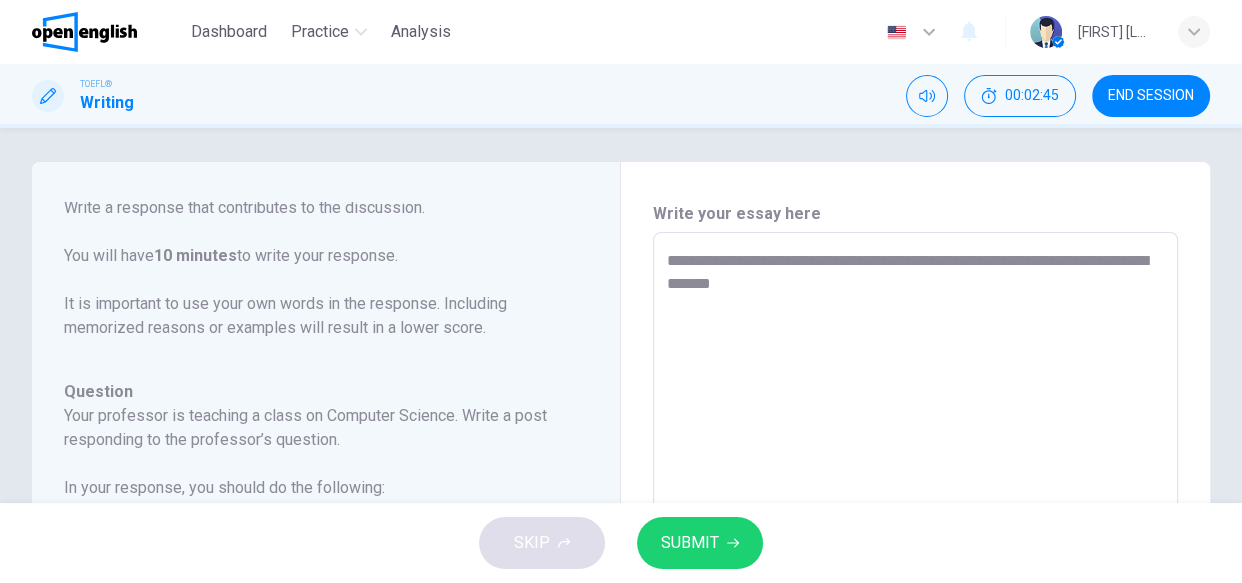 type on "**********" 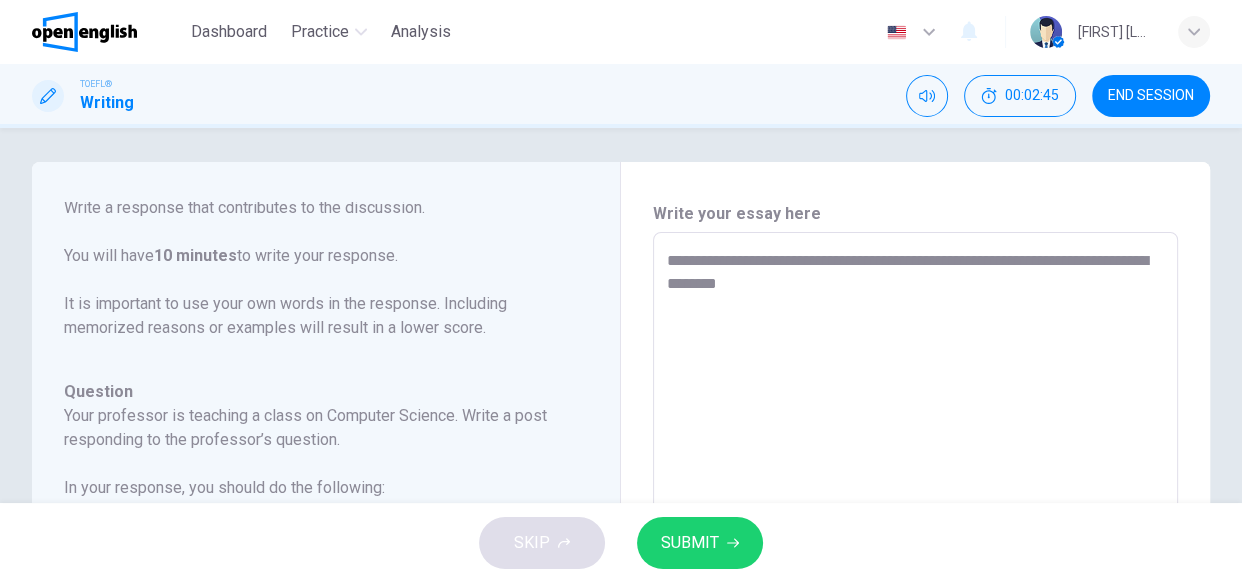 type on "*" 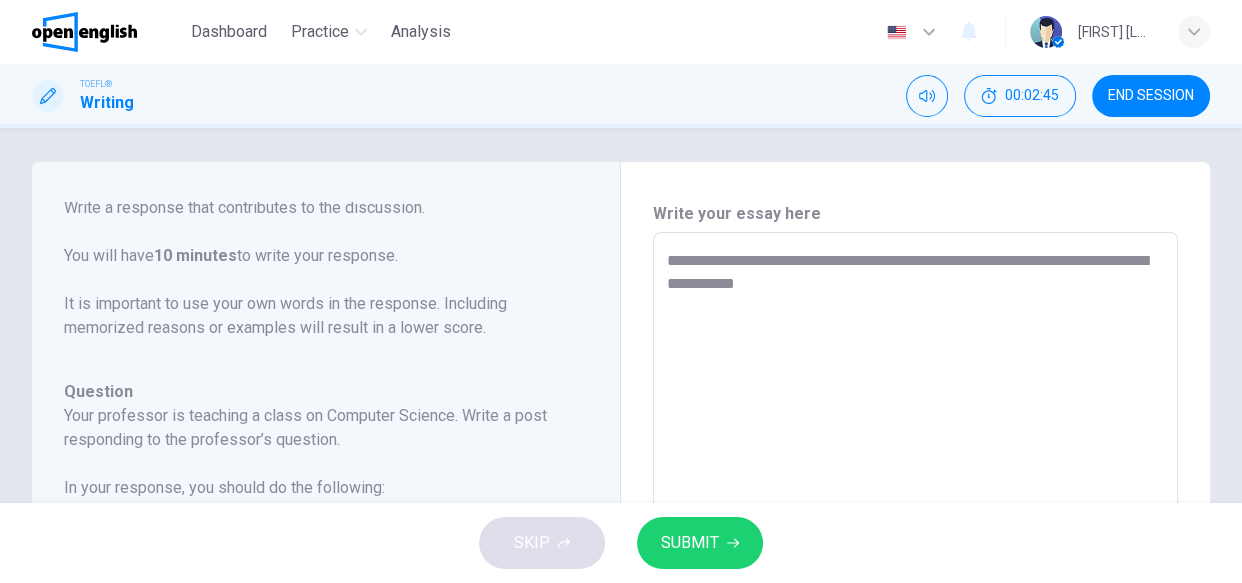 type on "**********" 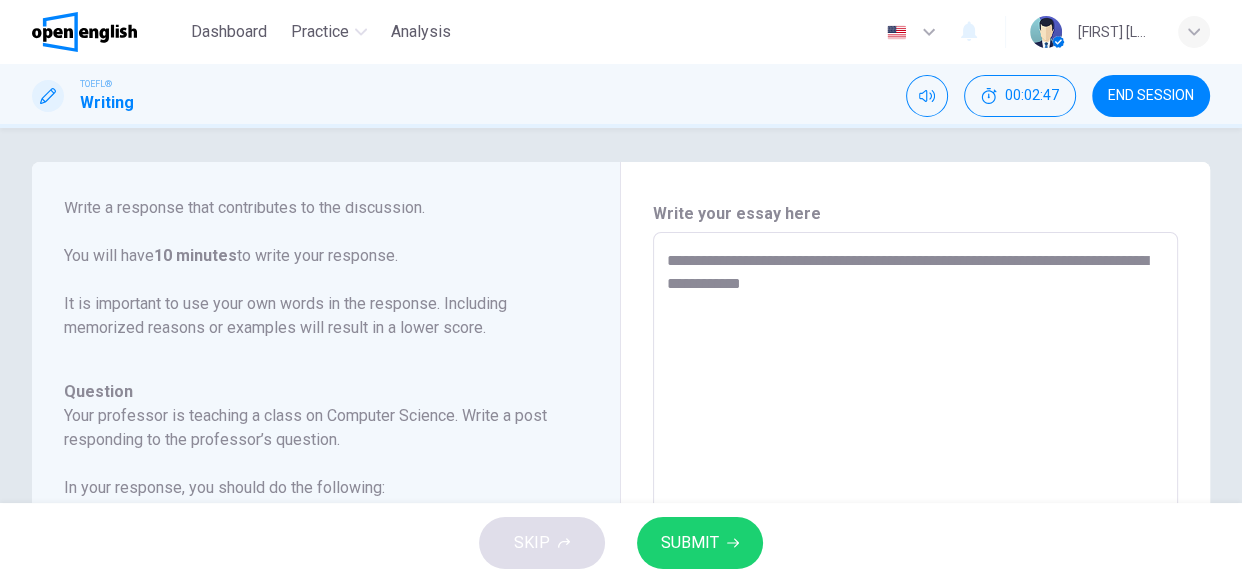 type on "*" 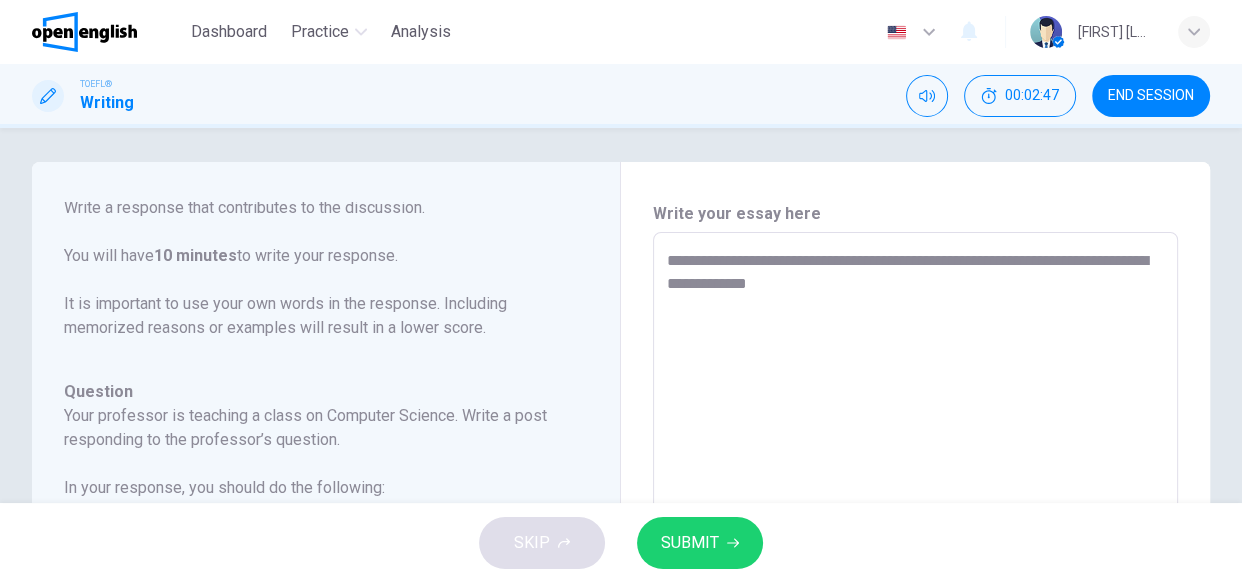 type on "*" 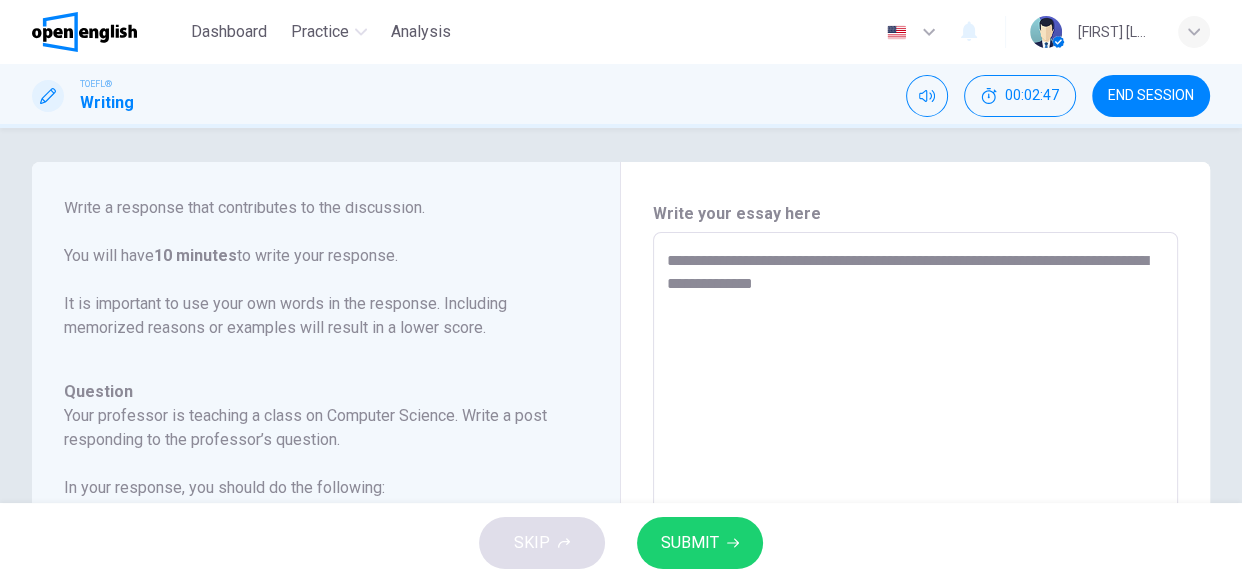 type on "*" 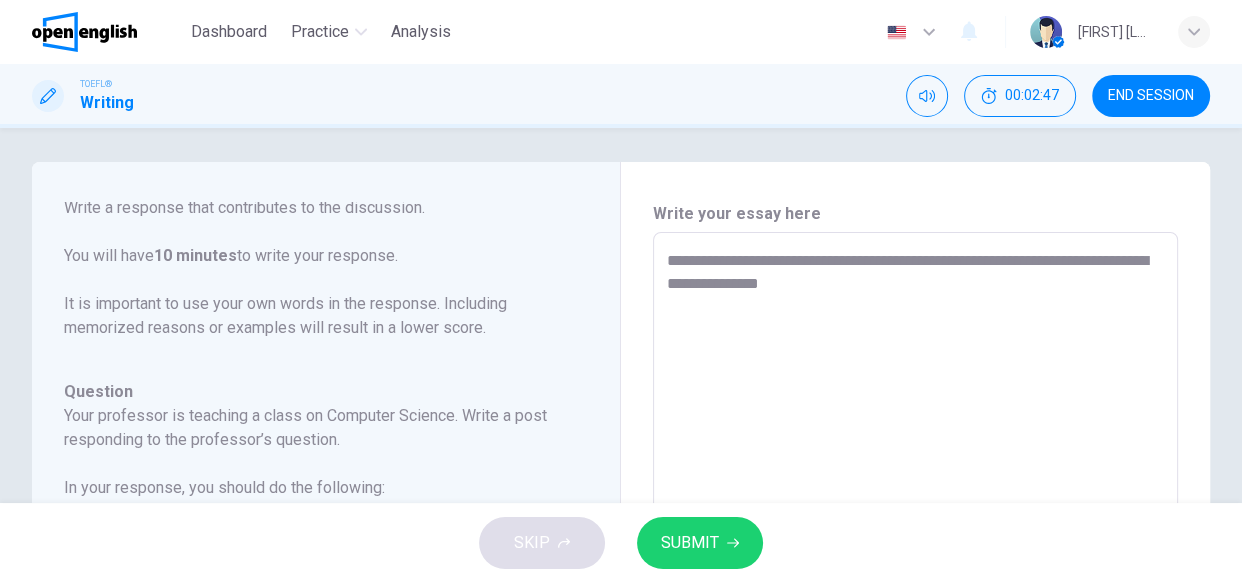 type on "**********" 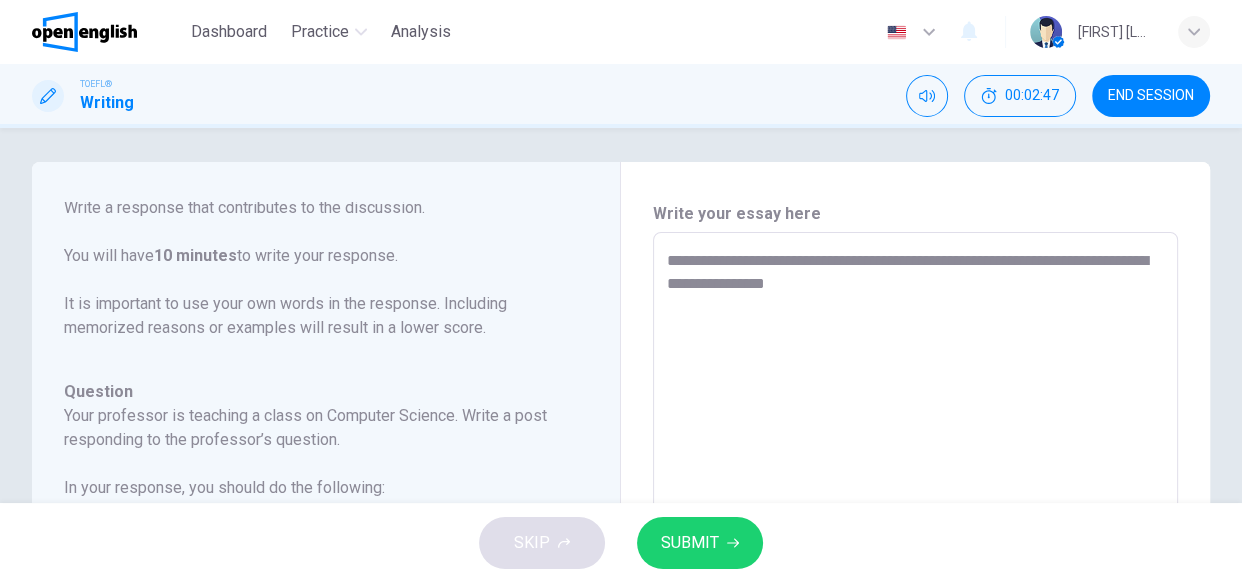 type on "*" 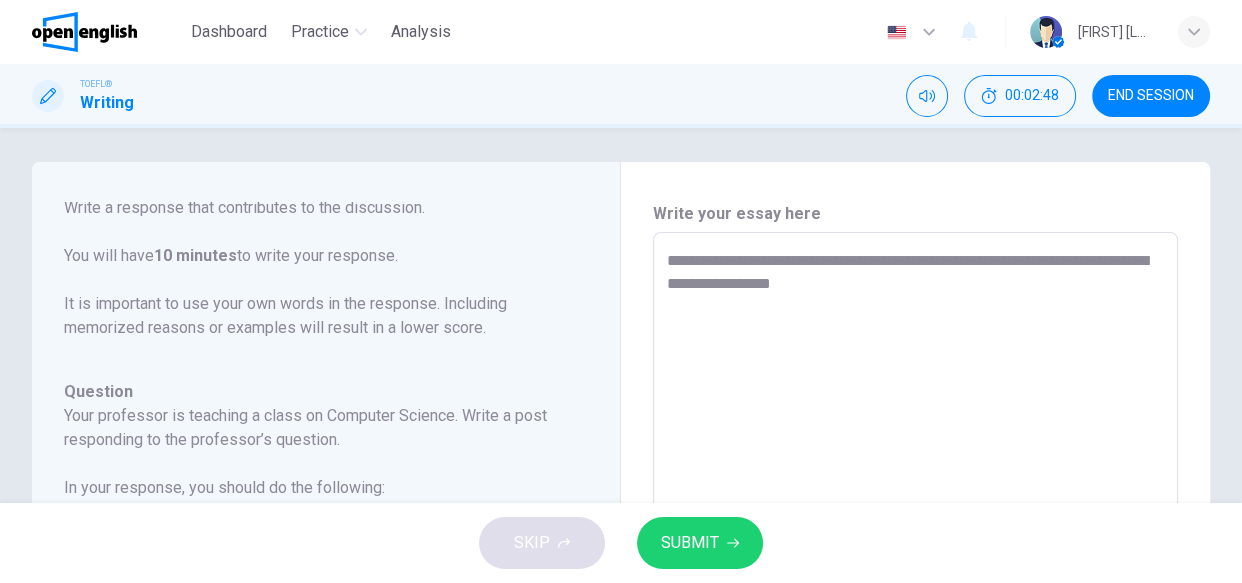type on "*" 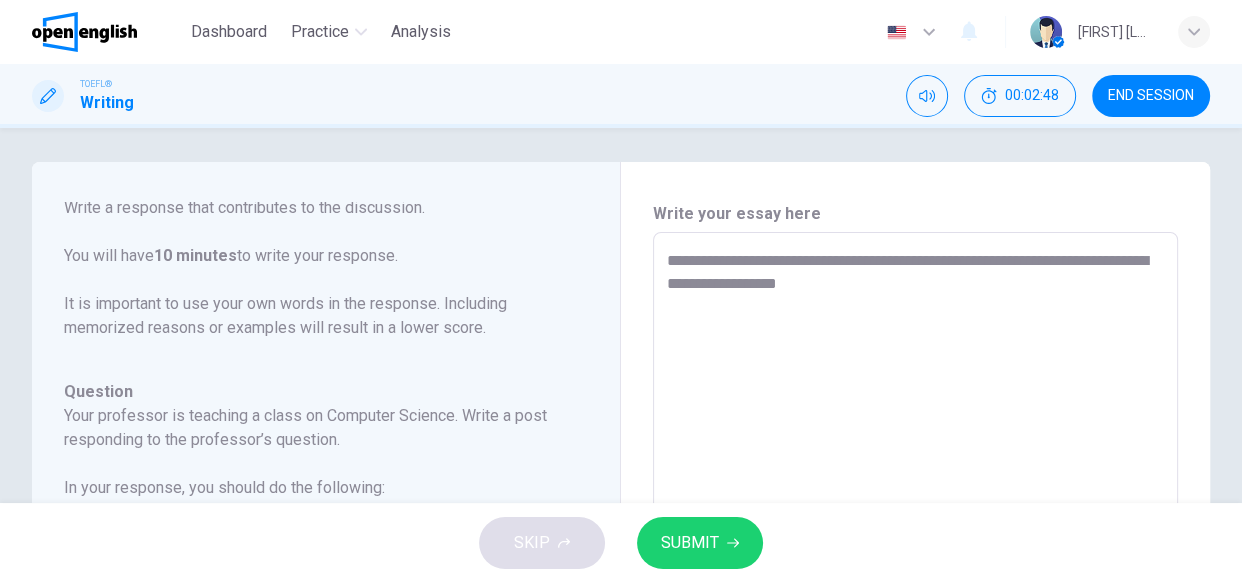 type on "**********" 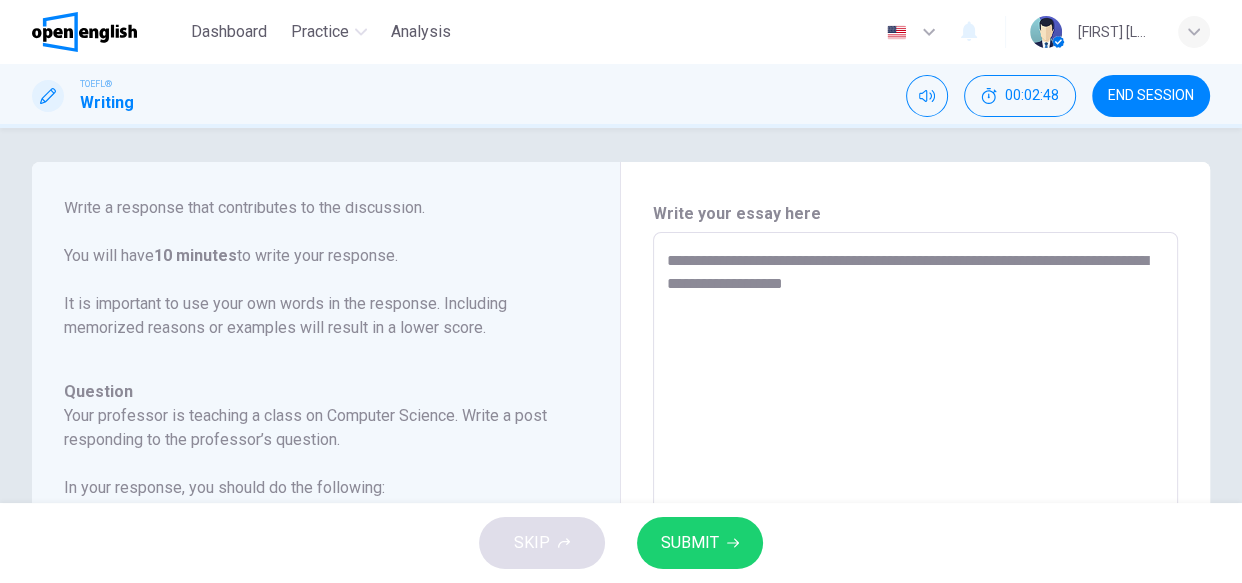 type on "*" 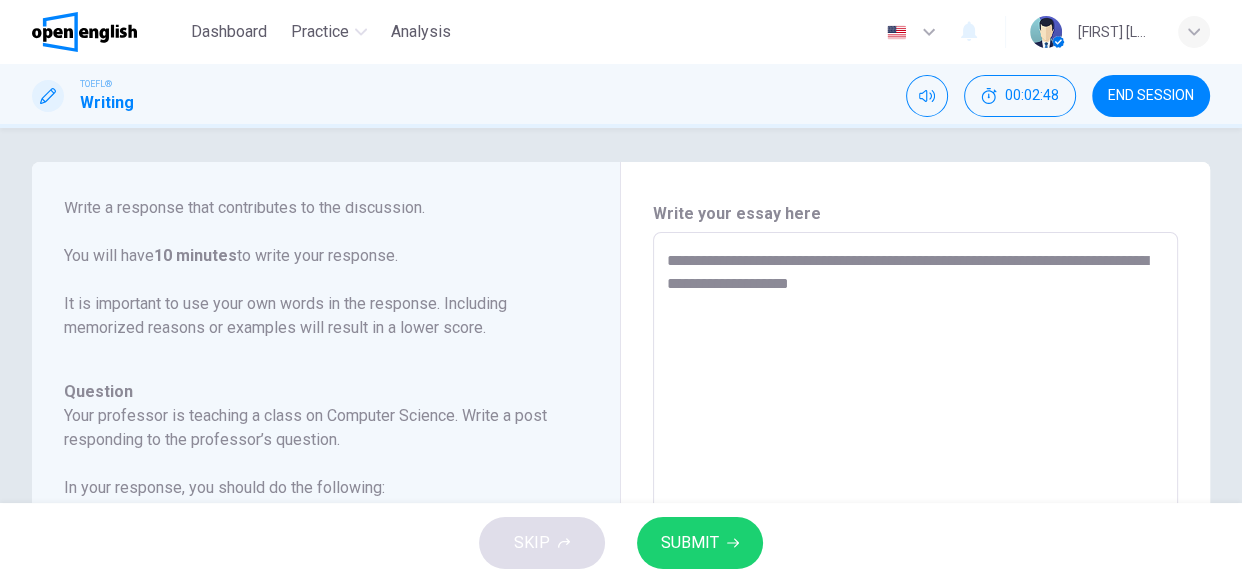 type on "*" 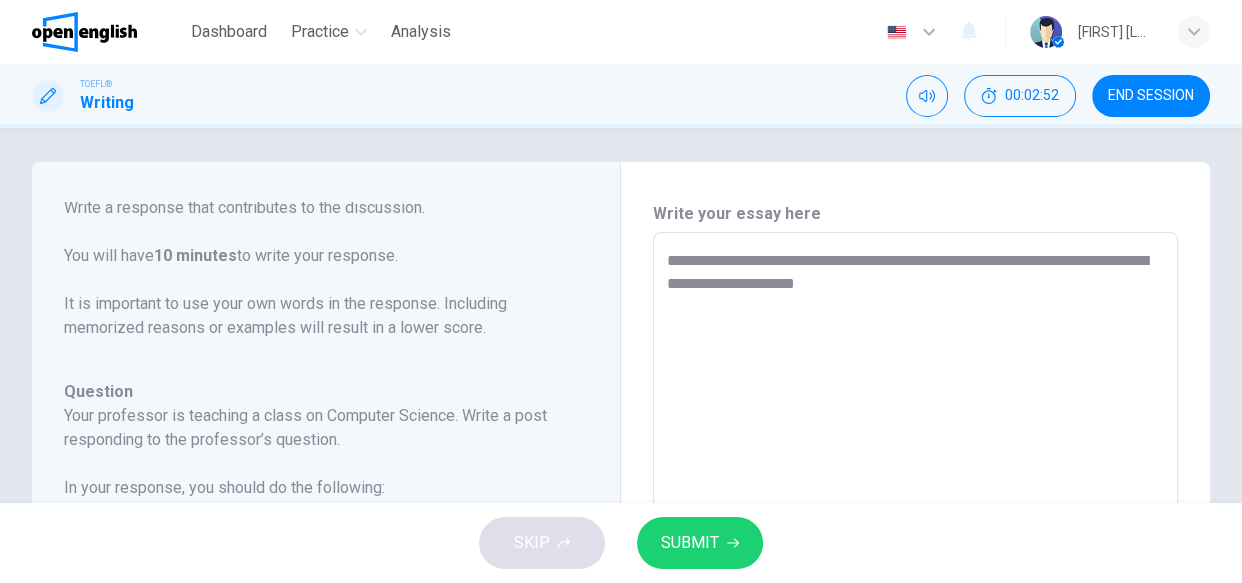 type on "**********" 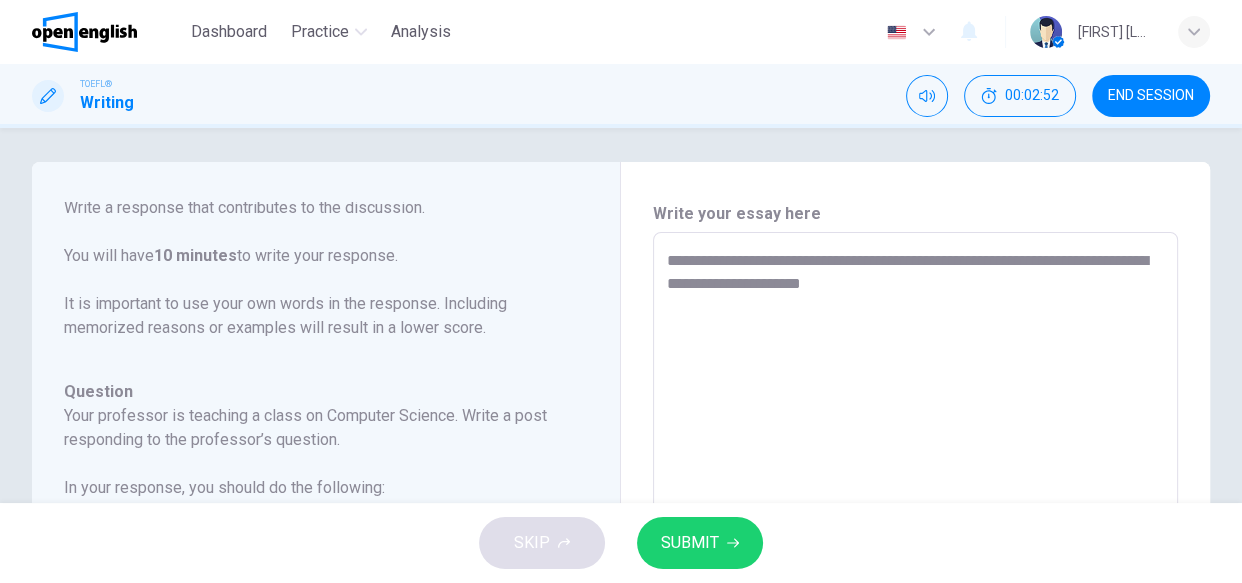 type on "*" 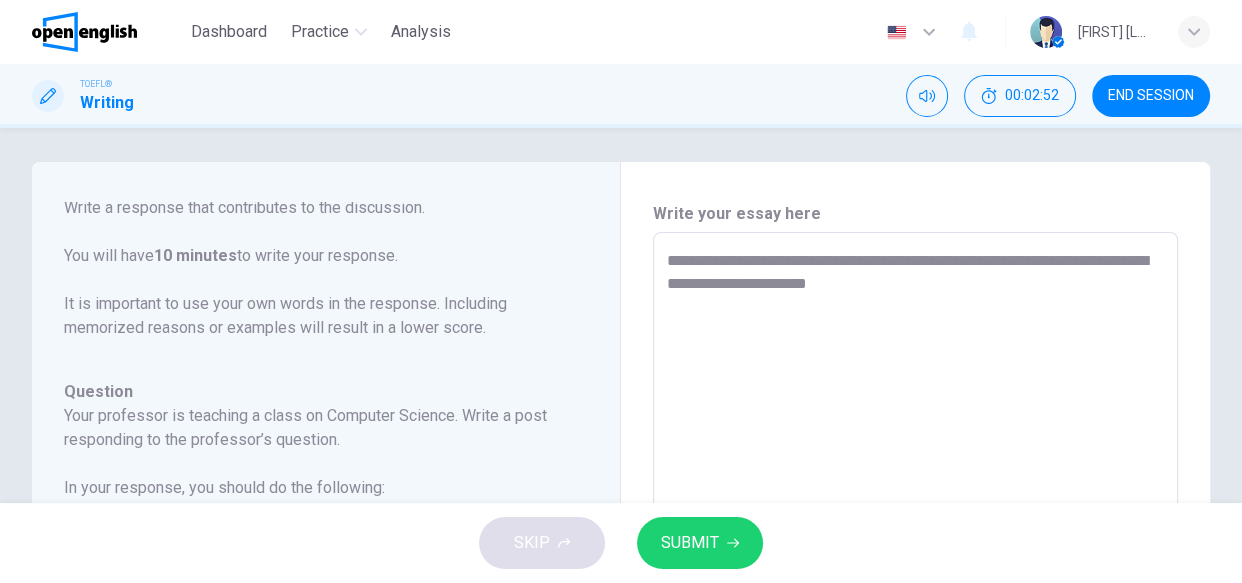 type on "*" 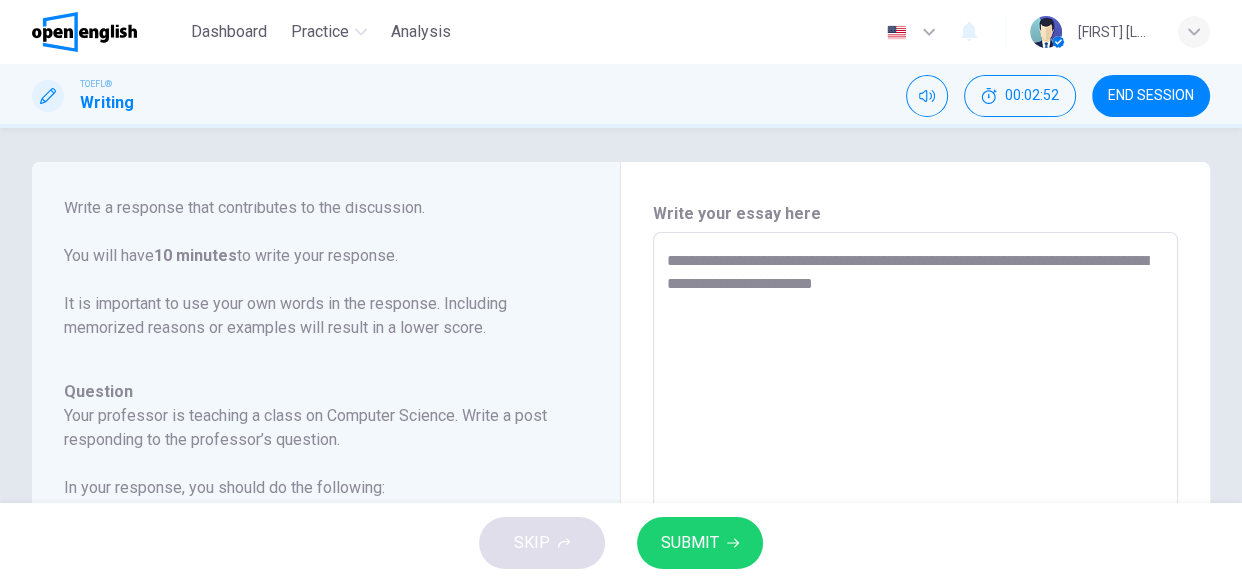 type on "*" 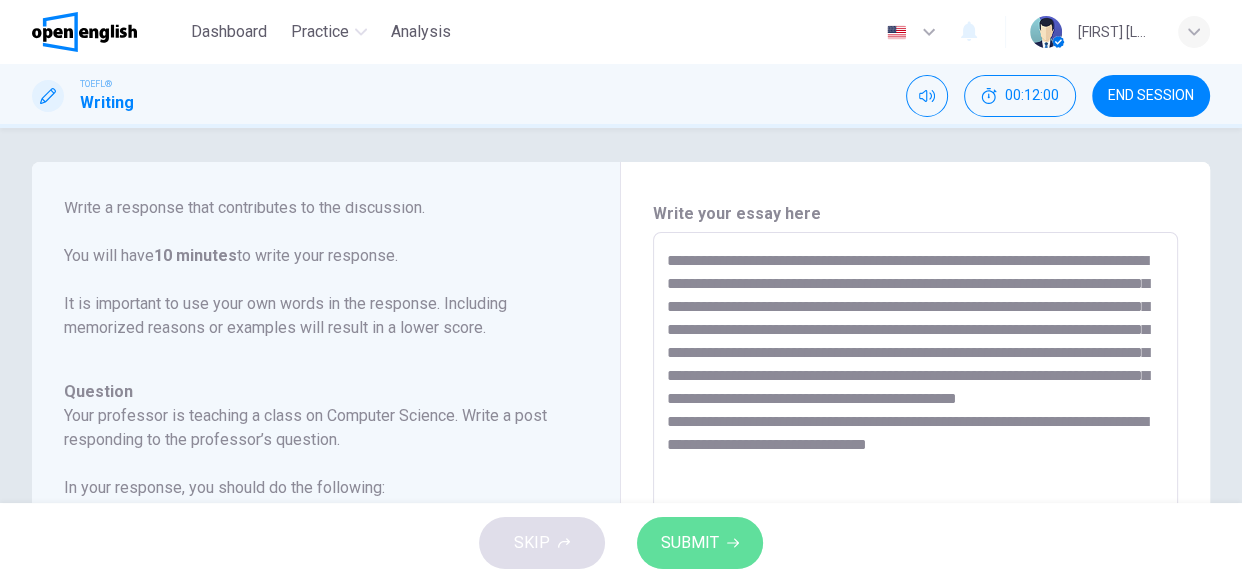 click on "SUBMIT" at bounding box center [690, 543] 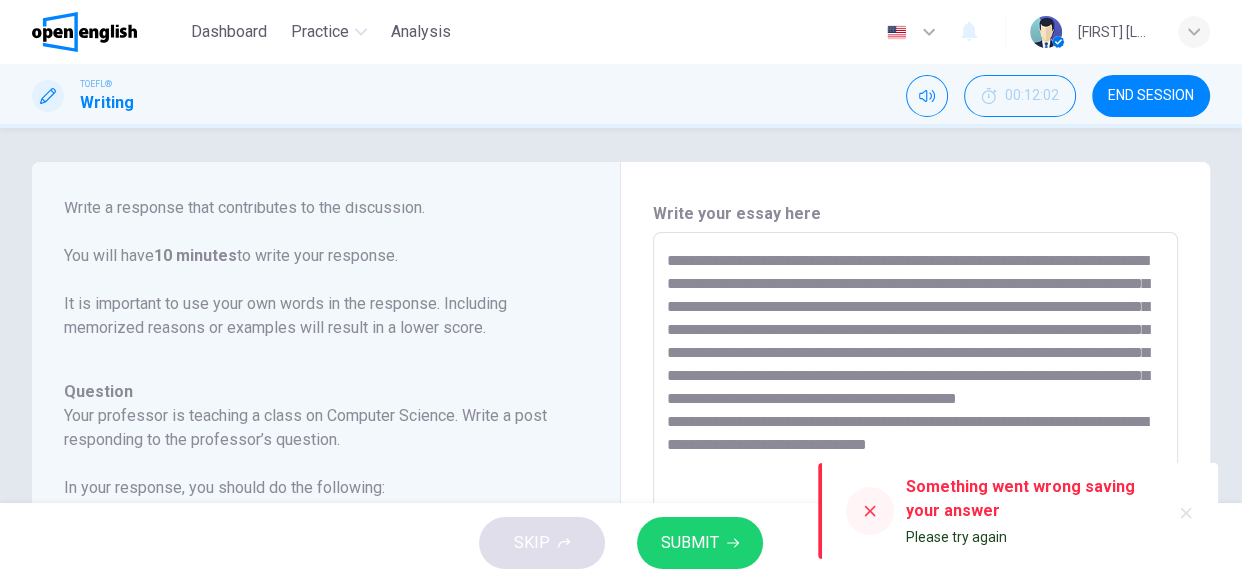 click 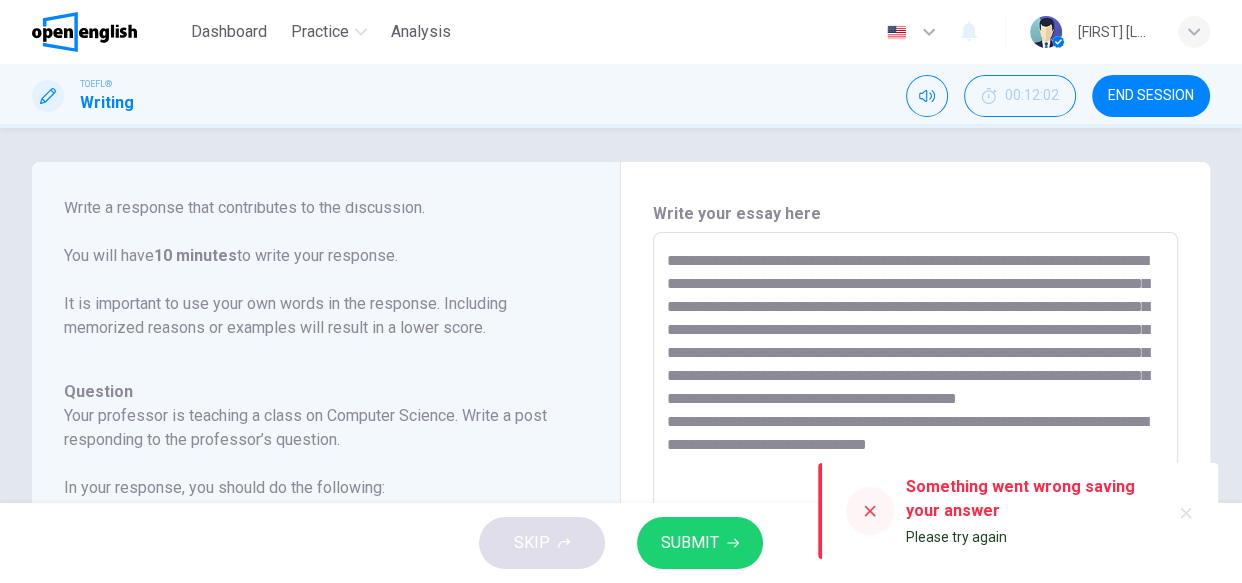 click 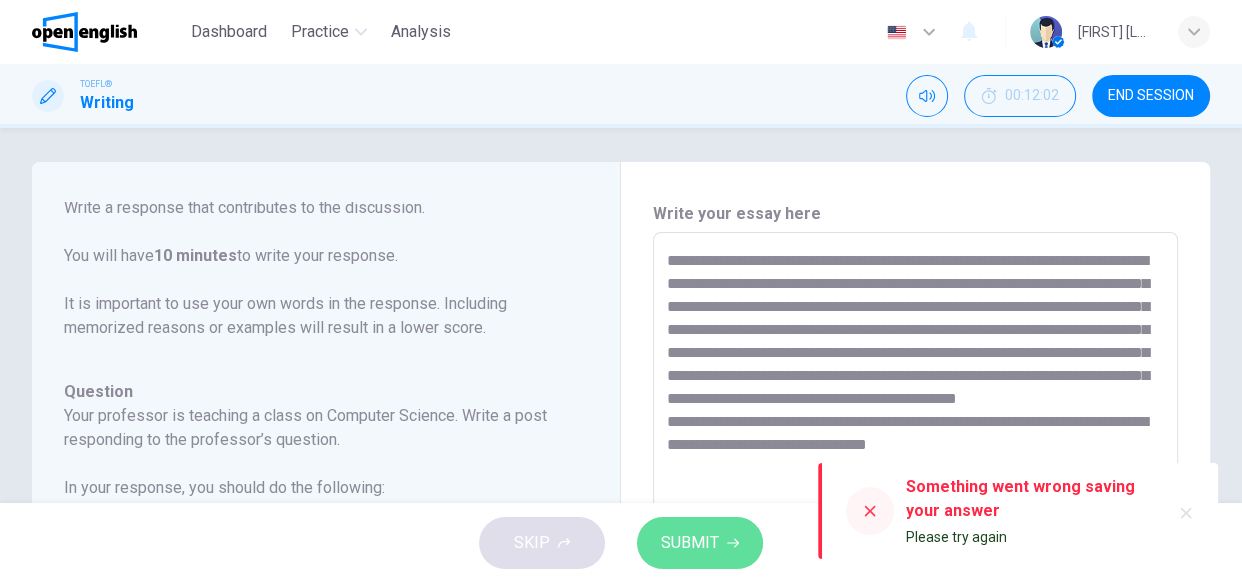 click on "SUBMIT" at bounding box center (690, 543) 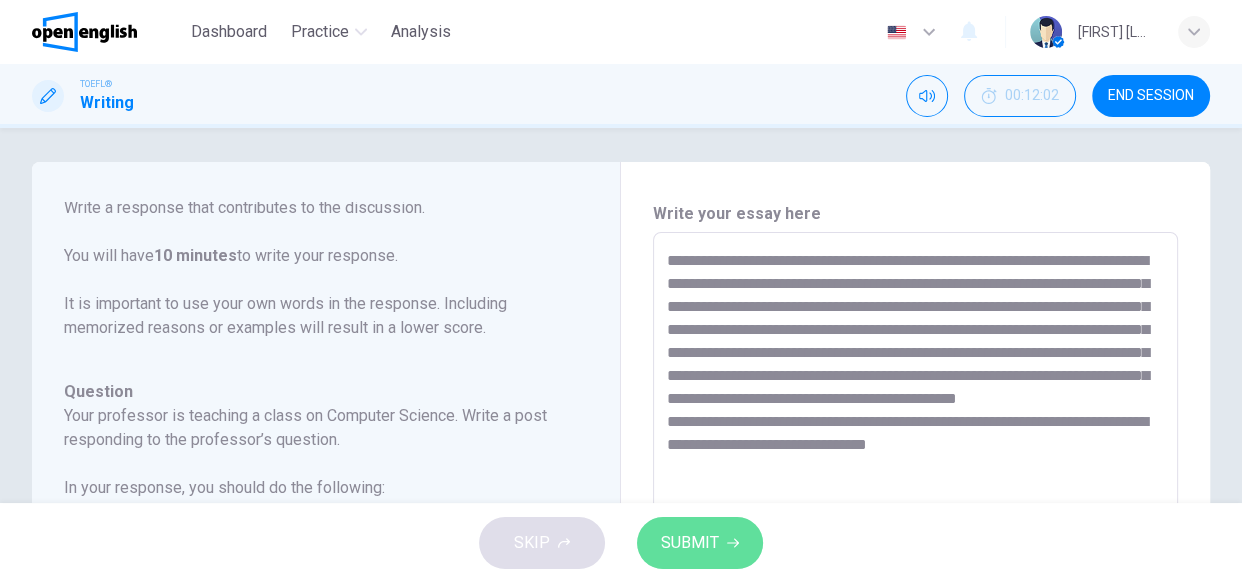 click on "SUBMIT" at bounding box center [700, 543] 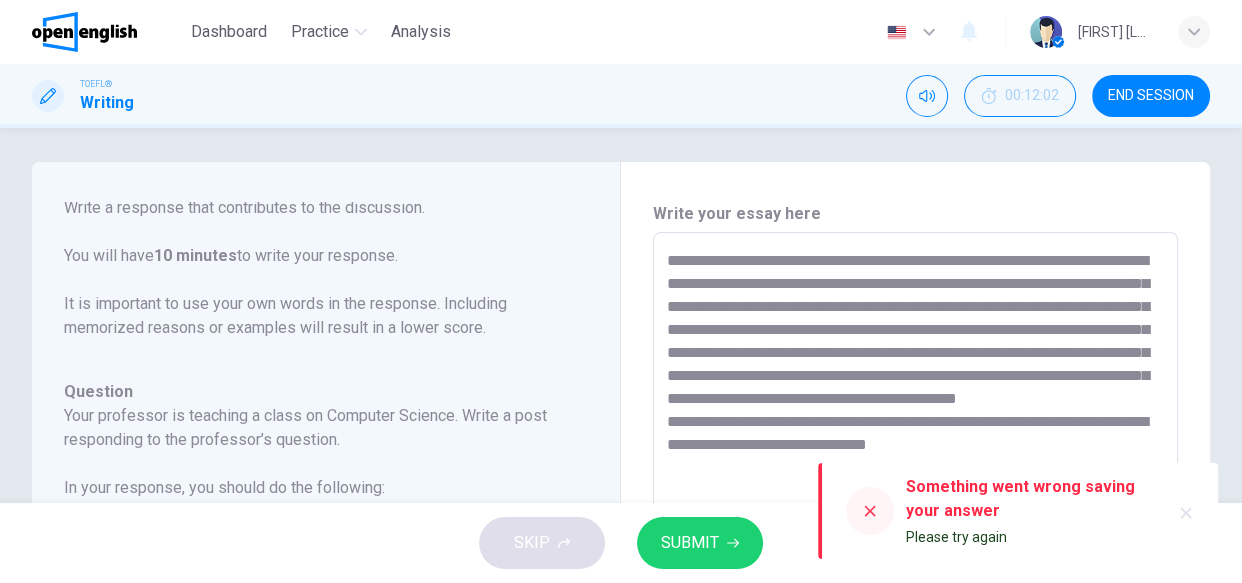 click on "SUBMIT" at bounding box center (700, 543) 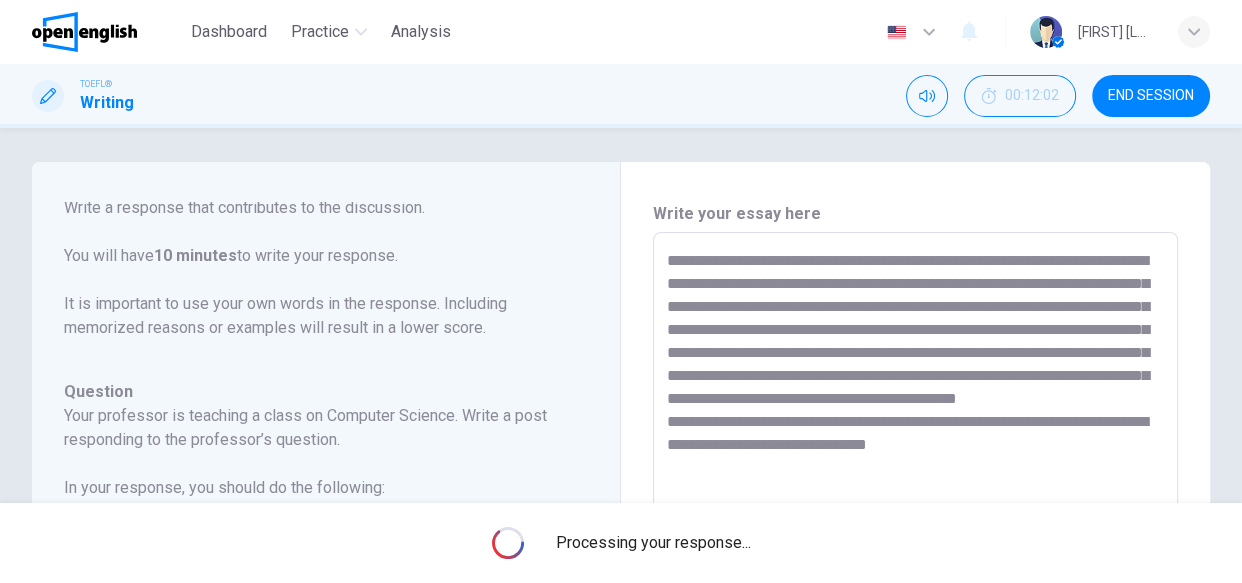 click on "Processing your response..." at bounding box center [621, 543] 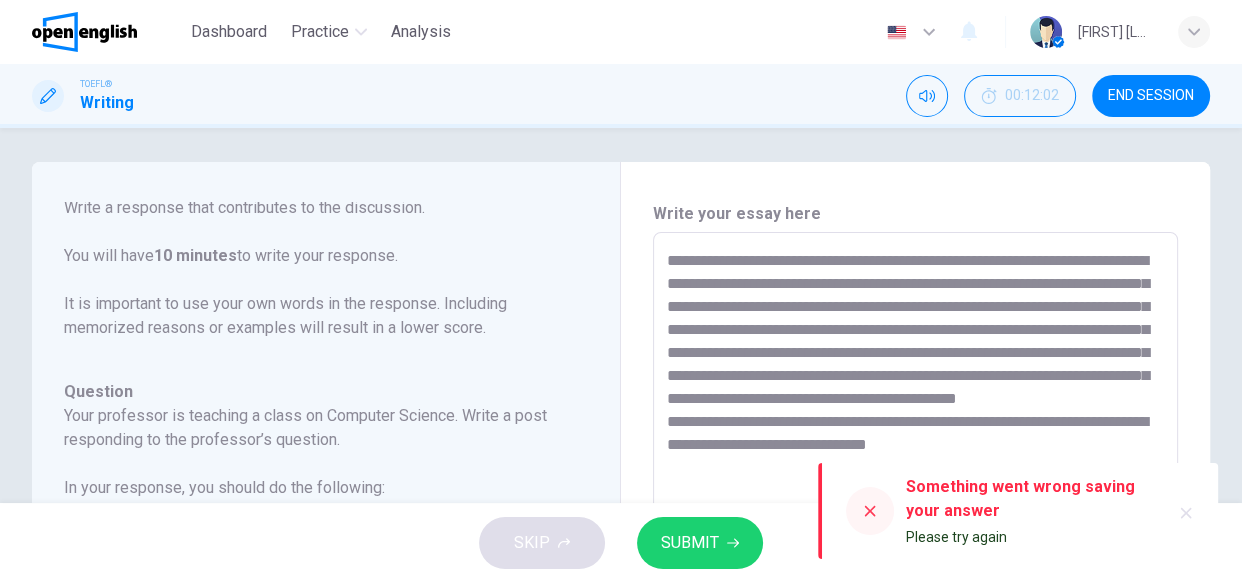 click on "SUBMIT" at bounding box center (700, 543) 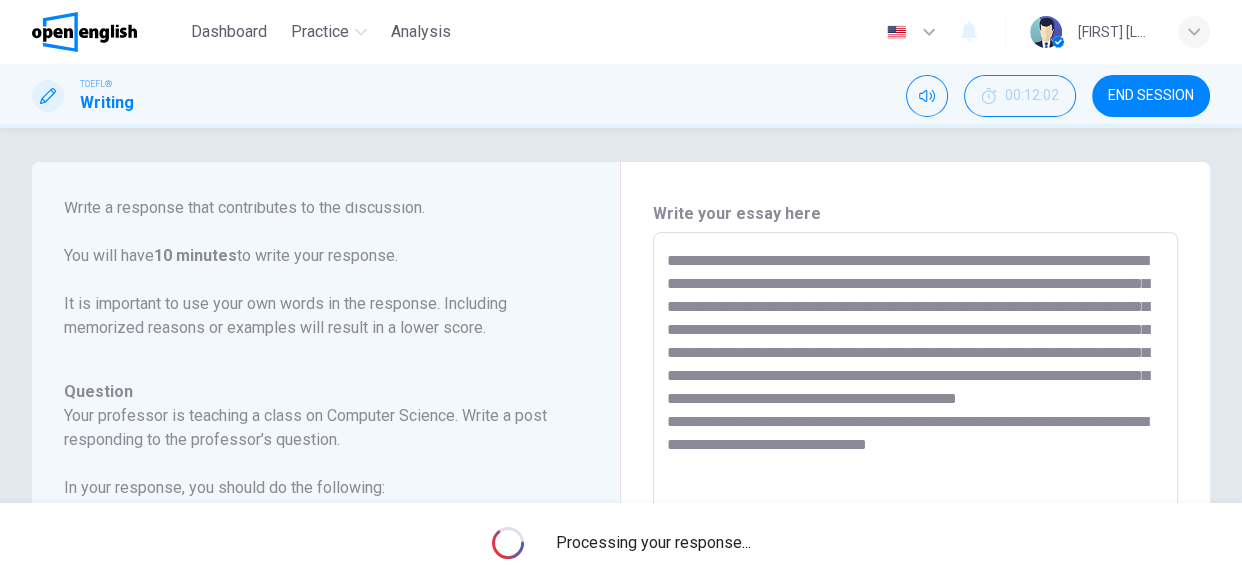 click on "Processing your response..." at bounding box center [621, 543] 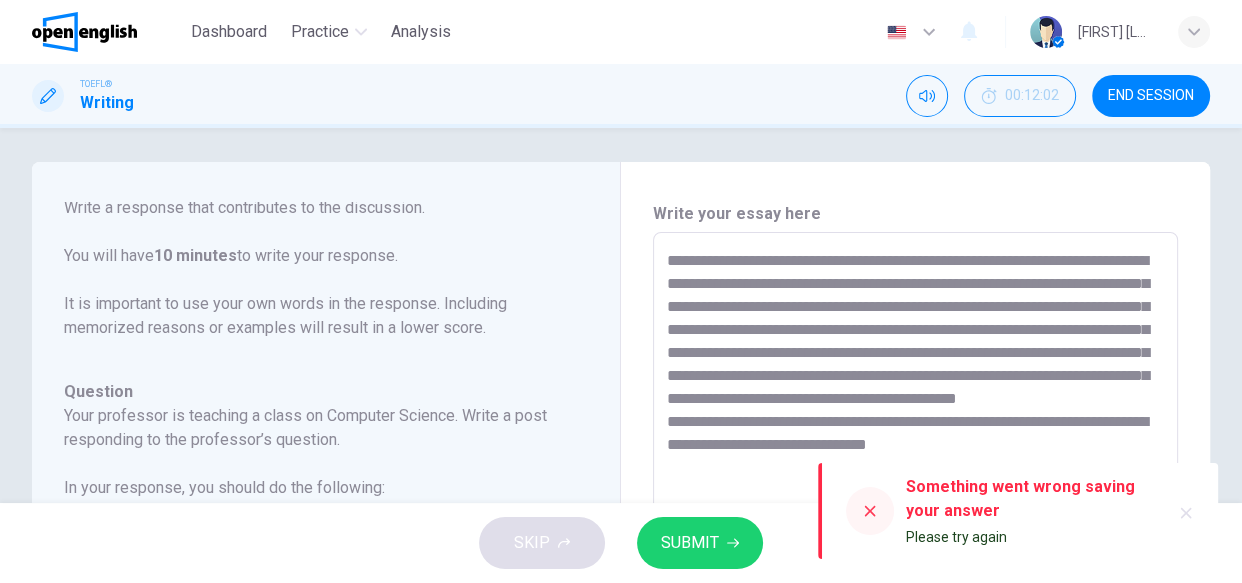 click on "SUBMIT" at bounding box center [700, 543] 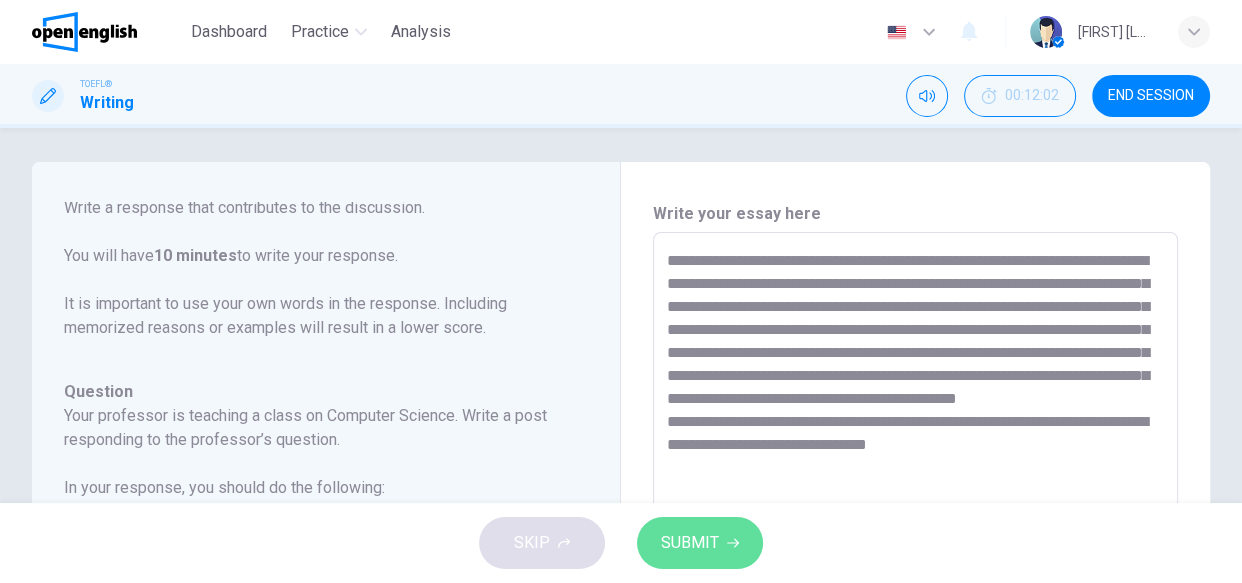 click on "SUBMIT" at bounding box center [700, 543] 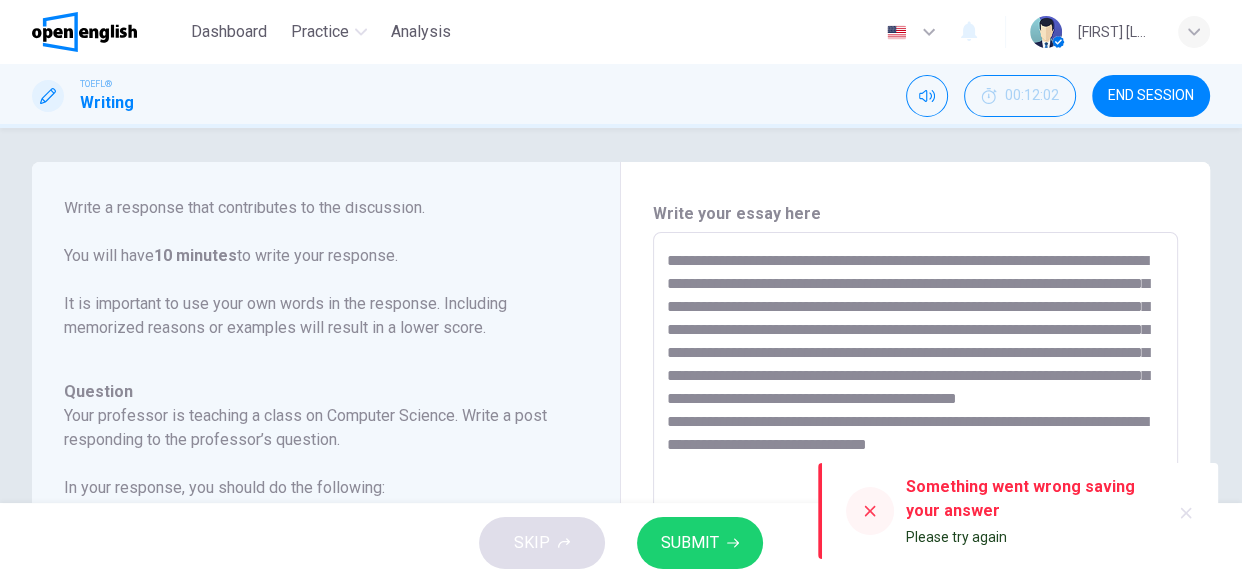 click on "SUBMIT" at bounding box center (700, 543) 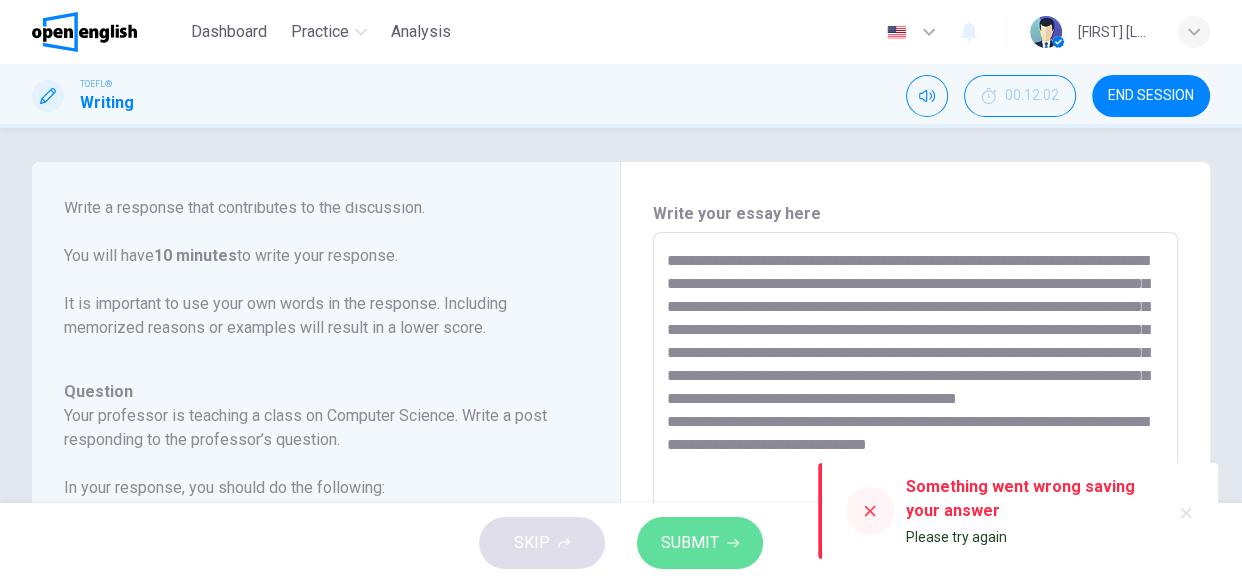click on "SUBMIT" at bounding box center [700, 543] 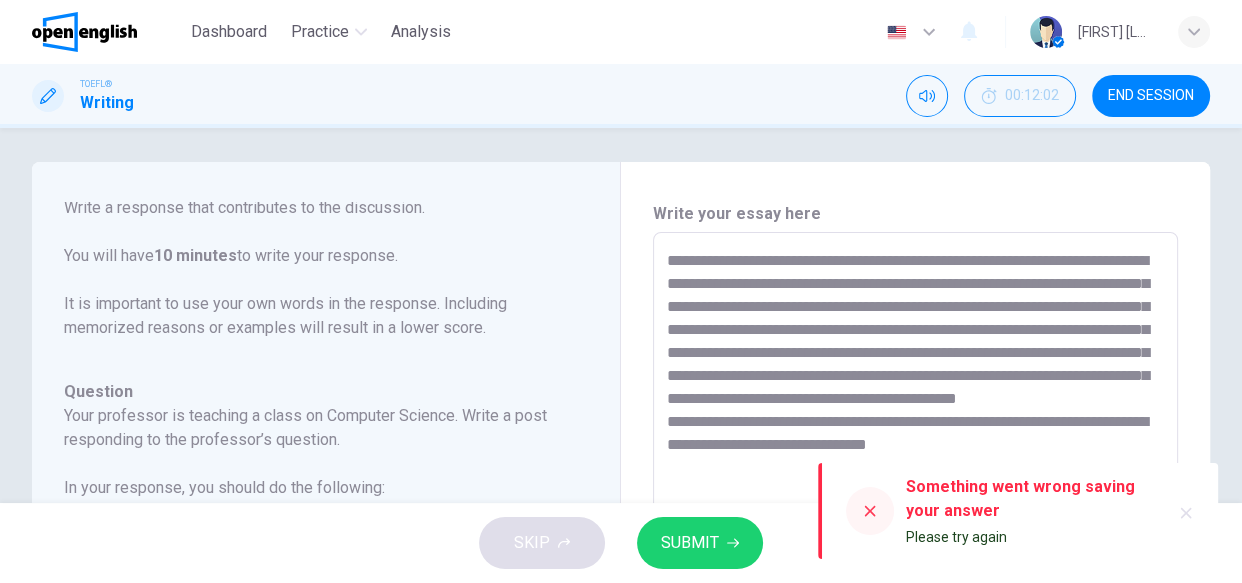 click on "SUBMIT" at bounding box center [700, 543] 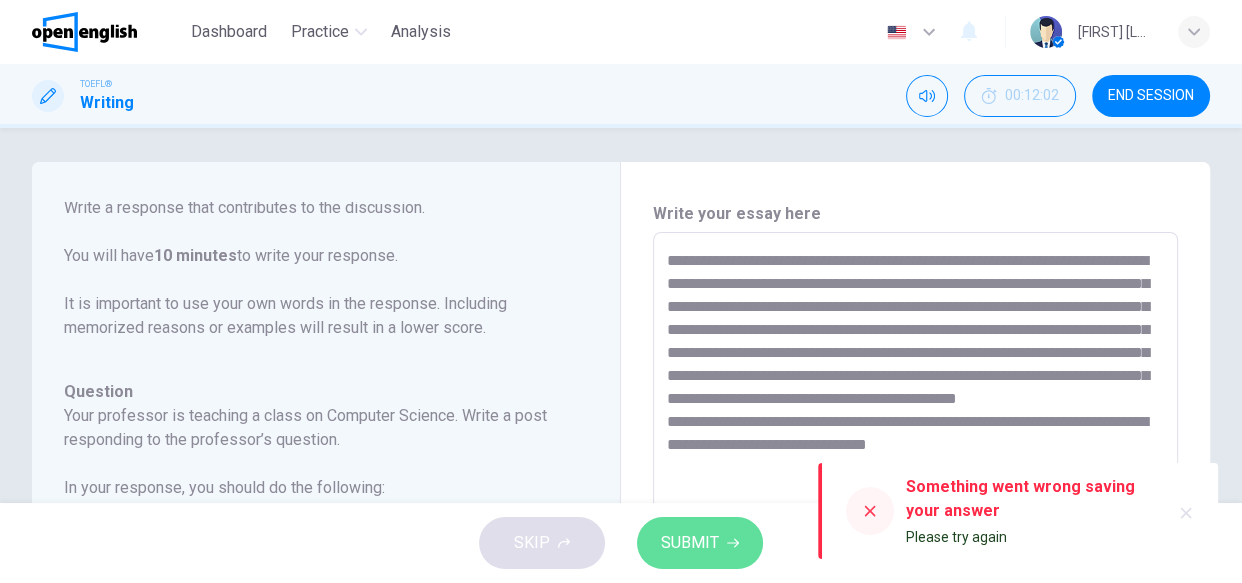 click on "SUBMIT" at bounding box center (700, 543) 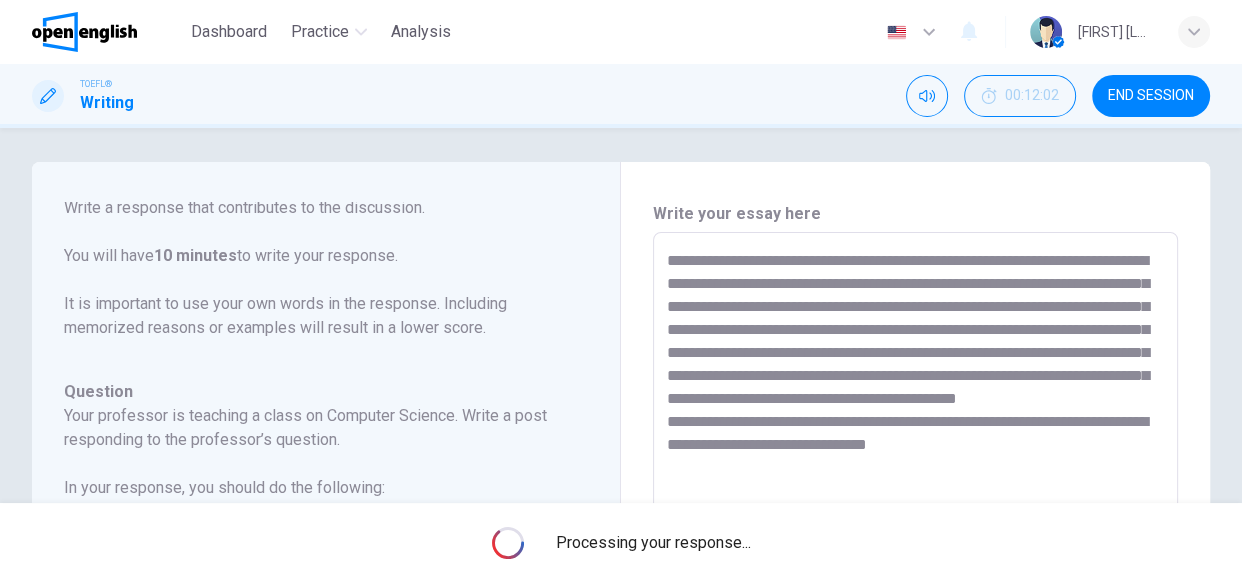 click on "Processing your response..." at bounding box center [621, 543] 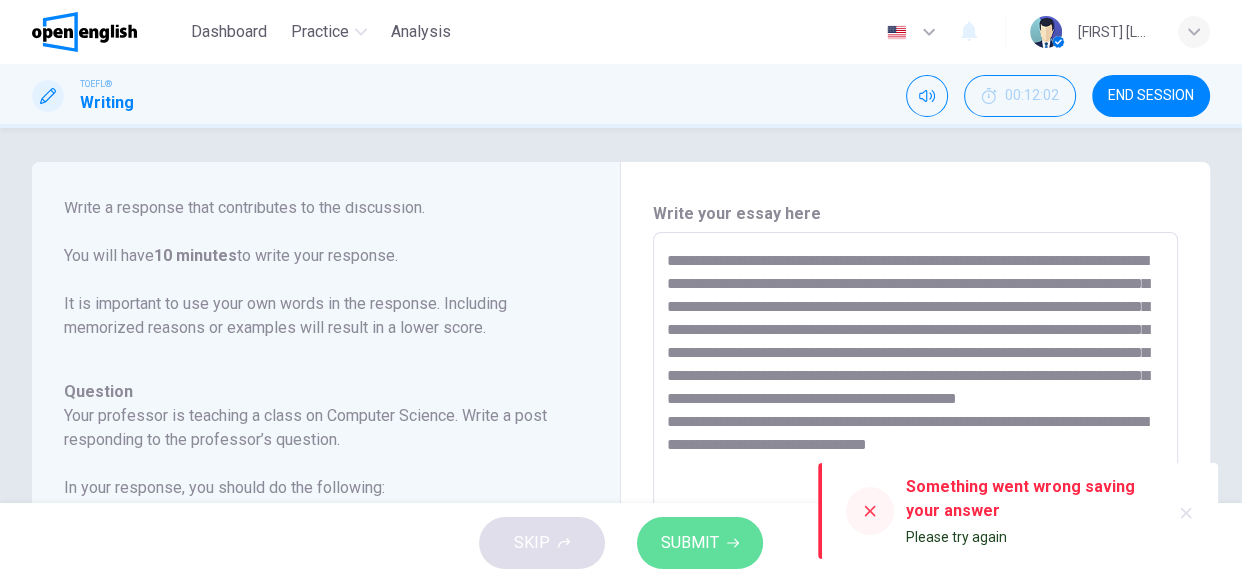 click on "SUBMIT" at bounding box center (700, 543) 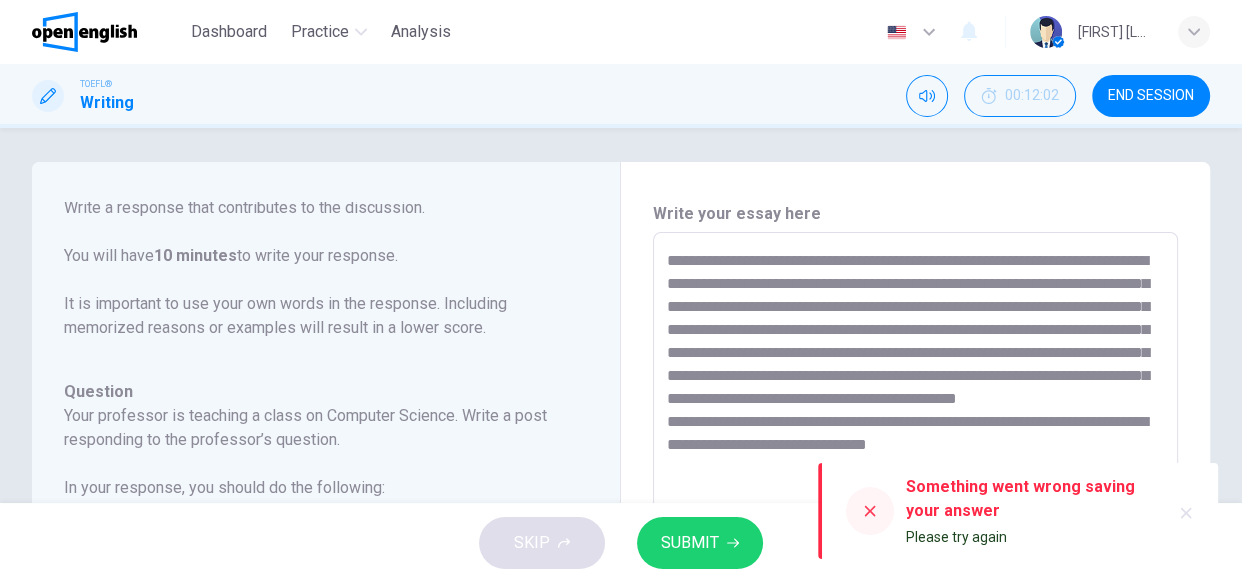 click on "SUBMIT" at bounding box center [700, 543] 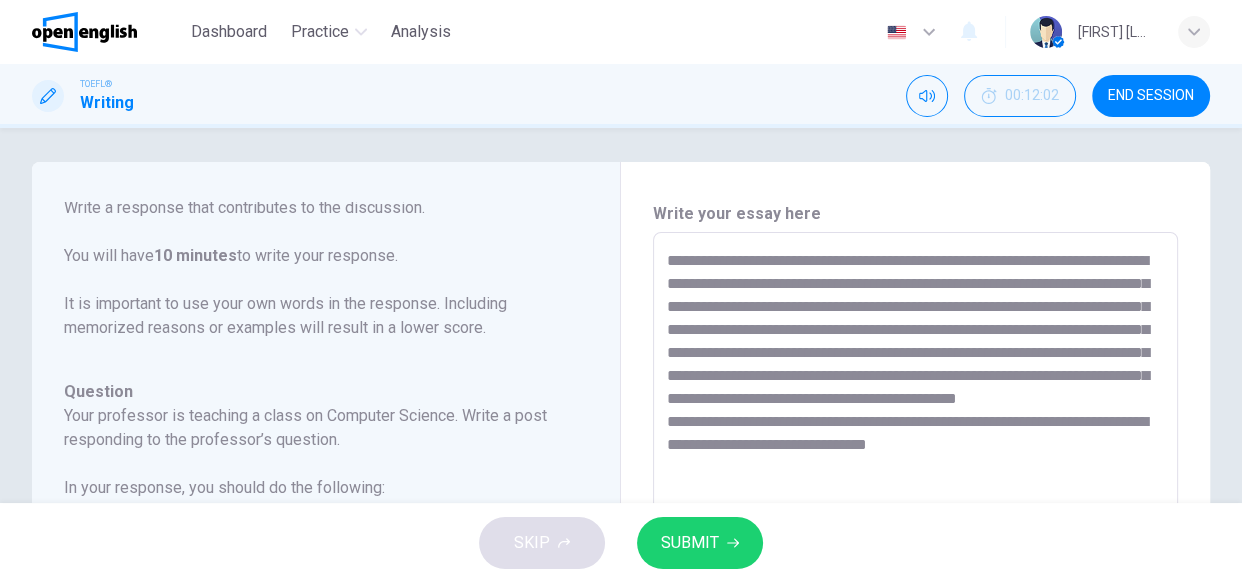 click on "SUBMIT" at bounding box center [700, 543] 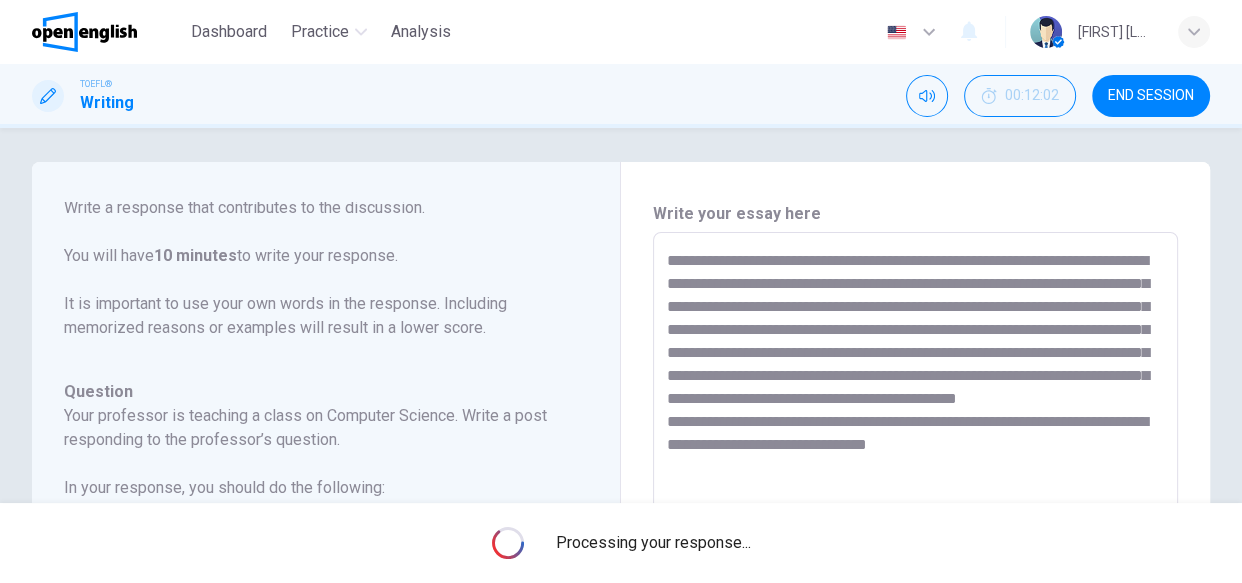 click on "Processing your response..." at bounding box center (621, 543) 